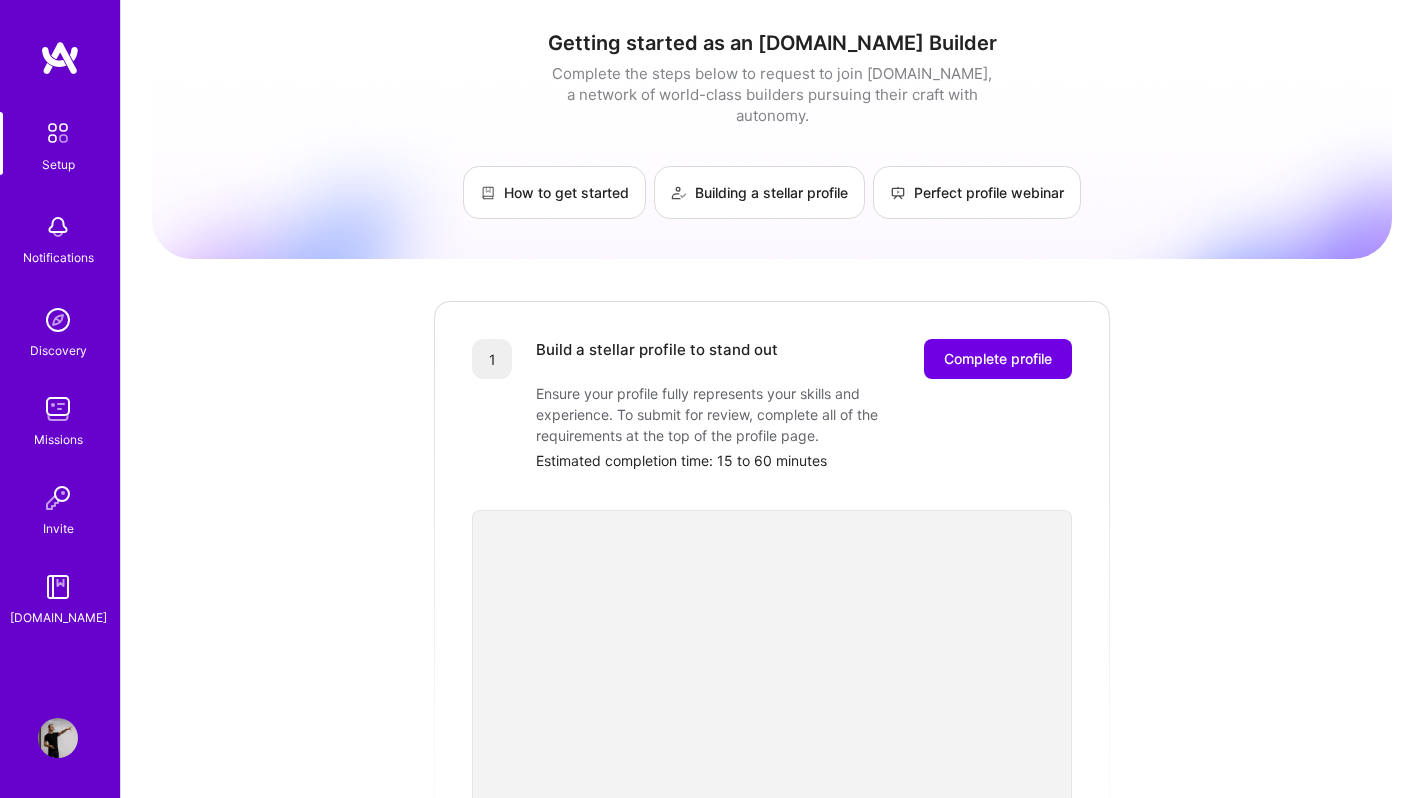 scroll, scrollTop: 0, scrollLeft: 0, axis: both 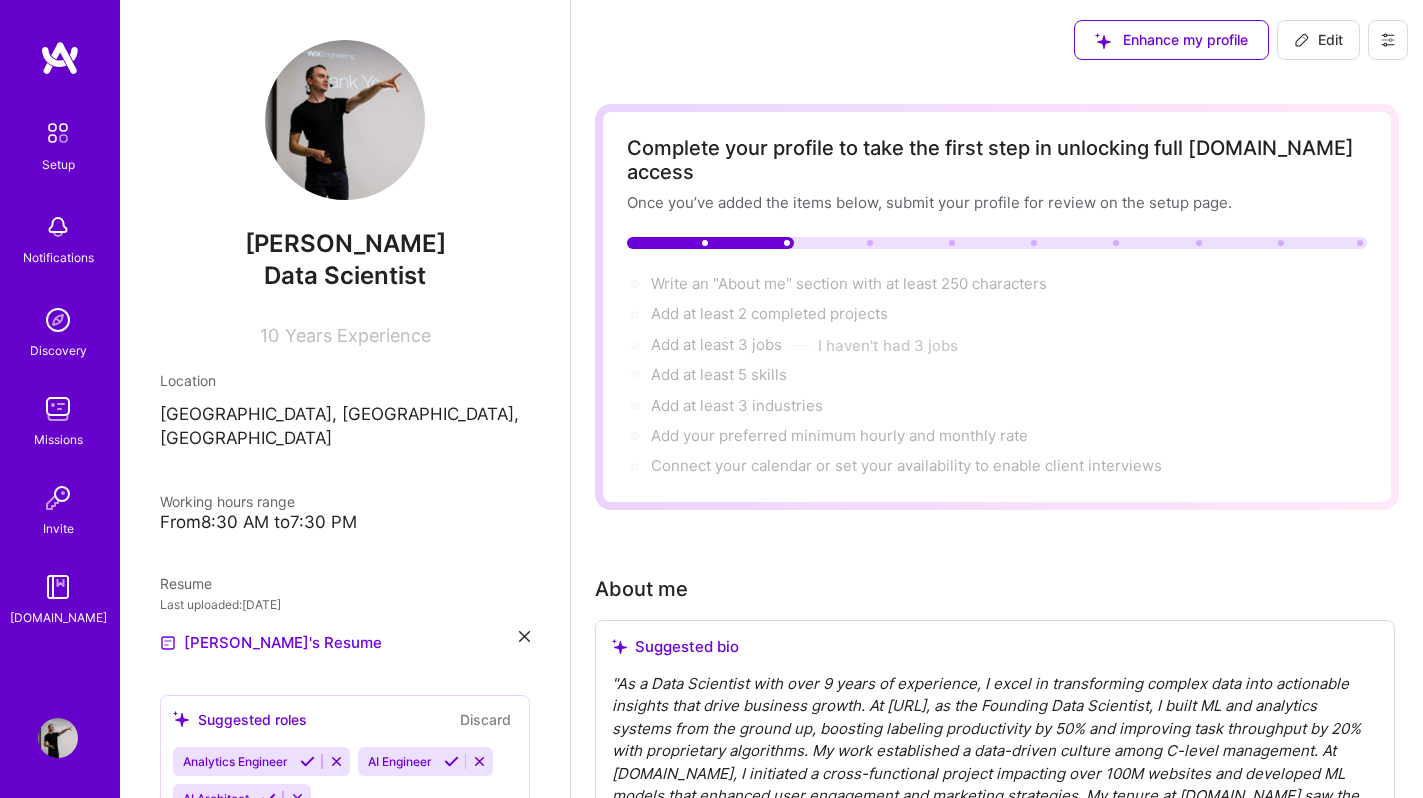 click at bounding box center (524, 636) 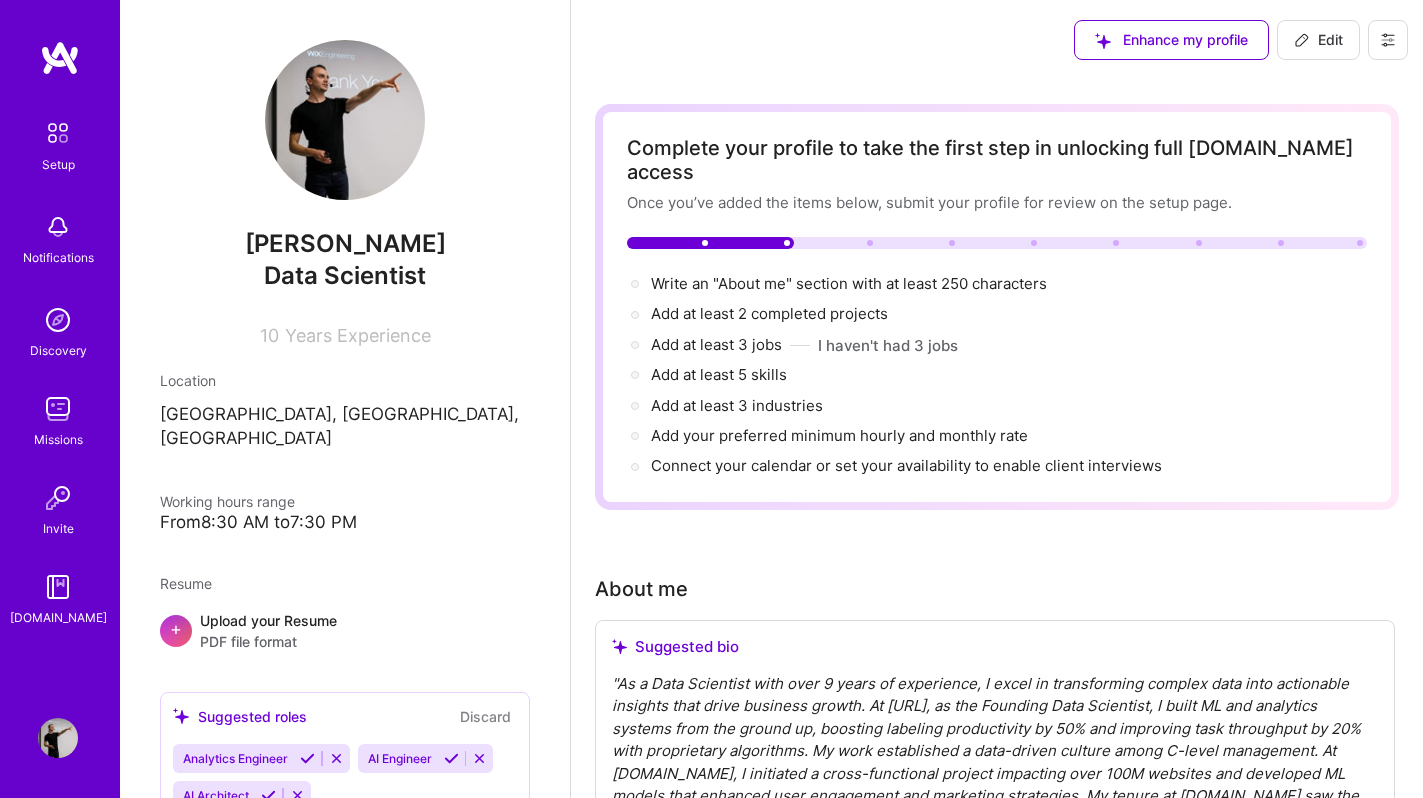 click on "PDF file format" at bounding box center [268, 641] 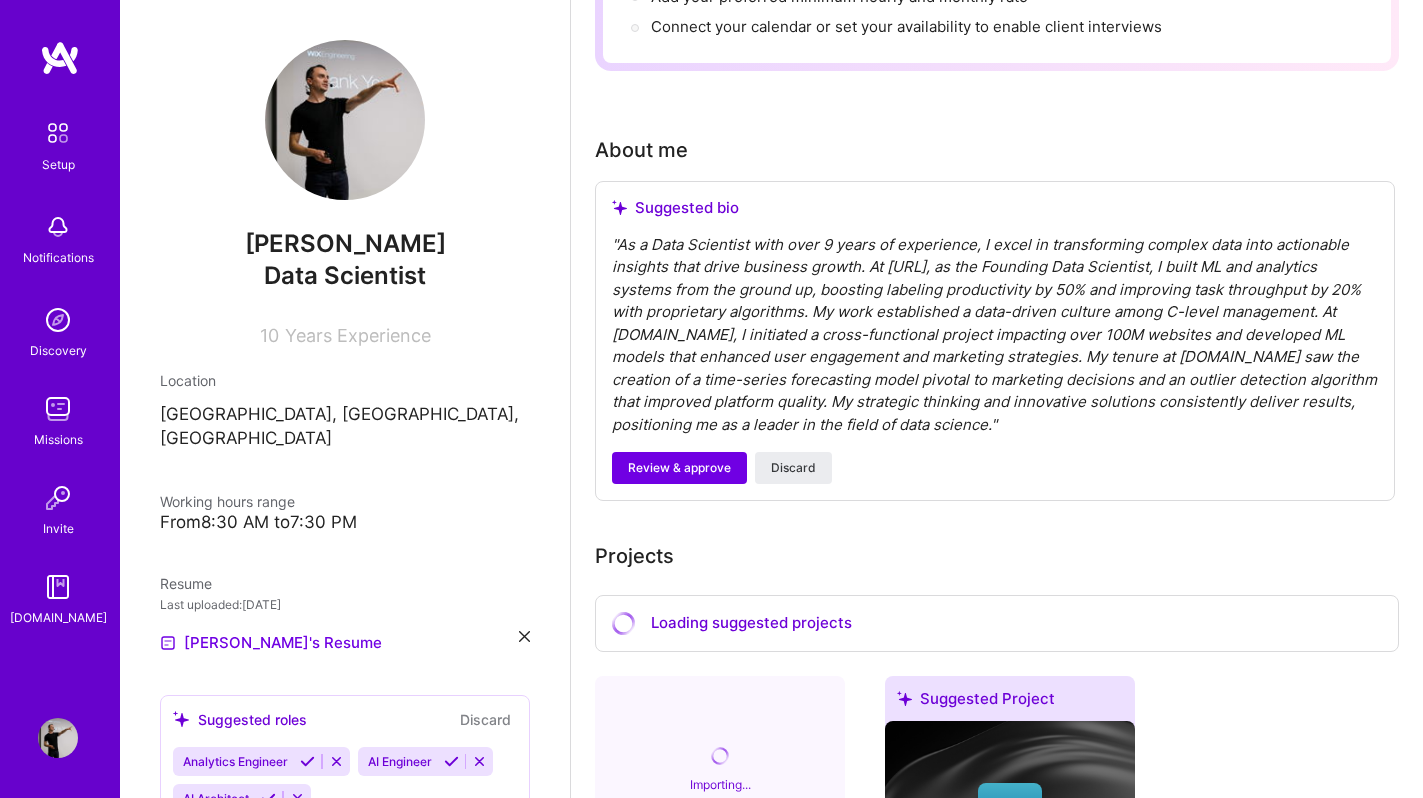 scroll, scrollTop: 0, scrollLeft: 0, axis: both 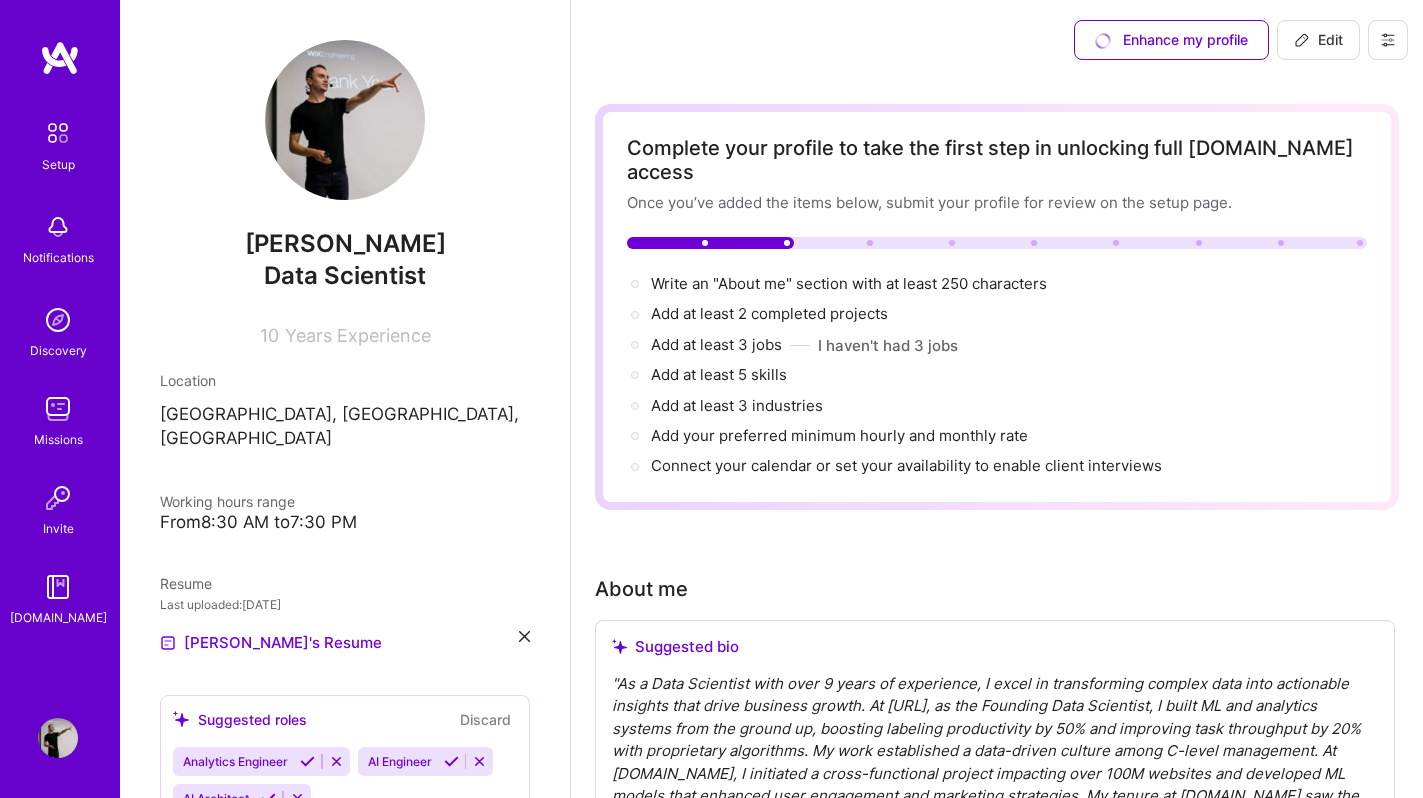 click on "Setup" at bounding box center [58, 143] 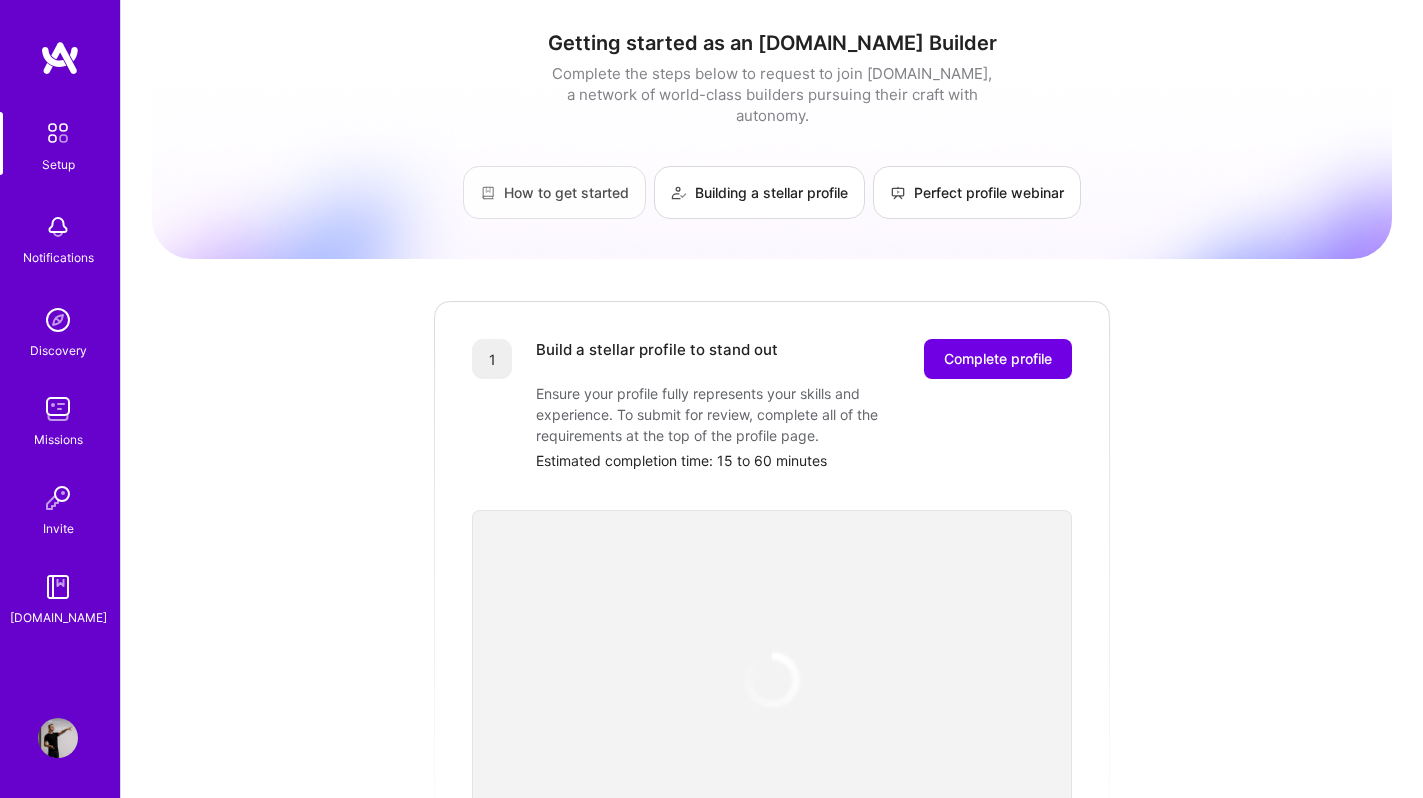 click on "How to get started" at bounding box center (554, 192) 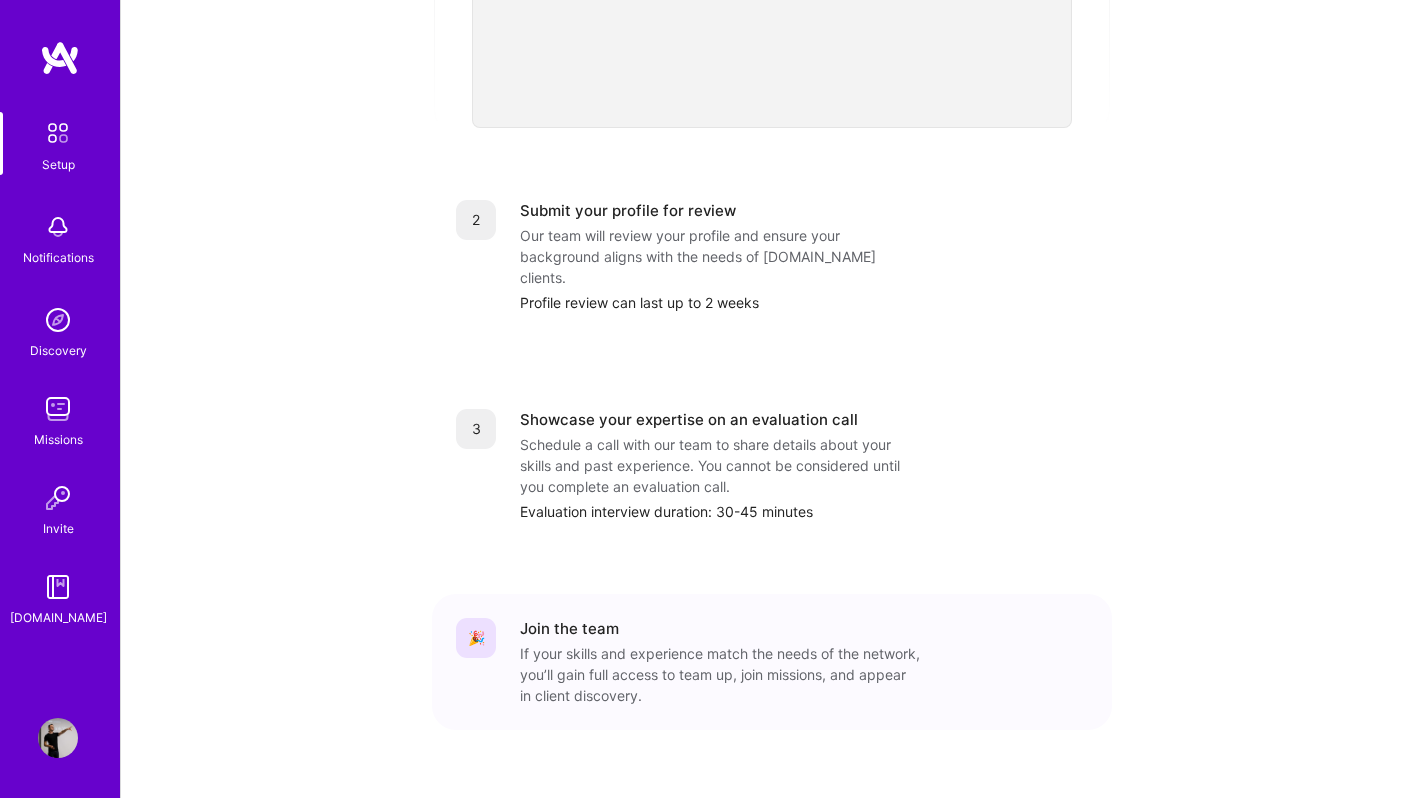 scroll, scrollTop: 0, scrollLeft: 0, axis: both 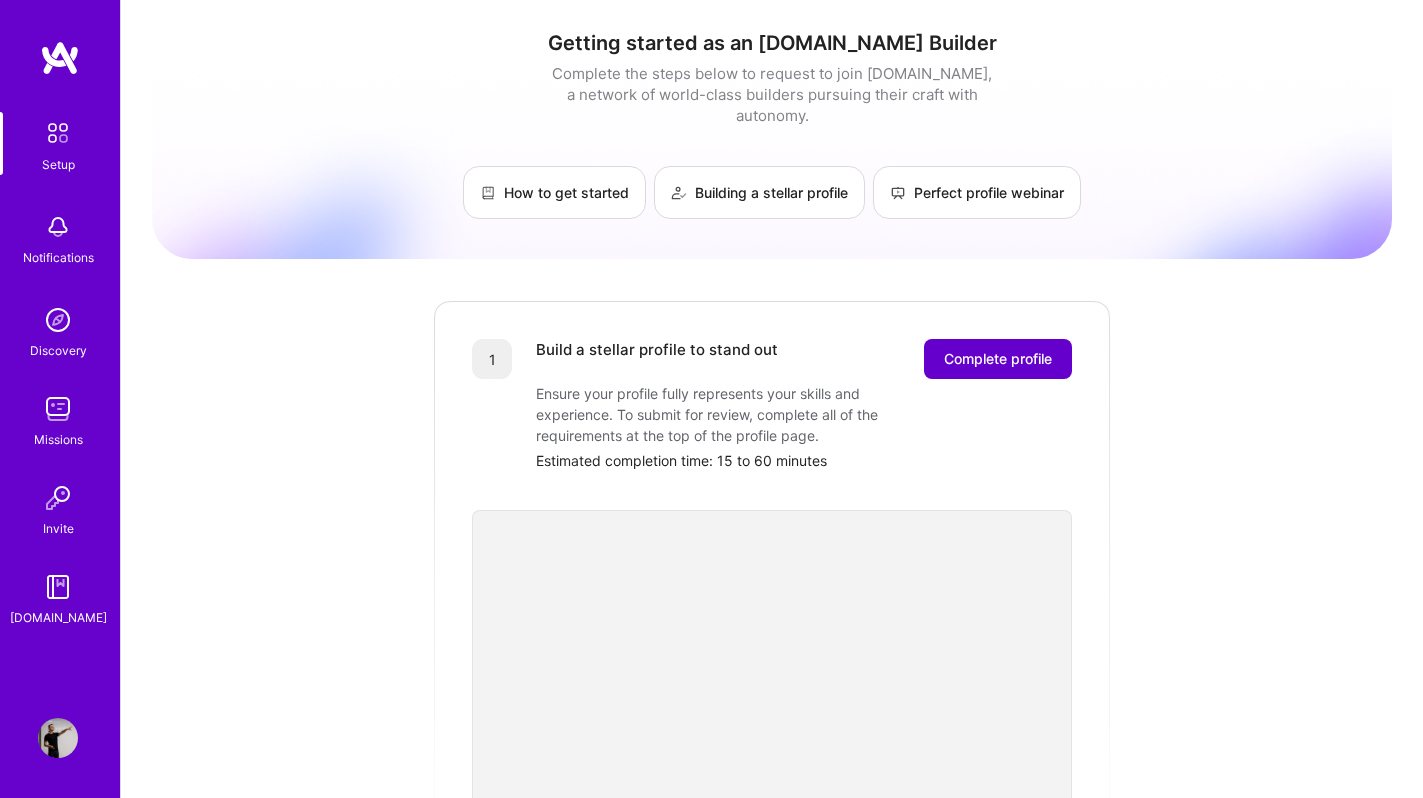 click on "Complete profile" at bounding box center [998, 359] 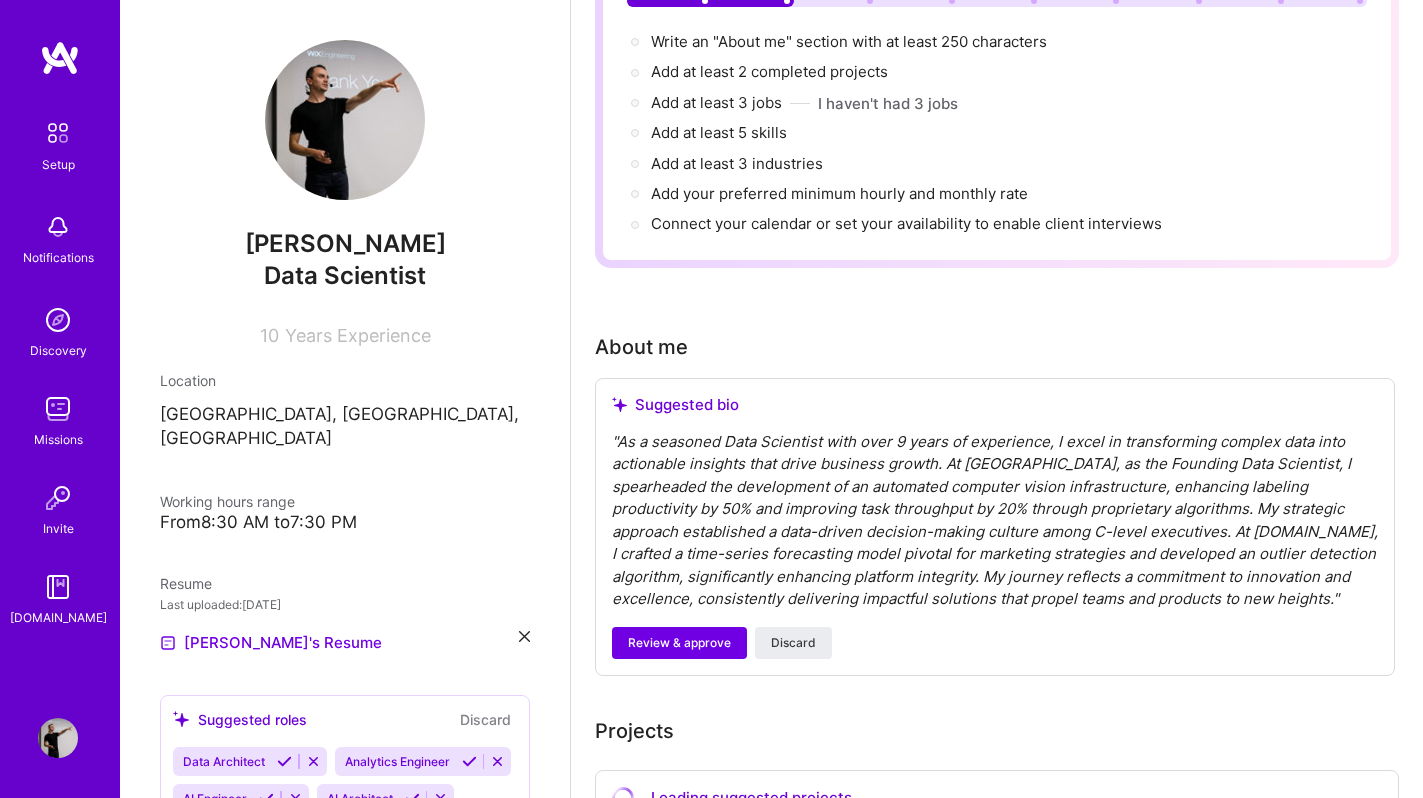 scroll, scrollTop: 299, scrollLeft: 0, axis: vertical 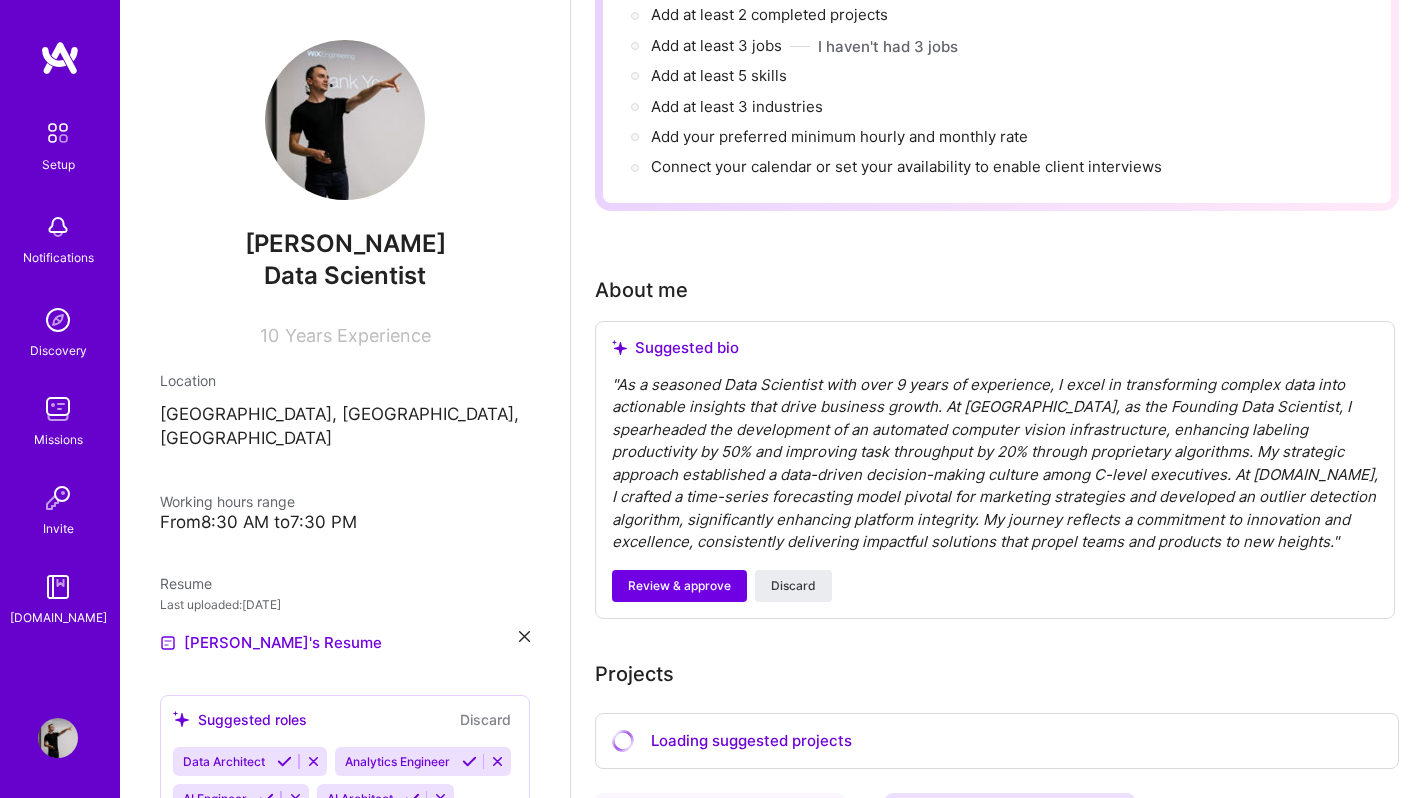click on "" As a seasoned Data Scientist with over 9 years of experience, I excel in transforming complex data into actionable insights that drive business growth. At Tasq.ai, as the Founding Data Scientist, I spearheaded the development of an automated computer vision infrastructure, enhancing labeling productivity by 50% and improving task throughput by 20% through proprietary algorithms. My strategic approach established a data-driven decision-making culture among C-level executives. At Gen.tech, I crafted a time-series forecasting model pivotal for marketing strategies and developed an outlier detection algorithm, significantly enhancing platform integrity. My journey reflects a commitment to innovation and excellence, consistently delivering impactful solutions that propel teams and products to new heights. "" at bounding box center (995, 464) 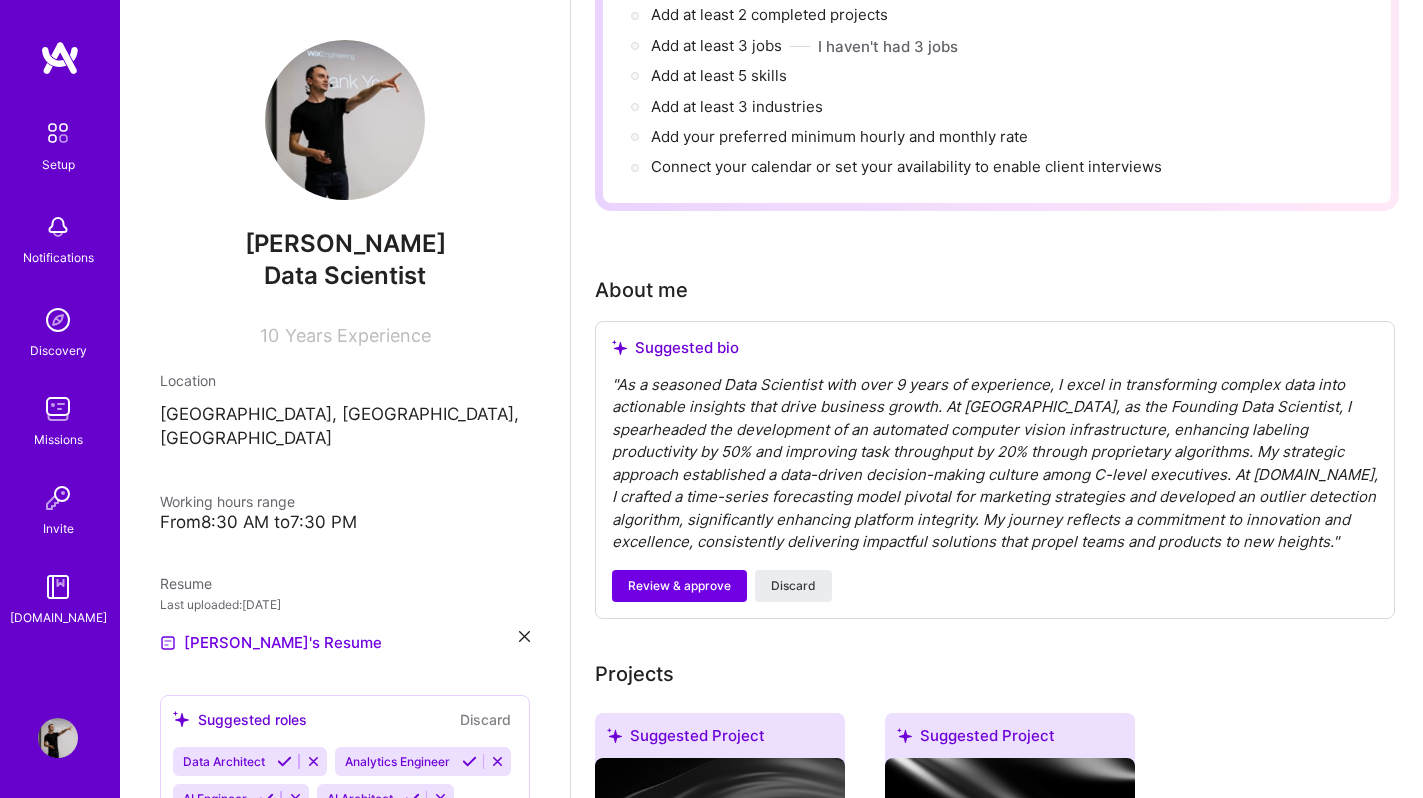 scroll, scrollTop: 331, scrollLeft: 0, axis: vertical 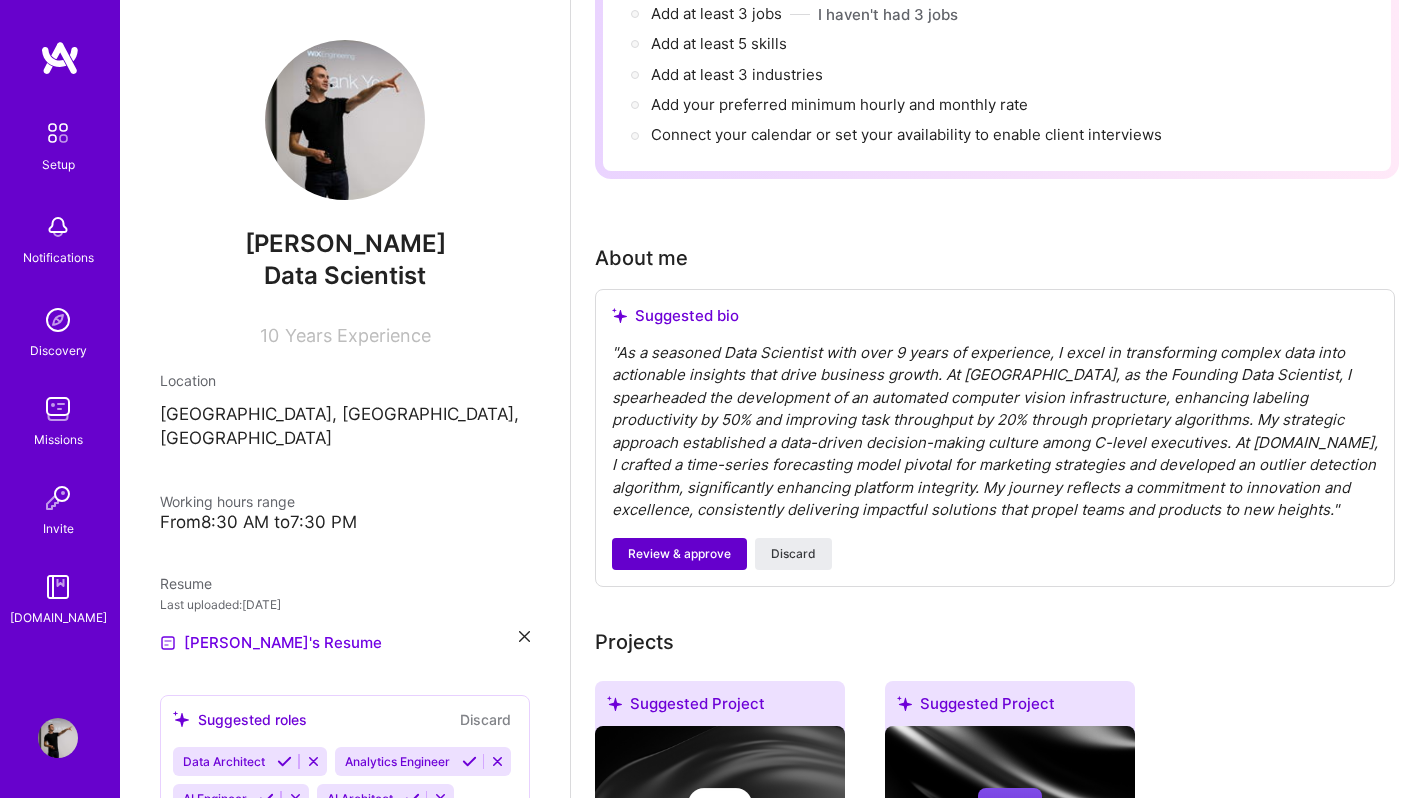 click on "Review & approve" at bounding box center (679, 554) 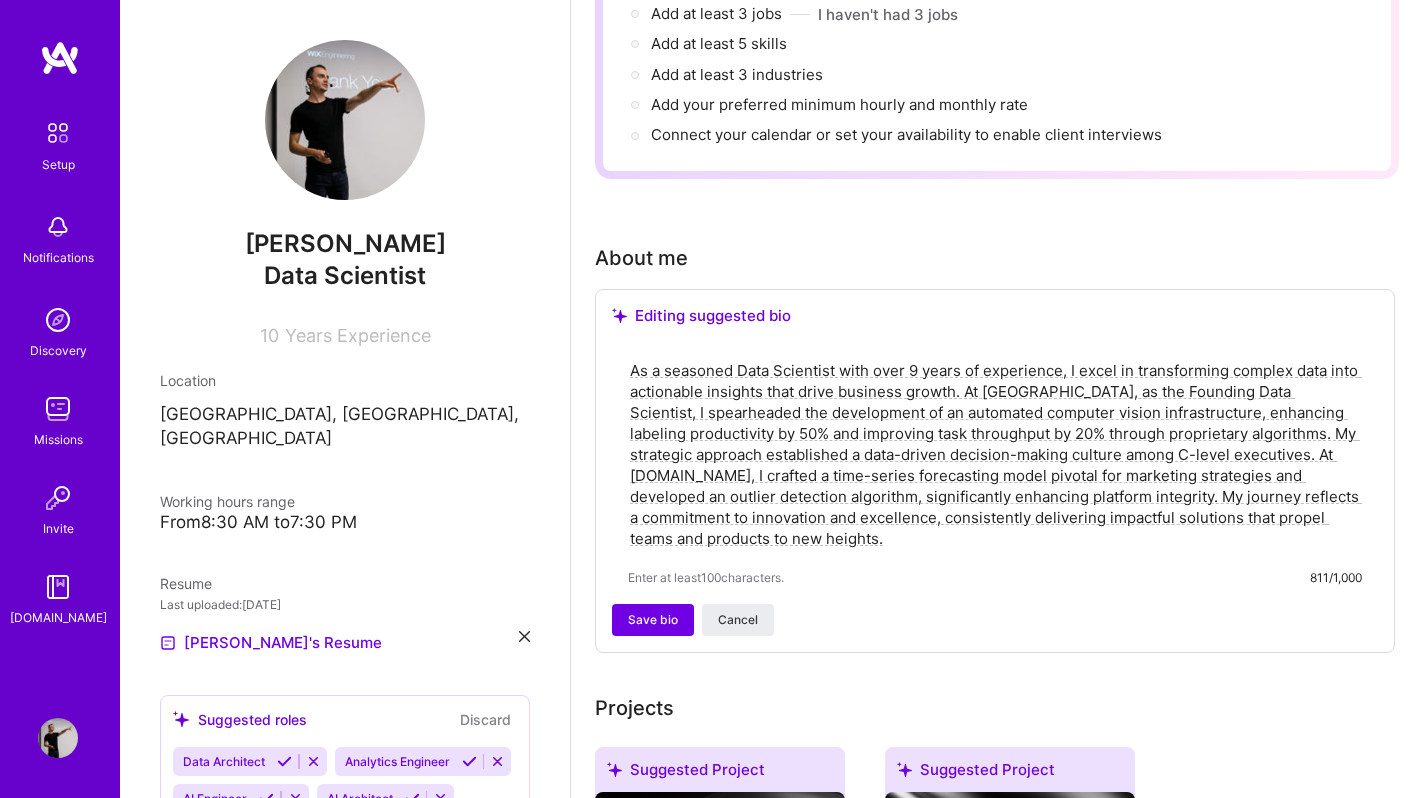click on "As a seasoned Data Scientist with over 9 years of experience, I excel in transforming complex data into actionable insights that drive business growth. At Tasq.ai, as the Founding Data Scientist, I spearheaded the development of an automated computer vision infrastructure, enhancing labeling productivity by 50% and improving task throughput by 20% through proprietary algorithms. My strategic approach established a data-driven decision-making culture among C-level executives. At Gen.tech, I crafted a time-series forecasting model pivotal for marketing strategies and developed an outlier detection algorithm, significantly enhancing platform integrity. My journey reflects a commitment to innovation and excellence, consistently delivering impactful solutions that propel teams and products to new heights." at bounding box center (995, 454) 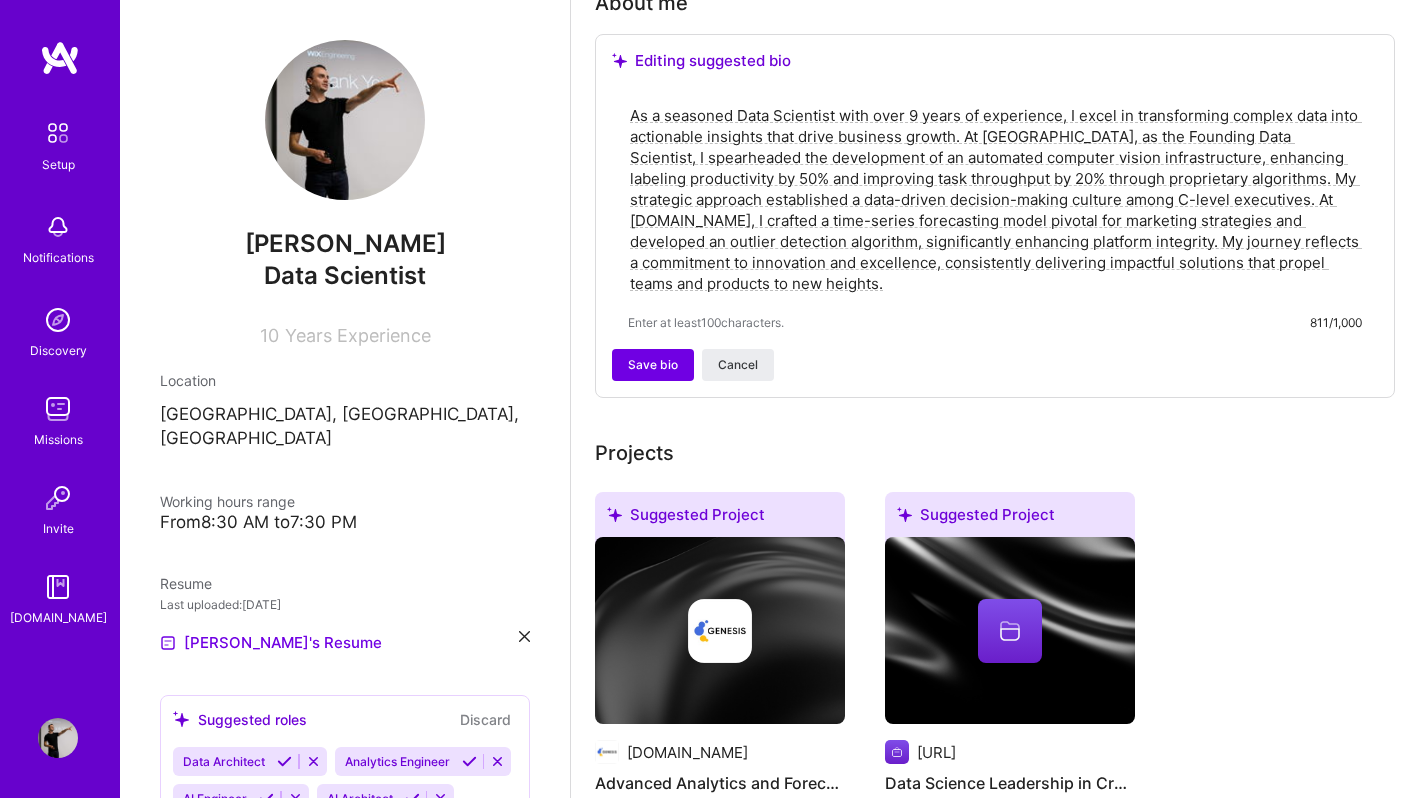 scroll, scrollTop: 252, scrollLeft: 0, axis: vertical 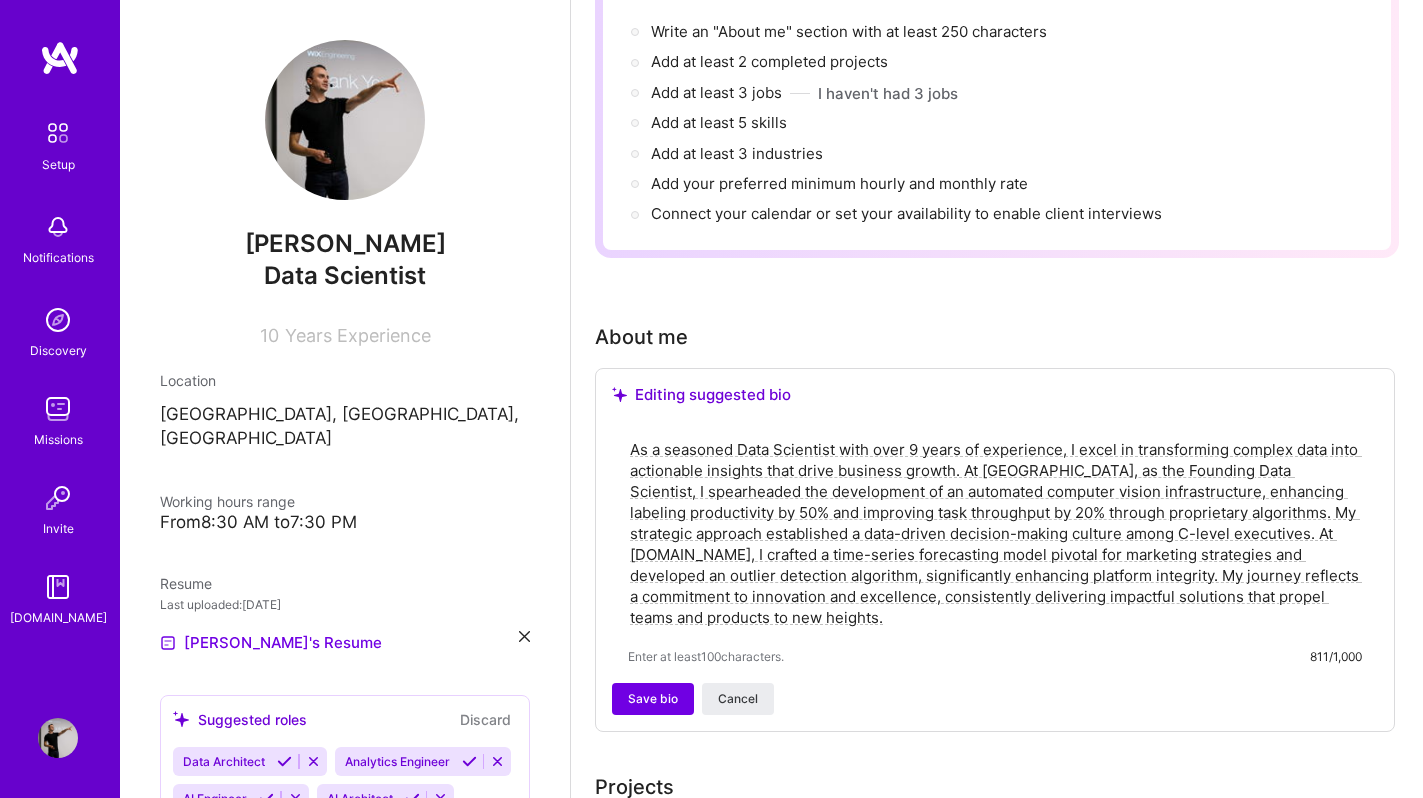 click on "As a seasoned Data Scientist with over 9 years of experience, I excel in transforming complex data into actionable insights that drive business growth. At Tasq.ai, as the Founding Data Scientist, I spearheaded the development of an automated computer vision infrastructure, enhancing labeling productivity by 50% and improving task throughput by 20% through proprietary algorithms. My strategic approach established a data-driven decision-making culture among C-level executives. At Gen.tech, I crafted a time-series forecasting model pivotal for marketing strategies and developed an outlier detection algorithm, significantly enhancing platform integrity. My journey reflects a commitment to innovation and excellence, consistently delivering impactful solutions that propel teams and products to new heights." at bounding box center [995, 533] 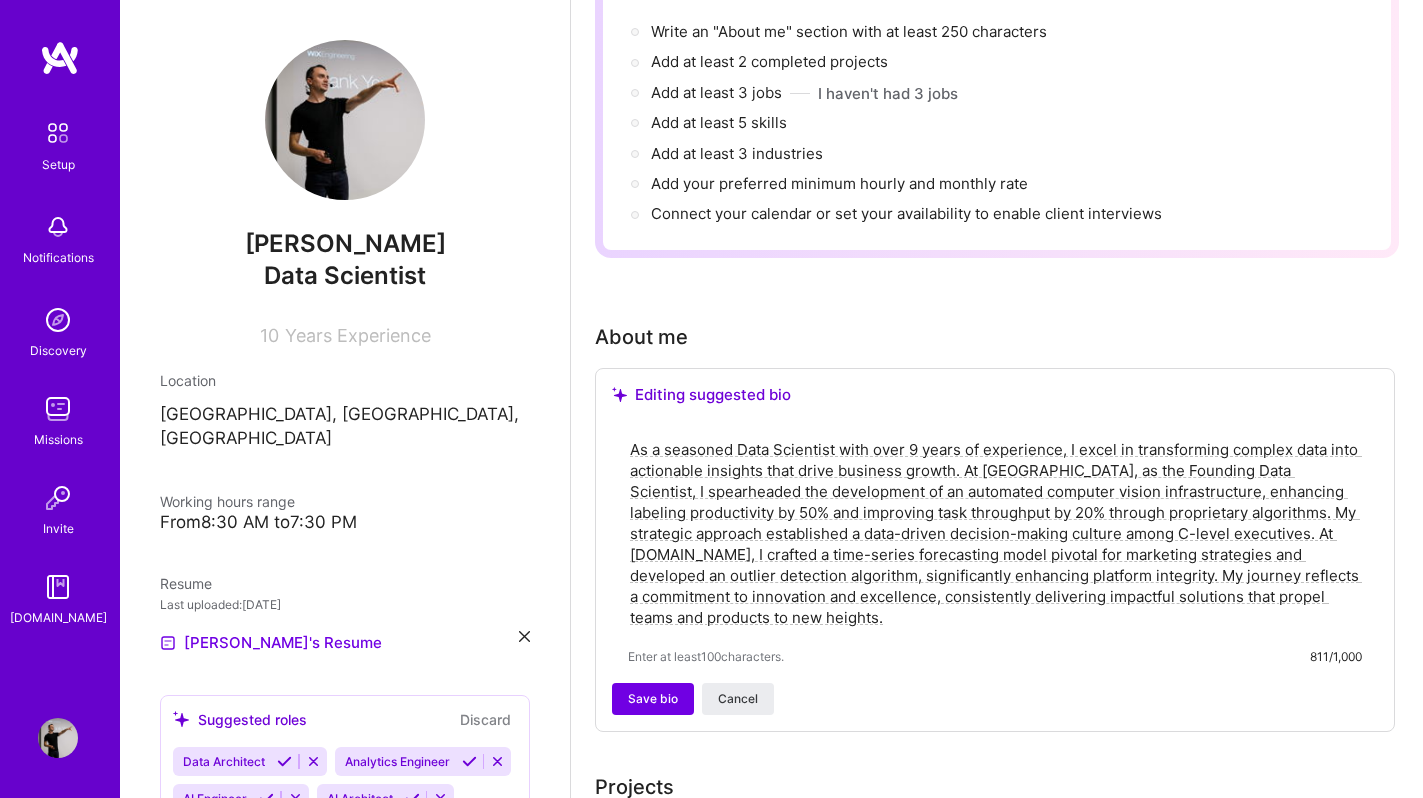 click on "As a seasoned Data Scientist with over 9 years of experience, I excel in transforming complex data into actionable insights that drive business growth. At Tasq.ai, as the Founding Data Scientist, I spearheaded the development of an automated computer vision infrastructure, enhancing labeling productivity by 50% and improving task throughput by 20% through proprietary algorithms. My strategic approach established a data-driven decision-making culture among C-level executives. At Gen.tech, I crafted a time-series forecasting model pivotal for marketing strategies and developed an outlier detection algorithm, significantly enhancing platform integrity. My journey reflects a commitment to innovation and excellence, consistently delivering impactful solutions that propel teams and products to new heights." at bounding box center [995, 533] 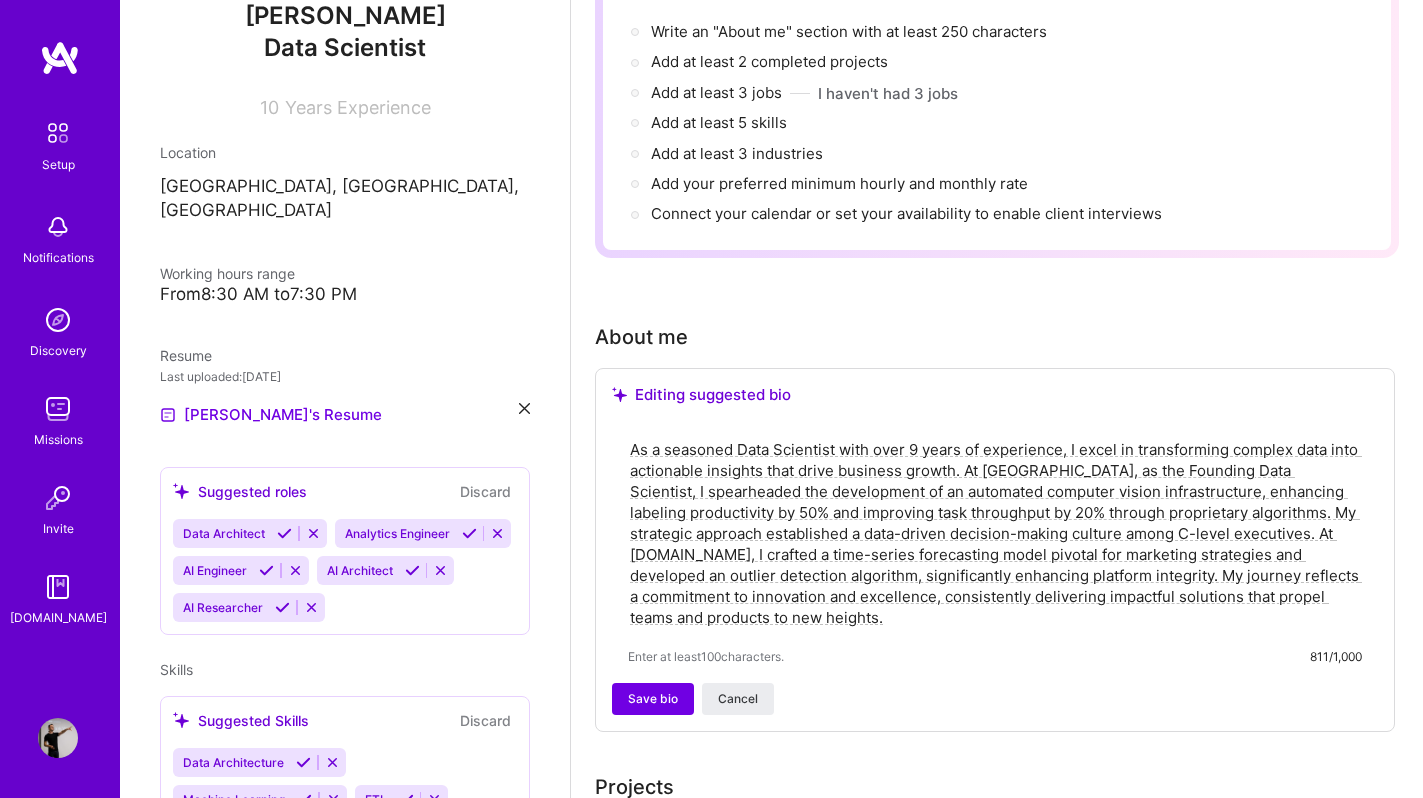 scroll, scrollTop: 246, scrollLeft: 0, axis: vertical 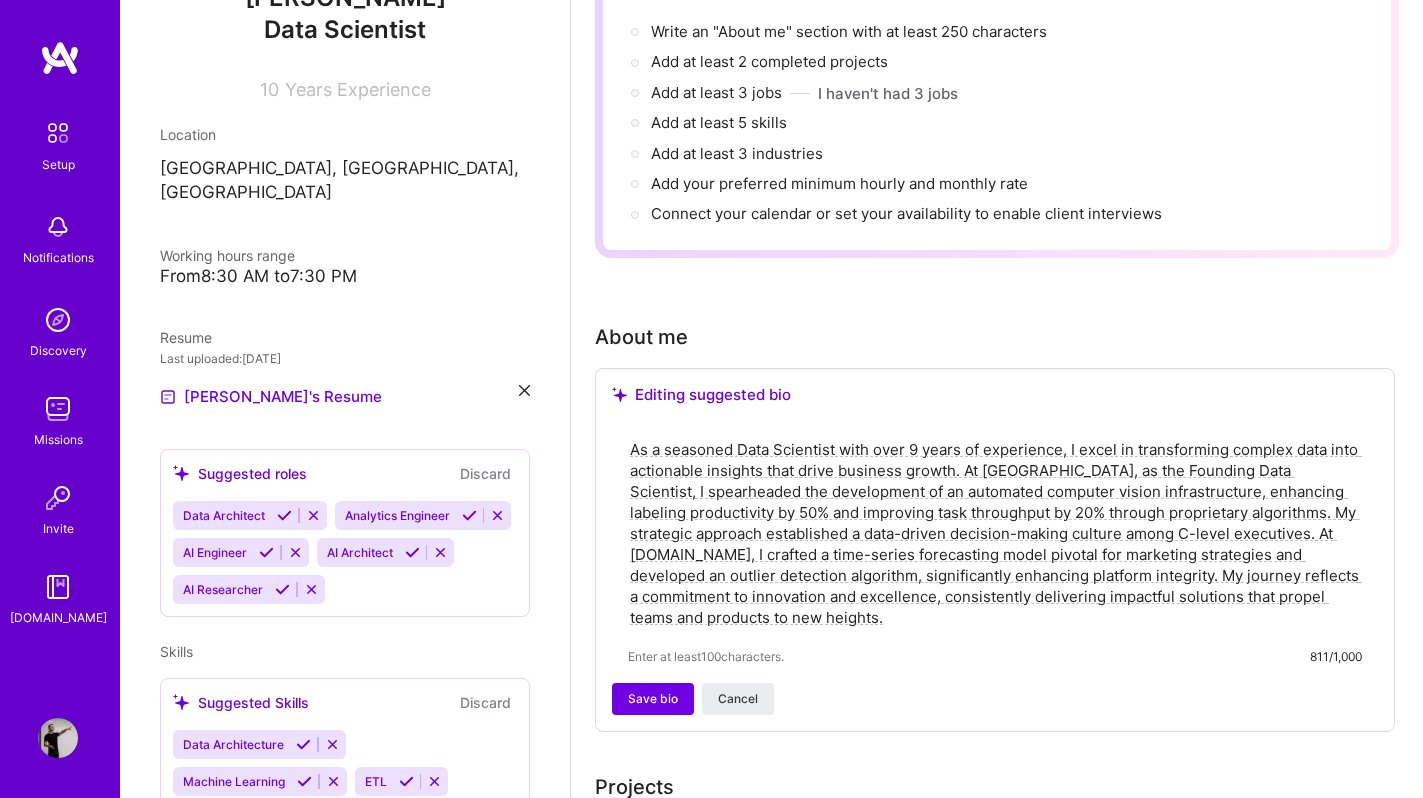 click at bounding box center [282, 589] 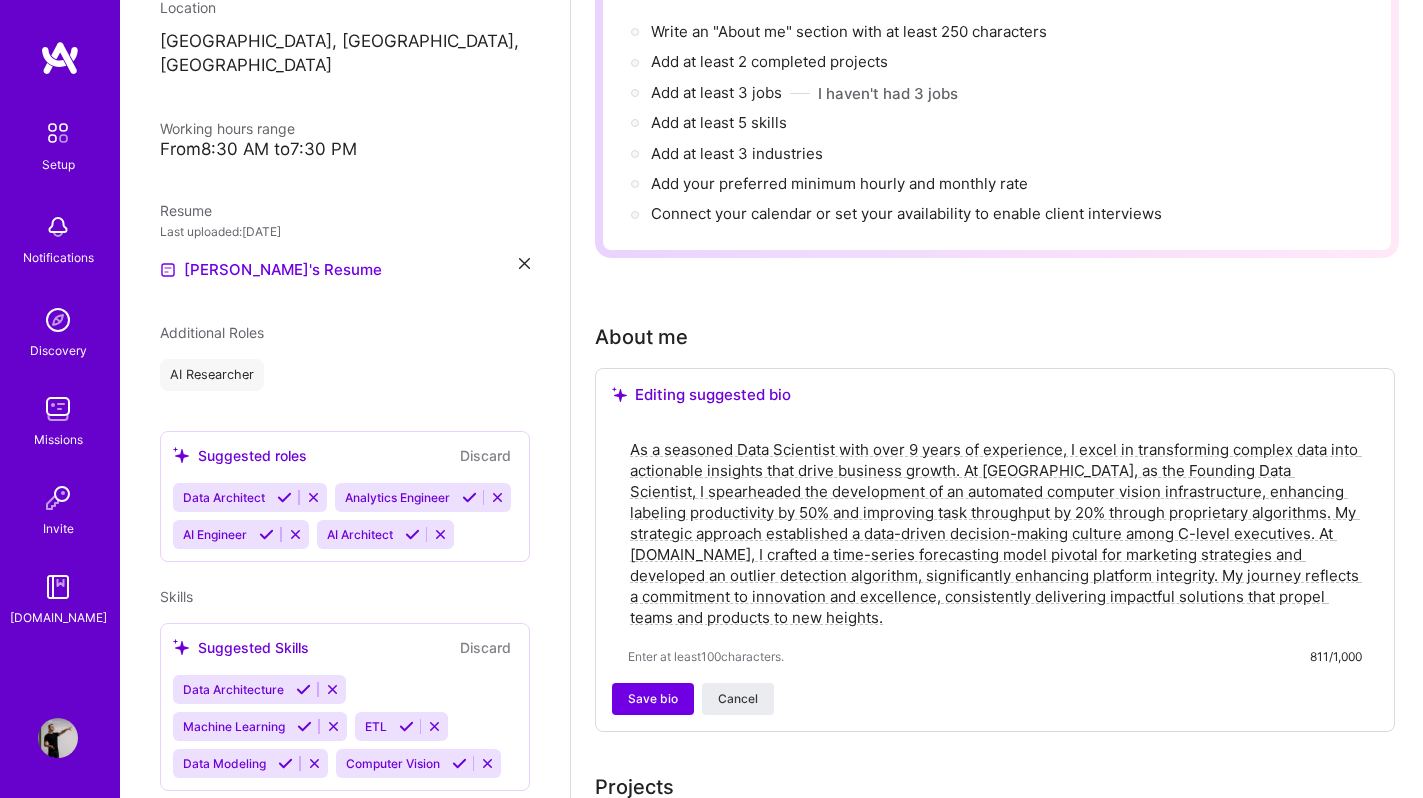 scroll, scrollTop: 442, scrollLeft: 0, axis: vertical 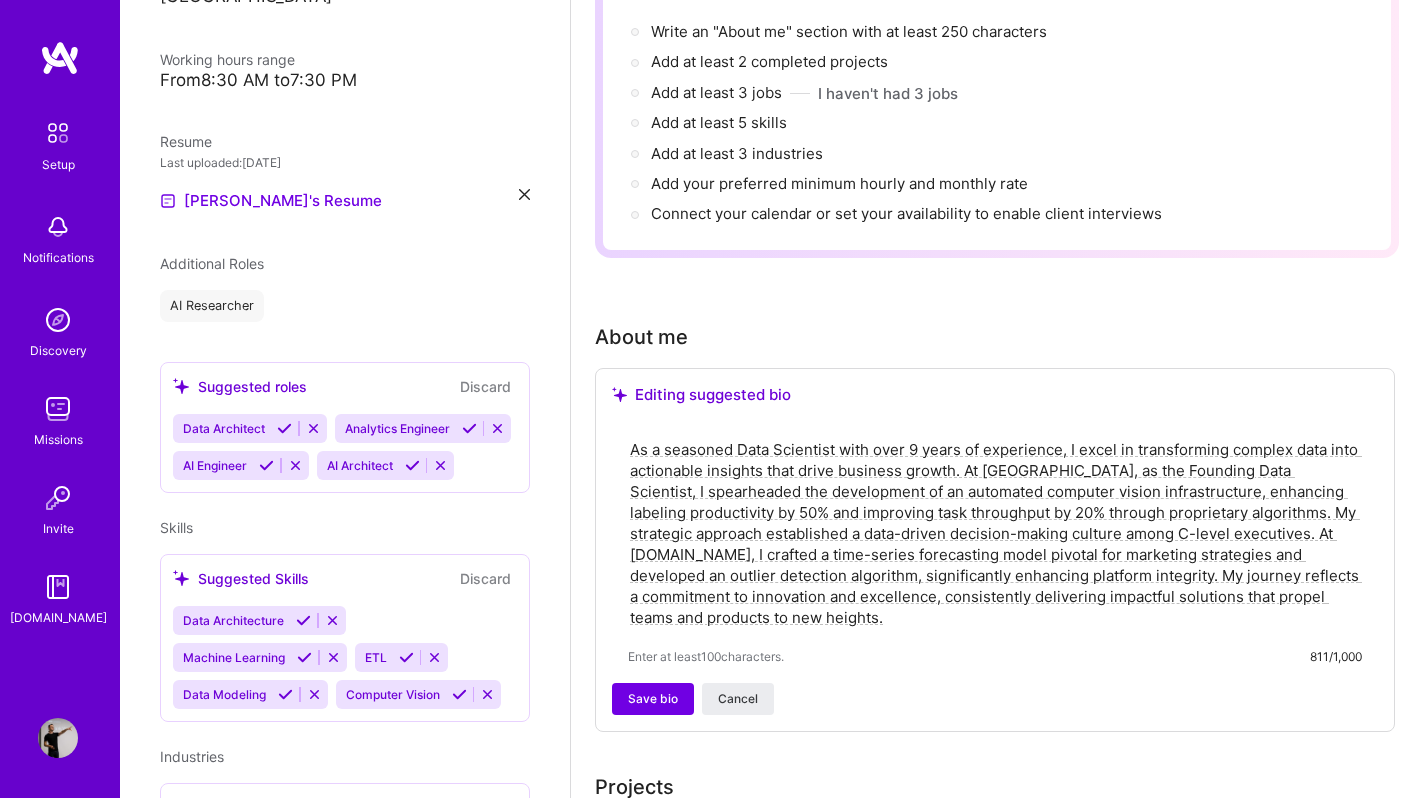 click at bounding box center [304, 657] 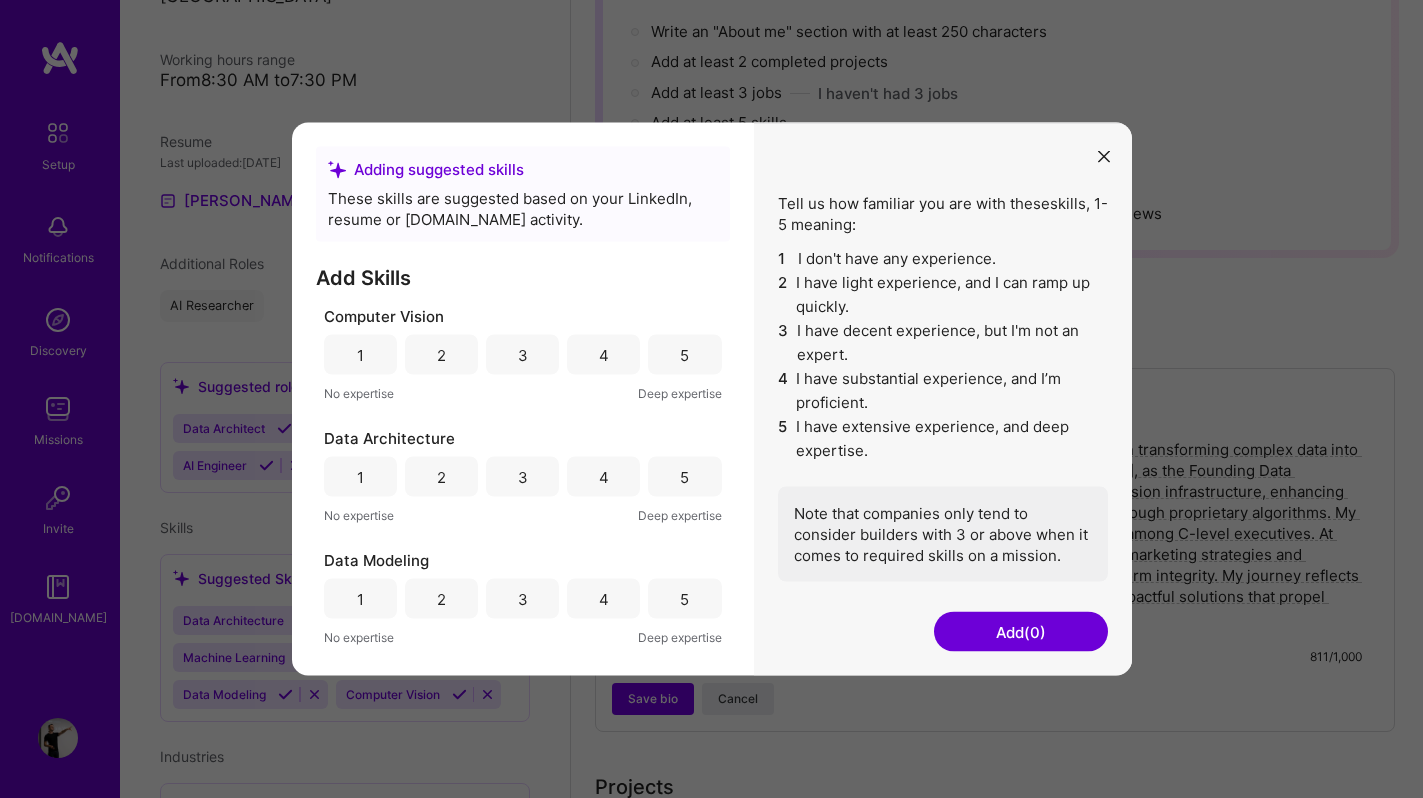 click on "3" at bounding box center (522, 477) 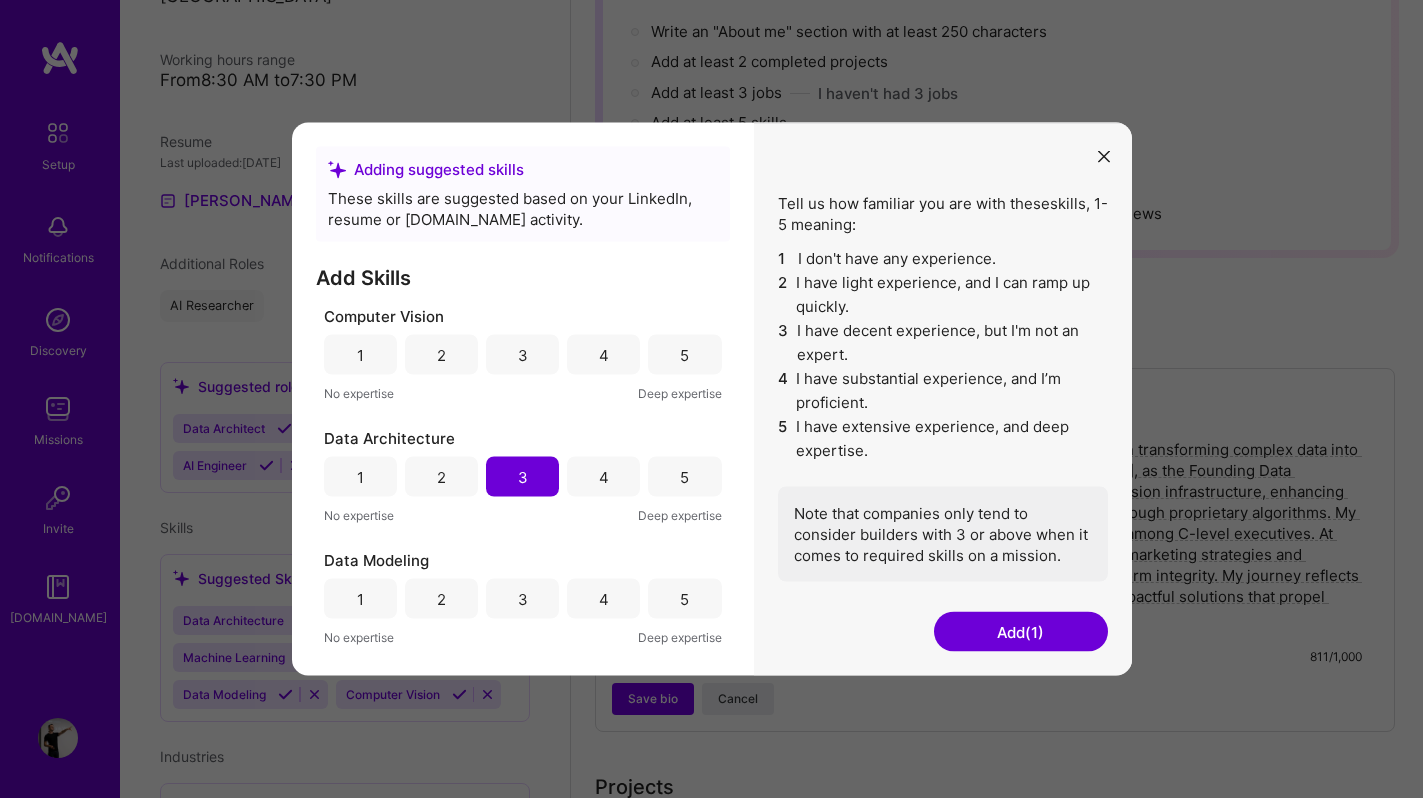 click on "4" at bounding box center (603, 355) 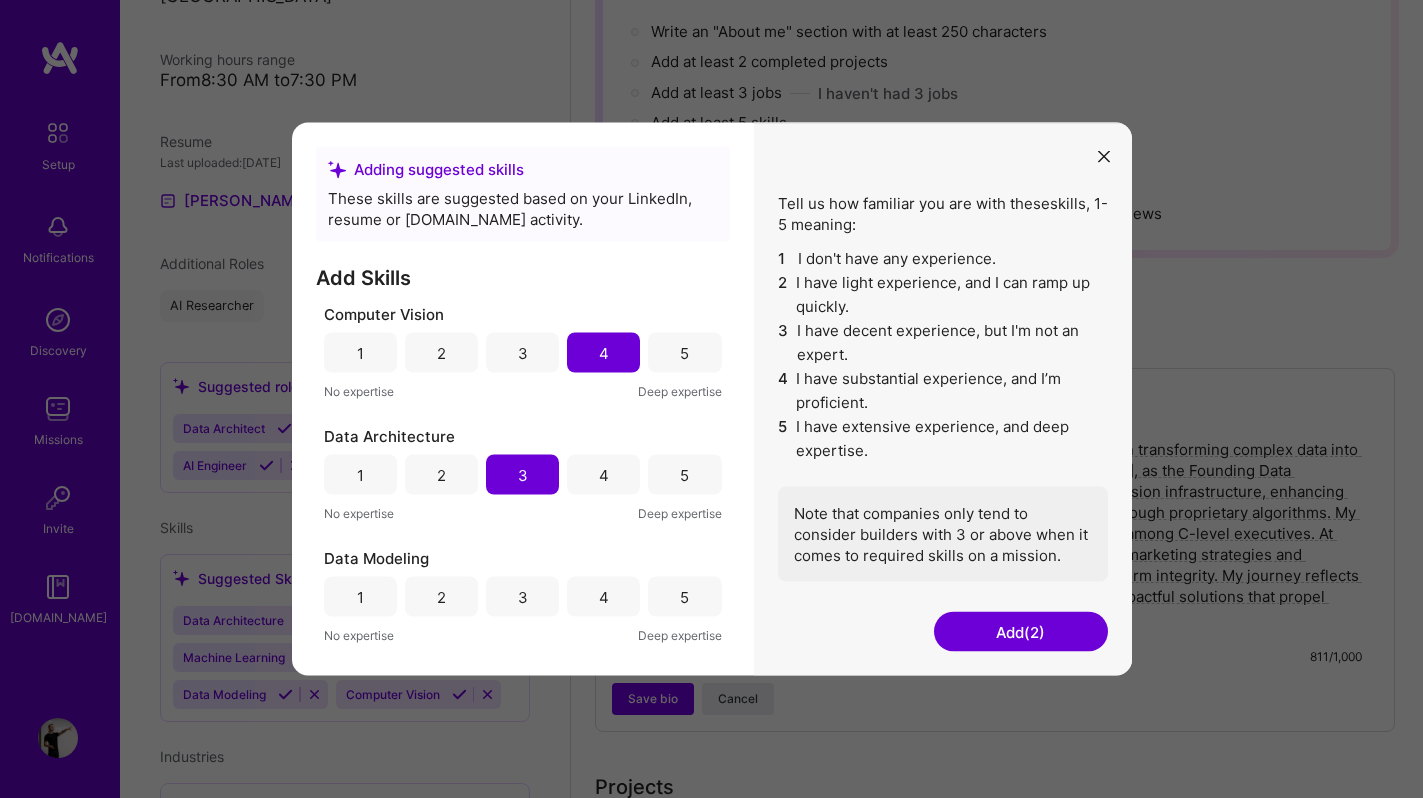 scroll, scrollTop: 0, scrollLeft: 0, axis: both 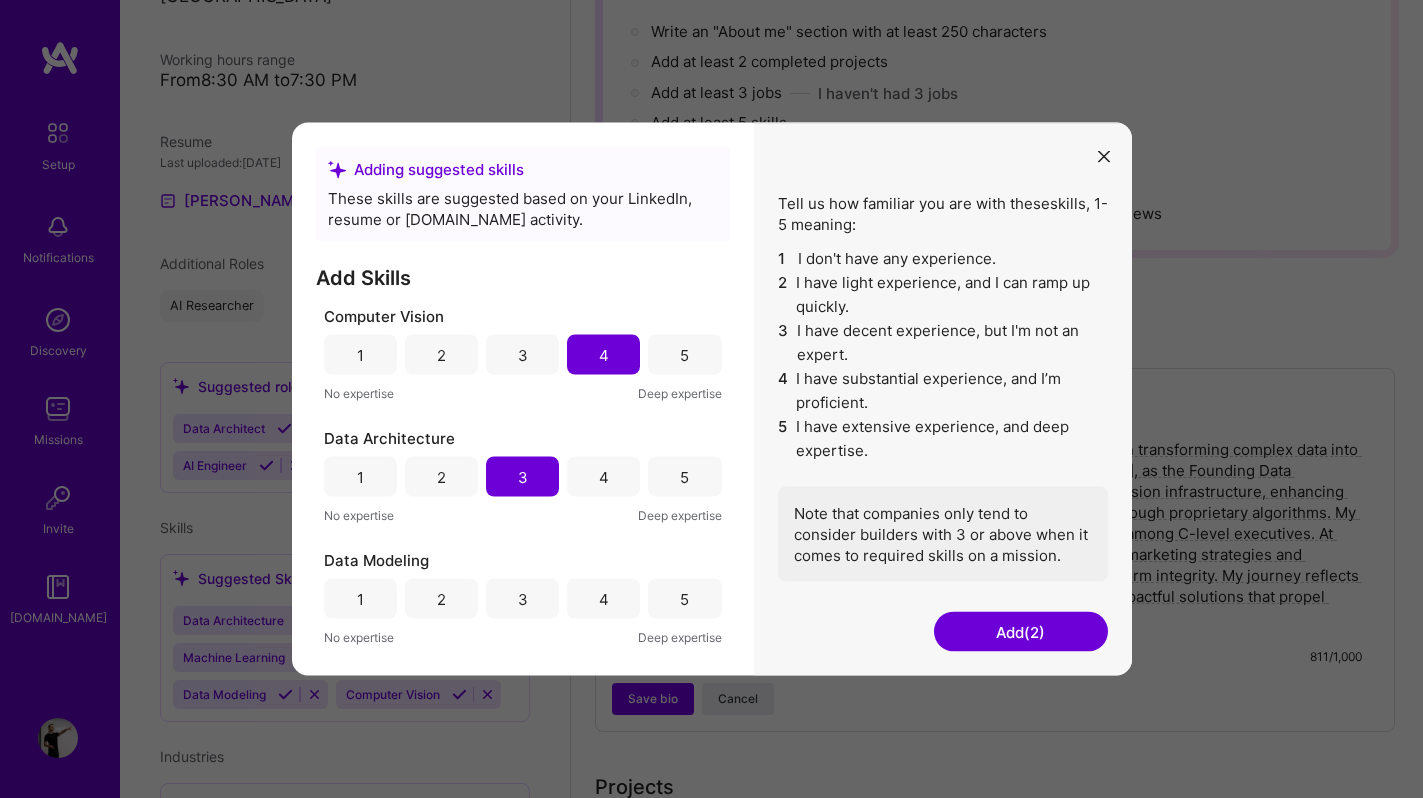 click on "4" at bounding box center (603, 355) 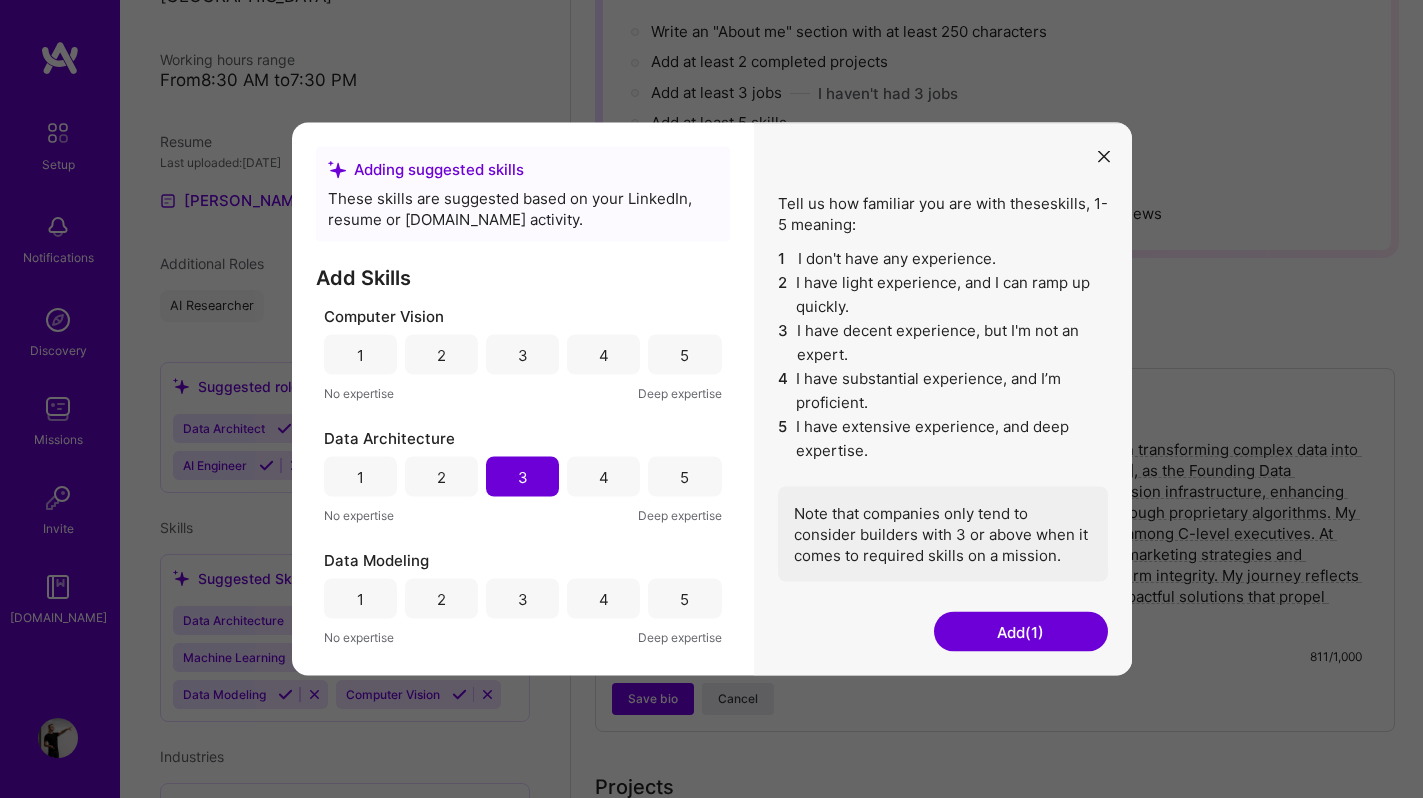 click on "2" at bounding box center (441, 477) 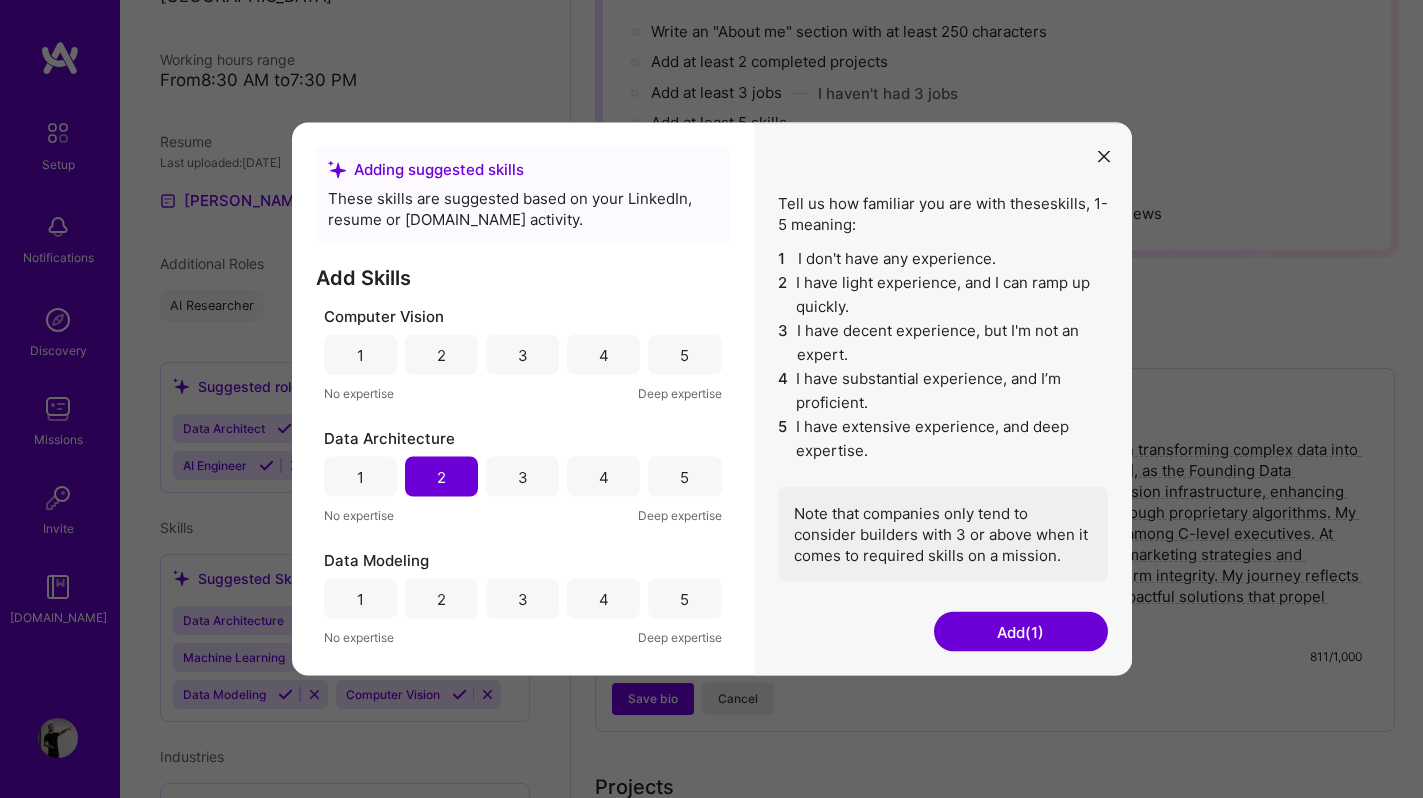 scroll, scrollTop: 39, scrollLeft: 0, axis: vertical 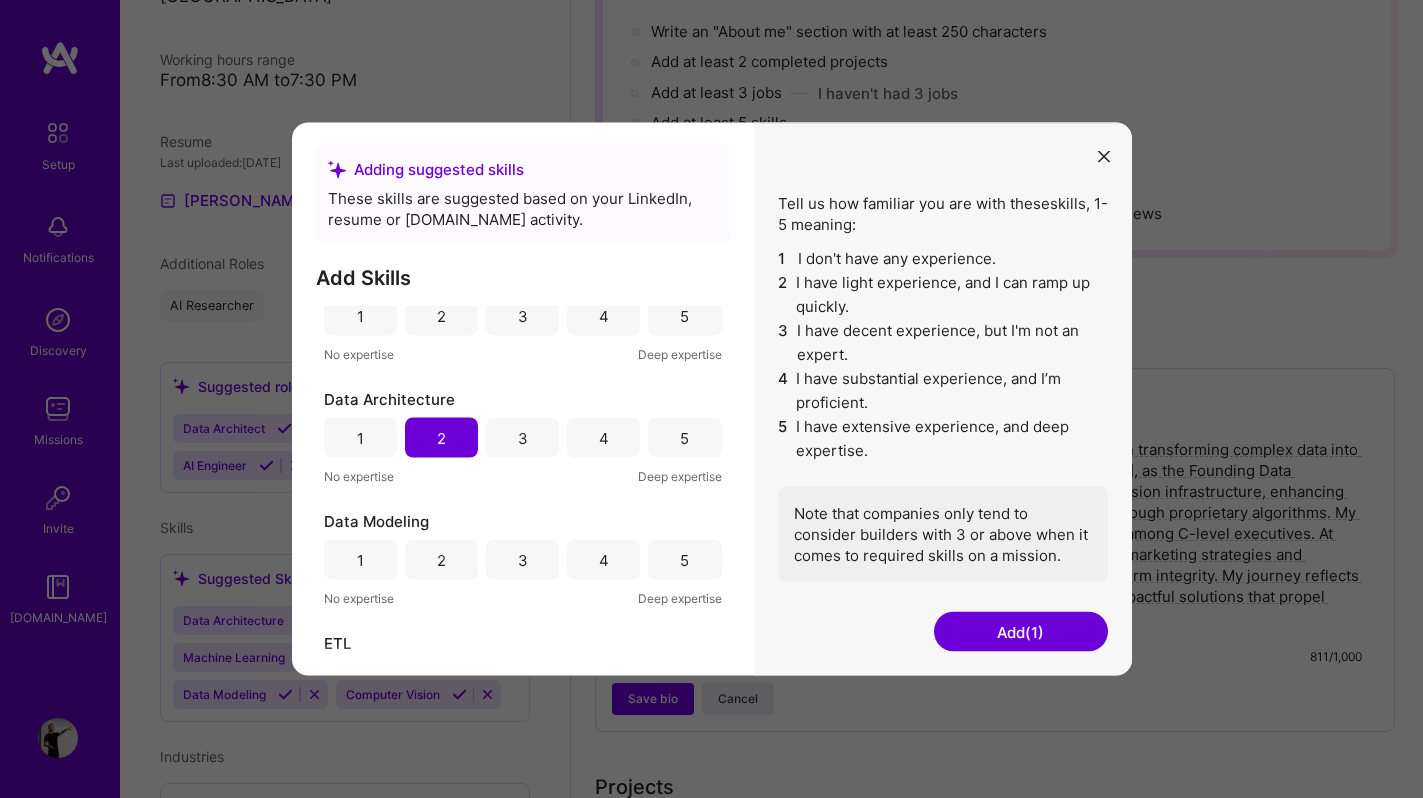 click on "4" at bounding box center [603, 560] 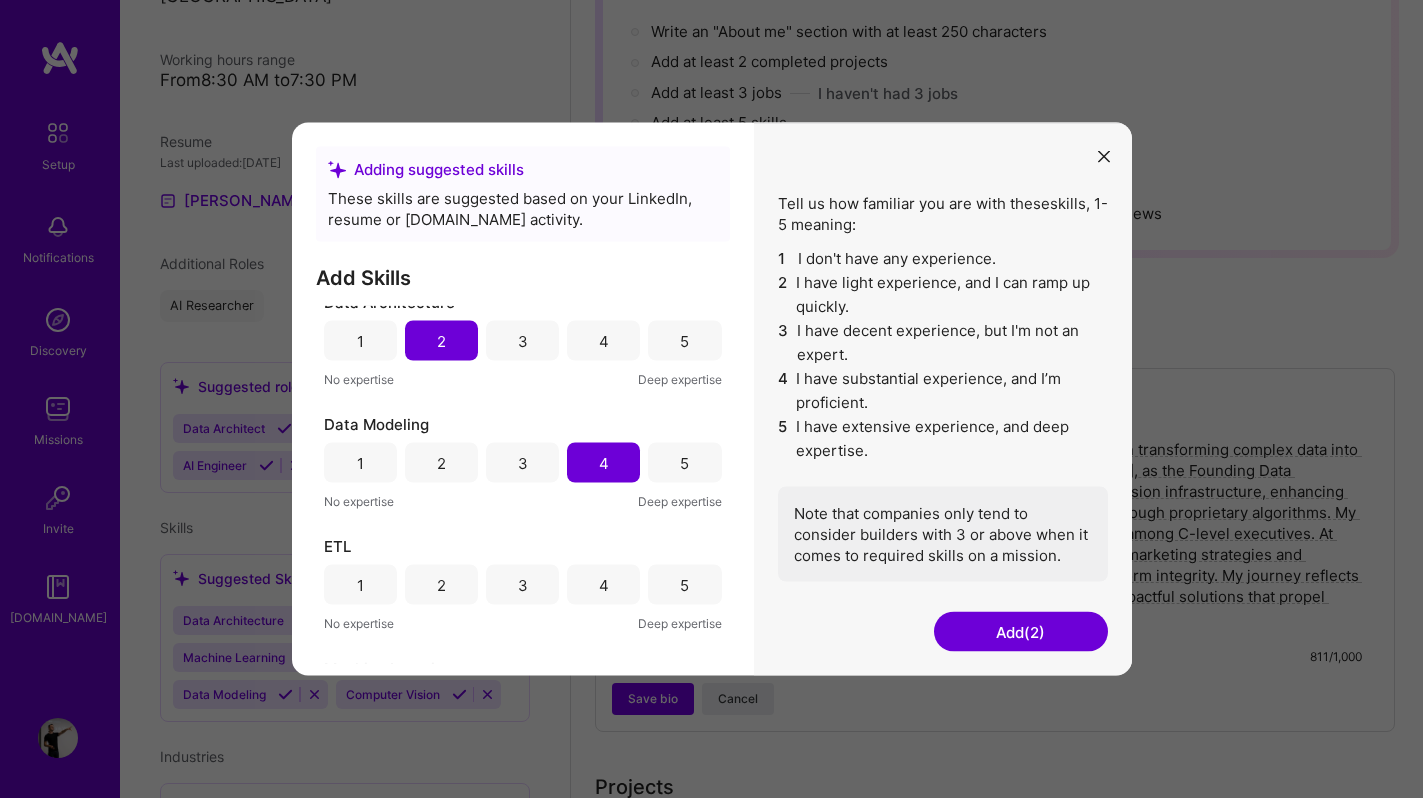 click on "3" at bounding box center [523, 584] 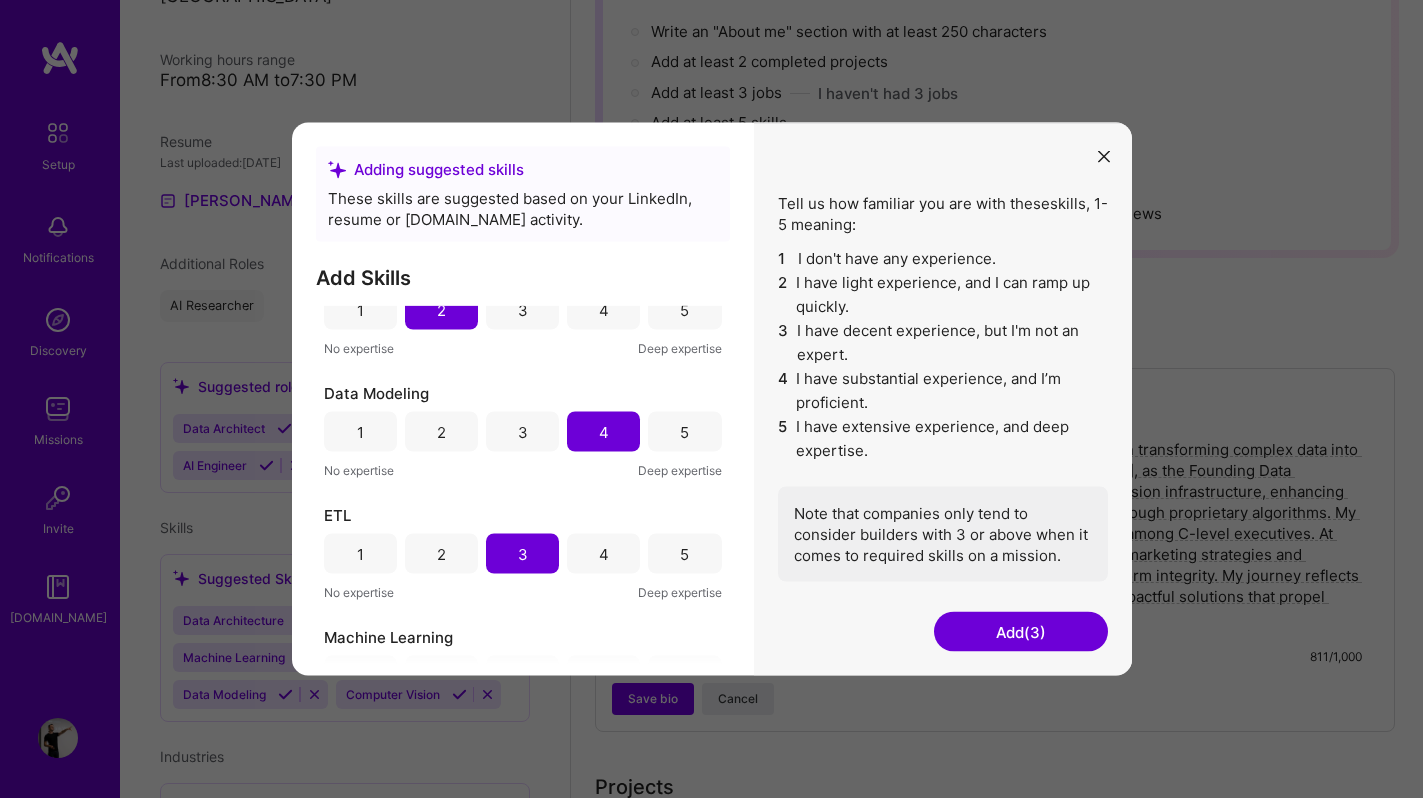 scroll, scrollTop: 227, scrollLeft: 0, axis: vertical 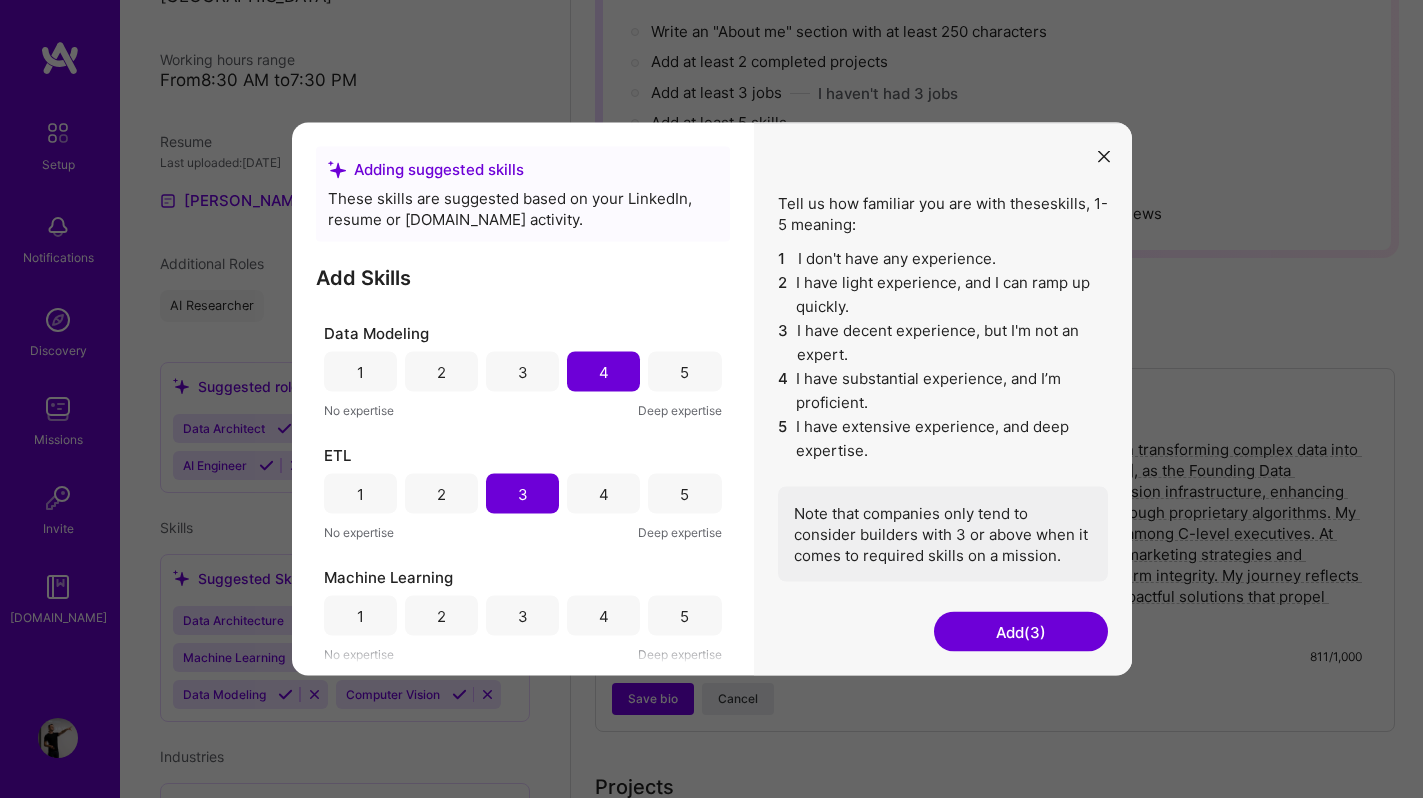 click on "5" at bounding box center [684, 616] 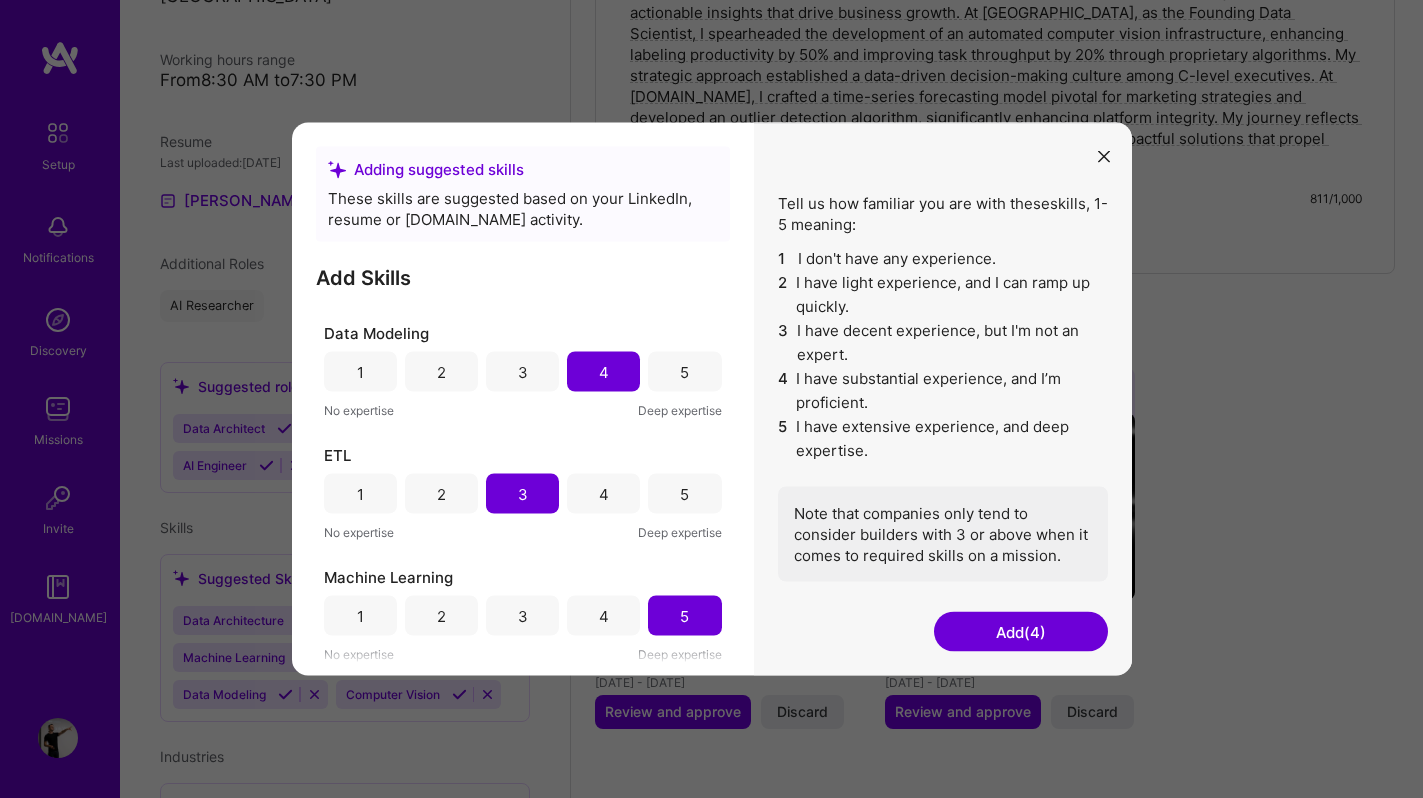 scroll, scrollTop: 776, scrollLeft: 0, axis: vertical 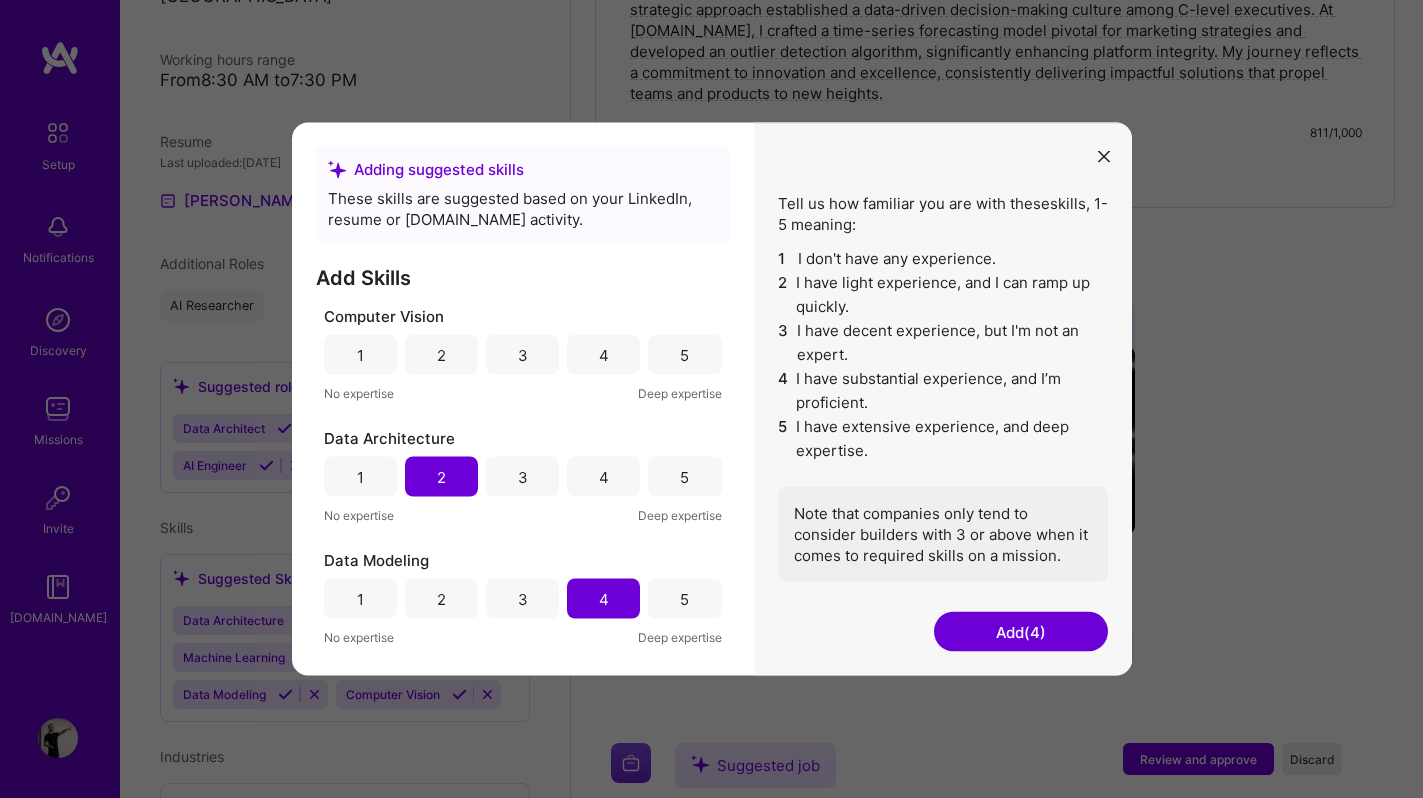 click on "Add  (4)" at bounding box center (1021, 632) 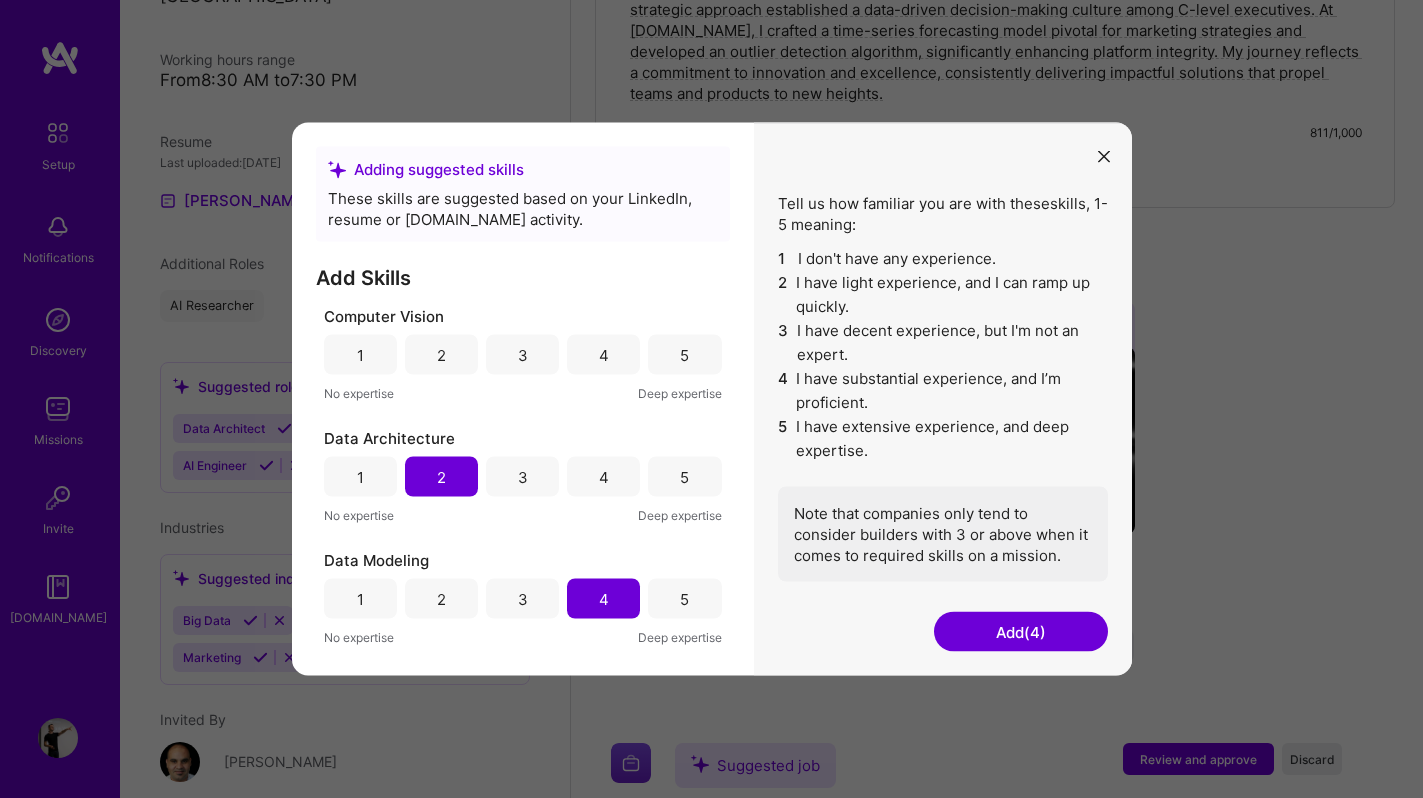 click on "Add  (4)" at bounding box center [1021, 632] 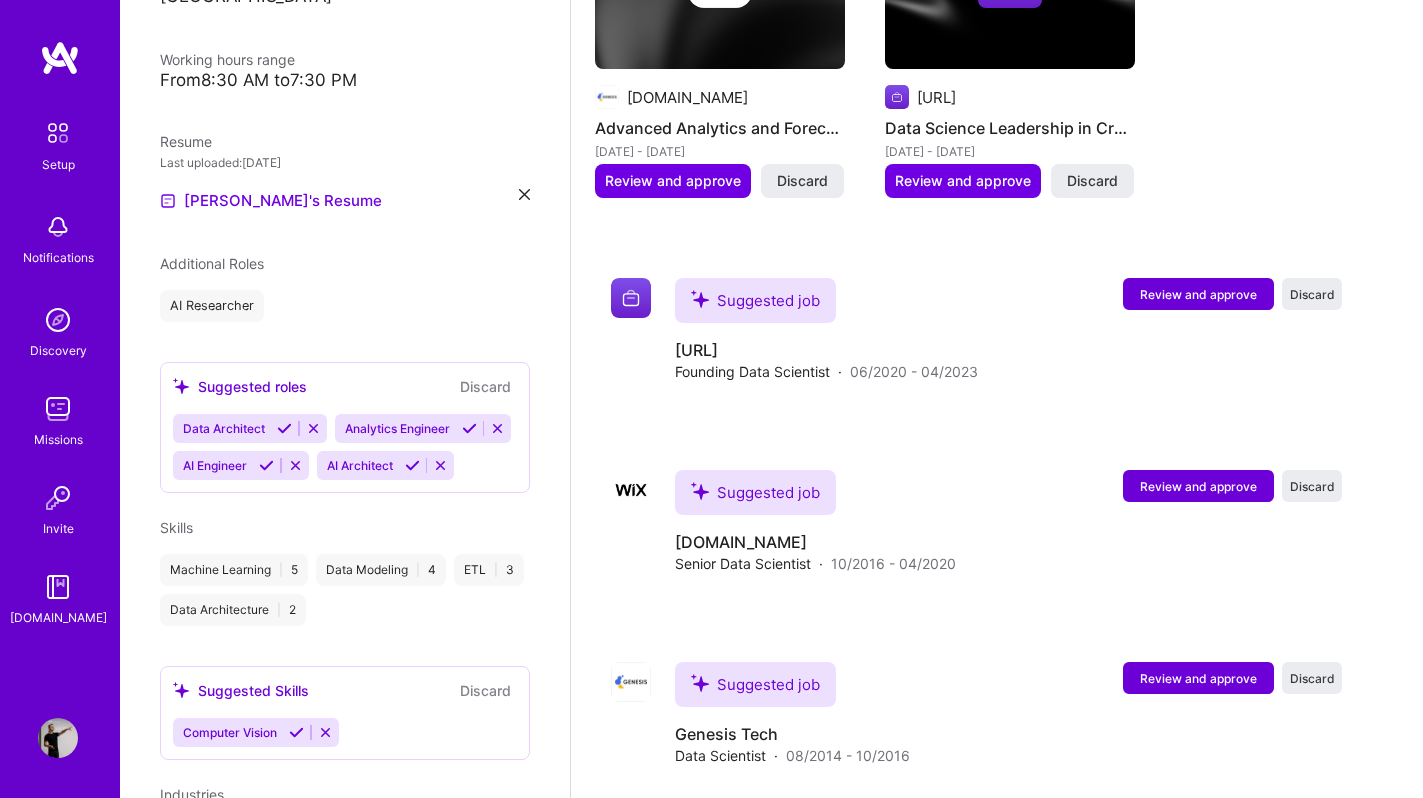 scroll, scrollTop: 1239, scrollLeft: 0, axis: vertical 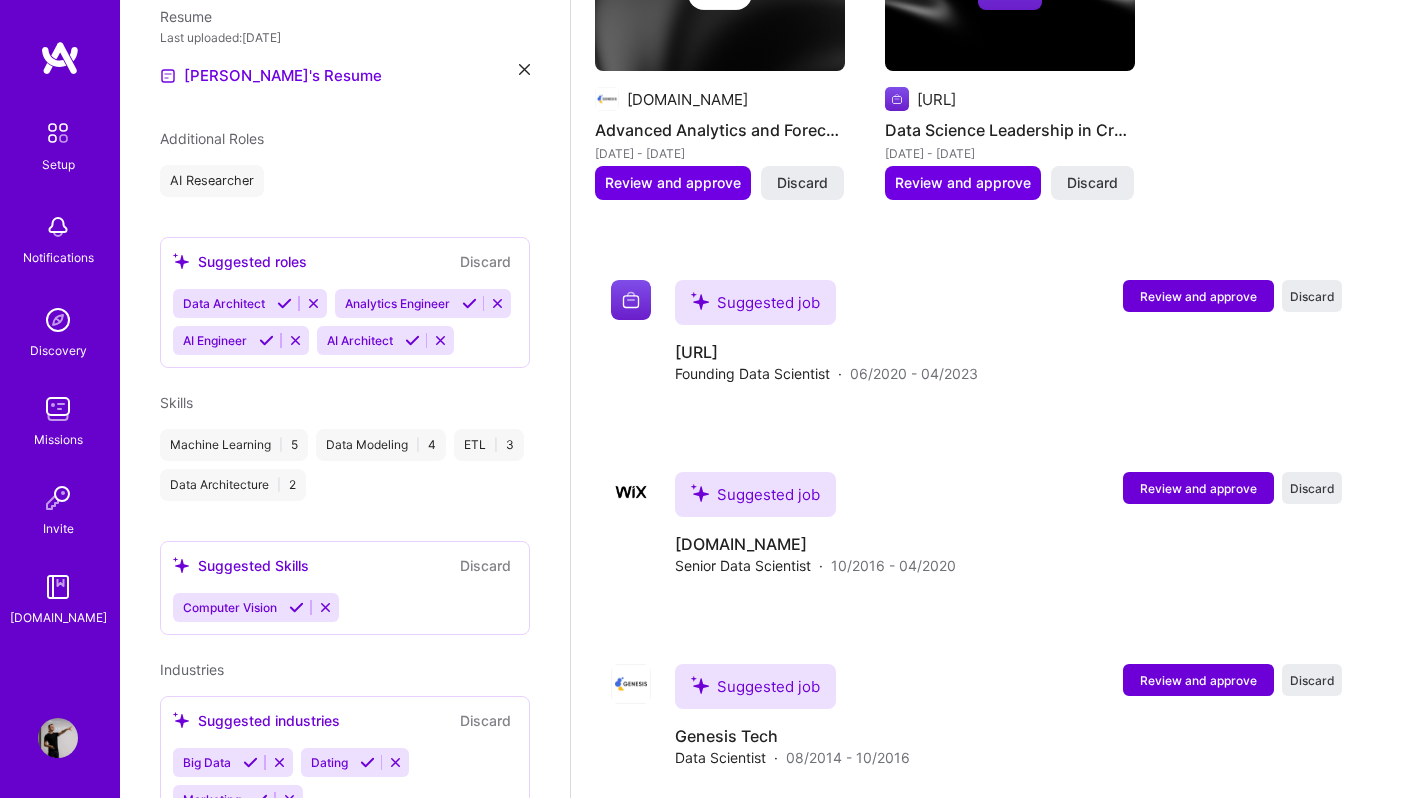 click on "Vadym Boikov Data Scientist 10 Years Experience Location  Buenos Aires, Buenos Aires, Argentina Working hours range From  8:30 AM    to  7:30 PM Resume Last uploaded:  Jul 24, 2025 Vadym's Resume Additional Roles AI Researcher Suggested roles Discard Data Architect Analytics Engineer AI Engineer AI Architect Skills Machine Learning | 5 Data Modeling | 4 ETL | 3 Data Architecture | 2 Suggested Skills Discard Computer Vision Industries Suggested industries Discard Big Data Dating Marketing Invited By Daniel Moran" at bounding box center (345, 399) 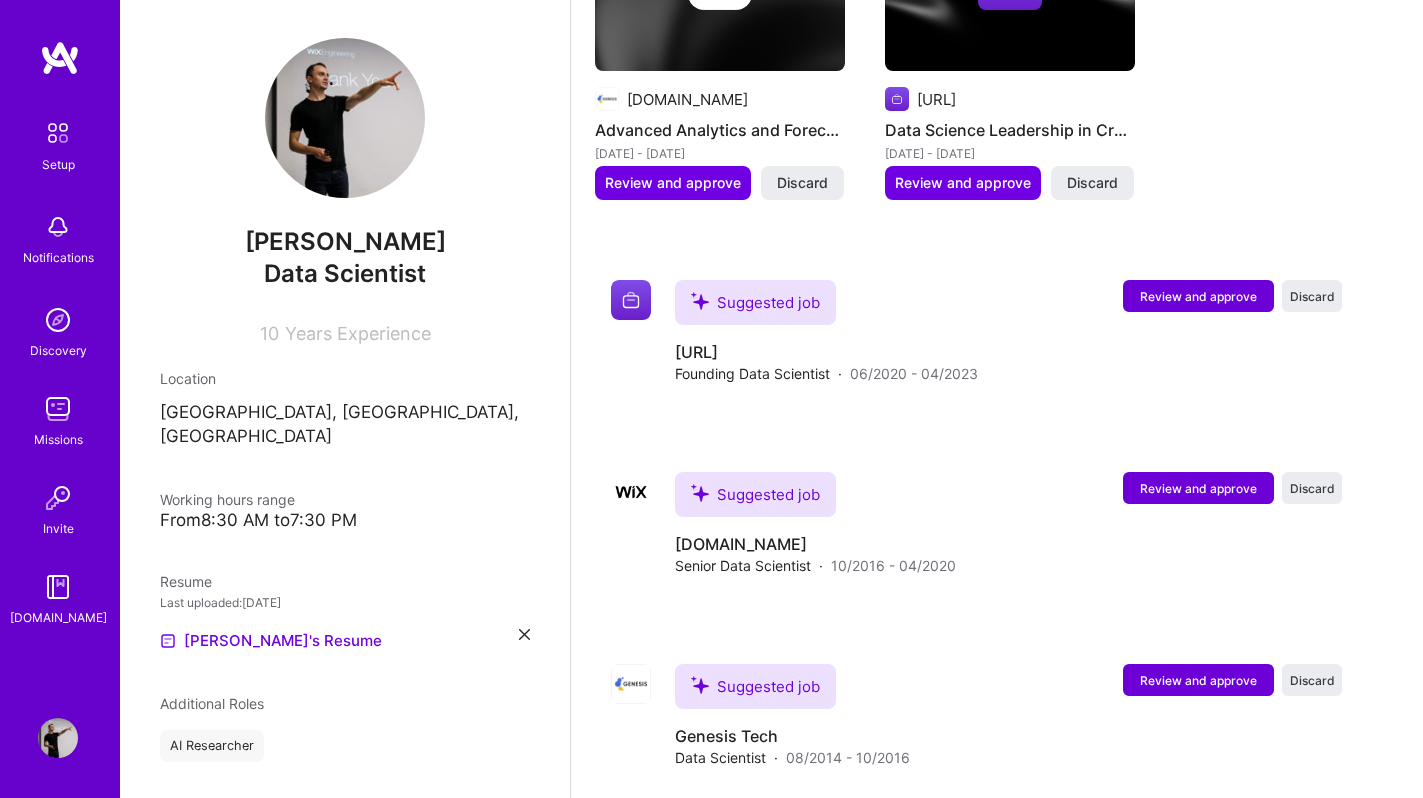 scroll, scrollTop: 0, scrollLeft: 0, axis: both 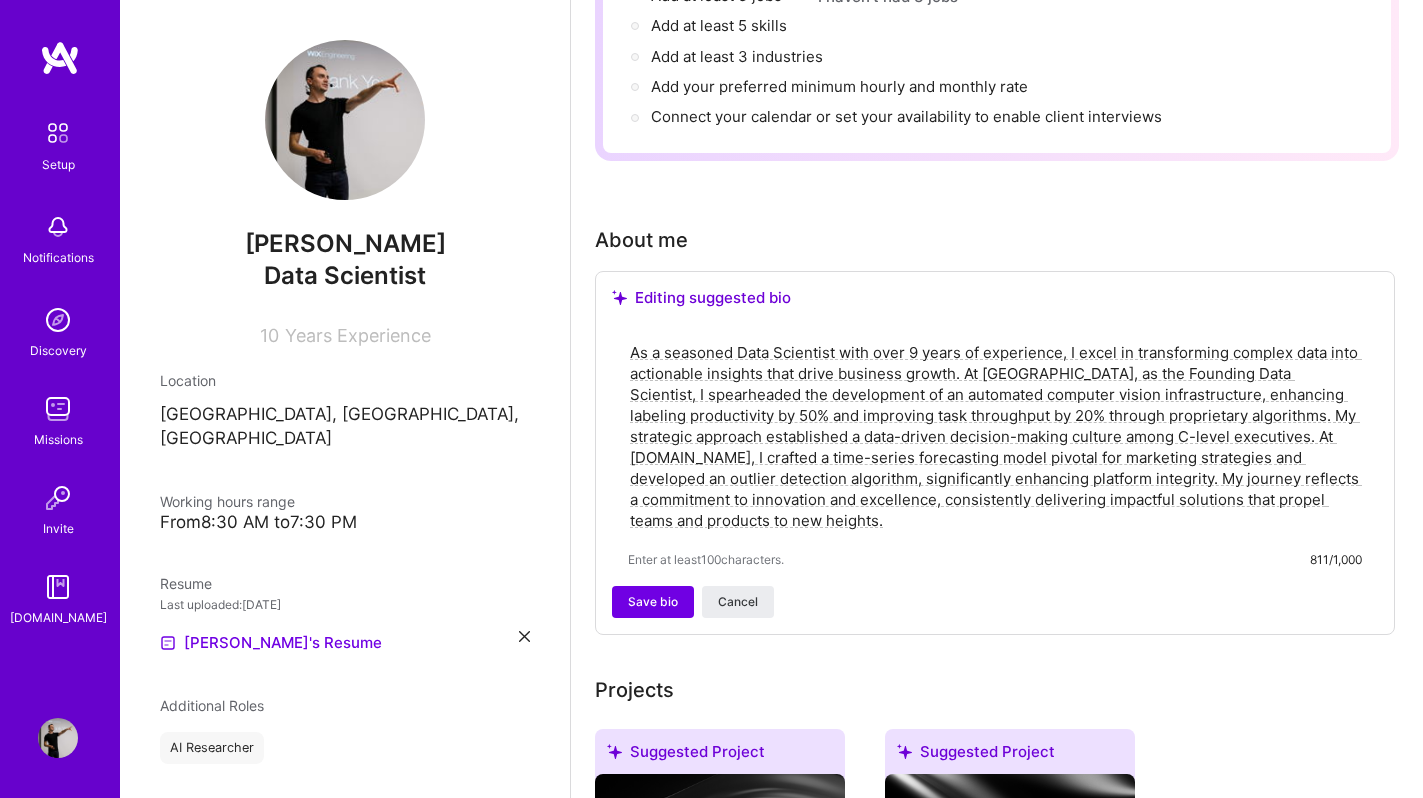 click on "As a seasoned Data Scientist with over 9 years of experience, I excel in transforming complex data into actionable insights that drive business growth. At Tasq.ai, as the Founding Data Scientist, I spearheaded the development of an automated computer vision infrastructure, enhancing labeling productivity by 50% and improving task throughput by 20% through proprietary algorithms. My strategic approach established a data-driven decision-making culture among C-level executives. At Gen.tech, I crafted a time-series forecasting model pivotal for marketing strategies and developed an outlier detection algorithm, significantly enhancing platform integrity. My journey reflects a commitment to innovation and excellence, consistently delivering impactful solutions that propel teams and products to new heights." at bounding box center (995, 436) 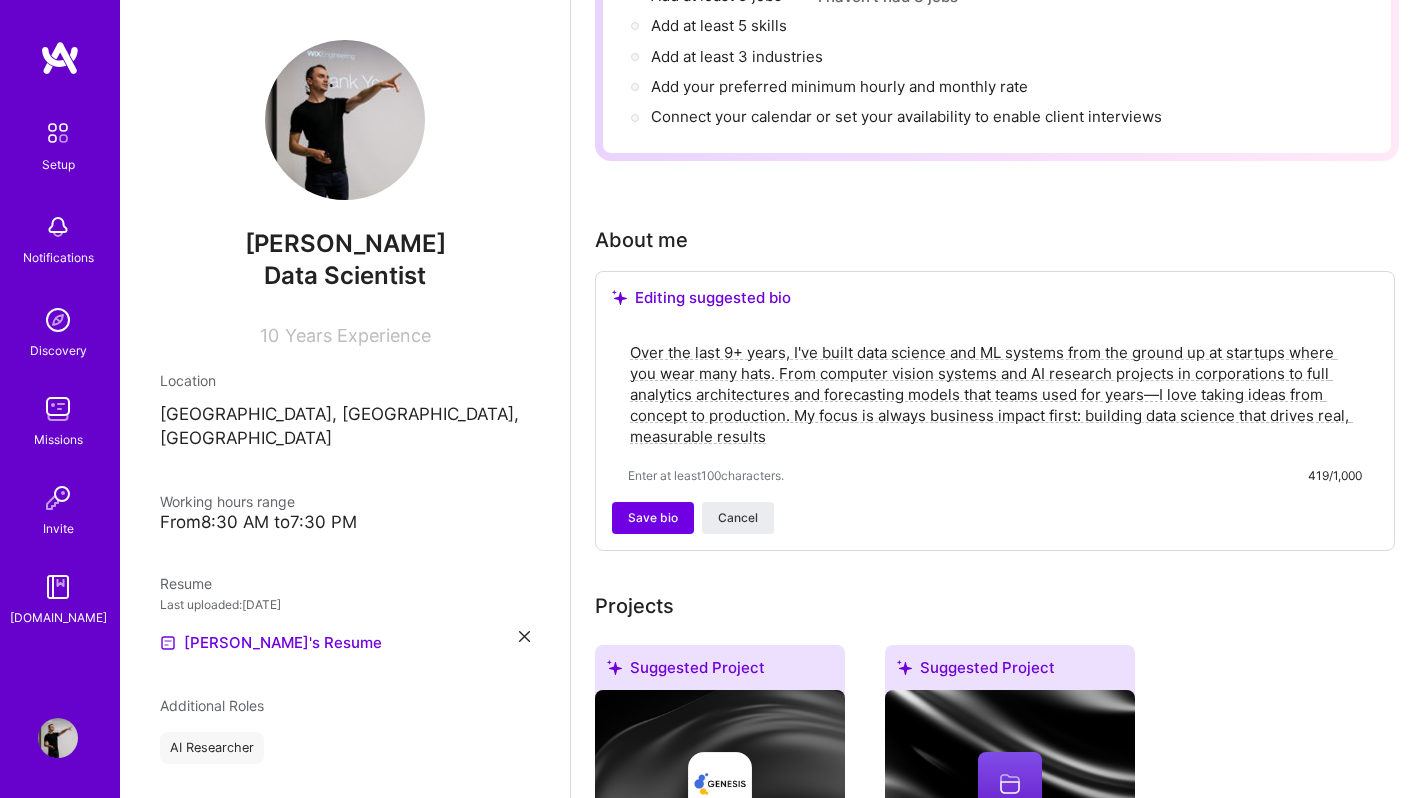 click on "Over the last 9+ years, I've built data science and ML systems from the ground up at startups where you wear many hats. From computer vision systems and AI research projects in corporations to full analytics architectures and forecasting models that teams used for years—I love taking ideas from concept to production. My focus is always business impact first: building data science that drives real, measurable results" at bounding box center (995, 394) 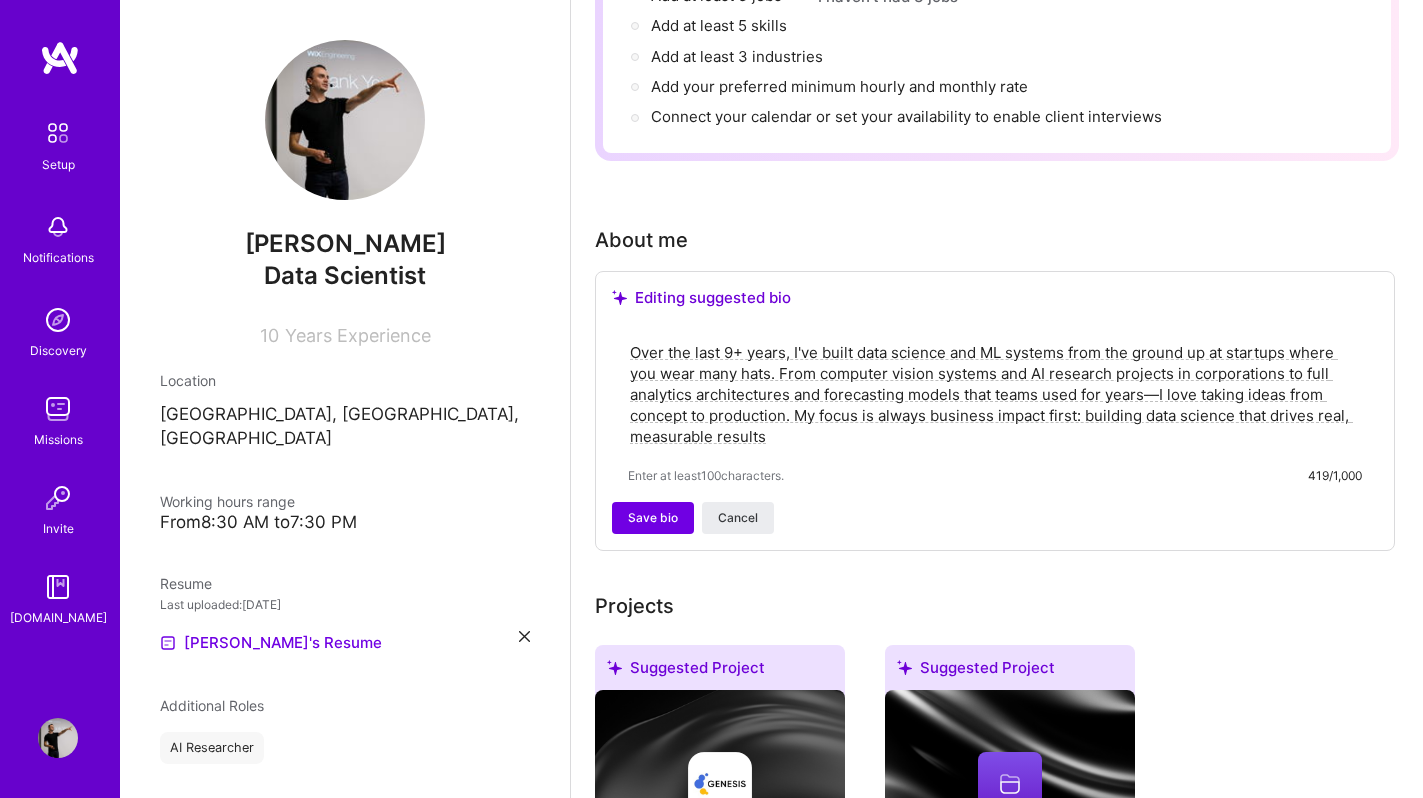 click on "Over the last 9+ years, I've built data science and ML systems from the ground up at startups where you wear many hats. From computer vision systems and AI research projects in corporations to full analytics architectures and forecasting models that teams used for years—I love taking ideas from concept to production. My focus is always business impact first: building data science that drives real, measurable results" at bounding box center [995, 394] 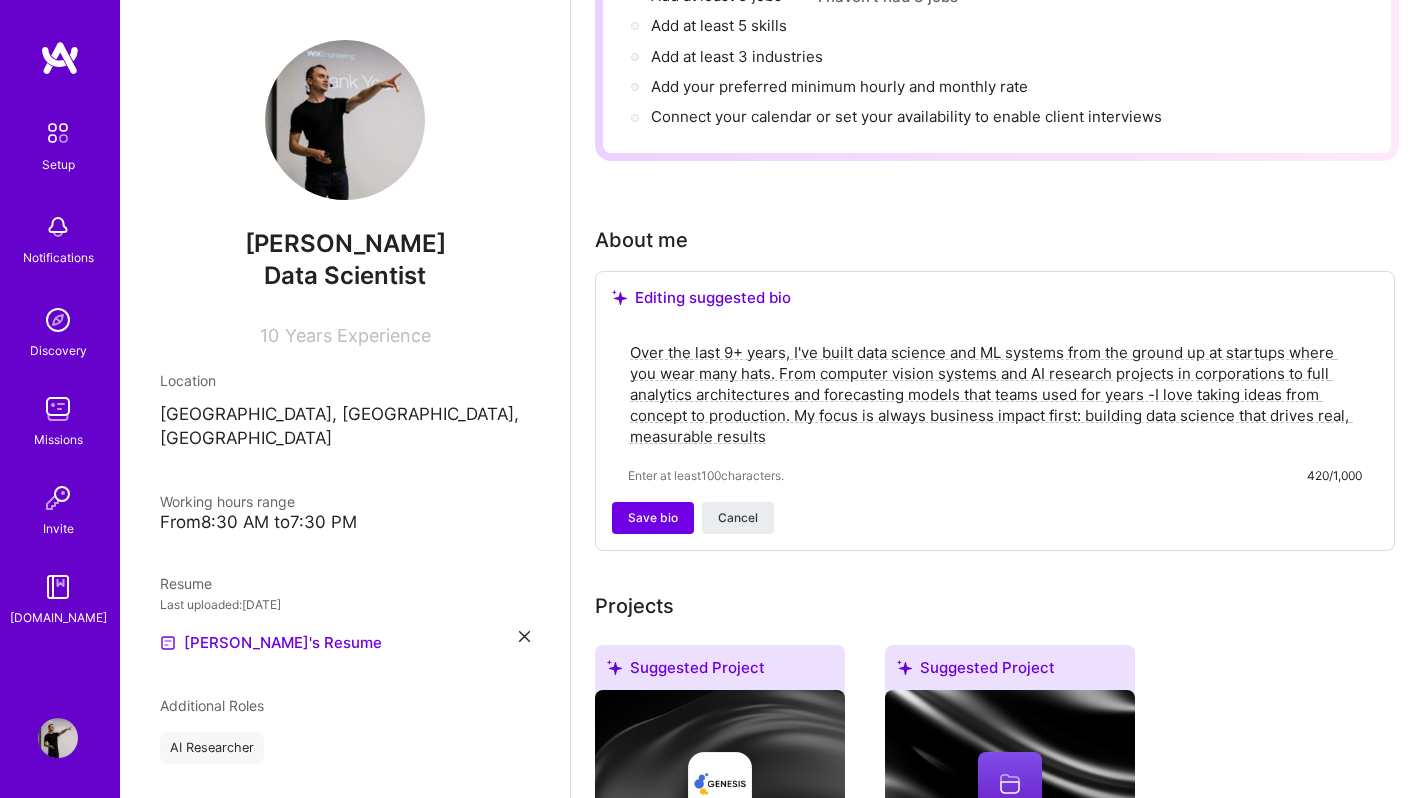 type on "Over the last 9+ years, I've built data science and ML systems from the ground up at startups where you wear many hats. From computer vision systems and AI research projects in corporations to full analytics architectures and forecasting models that teams used for years - I love taking ideas from concept to production. My focus is always business impact first: building data science that drives real, measurable results" 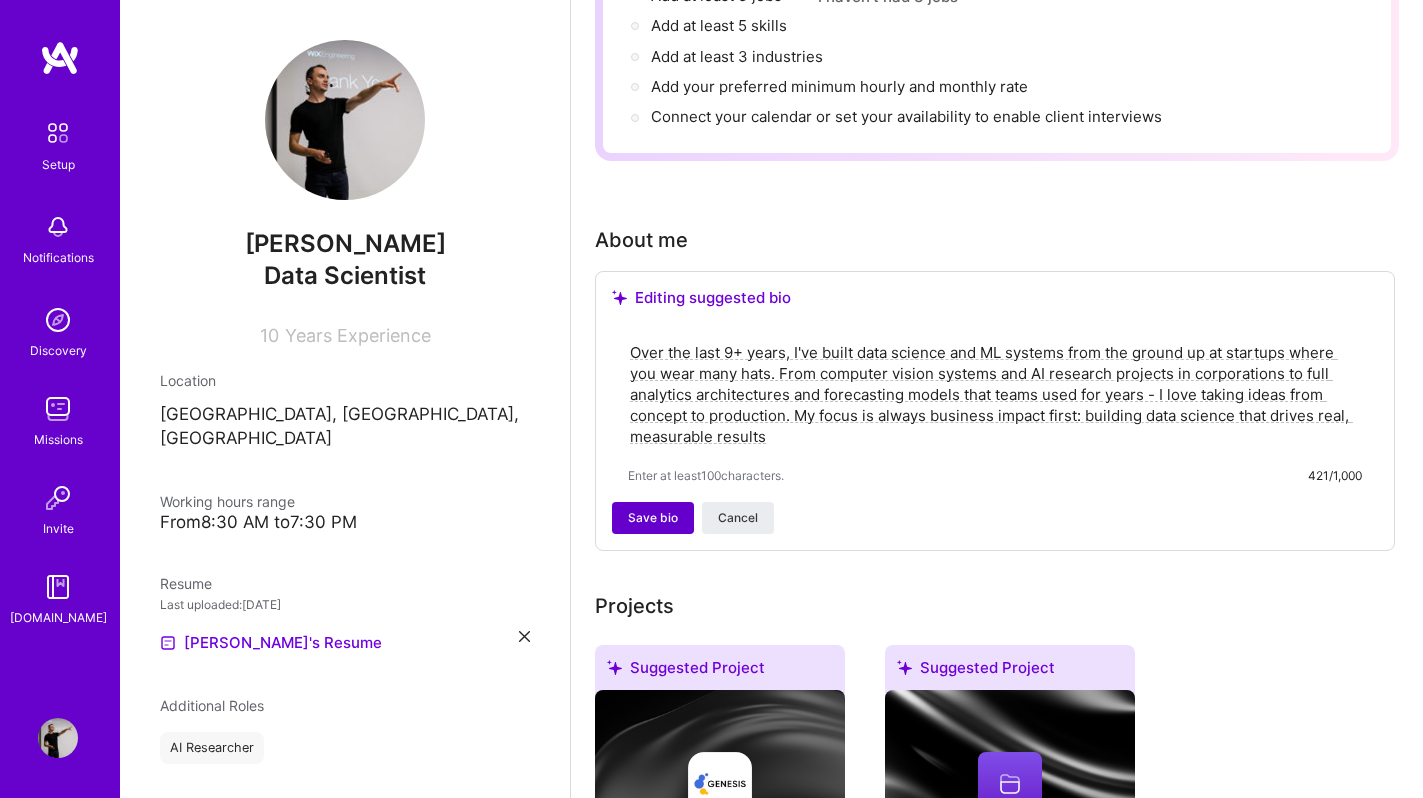 click on "Save bio" at bounding box center [653, 518] 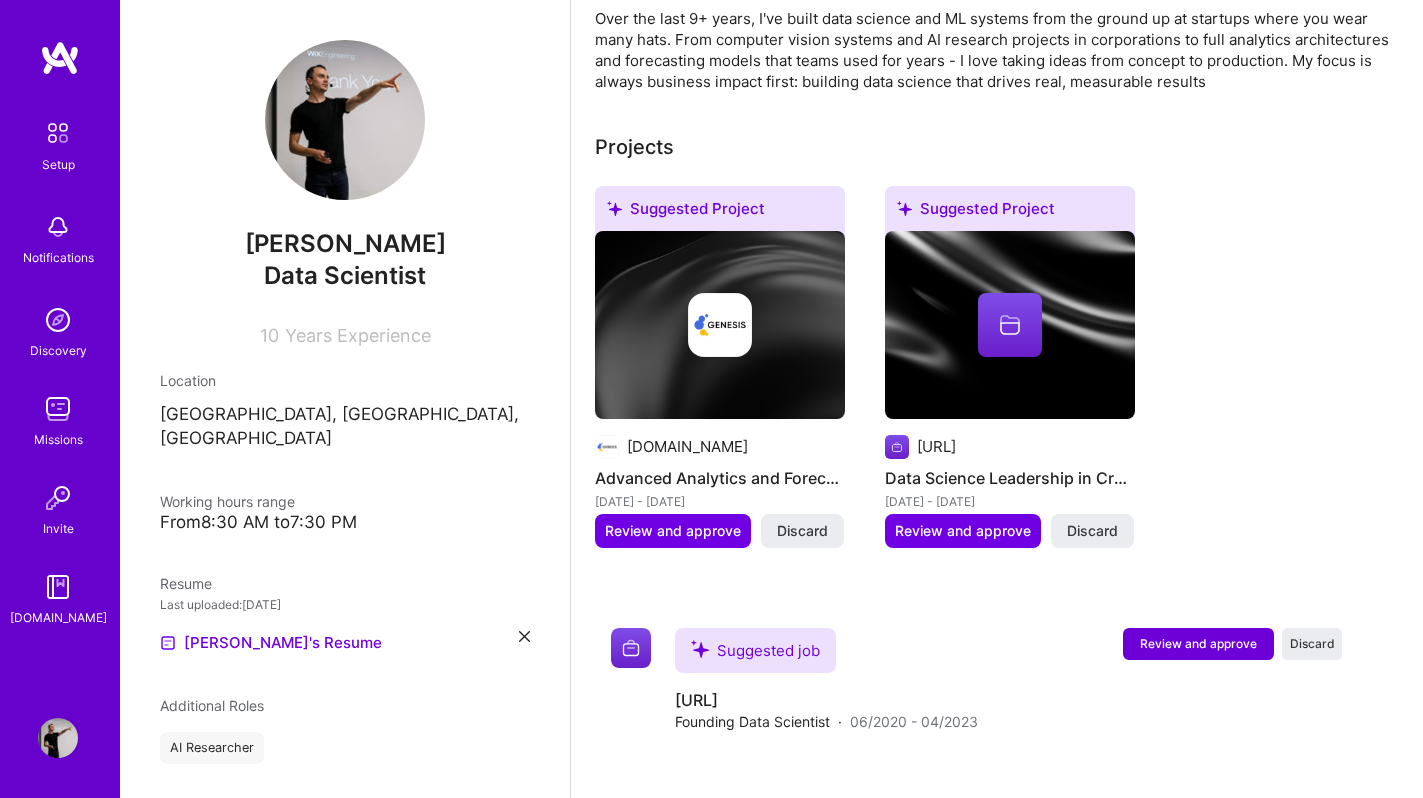 scroll, scrollTop: 574, scrollLeft: 0, axis: vertical 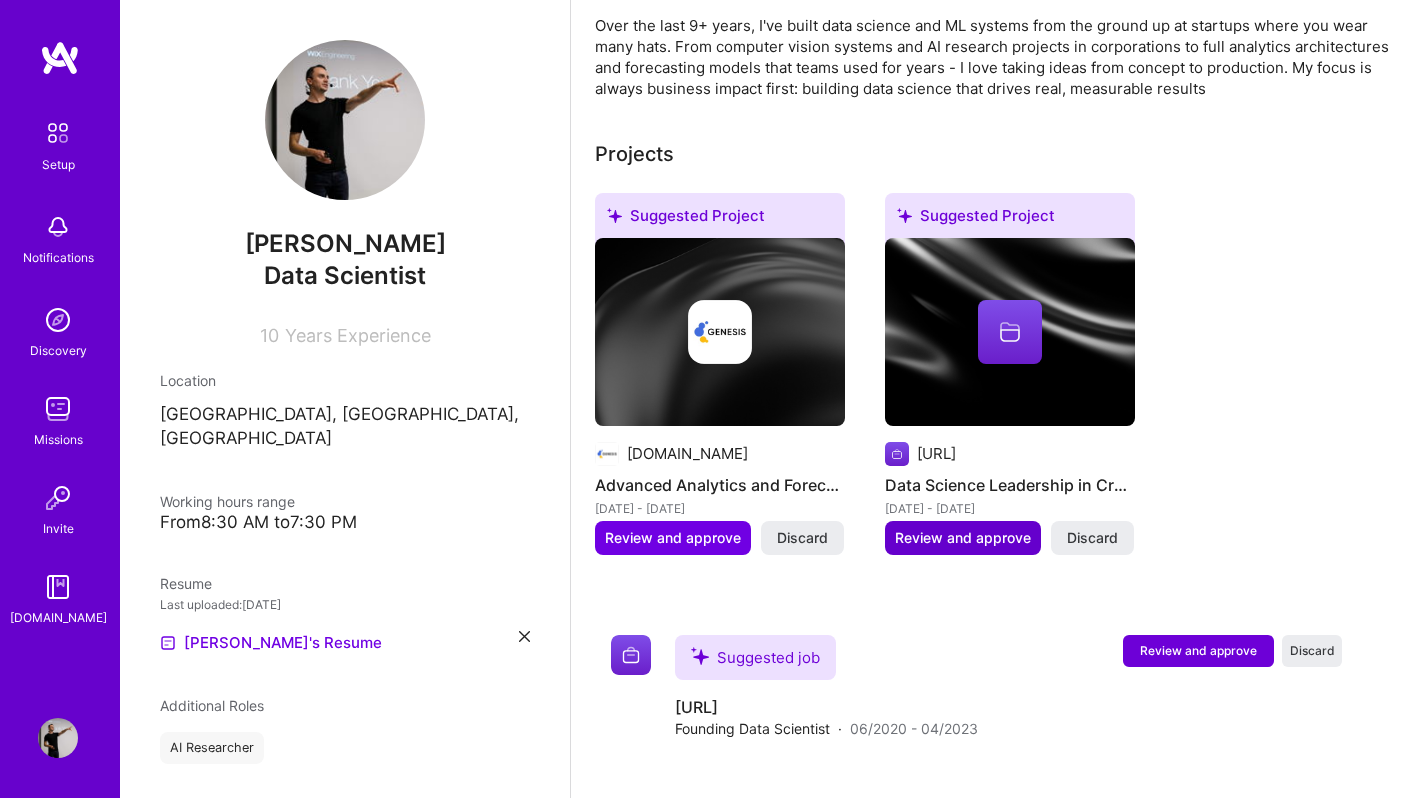 click on "Review and approve" at bounding box center [963, 538] 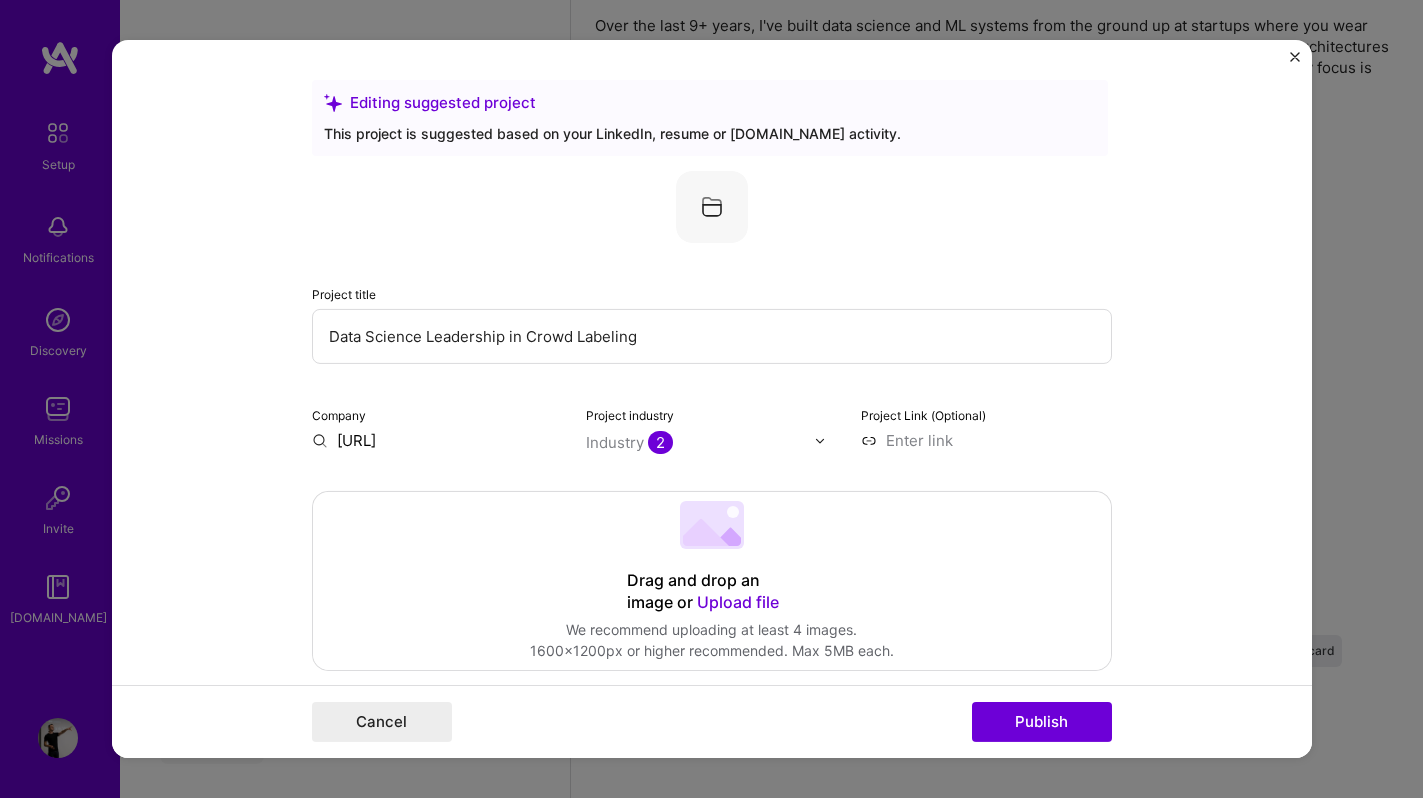 click on "Data Science Leadership in Crowd Labeling" at bounding box center [712, 336] 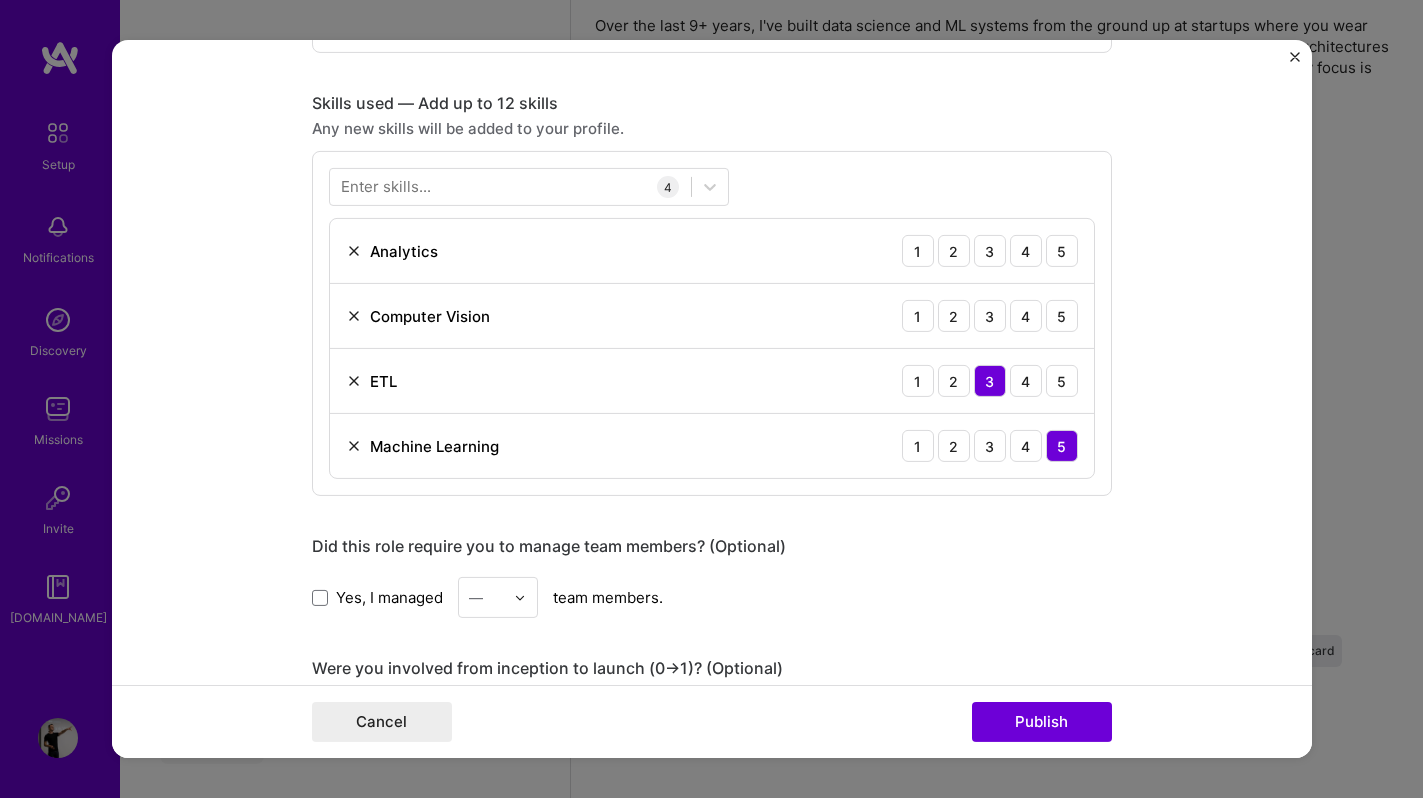 scroll, scrollTop: 980, scrollLeft: 0, axis: vertical 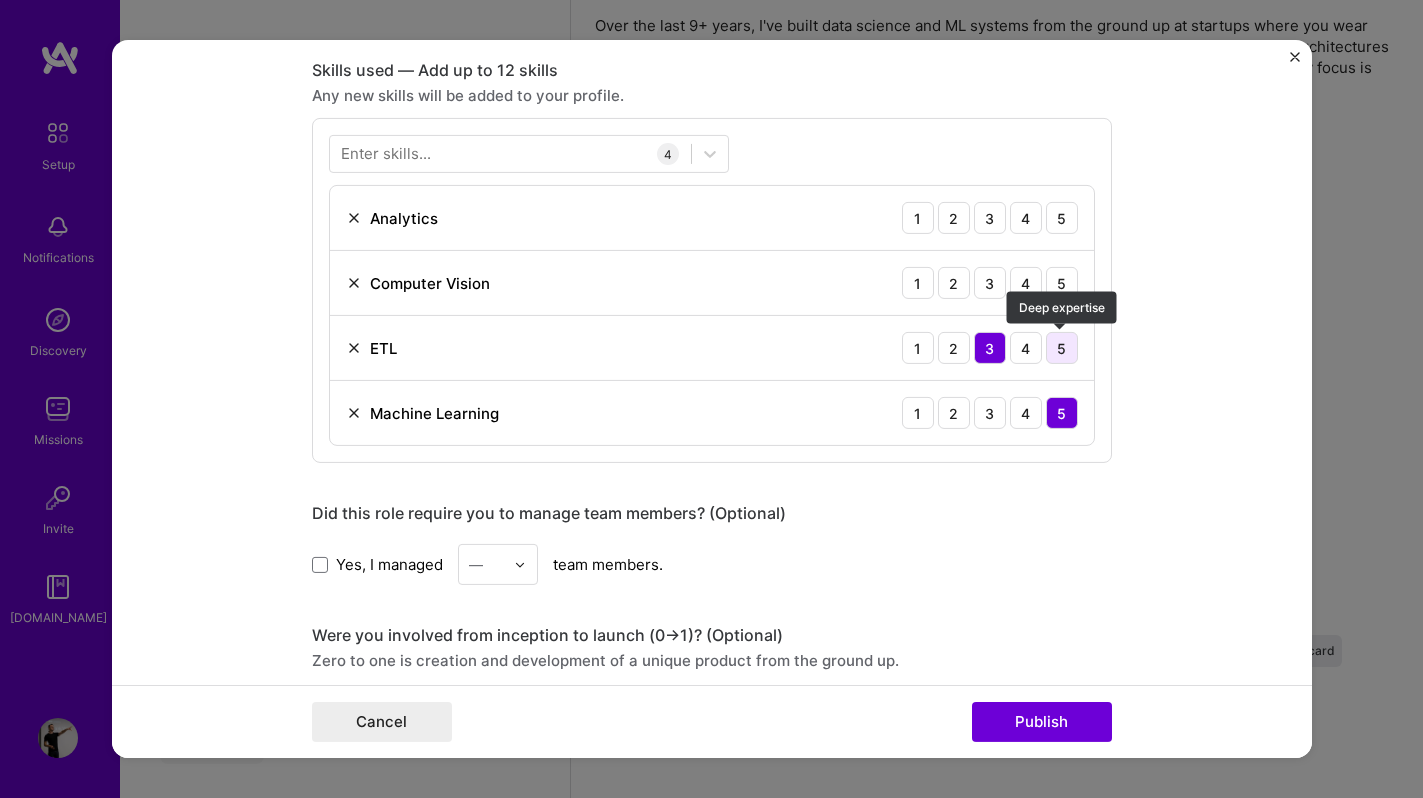click on "5" at bounding box center (1062, 348) 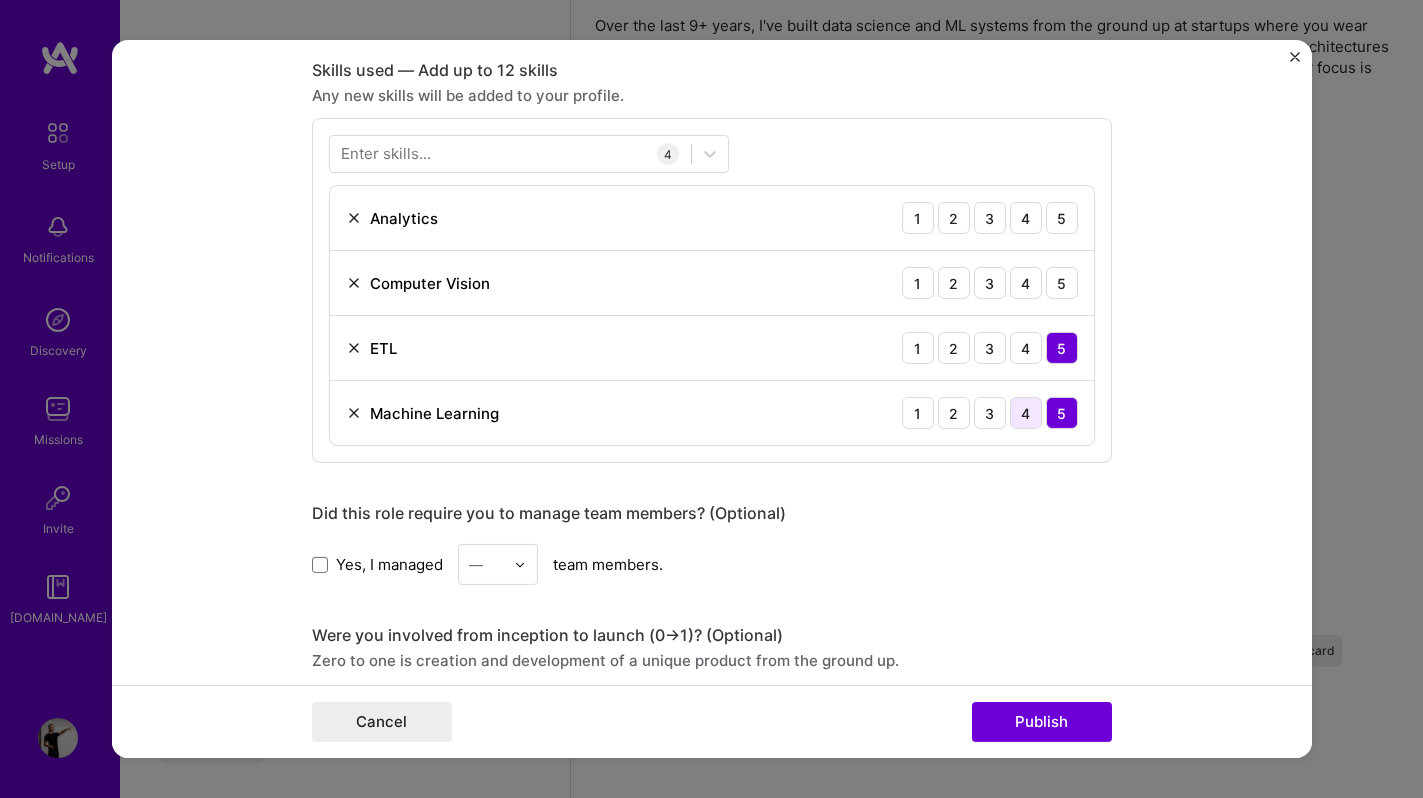 click on "4" at bounding box center (1026, 413) 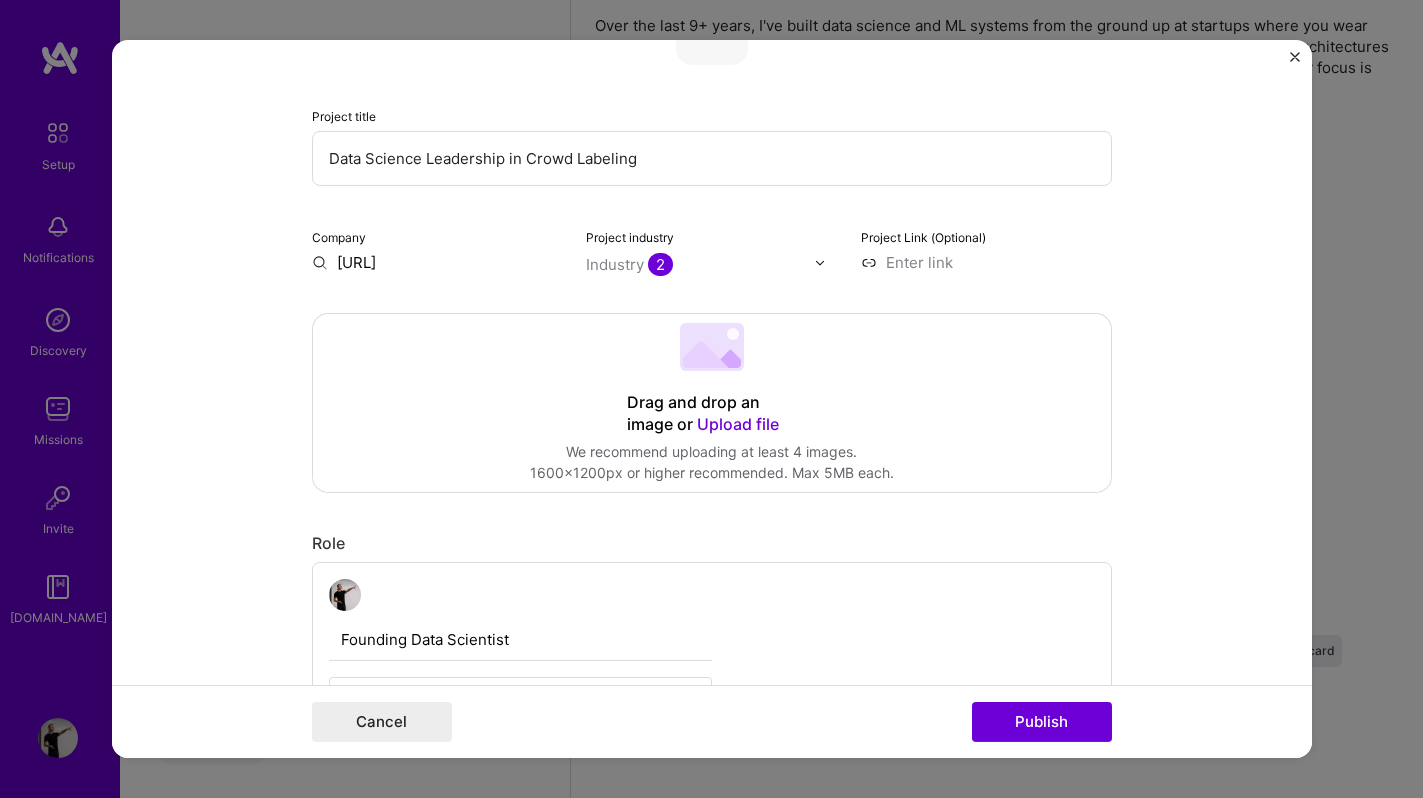 scroll, scrollTop: 0, scrollLeft: 0, axis: both 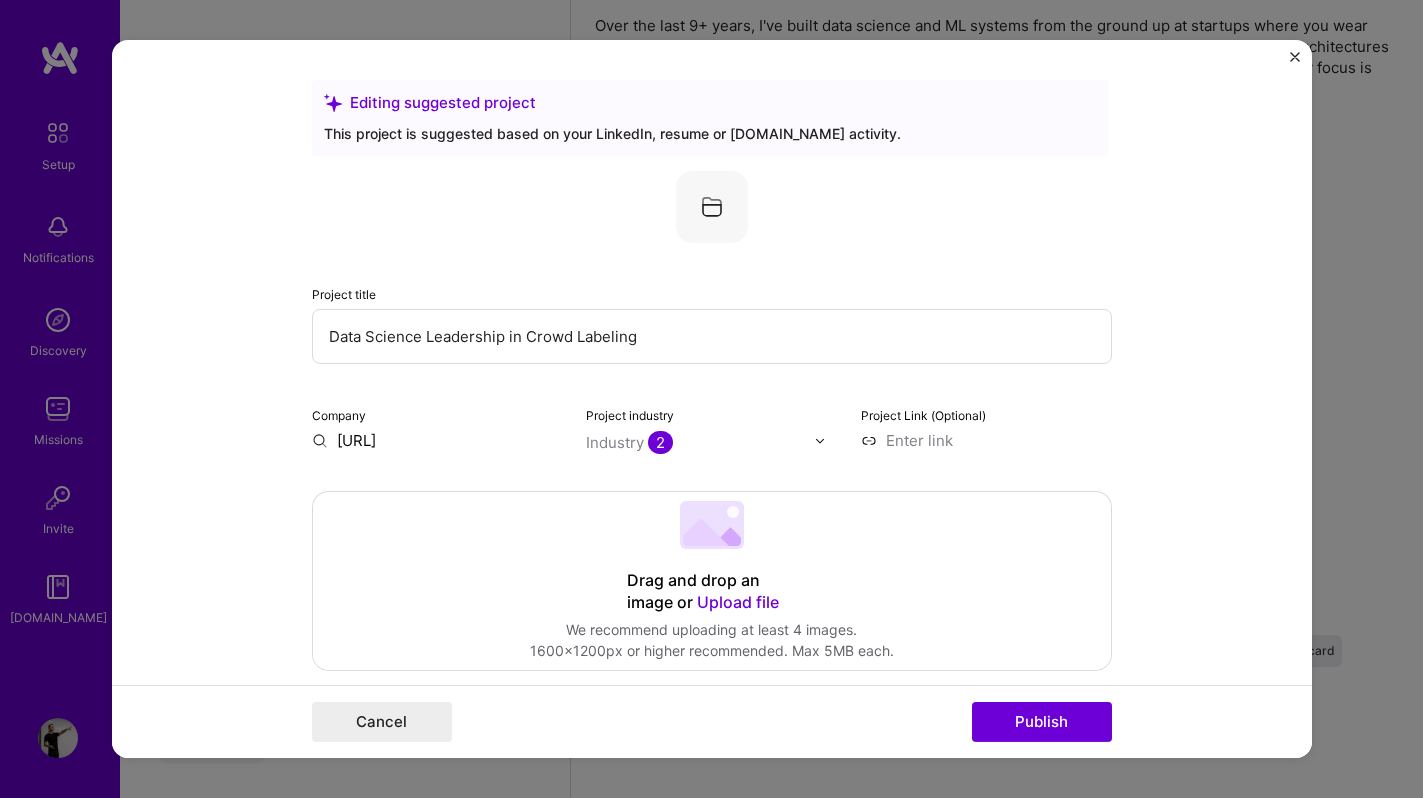 click on "2" at bounding box center [660, 442] 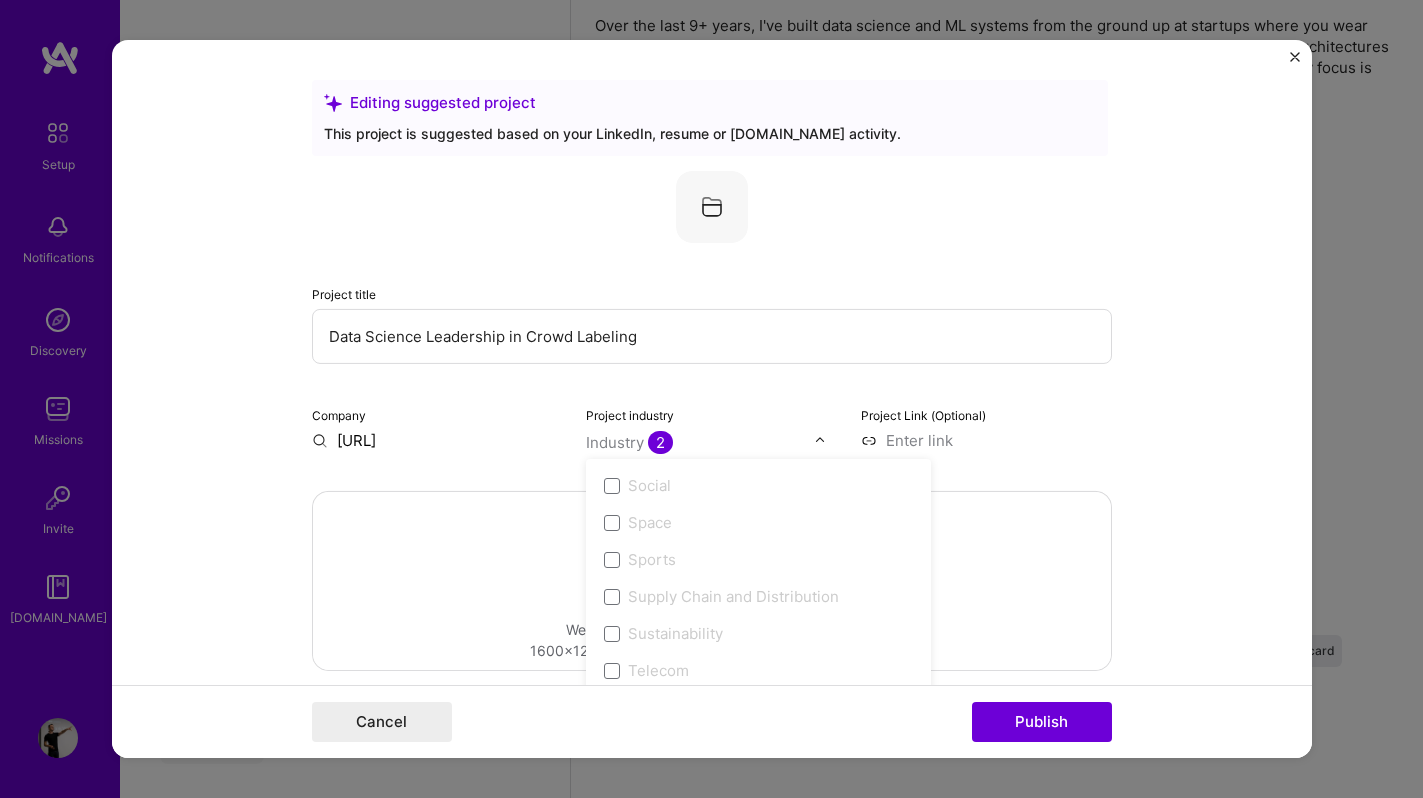 scroll, scrollTop: 4152, scrollLeft: 0, axis: vertical 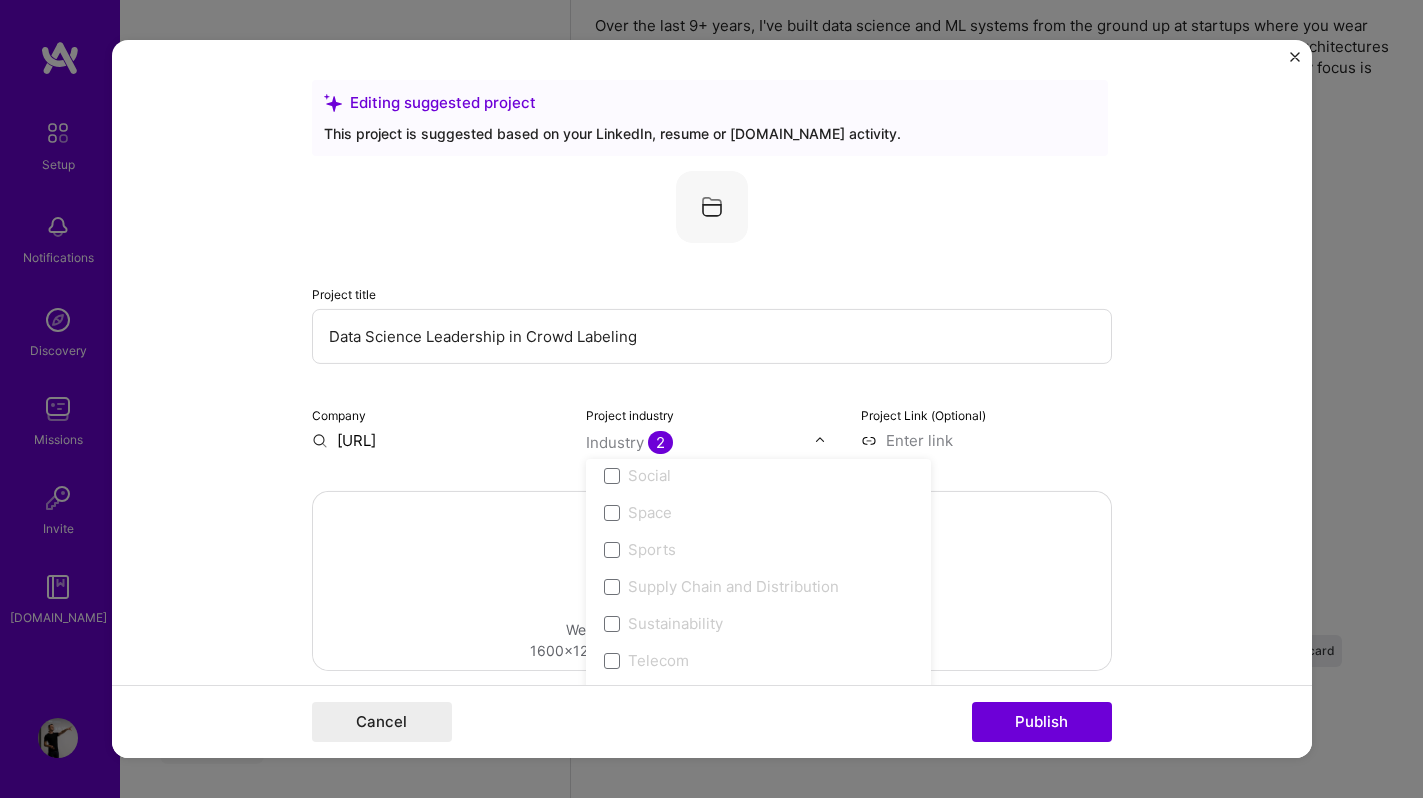 click on "Editing suggested project This project is suggested based on your LinkedIn, resume or A.Team activity. Project title Data Science Leadership in Crowd Labeling Company Tasq.ai
Project industry option 3D Printing focused disabled, 1 of 120. 120 results available. Use Up and Down to choose options, press Escape to exit the menu, press Tab to select the option and exit the menu. Industry 2 3D Printing AR / VR / XR Accounting Advertising & AdTech Aerospace Agriculture / AgTech Airlines / Aviation Architecture / Interior Design Art & Museums Artifical Intelligence / Machine Learning Arts / Culture Augmented & Virtual Reality (AR/VR) Automotive Automotive & Self Driving Cars Aviation B2B B2B2C B2C BPA / RPA Banking Beauty Big Data BioTech Blockchain CMS CPG CRM Cannabis Charity & Nonprofit Circular Economy CivTech Climate Tech Cloud Services Coaching Community Tech Construction Consulting Consumer Electronics Crowdfunding Crypto Customer Success Cybersecurity DTC Databases Dating Defense Delivery HR" at bounding box center [712, 399] 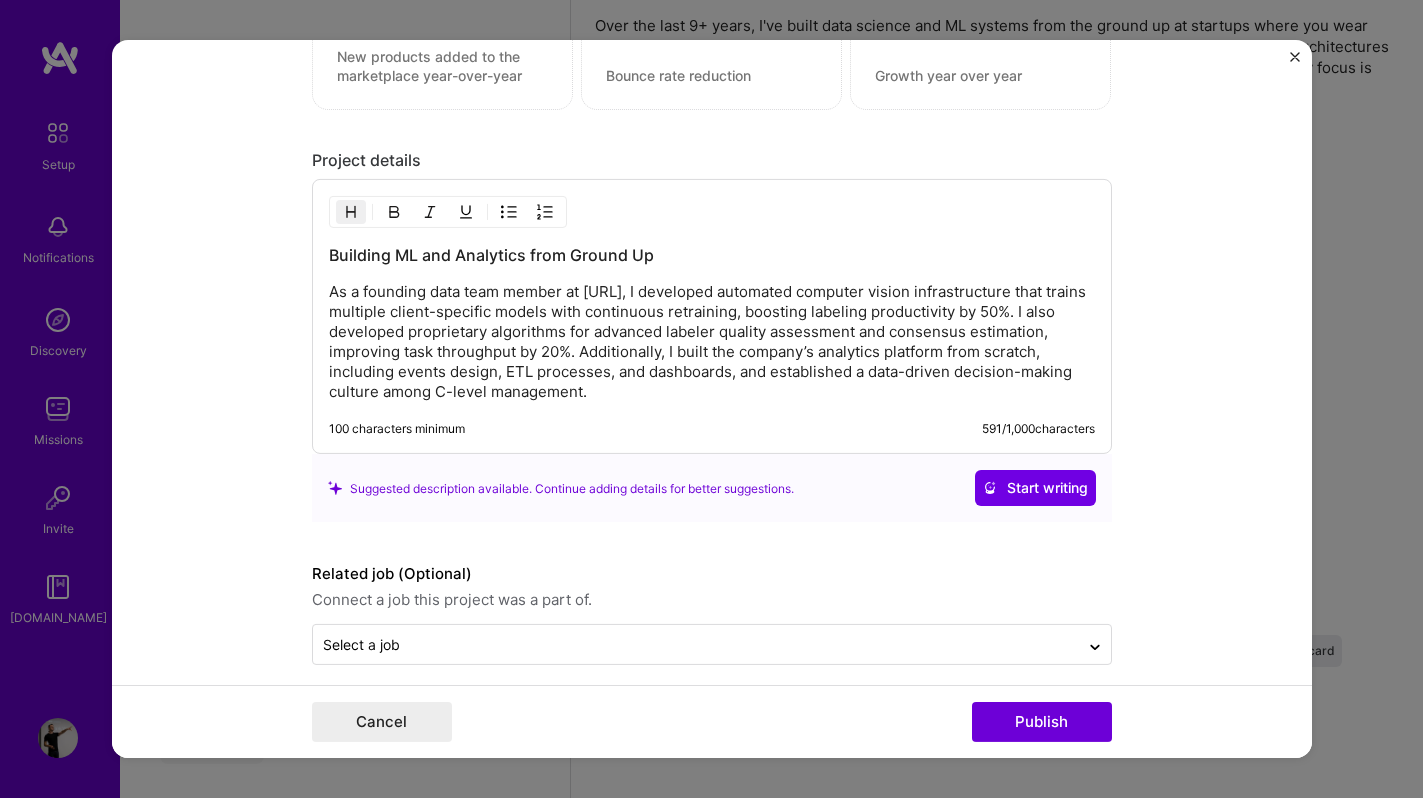 scroll, scrollTop: 1860, scrollLeft: 0, axis: vertical 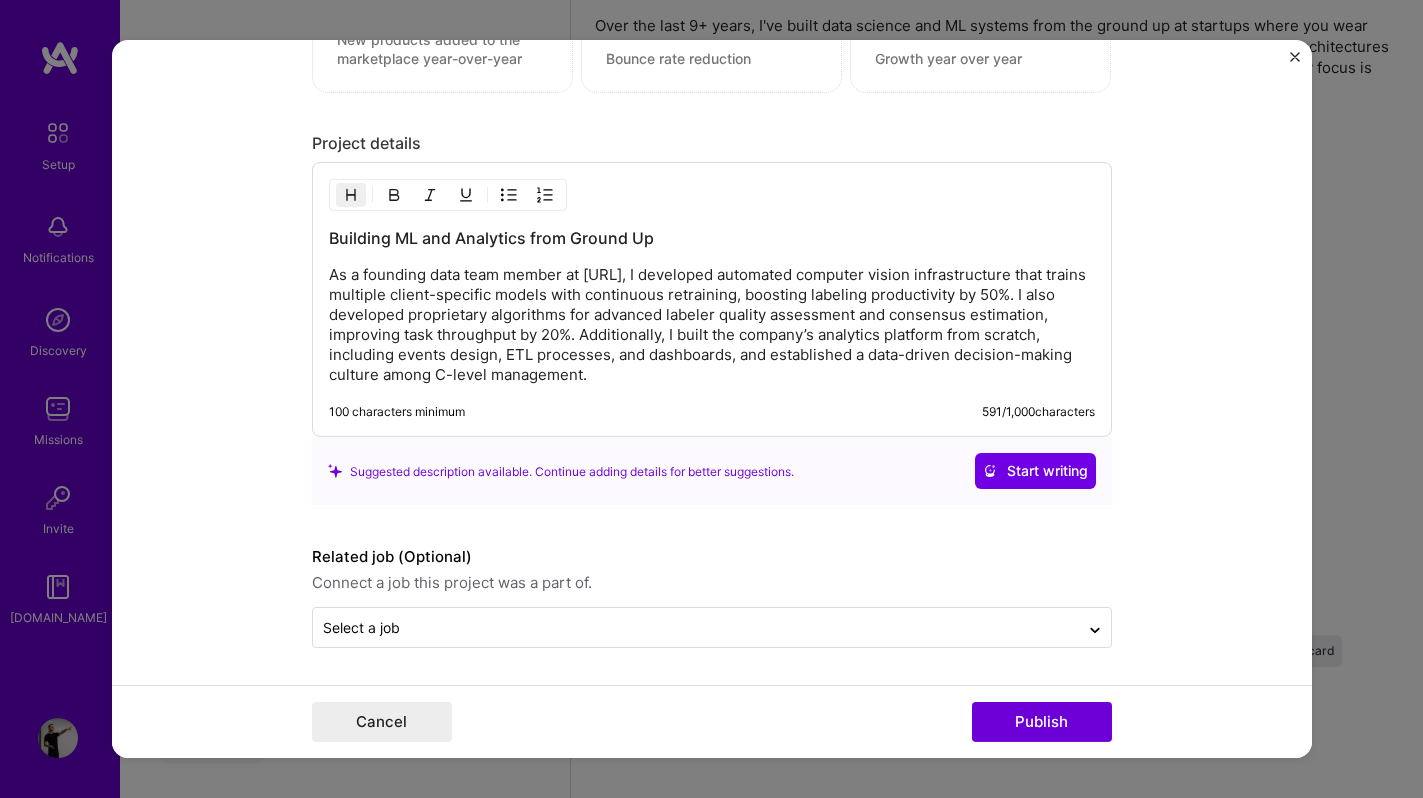 click on "As a founding data team member at Tasq.ai, I developed automated computer vision infrastructure that trains multiple client-specific models with continuous retraining, boosting labeling productivity by 50%. I also developed proprietary algorithms for advanced labeler quality assessment and consensus estimation, improving task throughput by 20%. Additionally, I built the company’s analytics platform from scratch, including events design, ETL processes, and dashboards, and established a data-driven decision-making culture among C-level management." at bounding box center (712, 325) 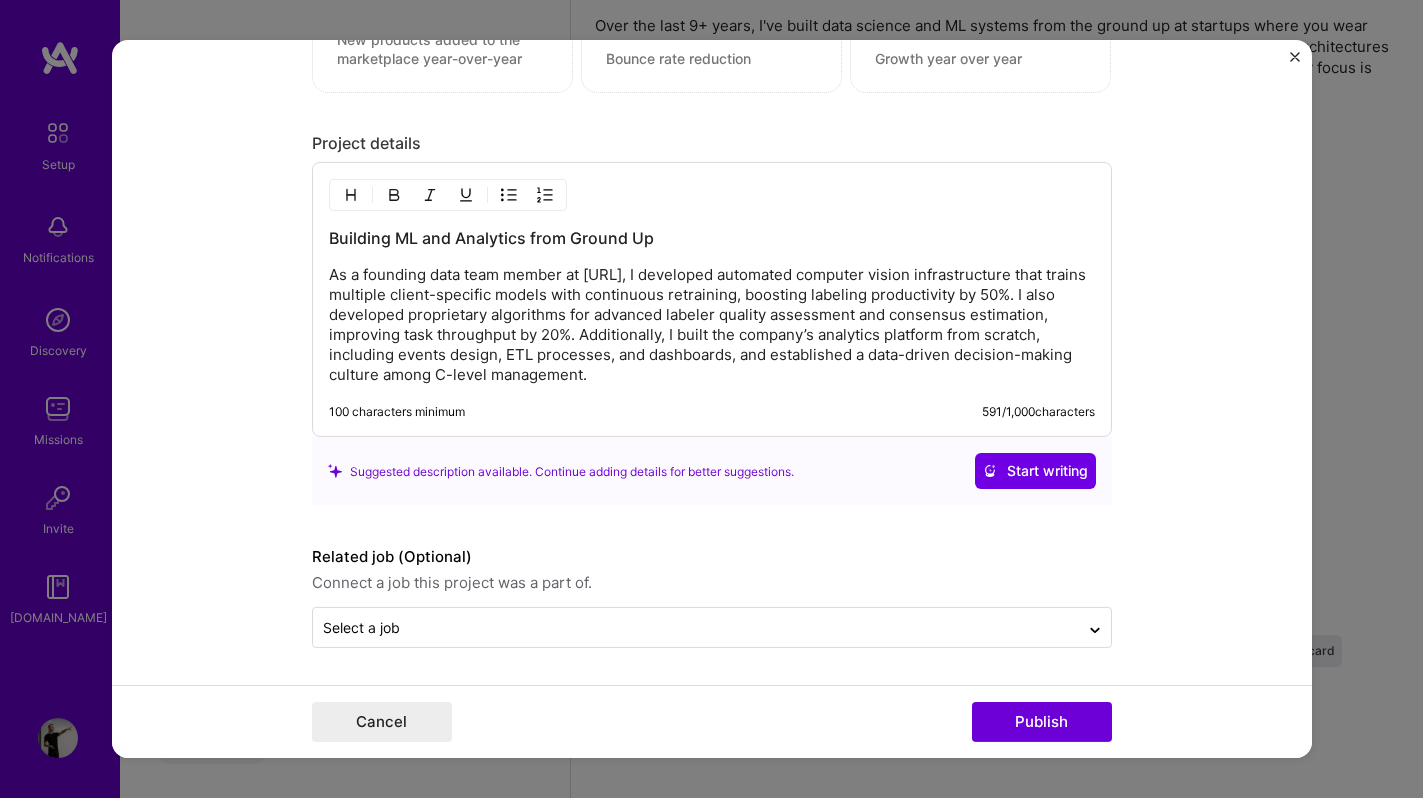 click on "As a founding data team member at Tasq.ai, I developed automated computer vision infrastructure that trains multiple client-specific models with continuous retraining, boosting labeling productivity by 50%. I also developed proprietary algorithms for advanced labeler quality assessment and consensus estimation, improving task throughput by 20%. Additionally, I built the company’s analytics platform from scratch, including events design, ETL processes, and dashboards, and established a data-driven decision-making culture among C-level management." at bounding box center [712, 325] 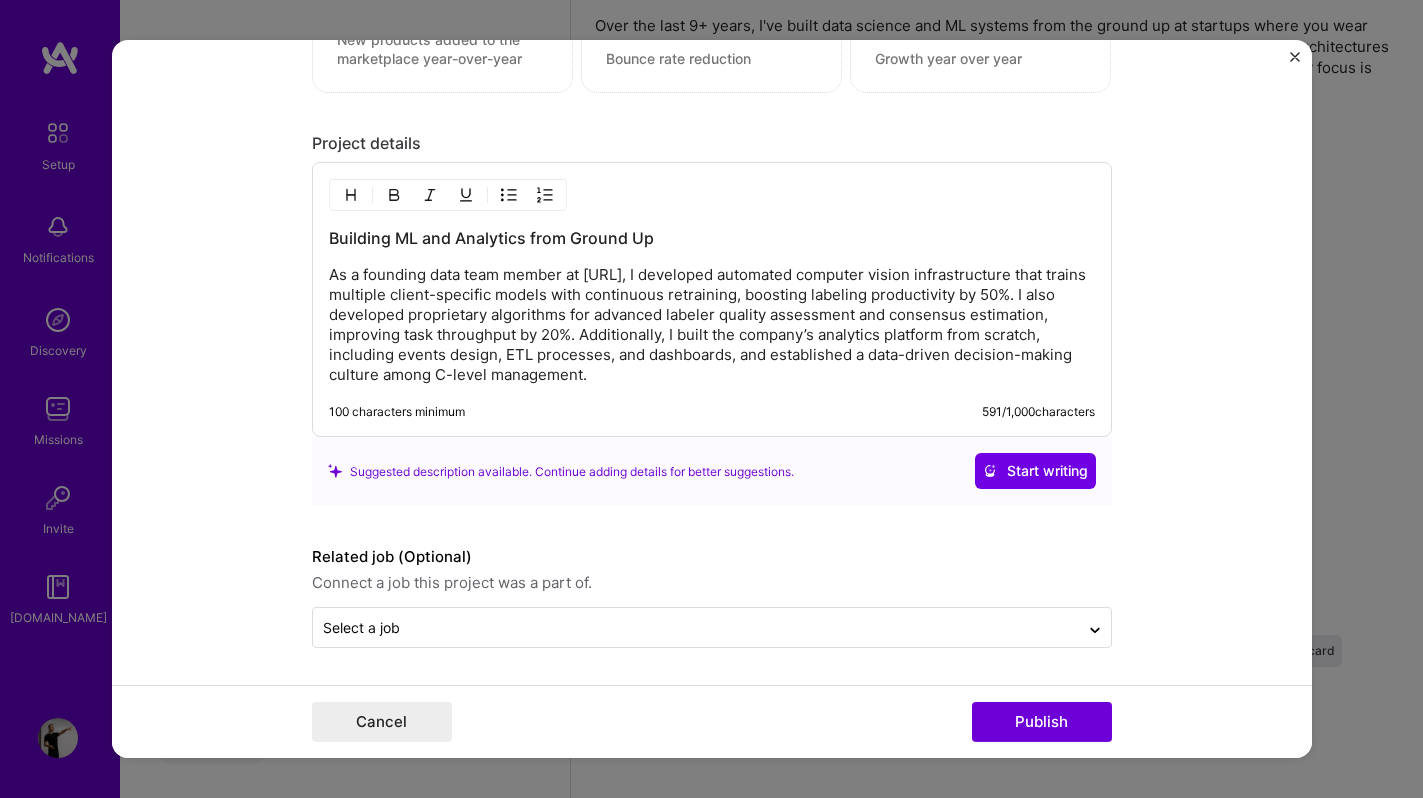 click on "As a founding data team member at Tasq.ai, I developed automated computer vision infrastructure that trains multiple client-specific models with continuous retraining, boosting labeling productivity by 50%. I also developed proprietary algorithms for advanced labeler quality assessment and consensus estimation, improving task throughput by 20%. Additionally, I built the company’s analytics platform from scratch, including events design, ETL processes, and dashboards, and established a data-driven decision-making culture among C-level management." at bounding box center [712, 325] 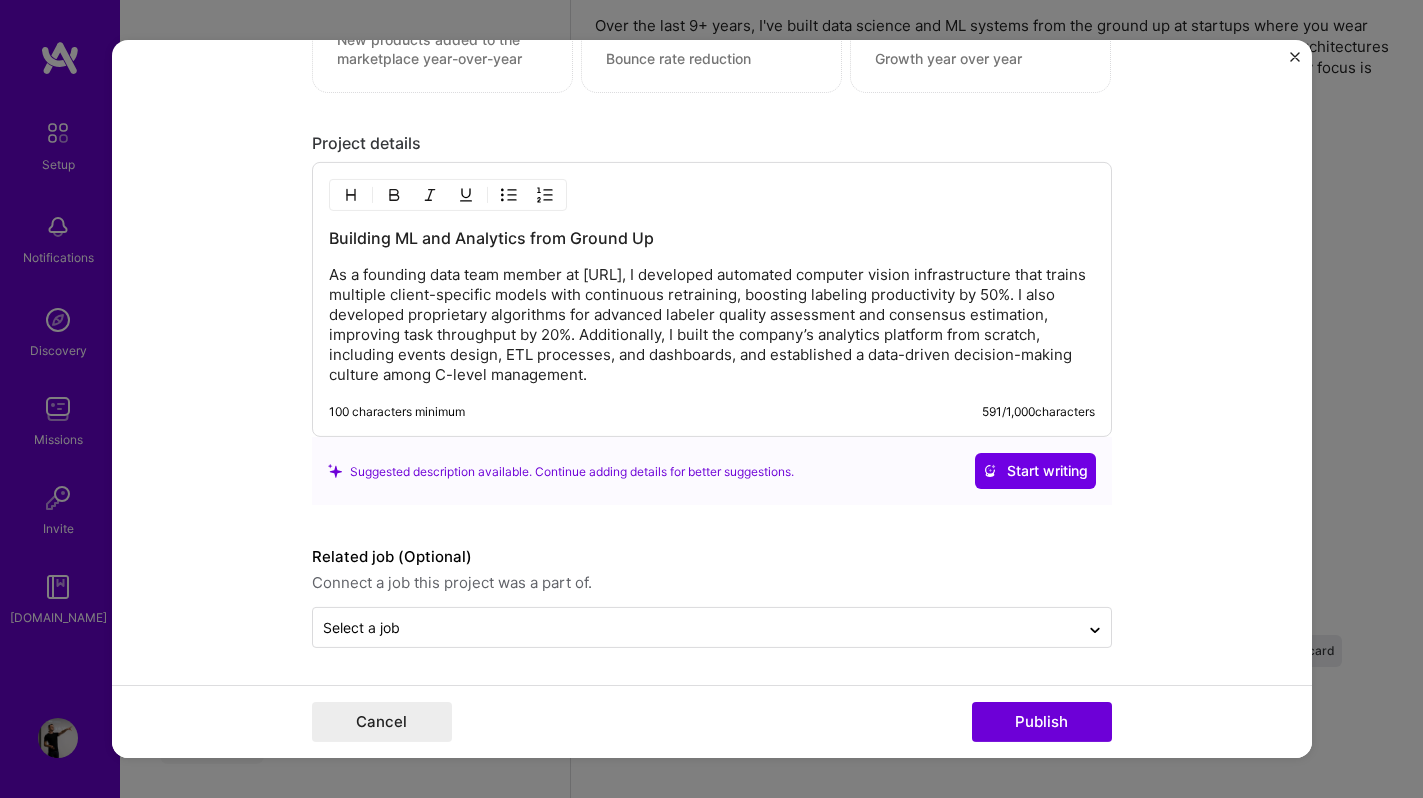 click on "As a founding data team member at Tasq.ai, I developed automated computer vision infrastructure that trains multiple client-specific models with continuous retraining, boosting labeling productivity by 50%. I also developed proprietary algorithms for advanced labeler quality assessment and consensus estimation, improving task throughput by 20%. Additionally, I built the company’s analytics platform from scratch, including events design, ETL processes, and dashboards, and established a data-driven decision-making culture among C-level management." at bounding box center [712, 325] 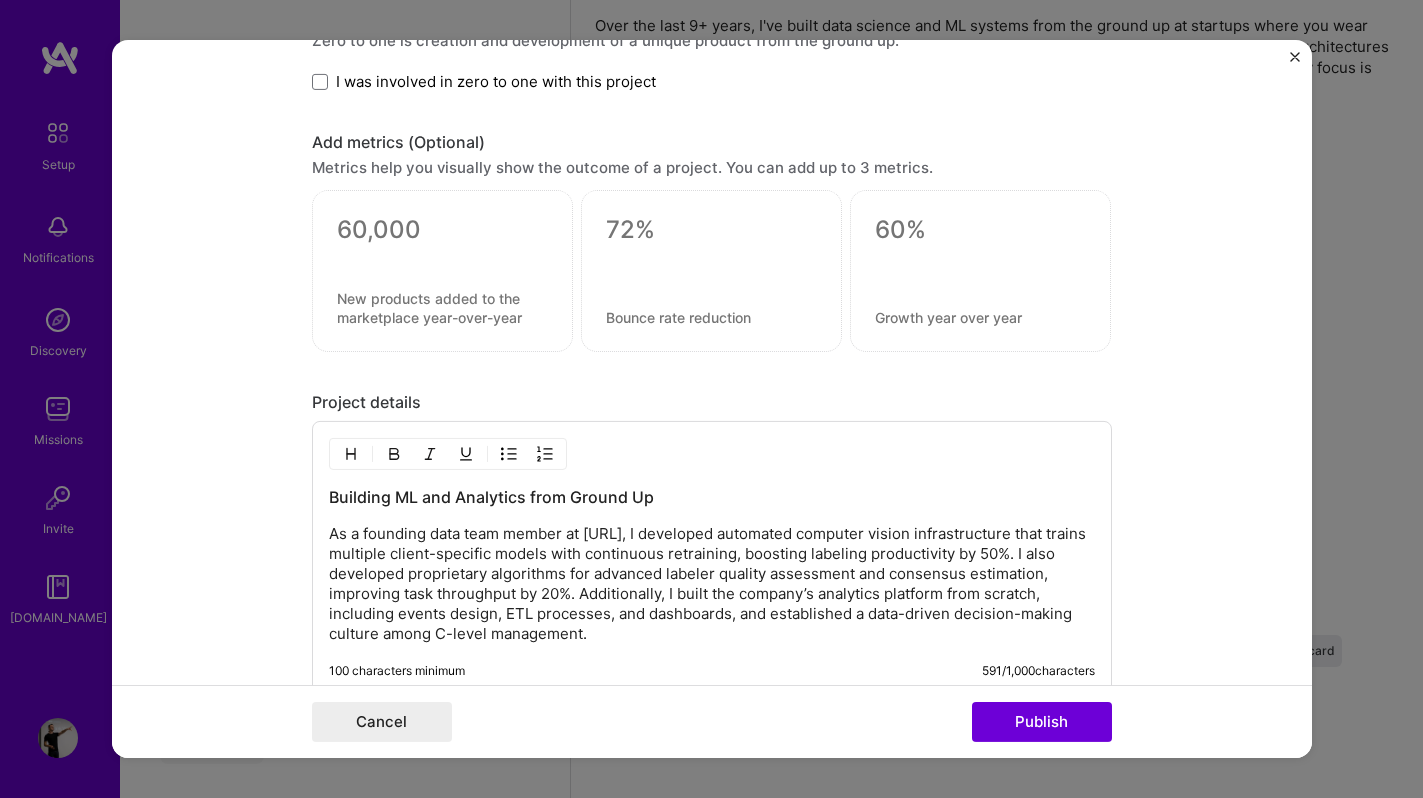 scroll, scrollTop: 1860, scrollLeft: 0, axis: vertical 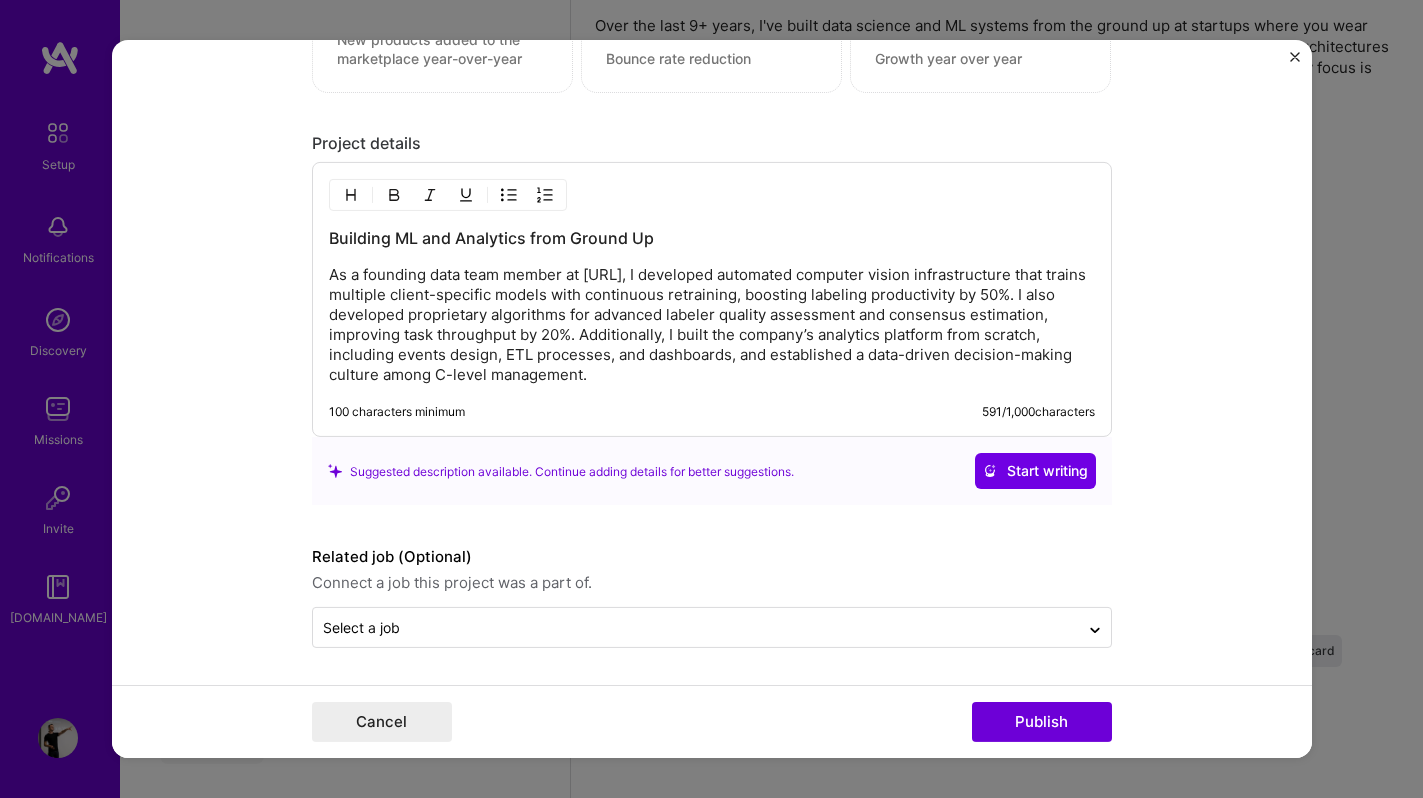 click on "Editing suggested project This project is suggested based on your LinkedIn, resume or A.Team activity. Project title Data Science Leadership in Crowd Labeling Company Tasq.ai
Project industry Industry 2 Project Link (Optional)
Drag and drop an image or   Upload file Upload file We recommend uploading at least 4 images. 1600x1200px or higher recommended. Max 5MB each. Role Founding Data Scientist Select role type Jun, 2020
to Apr, 2023
I’m still working on this project Skills used — Add up to 12 skills Any new skills will be added to your profile. Enter skills... 4 Analytics 1 2 3 4 5 Computer Vision 1 2 3 4 5 ETL 1 2 3 4 5 Machine Learning 1 2 3 4 5 Did this role require you to manage team members? (Optional) Yes, I managed — team members. Were you involved from inception to launch (0  ->  1)? (Optional) I was involved in zero to one with this project Add metrics (Optional)   /" at bounding box center [712, 399] 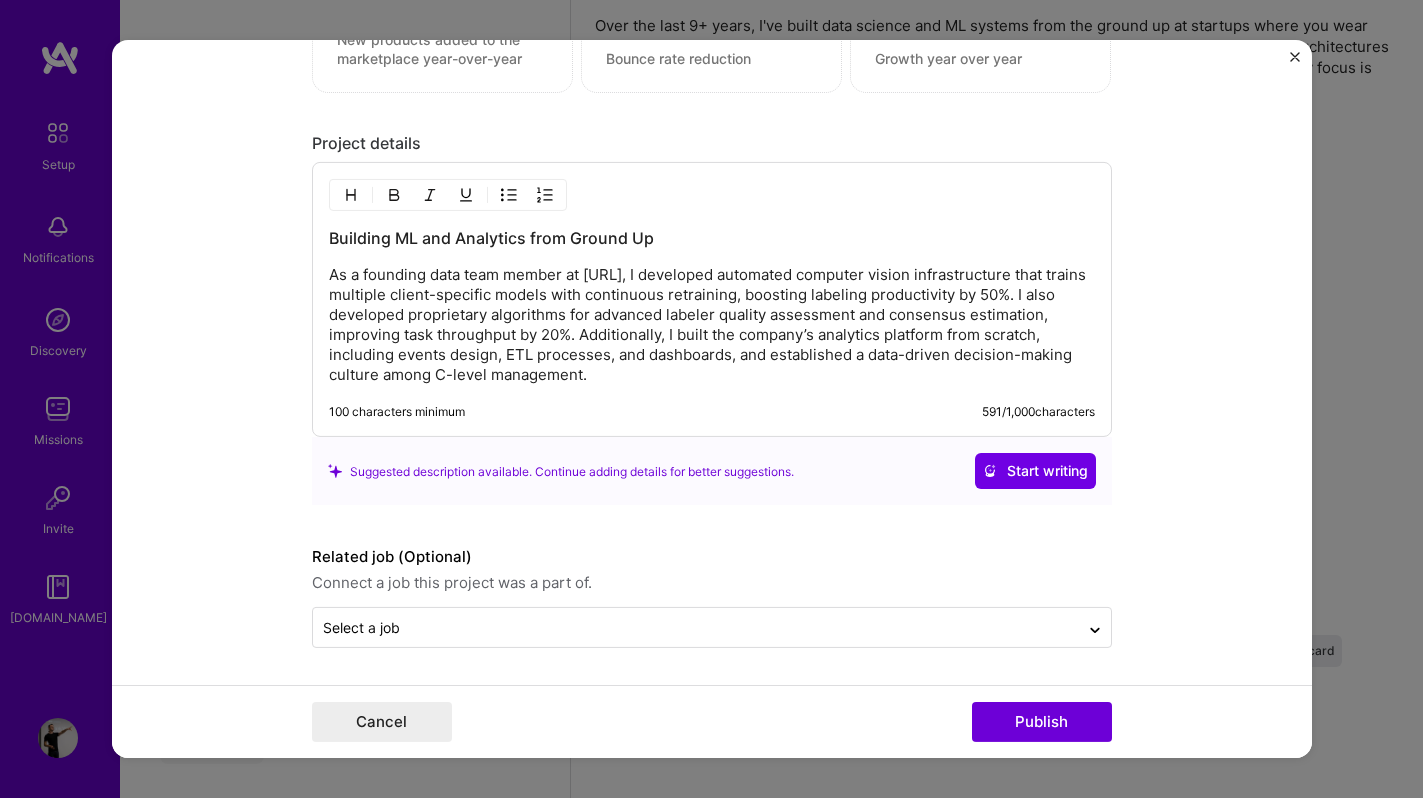 click on "Editing suggested project This project is suggested based on your LinkedIn, resume or A.Team activity. Project title Data Science Leadership in Crowd Labeling Company Tasq.ai
Project industry Industry 2 Project Link (Optional)
Drag and drop an image or   Upload file Upload file We recommend uploading at least 4 images. 1600x1200px or higher recommended. Max 5MB each. Role Founding Data Scientist Select role type Jun, 2020
to Apr, 2023
I’m still working on this project Skills used — Add up to 12 skills Any new skills will be added to your profile. Enter skills... 4 Analytics 1 2 3 4 5 Computer Vision 1 2 3 4 5 ETL 1 2 3 4 5 Machine Learning 1 2 3 4 5 Did this role require you to manage team members? (Optional) Yes, I managed — team members. Were you involved from inception to launch (0  ->  1)? (Optional) I was involved in zero to one with this project Add metrics (Optional)   /" at bounding box center (712, 399) 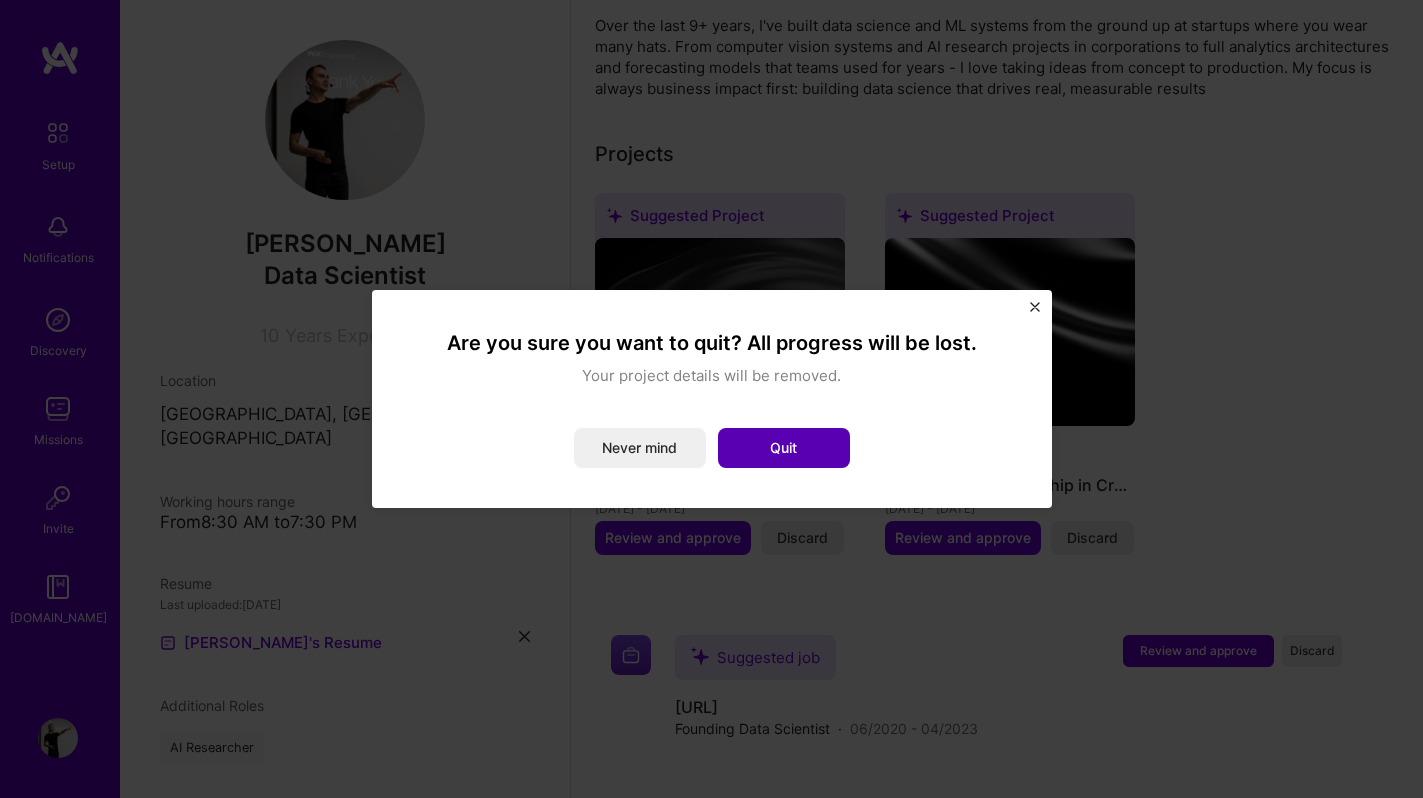 click on "Quit" at bounding box center [784, 448] 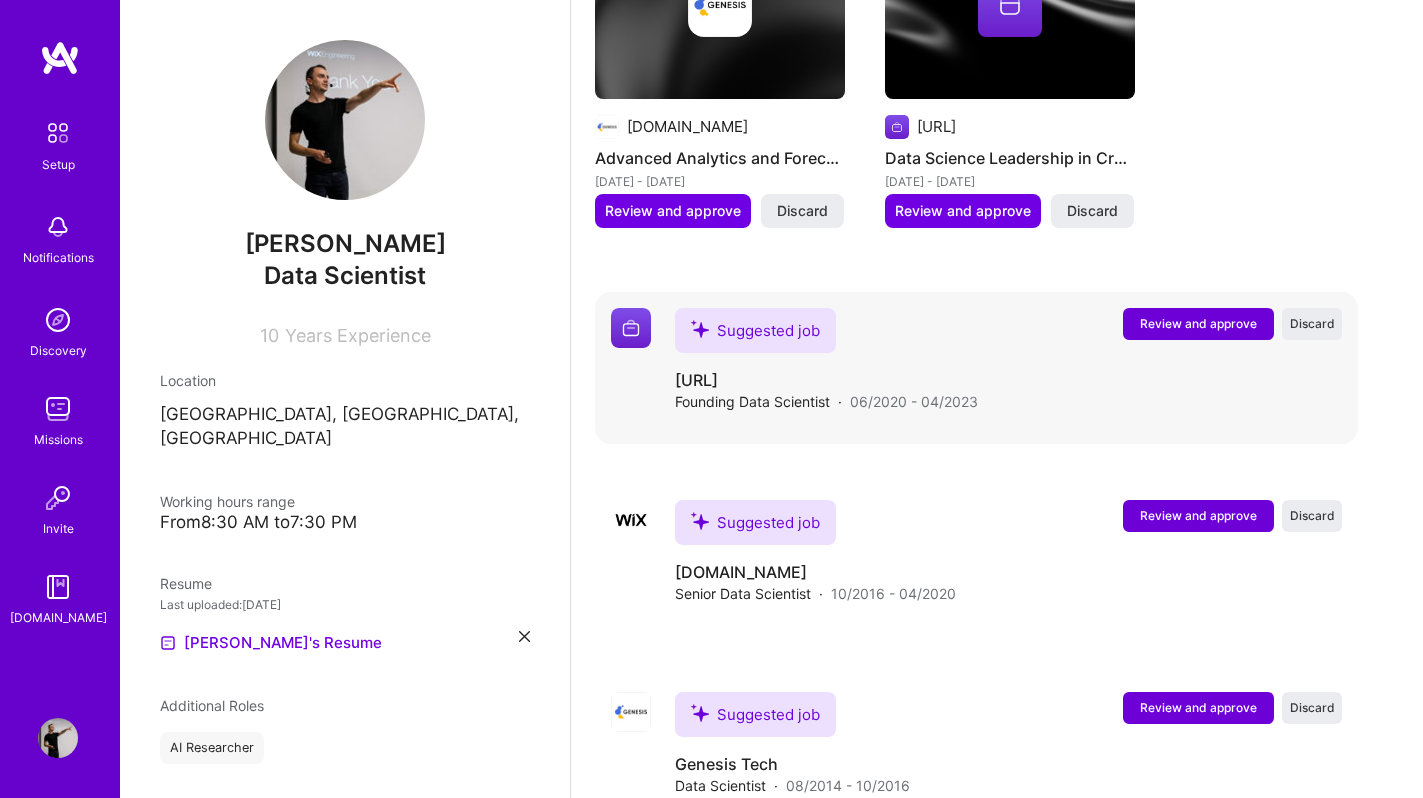 scroll, scrollTop: 907, scrollLeft: 0, axis: vertical 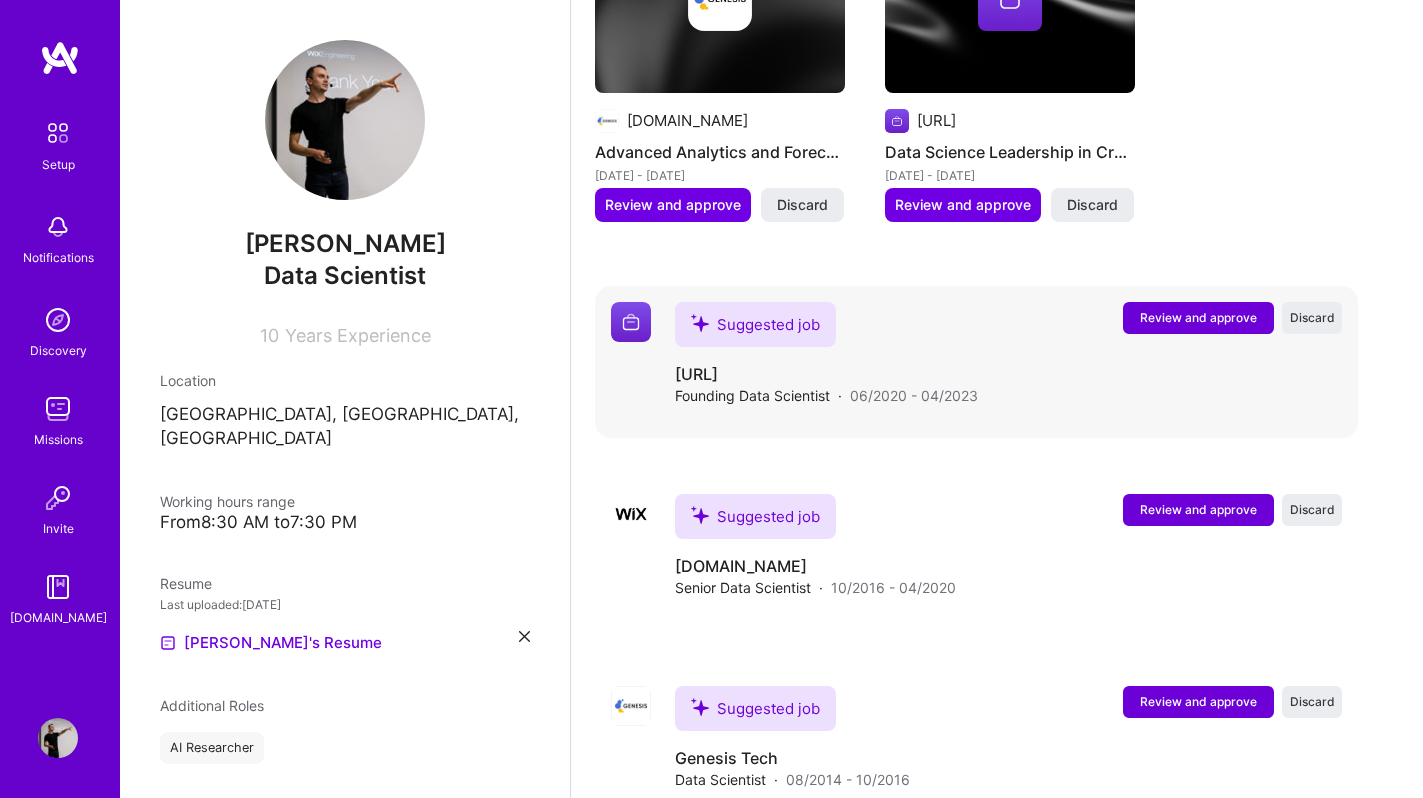 click on "Review and approve" at bounding box center [1198, 317] 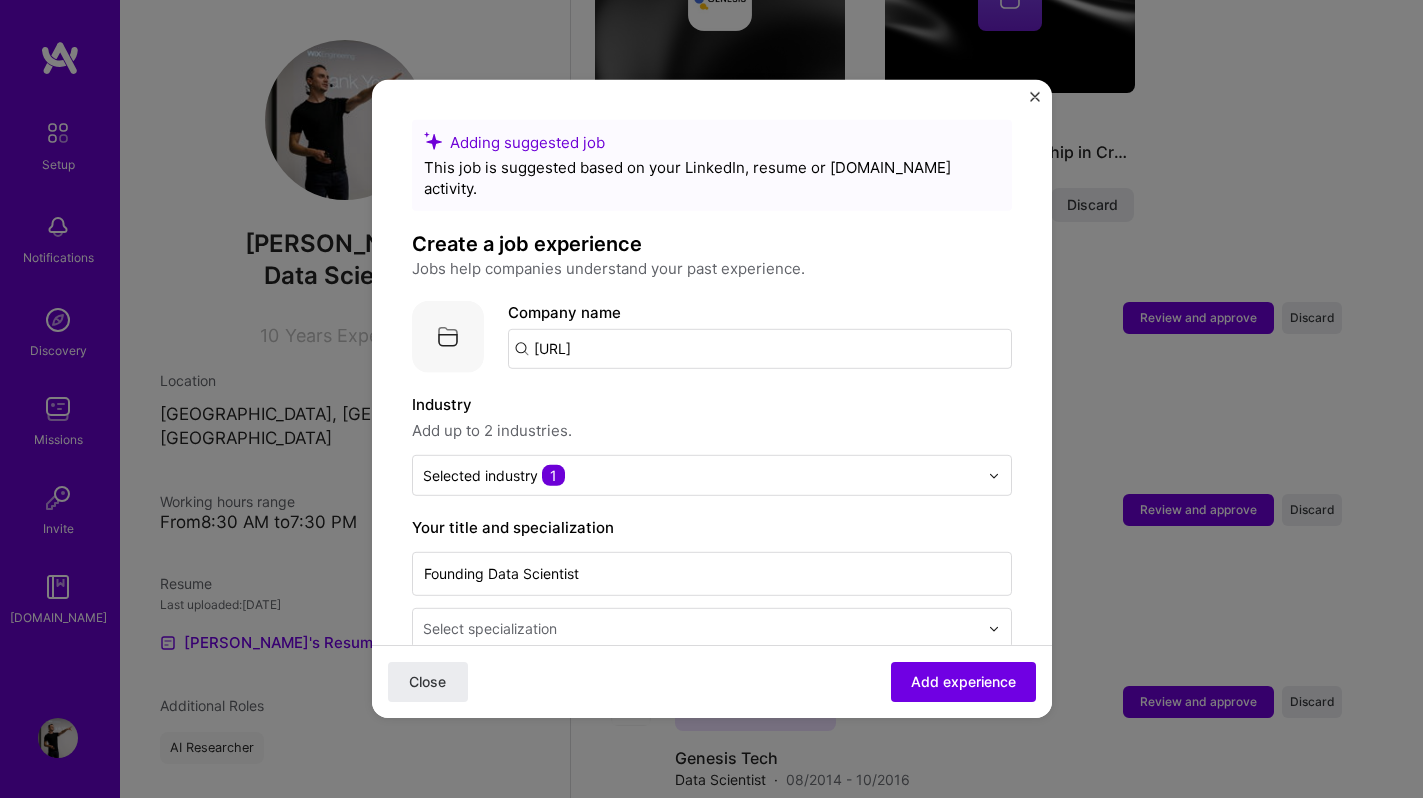 scroll, scrollTop: 30, scrollLeft: 0, axis: vertical 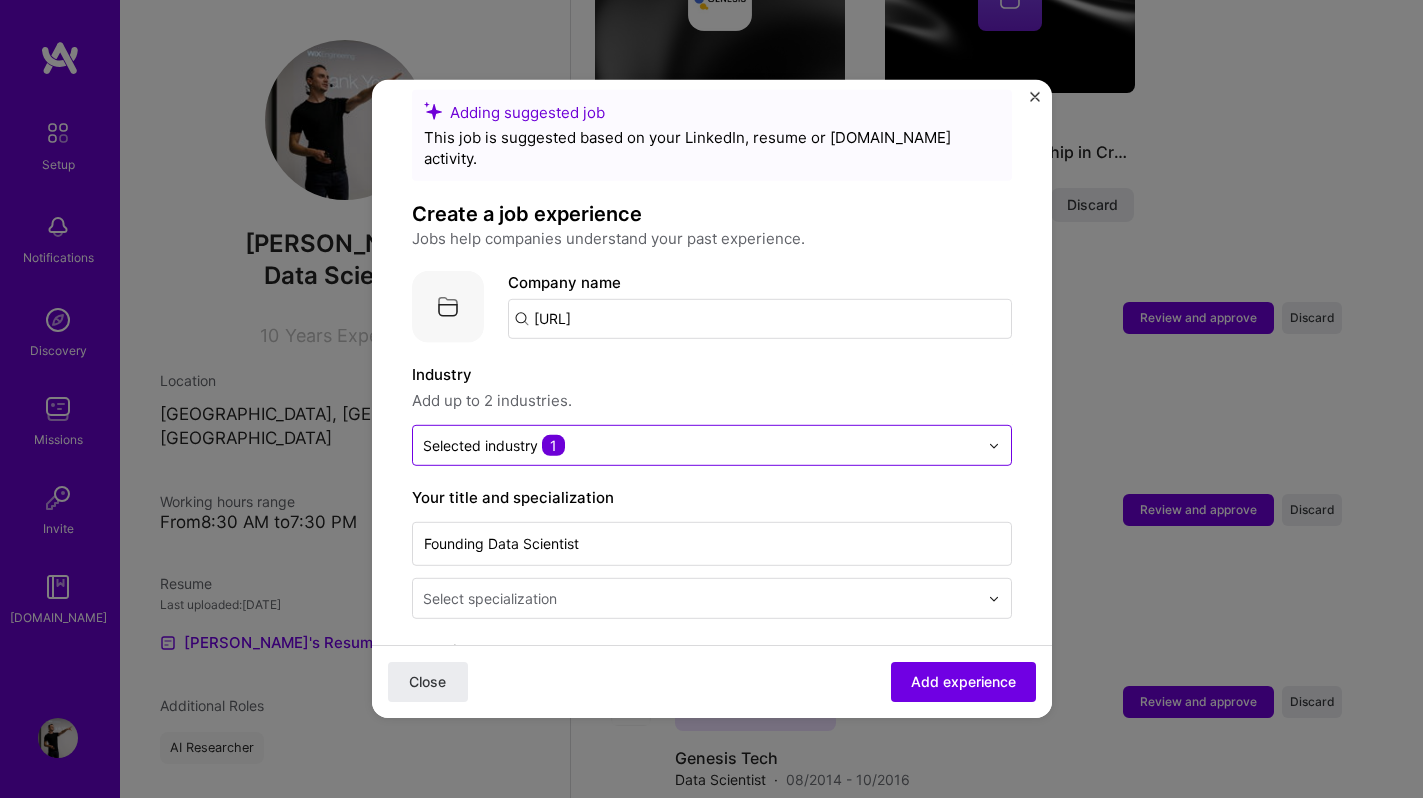 click at bounding box center [700, 445] 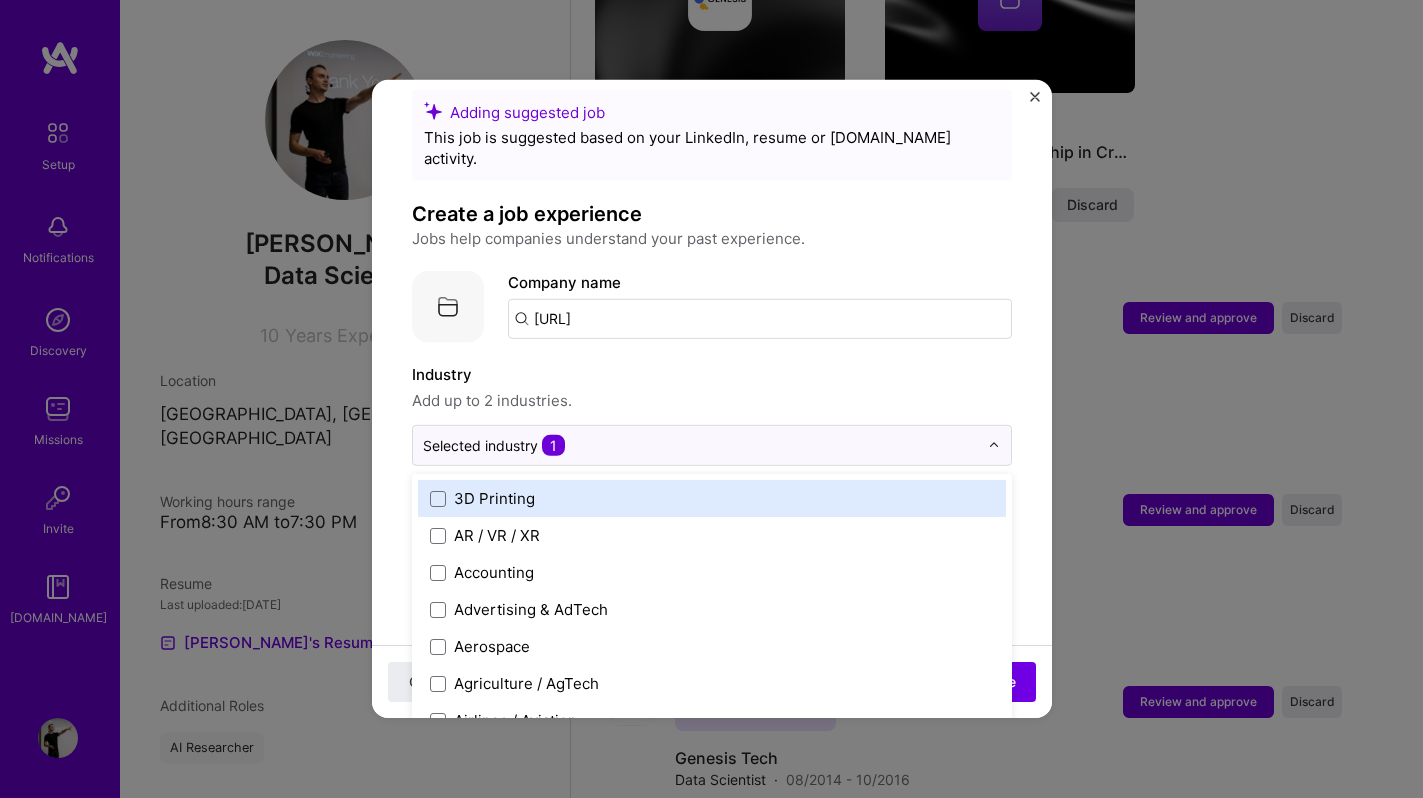 click on "Industry" at bounding box center [712, 375] 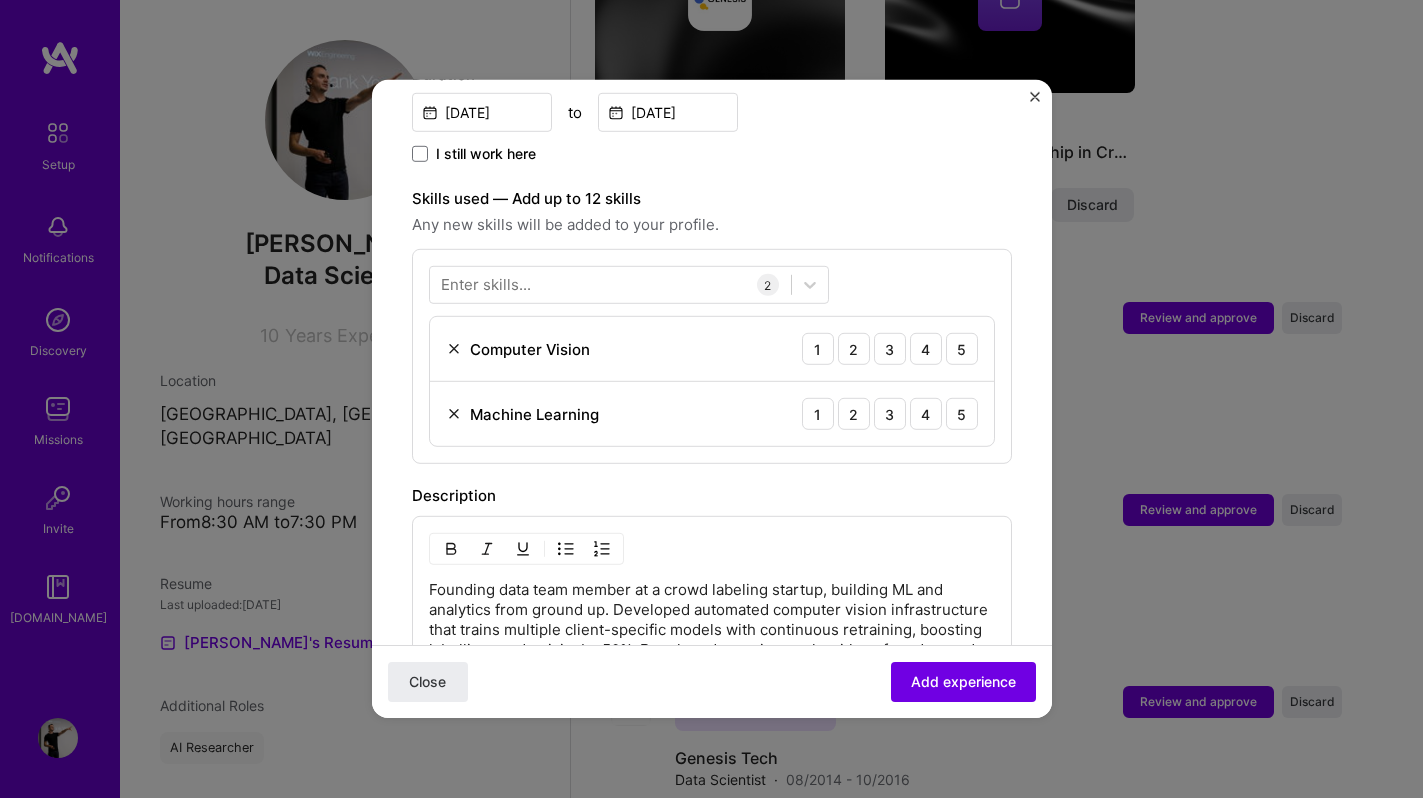 scroll, scrollTop: 618, scrollLeft: 0, axis: vertical 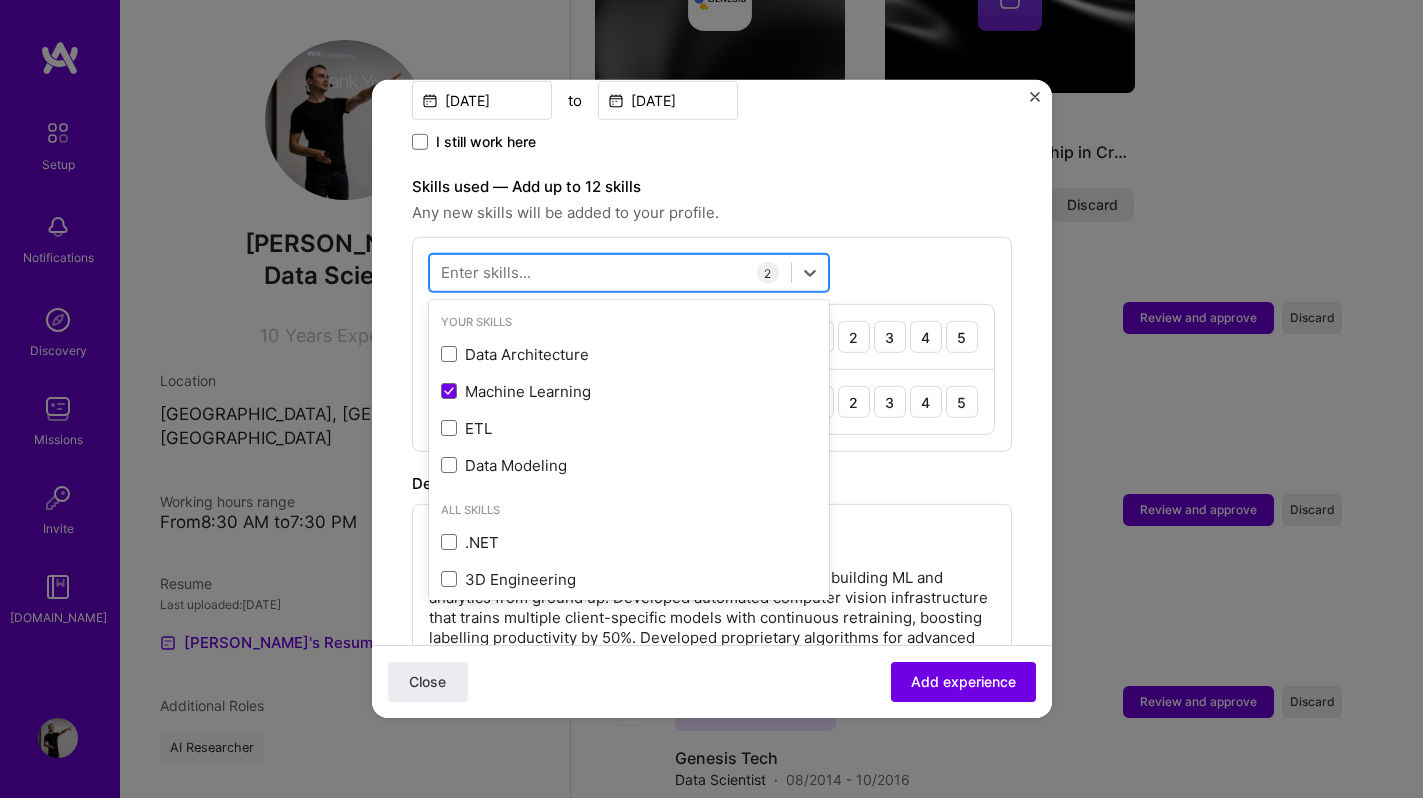click at bounding box center (610, 272) 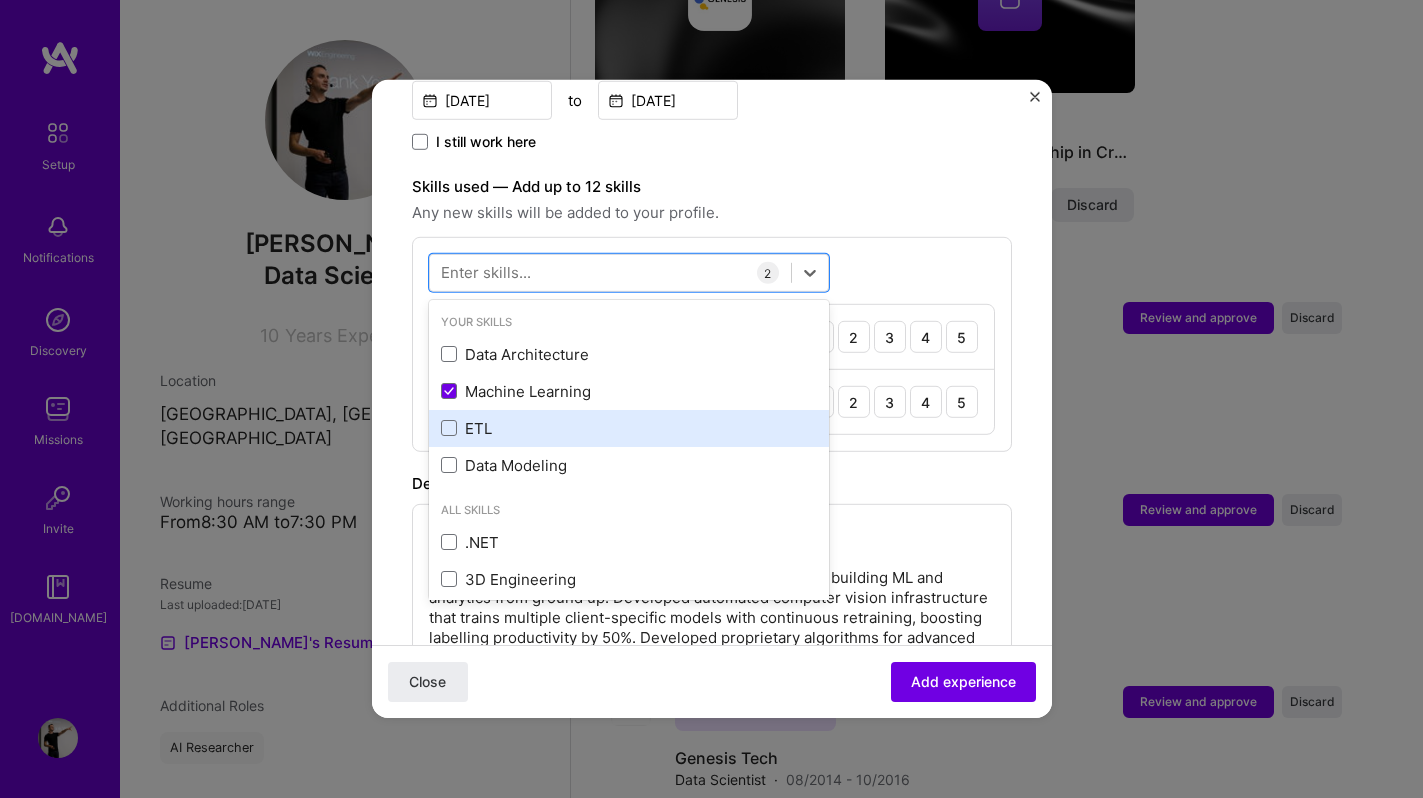 click on "ETL" at bounding box center [629, 428] 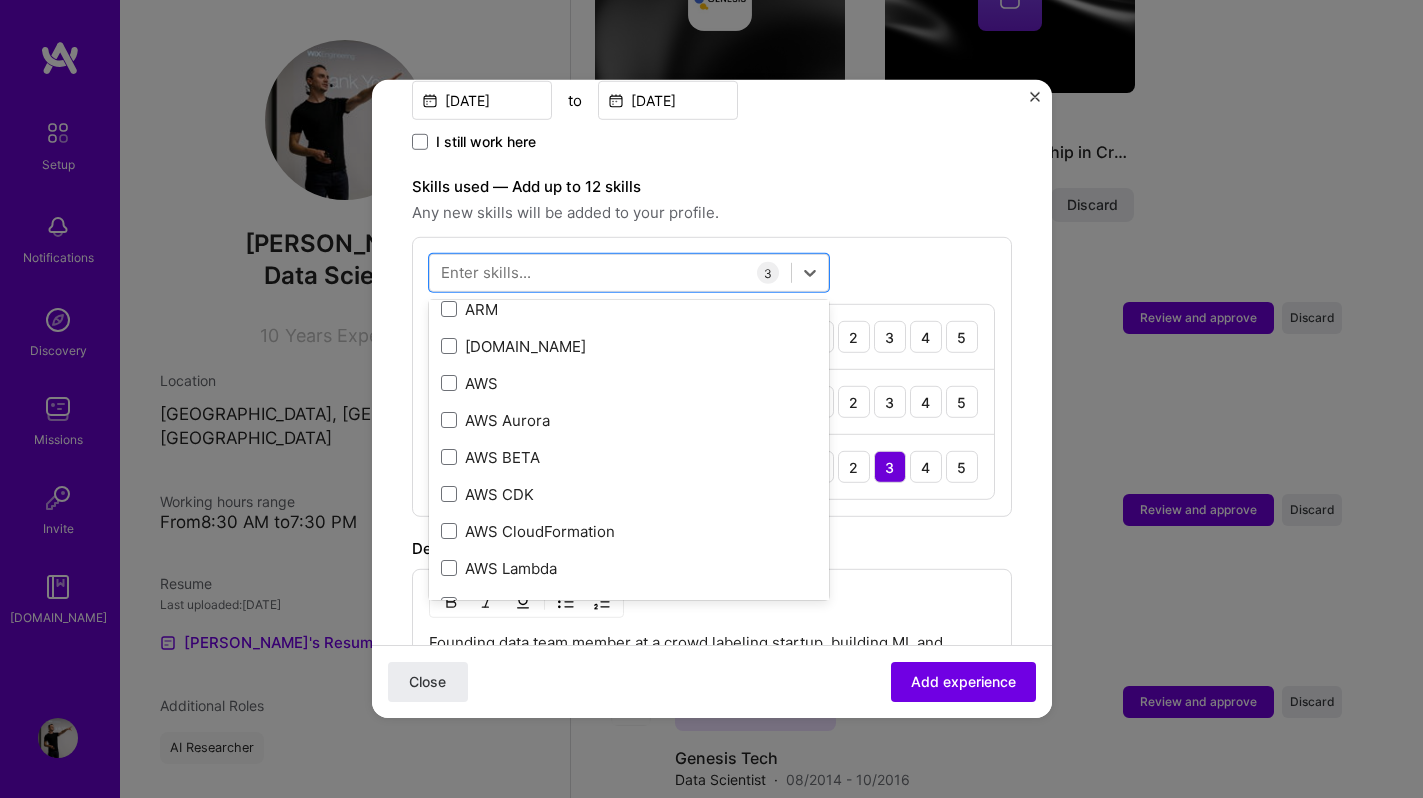 scroll, scrollTop: 0, scrollLeft: 0, axis: both 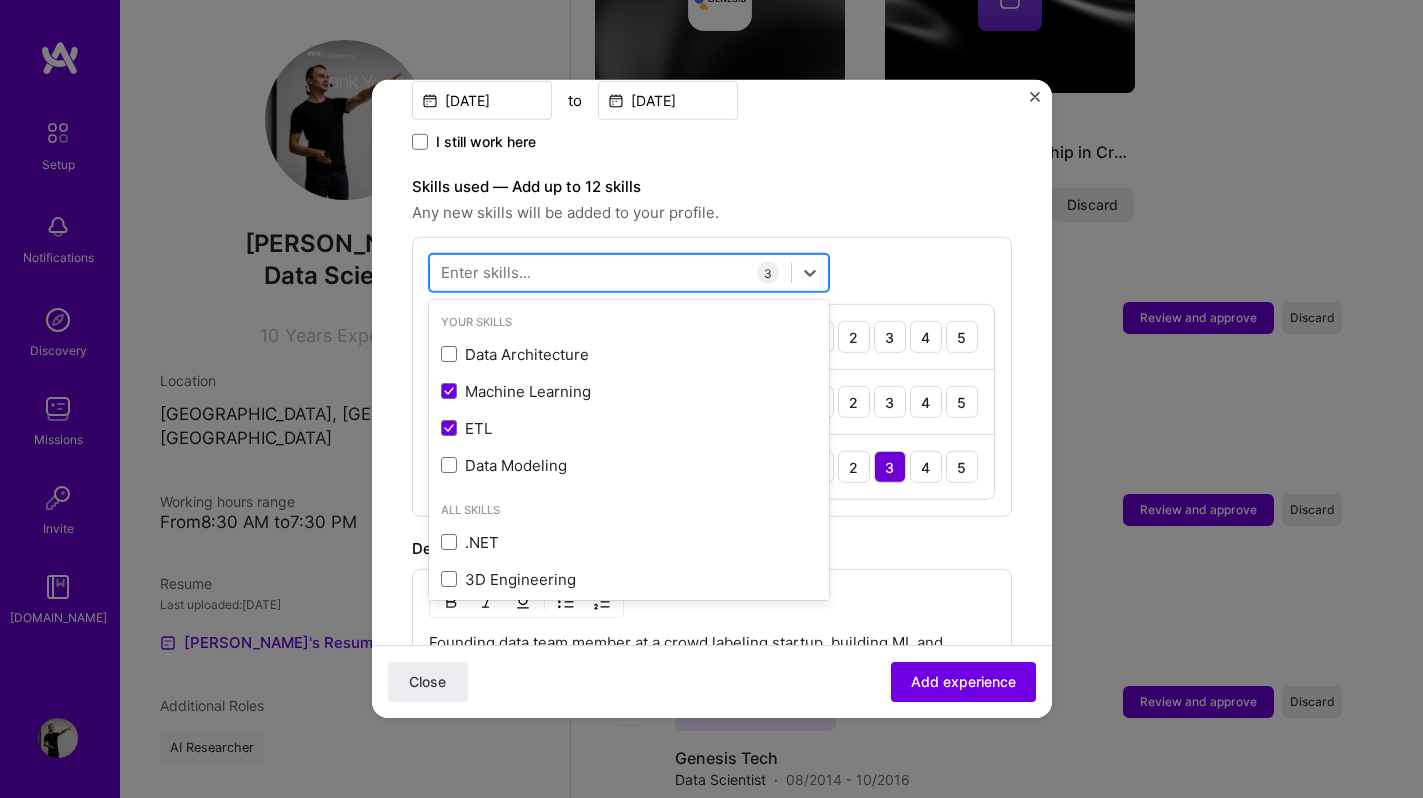 click at bounding box center [610, 272] 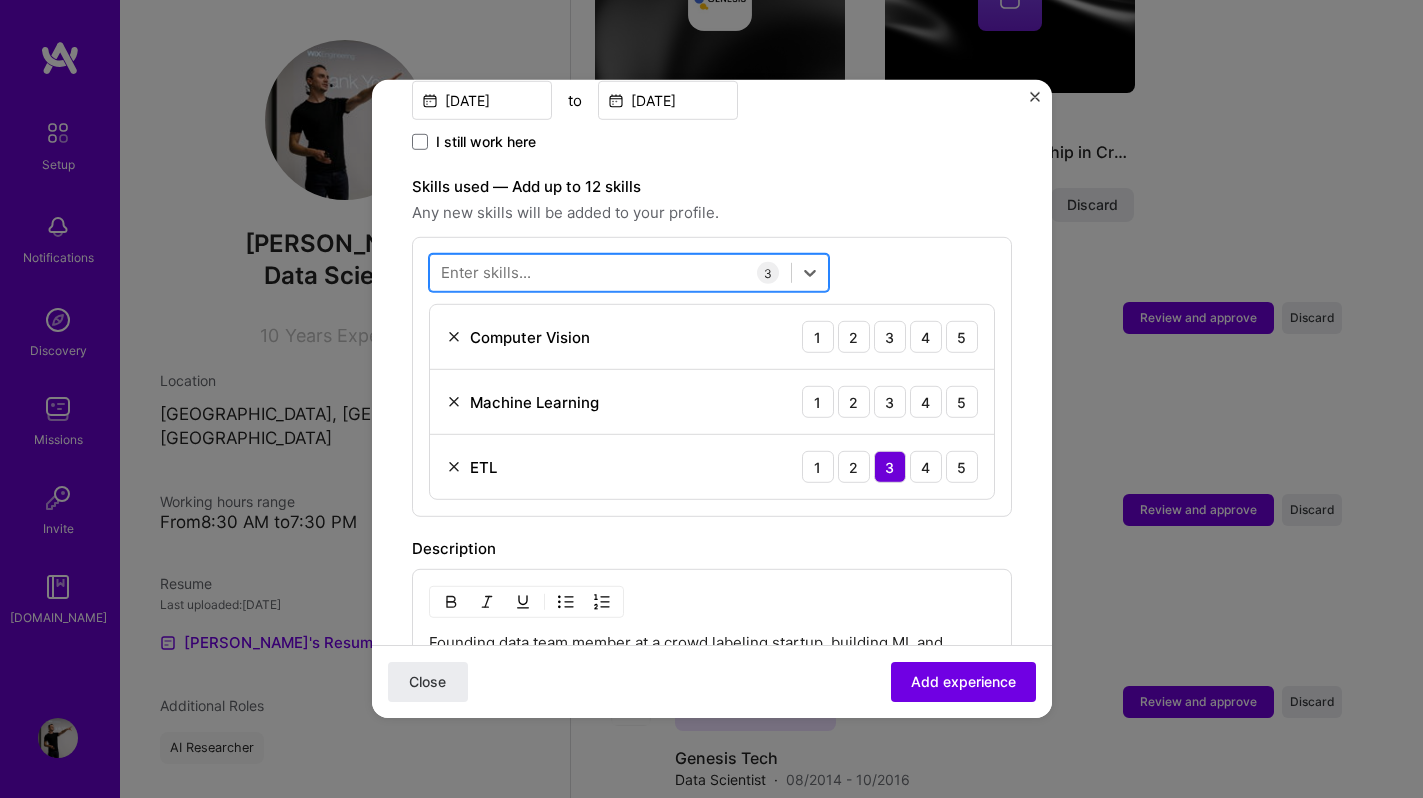 click at bounding box center [610, 272] 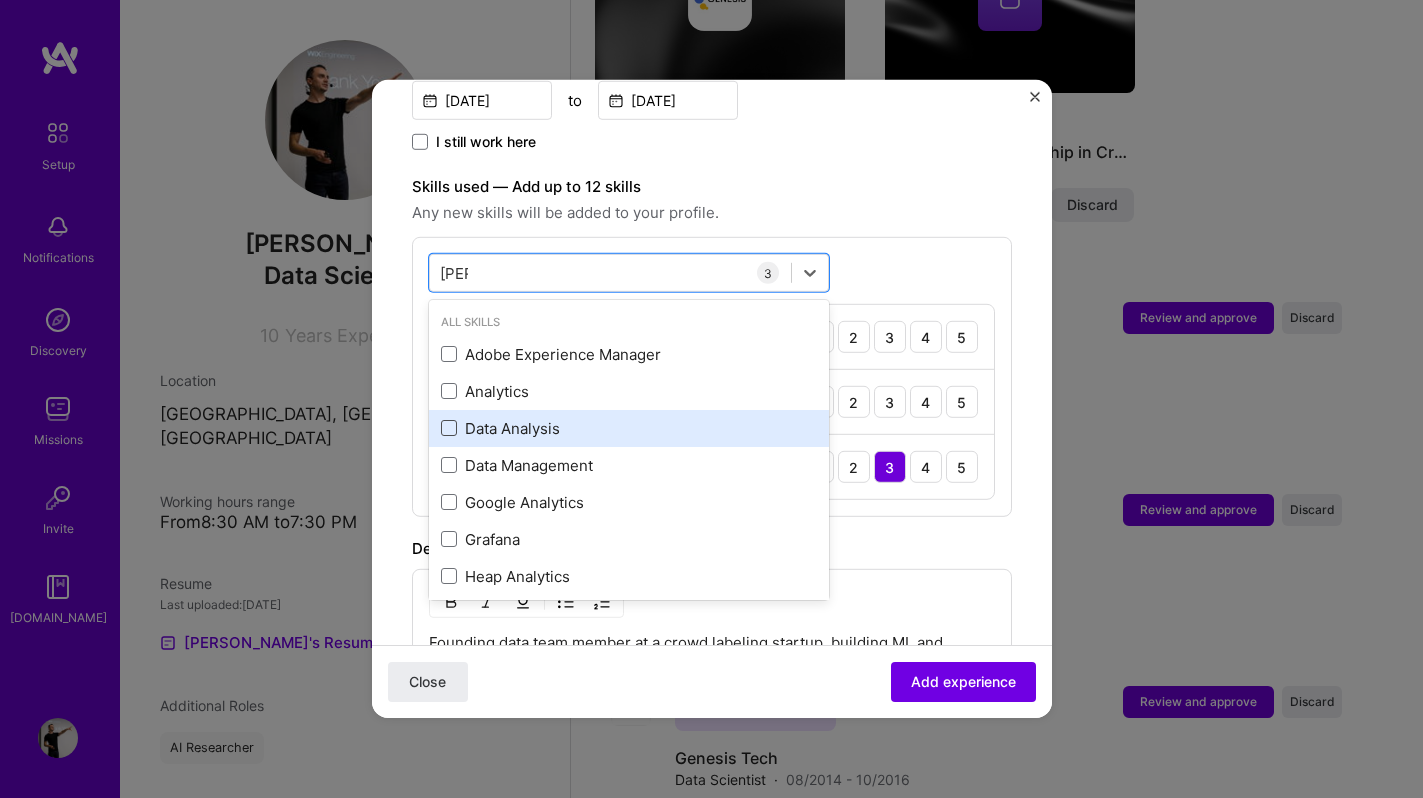 click at bounding box center [449, 428] 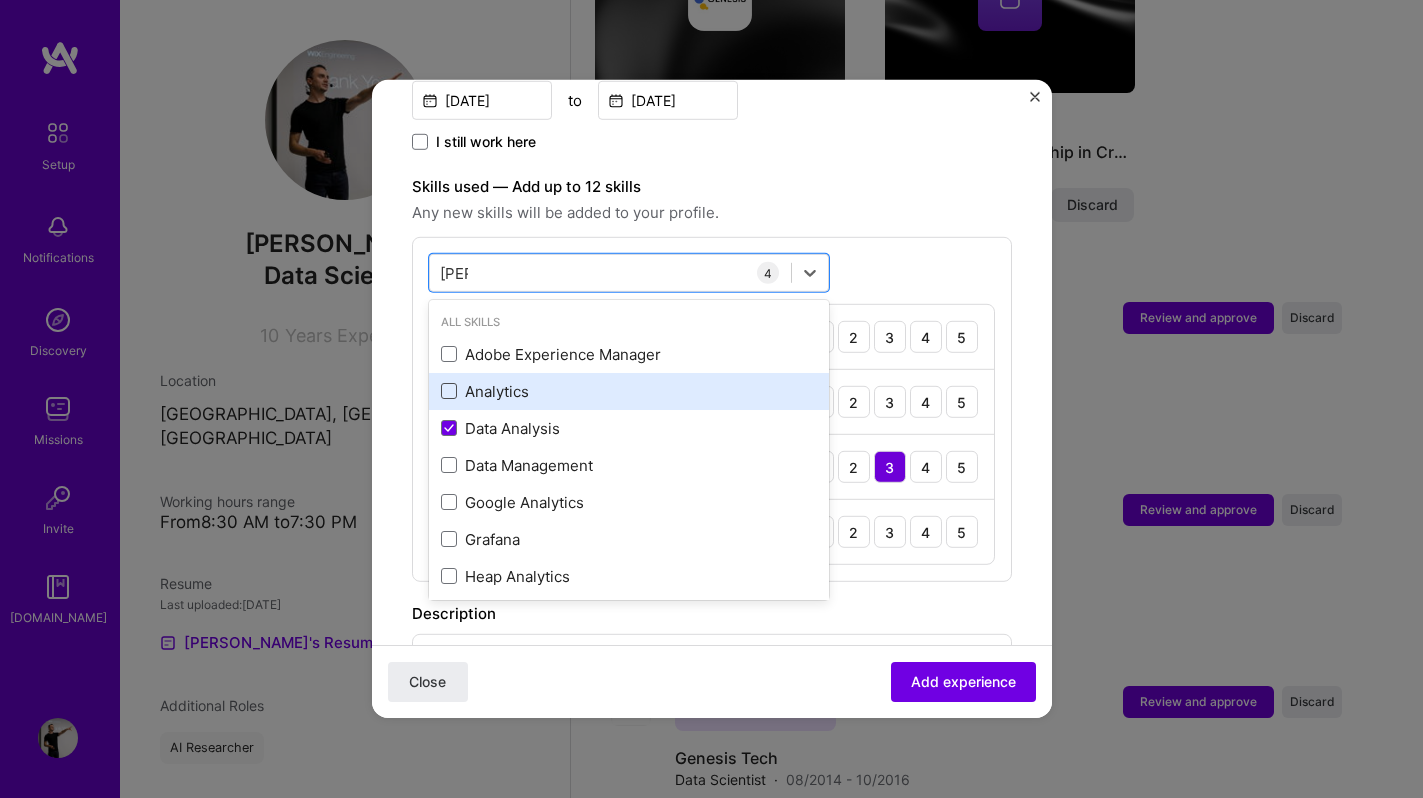 click at bounding box center [449, 391] 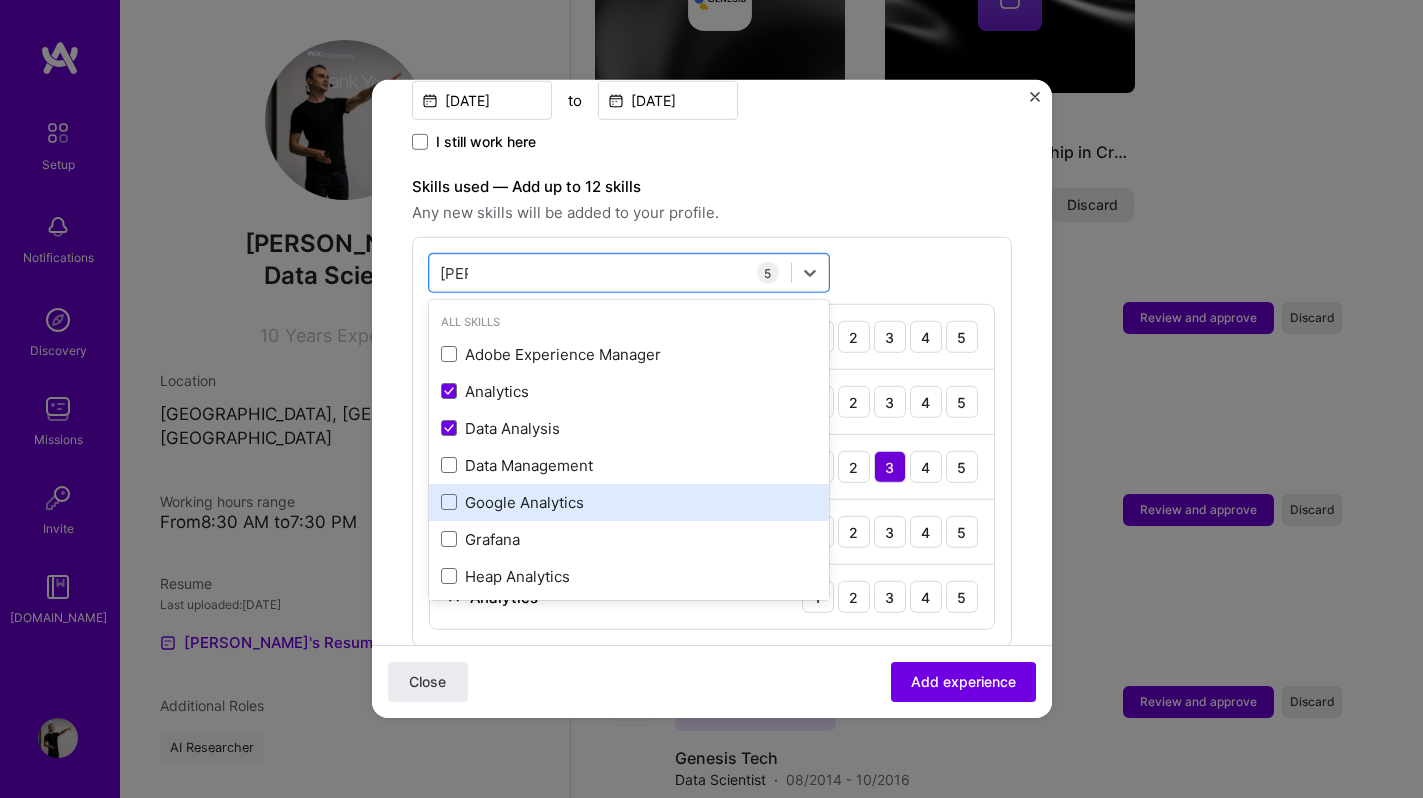 scroll, scrollTop: 56, scrollLeft: 0, axis: vertical 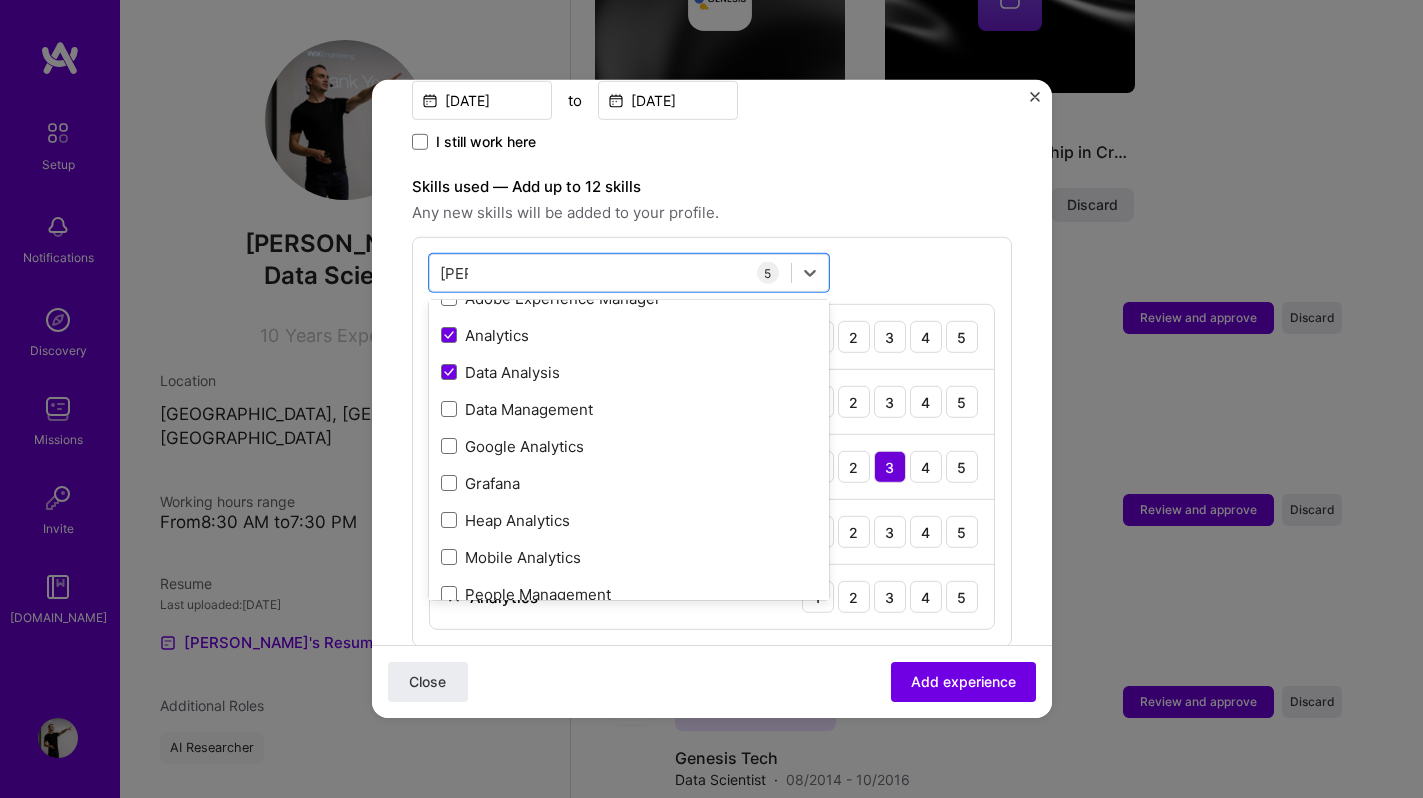 type on "ana" 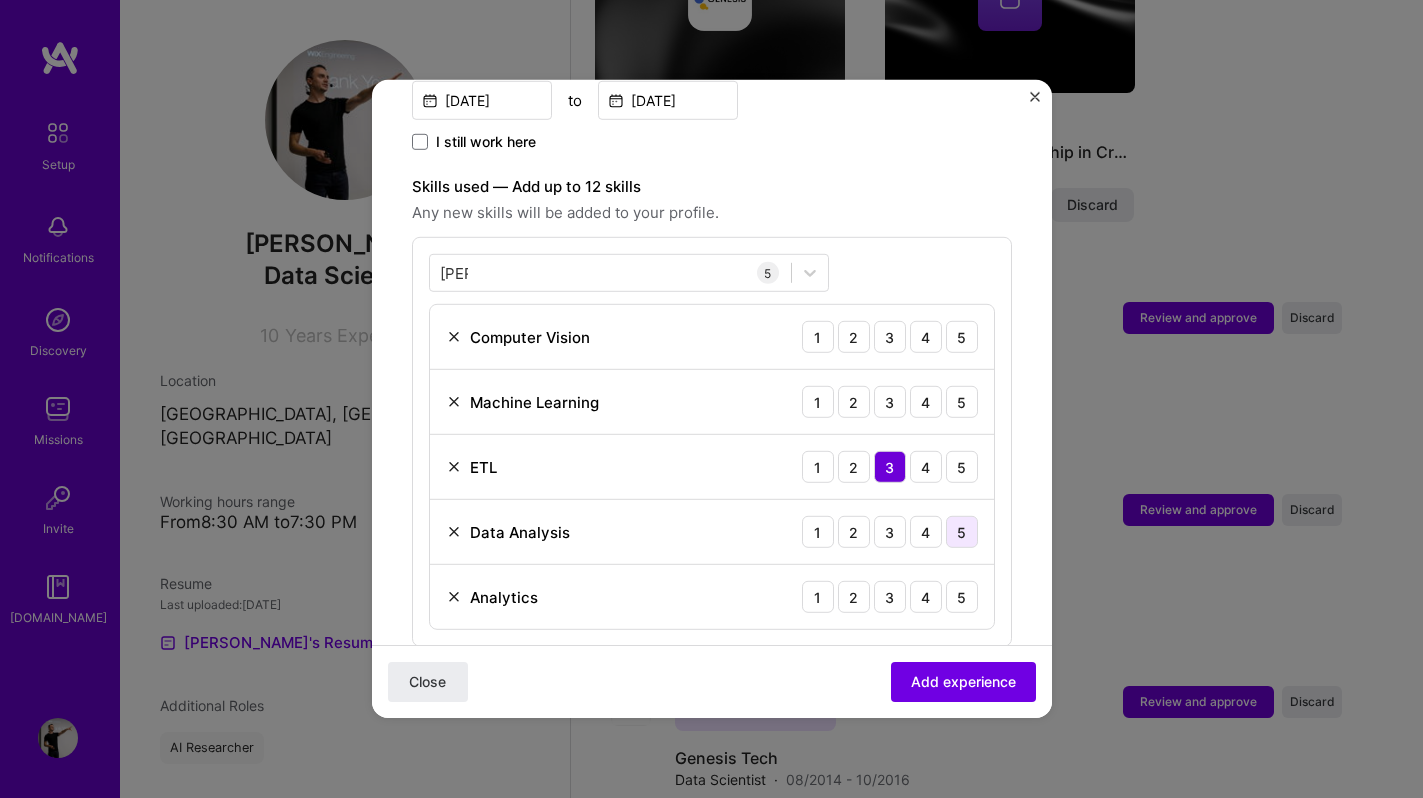click on "5" at bounding box center [962, 532] 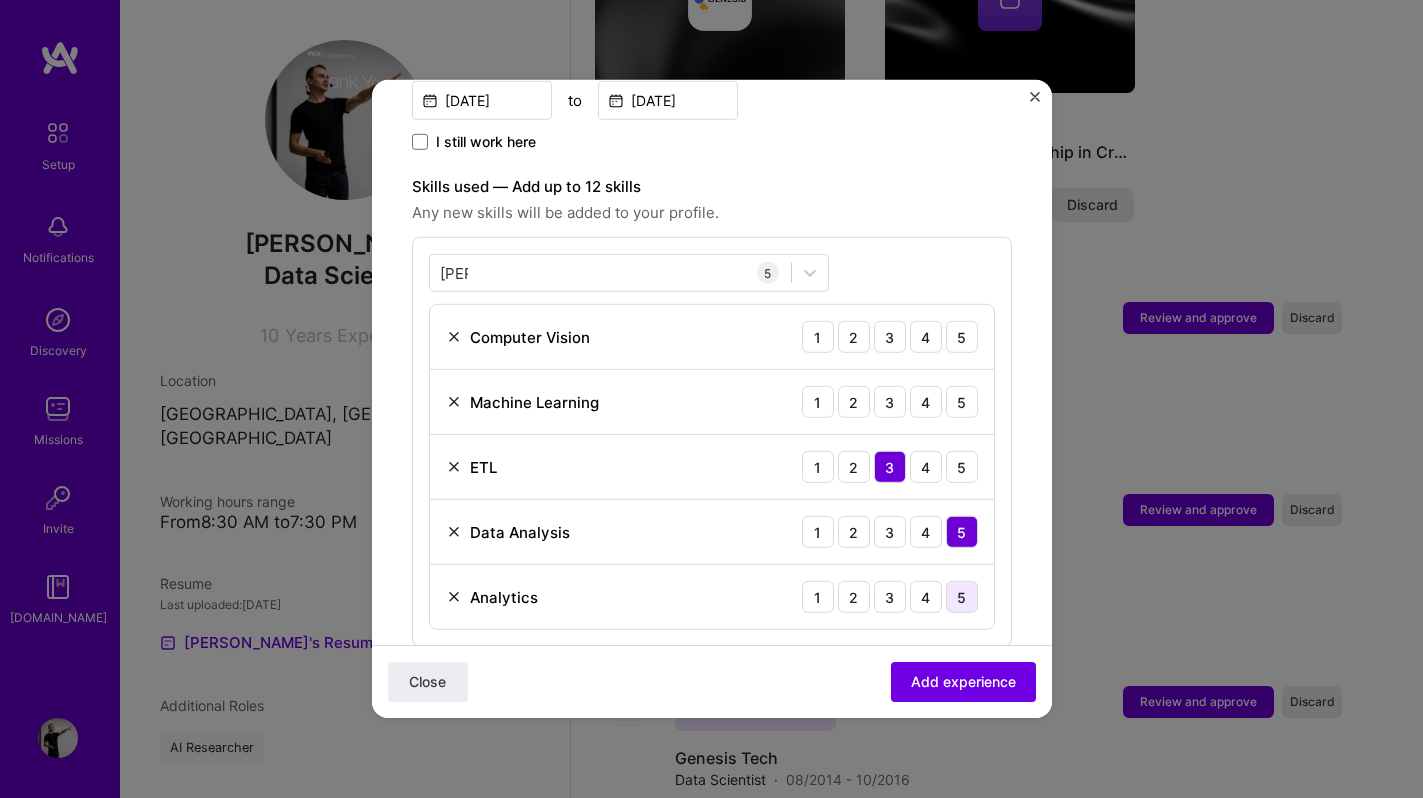 click on "5" at bounding box center (962, 597) 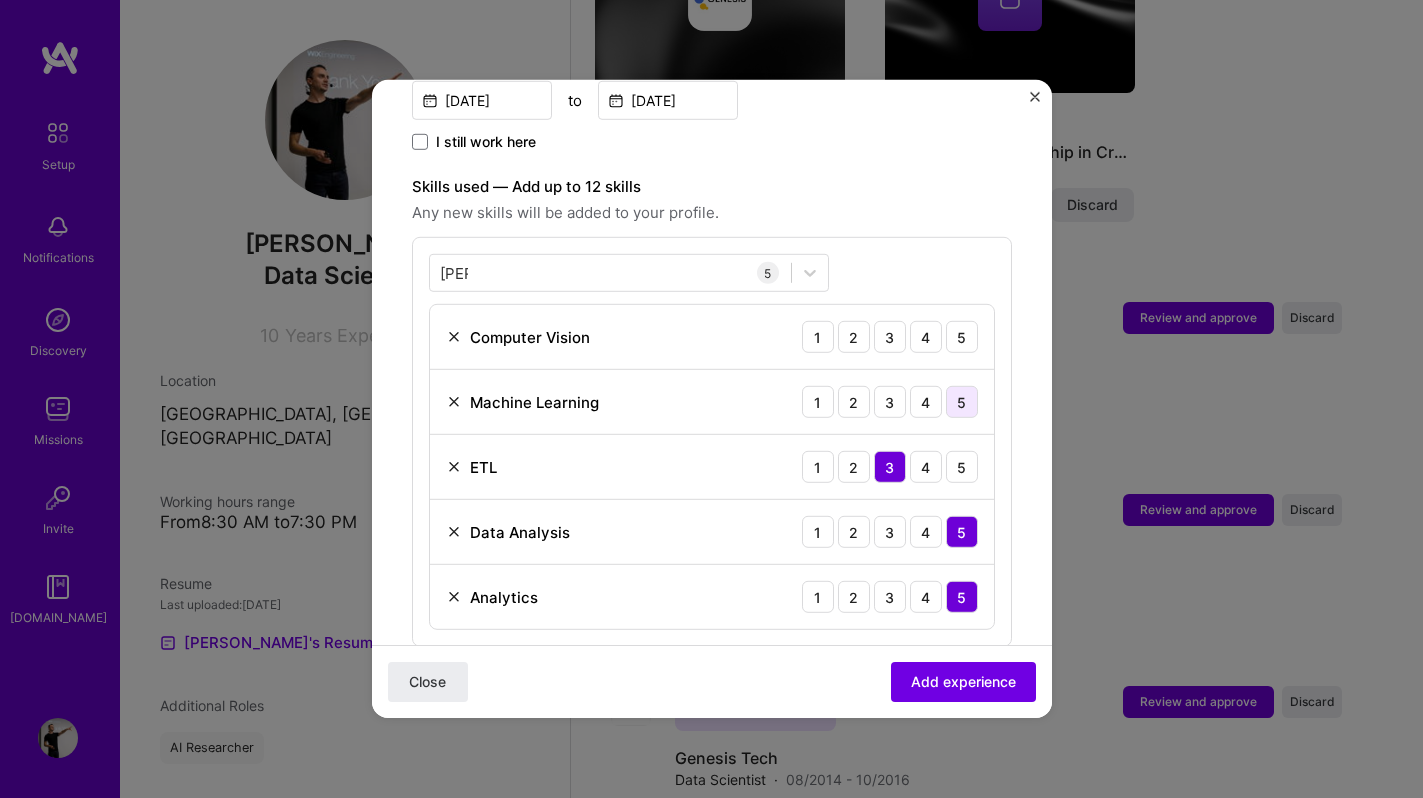 click on "5" at bounding box center (962, 402) 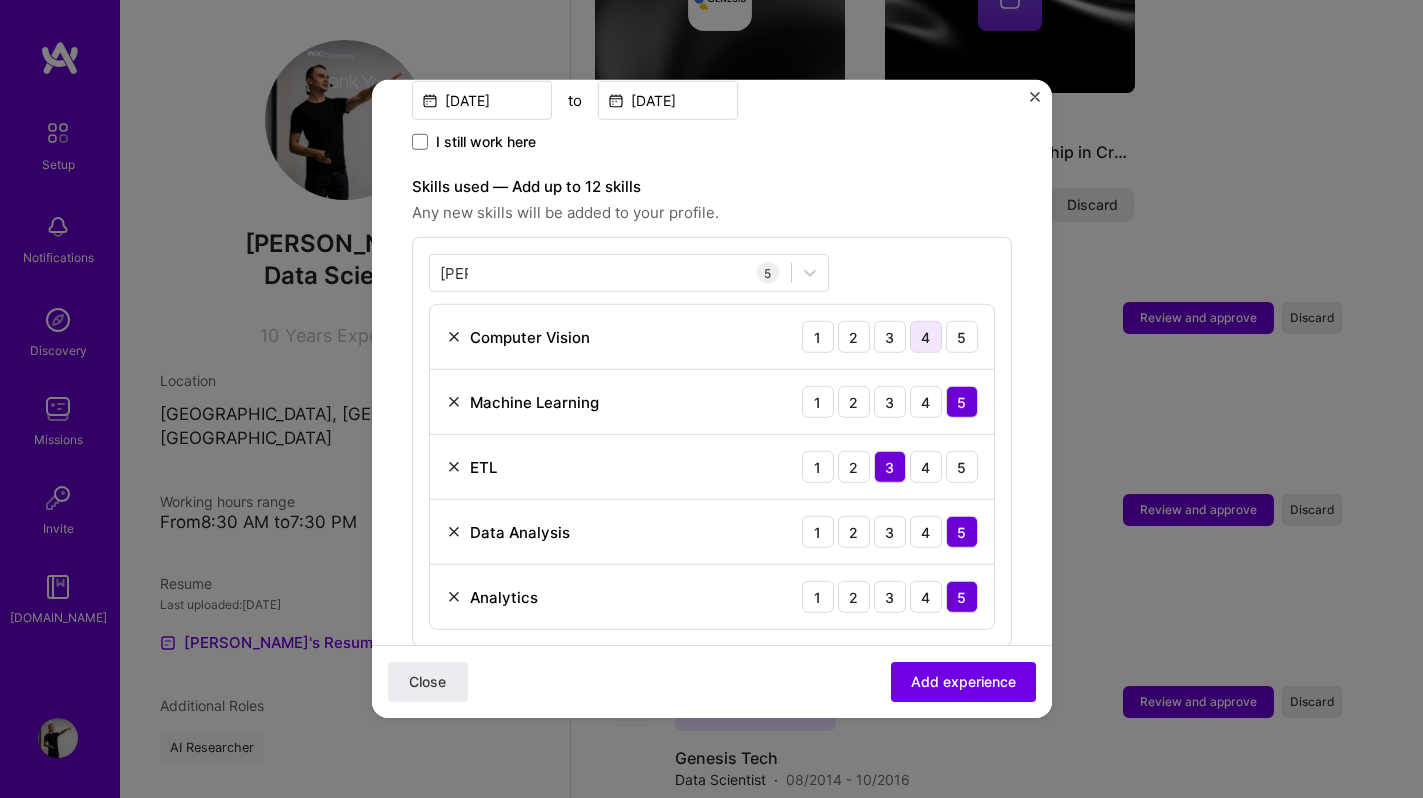 click on "4" at bounding box center (926, 337) 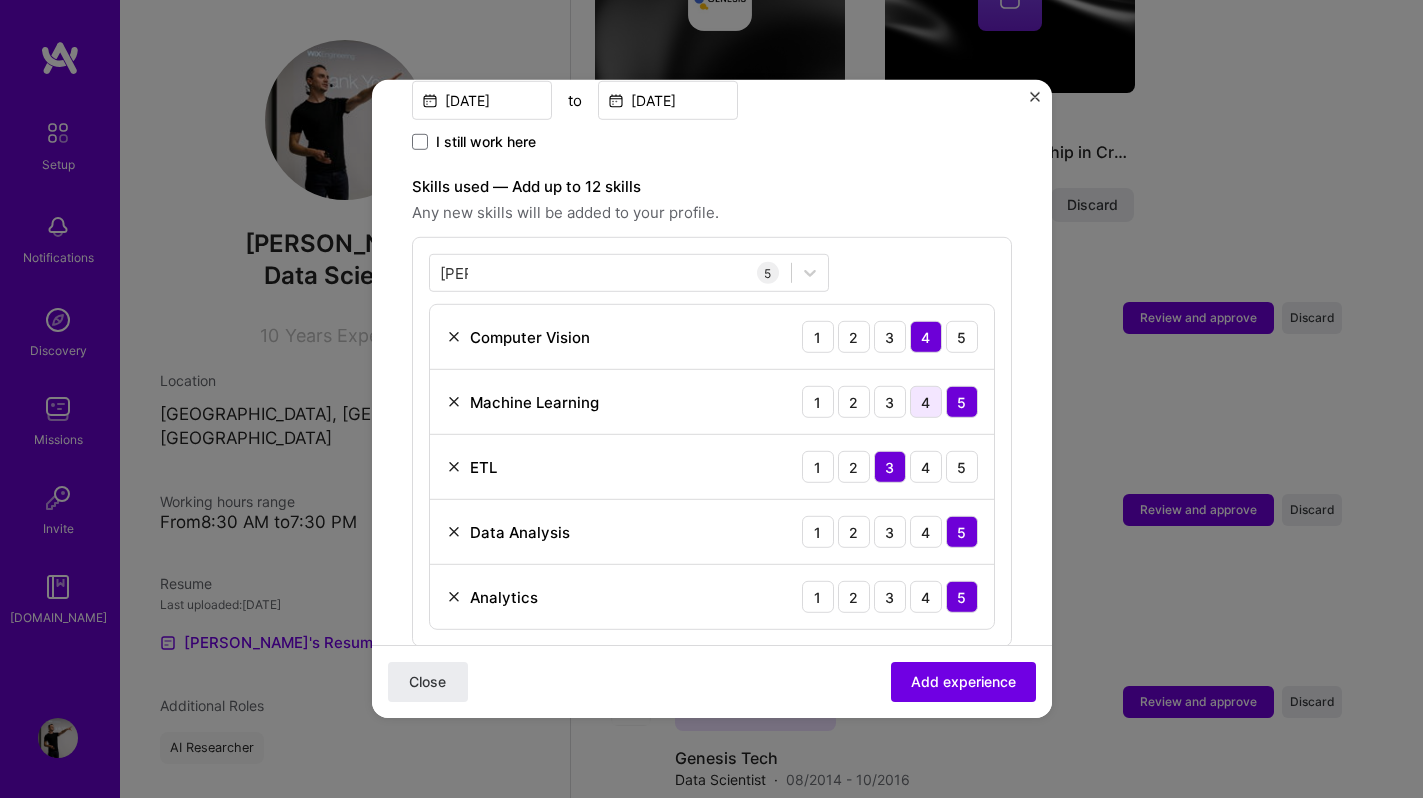 click on "4" at bounding box center [926, 402] 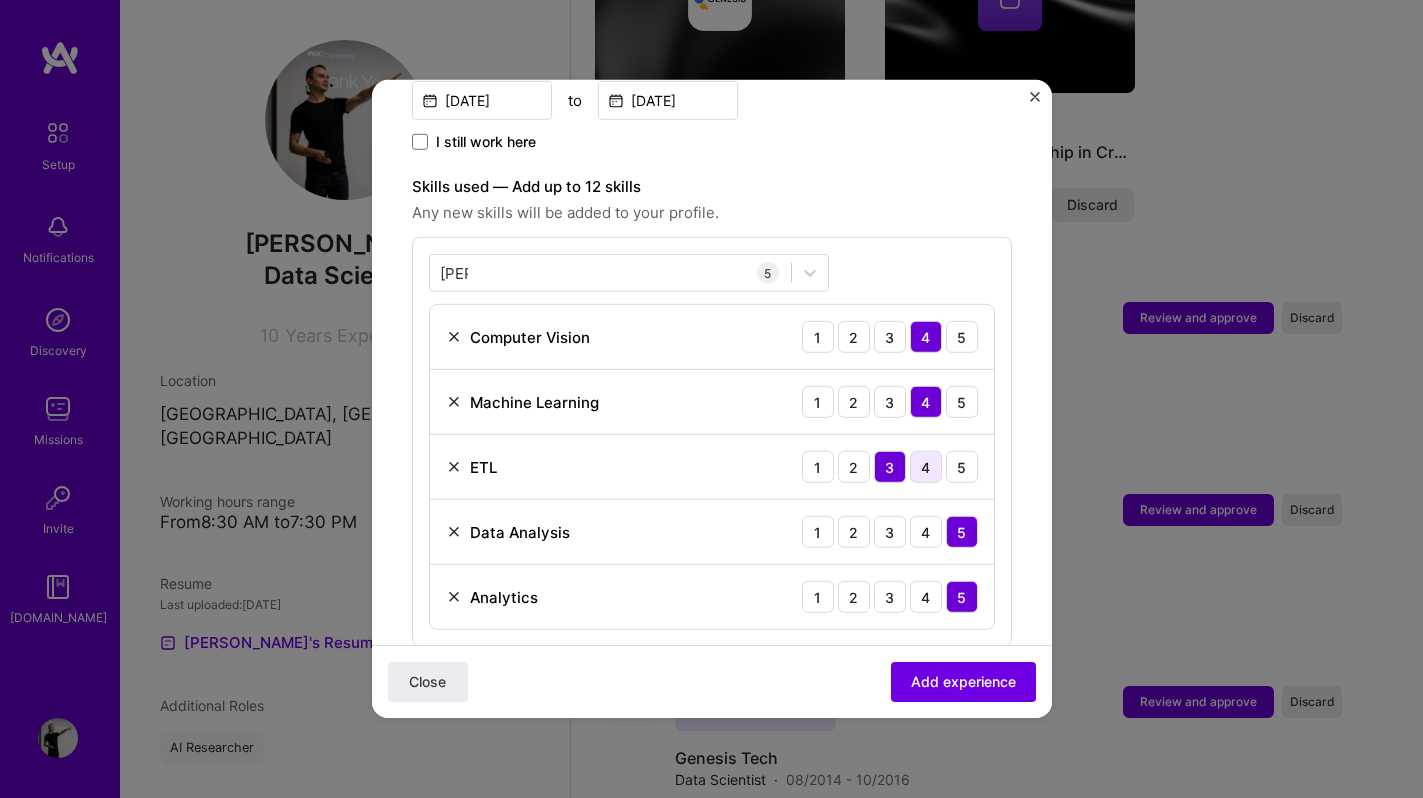 click on "4" at bounding box center [926, 467] 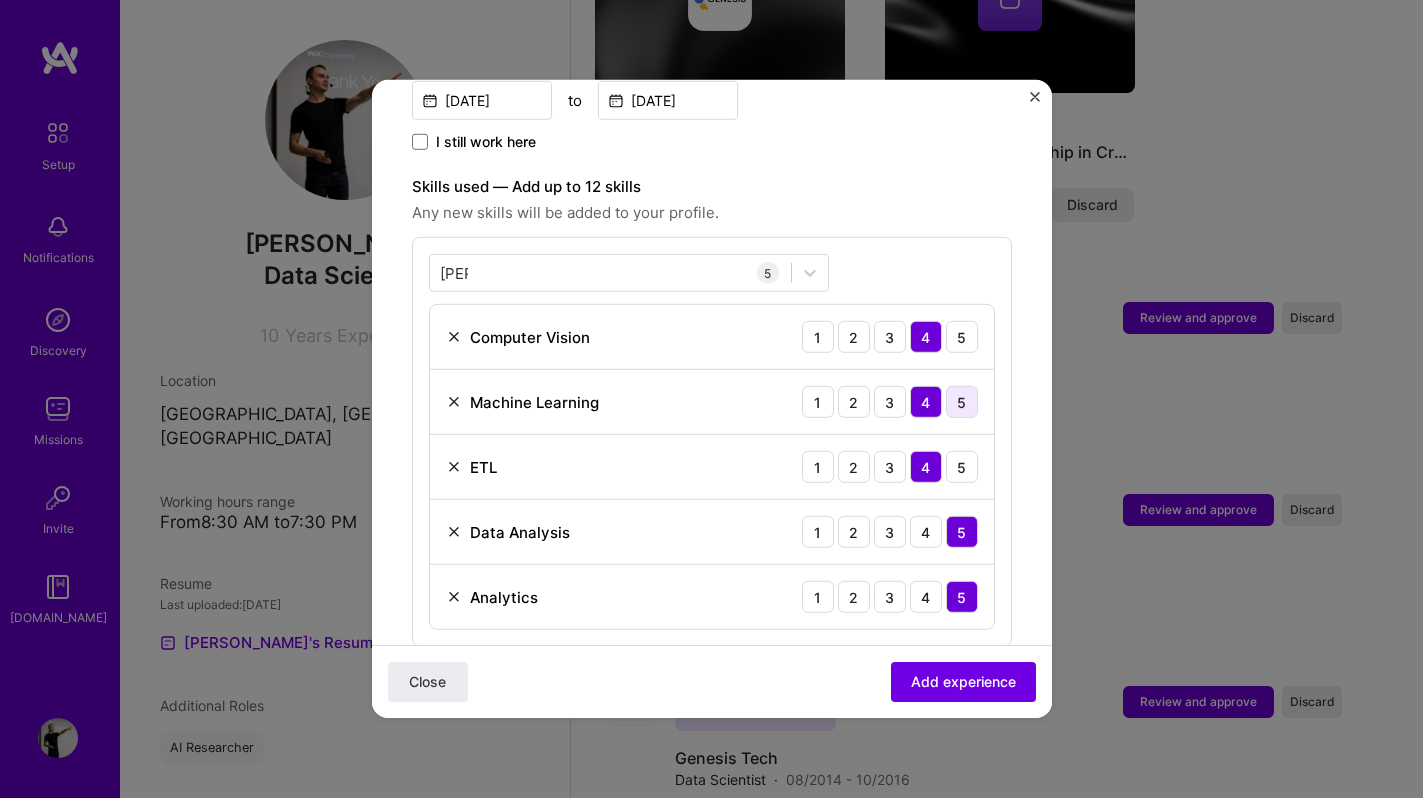 click on "5" at bounding box center (962, 402) 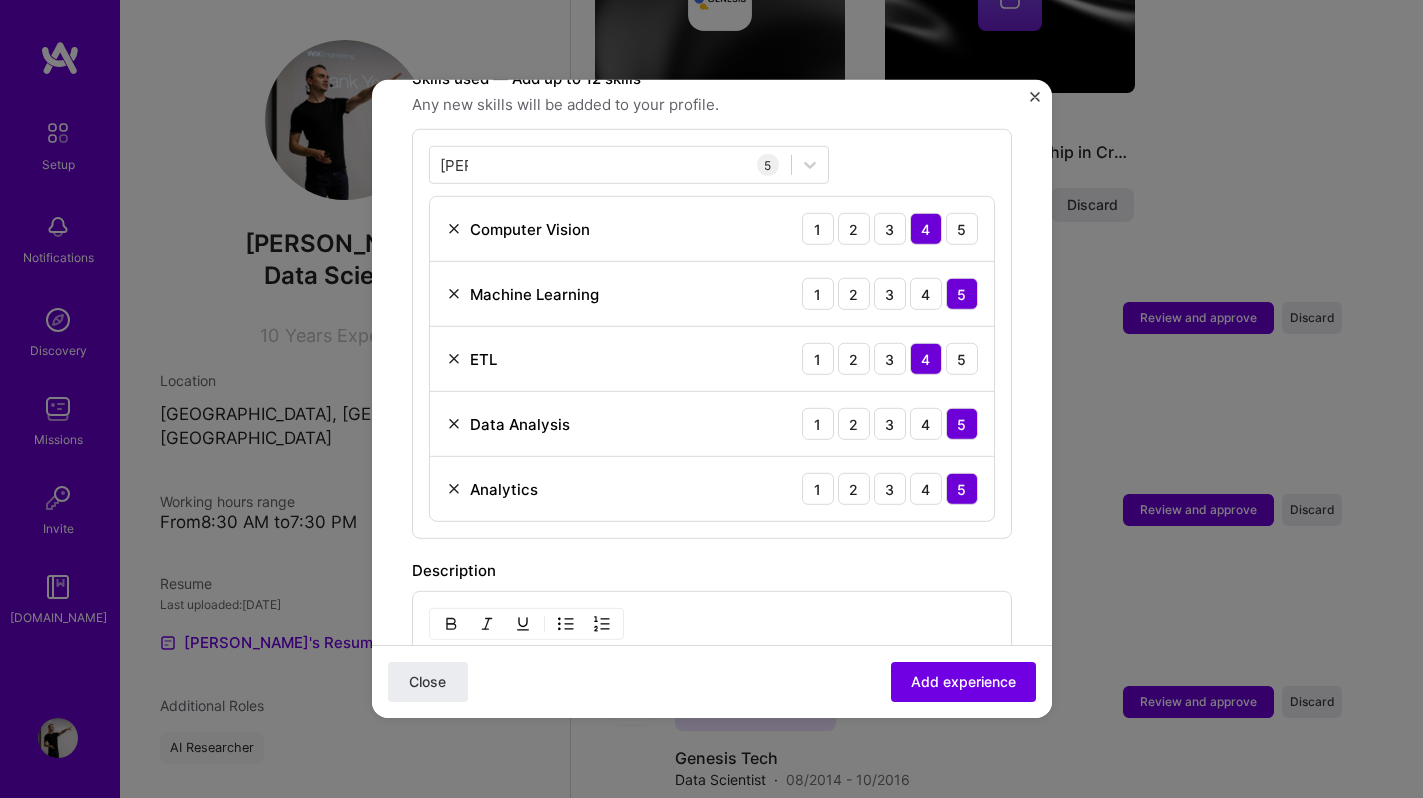 scroll, scrollTop: 1072, scrollLeft: 0, axis: vertical 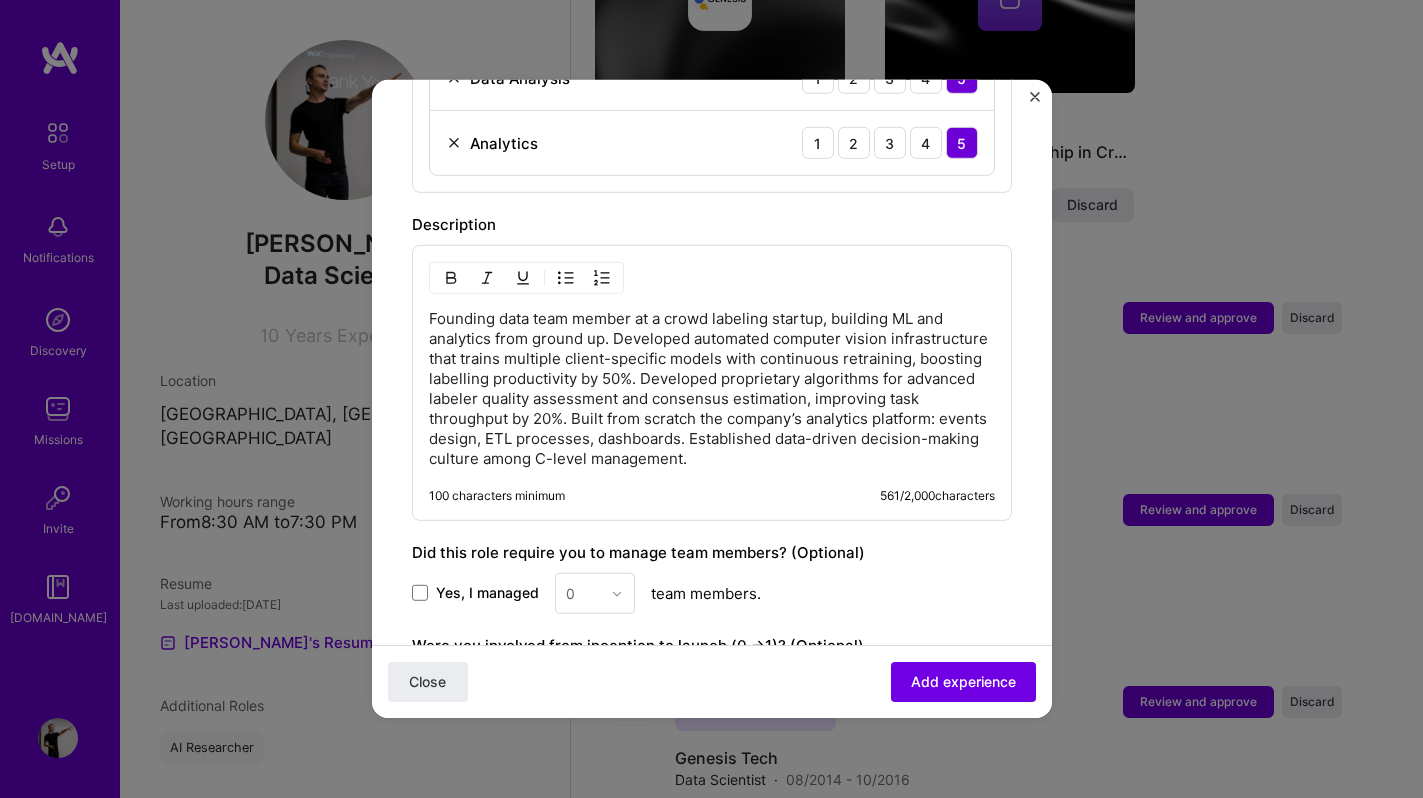click on "Founding data team member at a crowd labeling startup, building ML and analytics from ground up. Developed automated computer vision infrastructure that trains multiple client-specific models with continuous retraining, boosting labelling productivity by 50%. Developed proprietary algorithms for advanced labeler quality assessment and consensus estimation, improving task throughput by 20%. Built from scratch the company’s analytics platform: events design, ETL processes, dashboards. Established data-driven decision-making culture among C-level management." at bounding box center [712, 389] 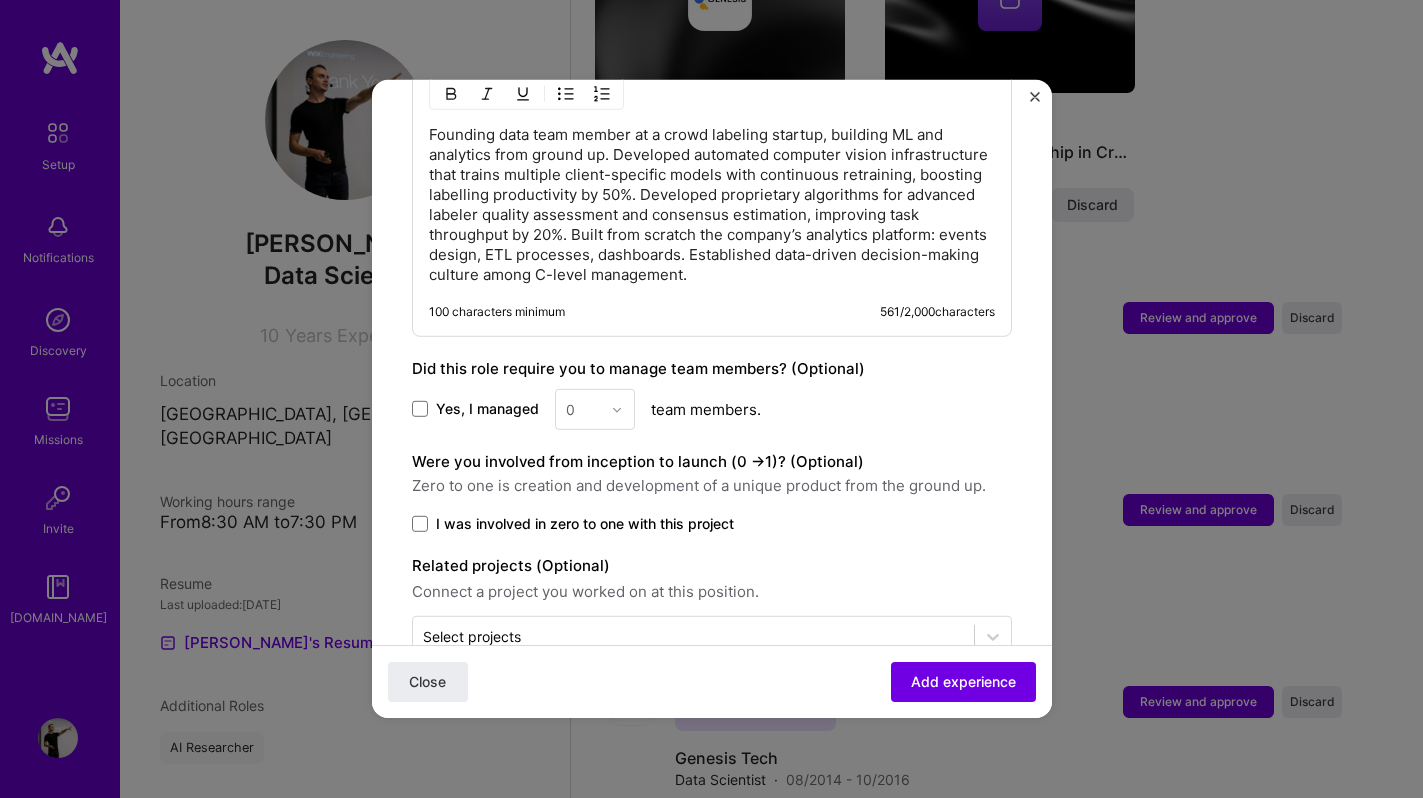 scroll, scrollTop: 1286, scrollLeft: 0, axis: vertical 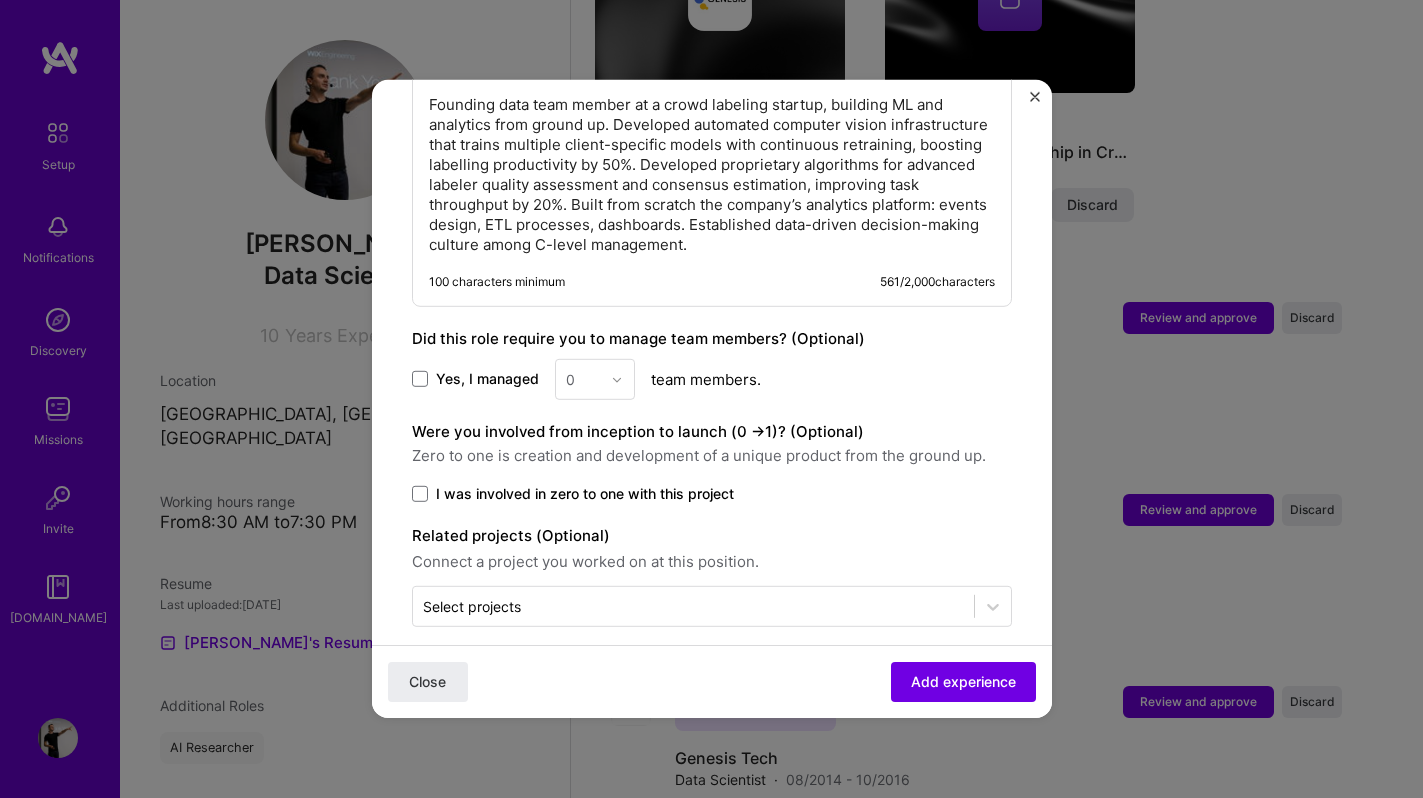 click on "0" at bounding box center (595, 379) 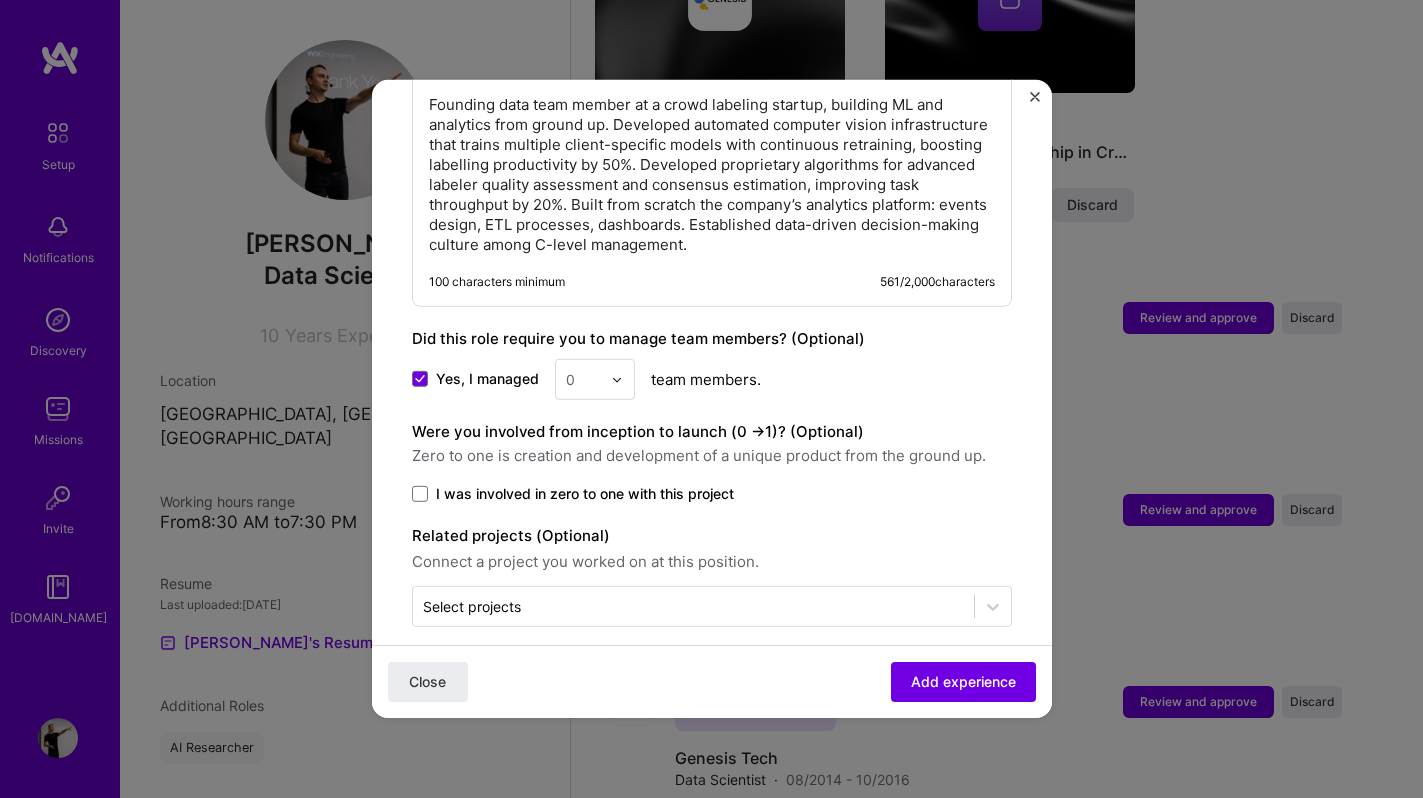 click at bounding box center [583, 379] 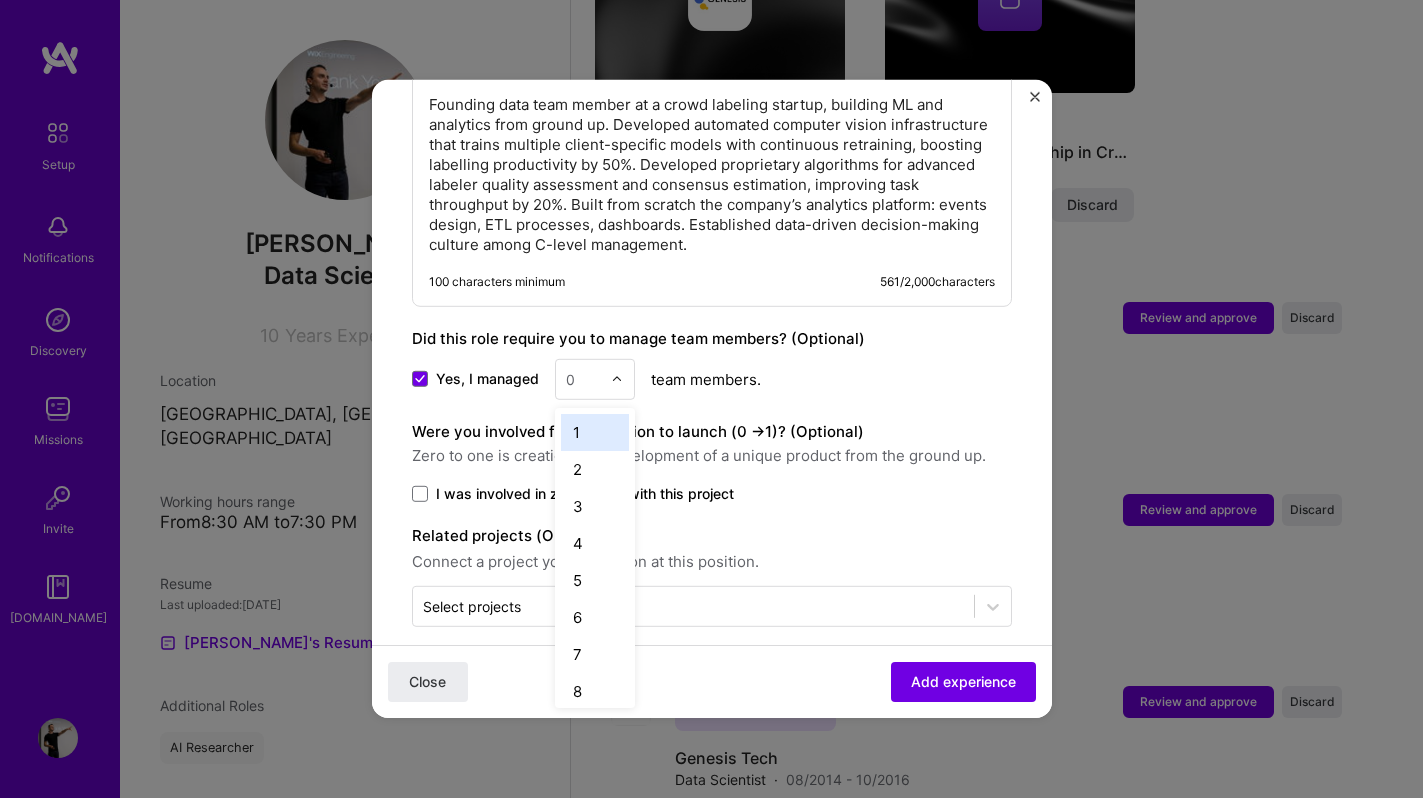 click on "1" at bounding box center (595, 432) 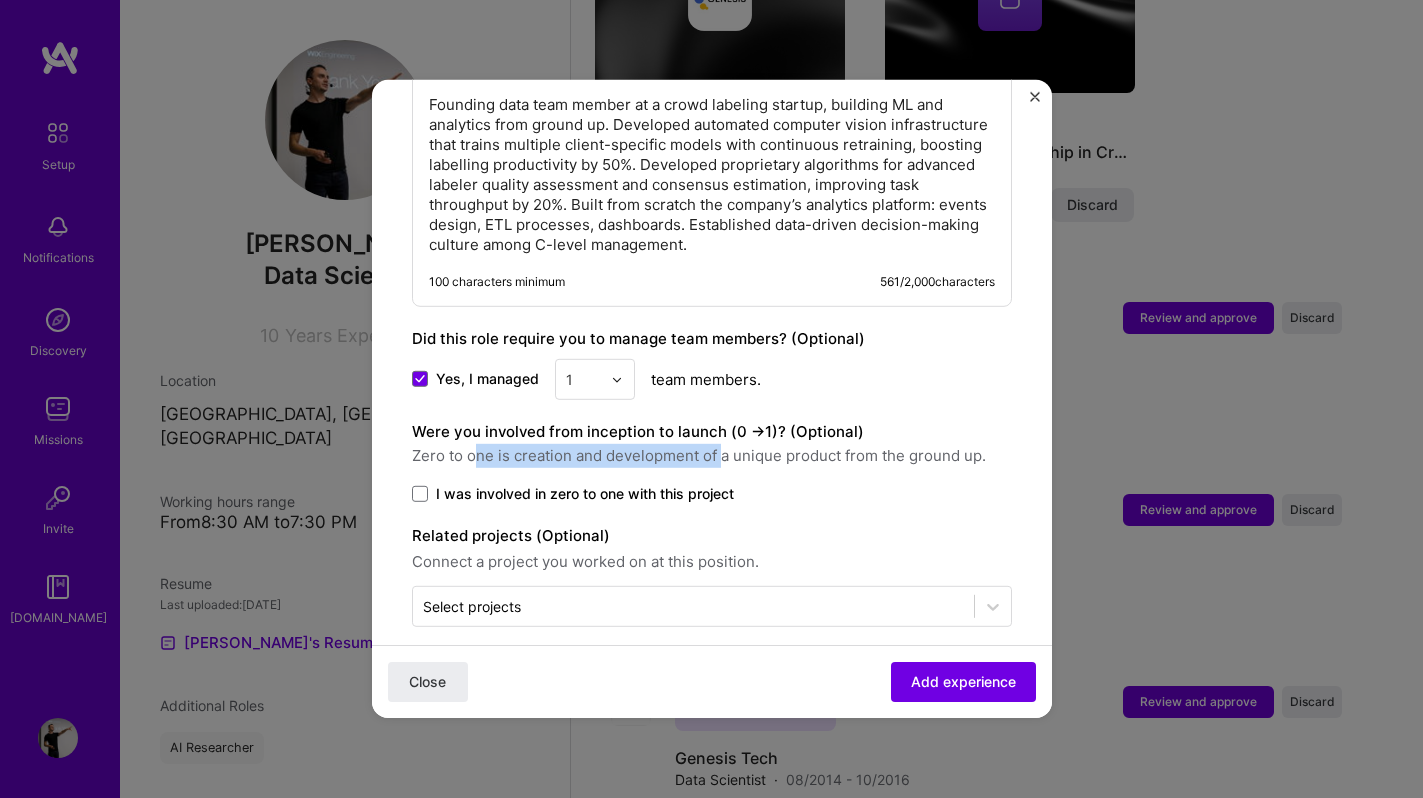 drag, startPoint x: 479, startPoint y: 435, endPoint x: 721, endPoint y: 426, distance: 242.1673 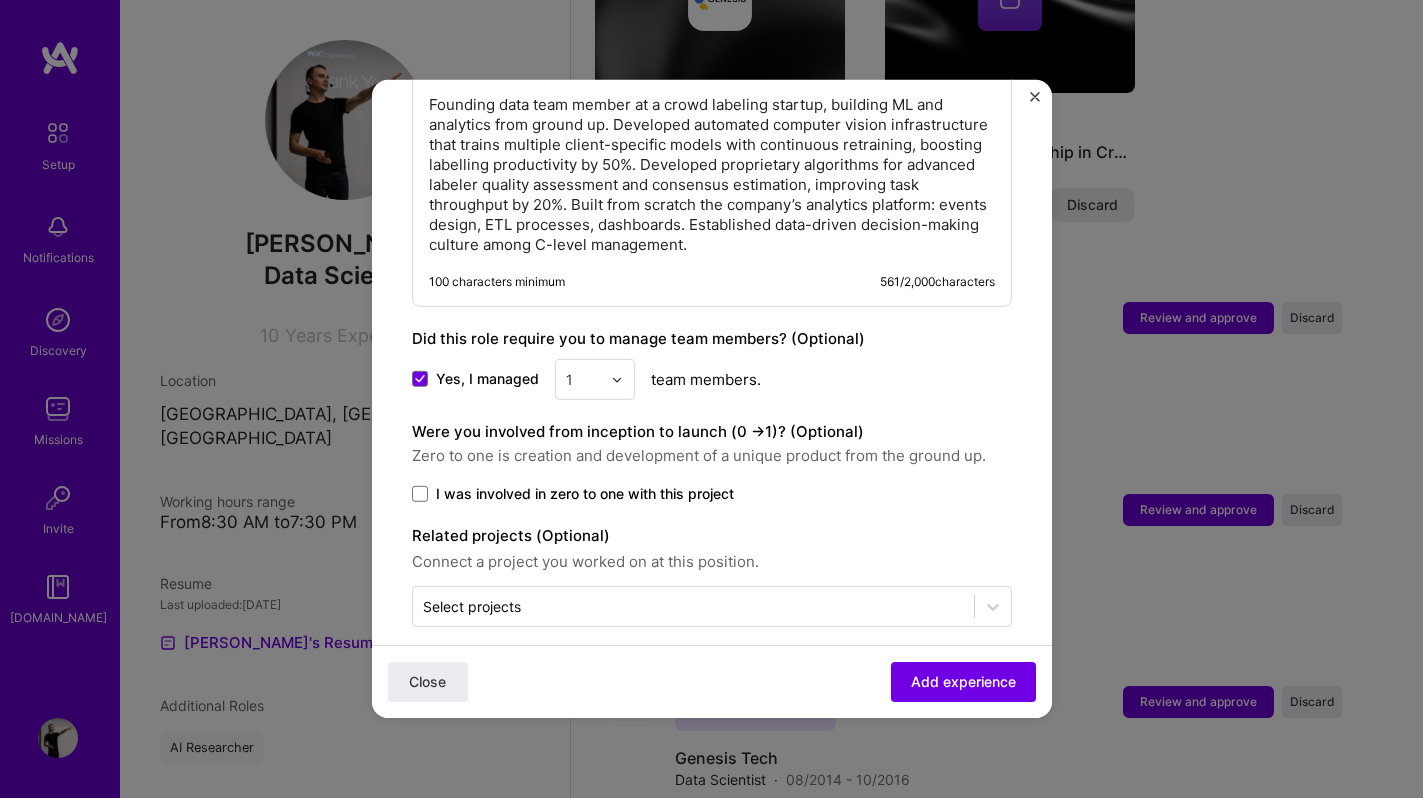 click on "I was involved in zero to one with this project" at bounding box center [585, 494] 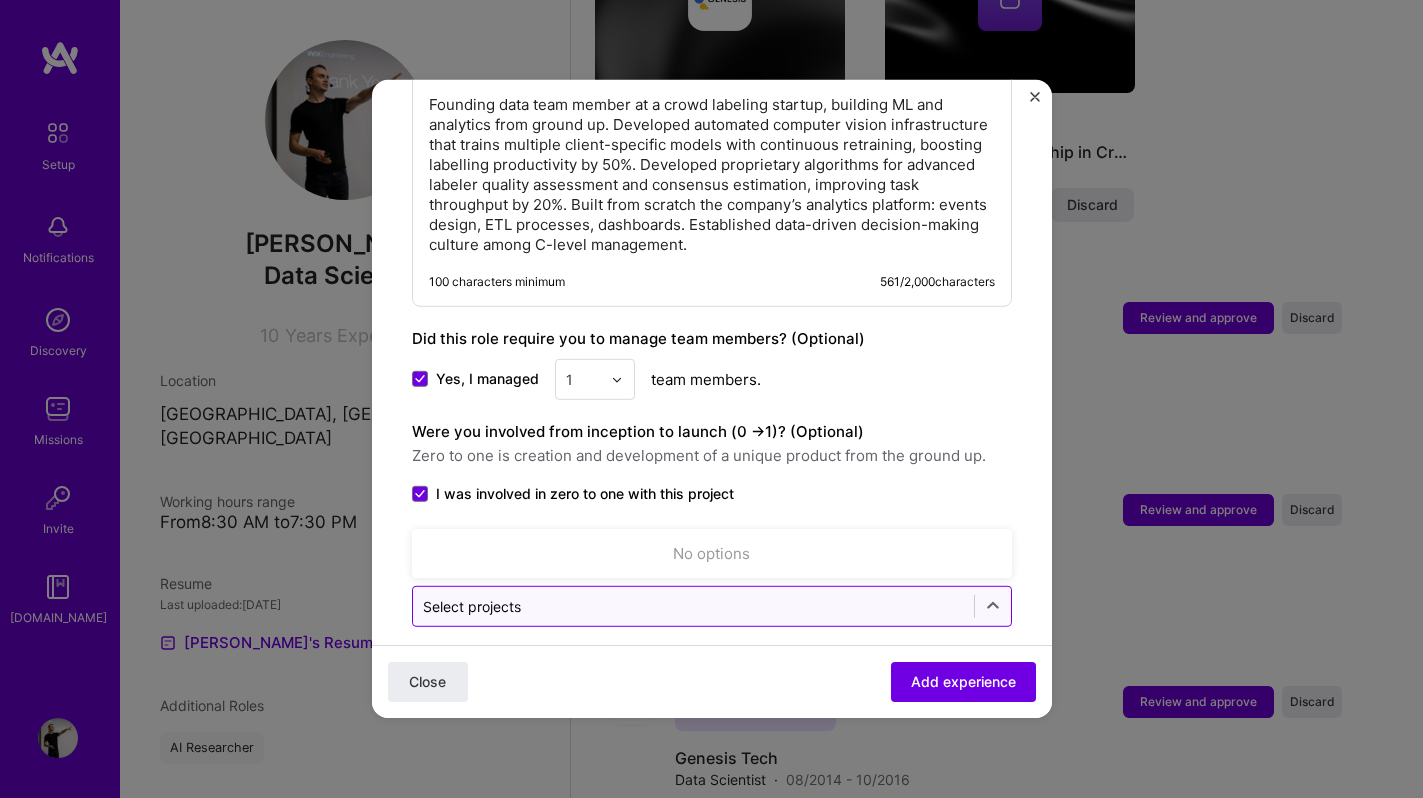 click at bounding box center [693, 606] 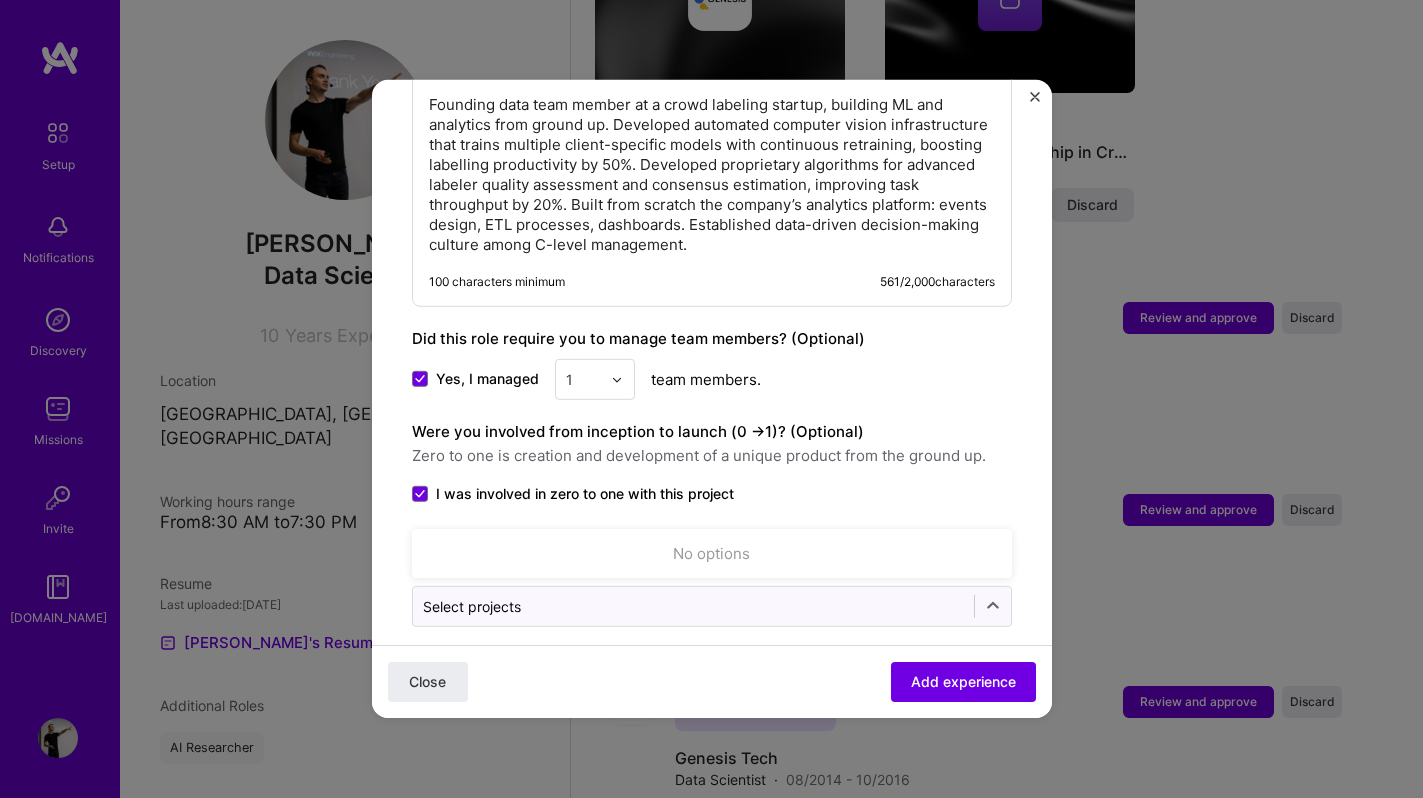 click on "I was involved in zero to one with this project" at bounding box center [712, 494] 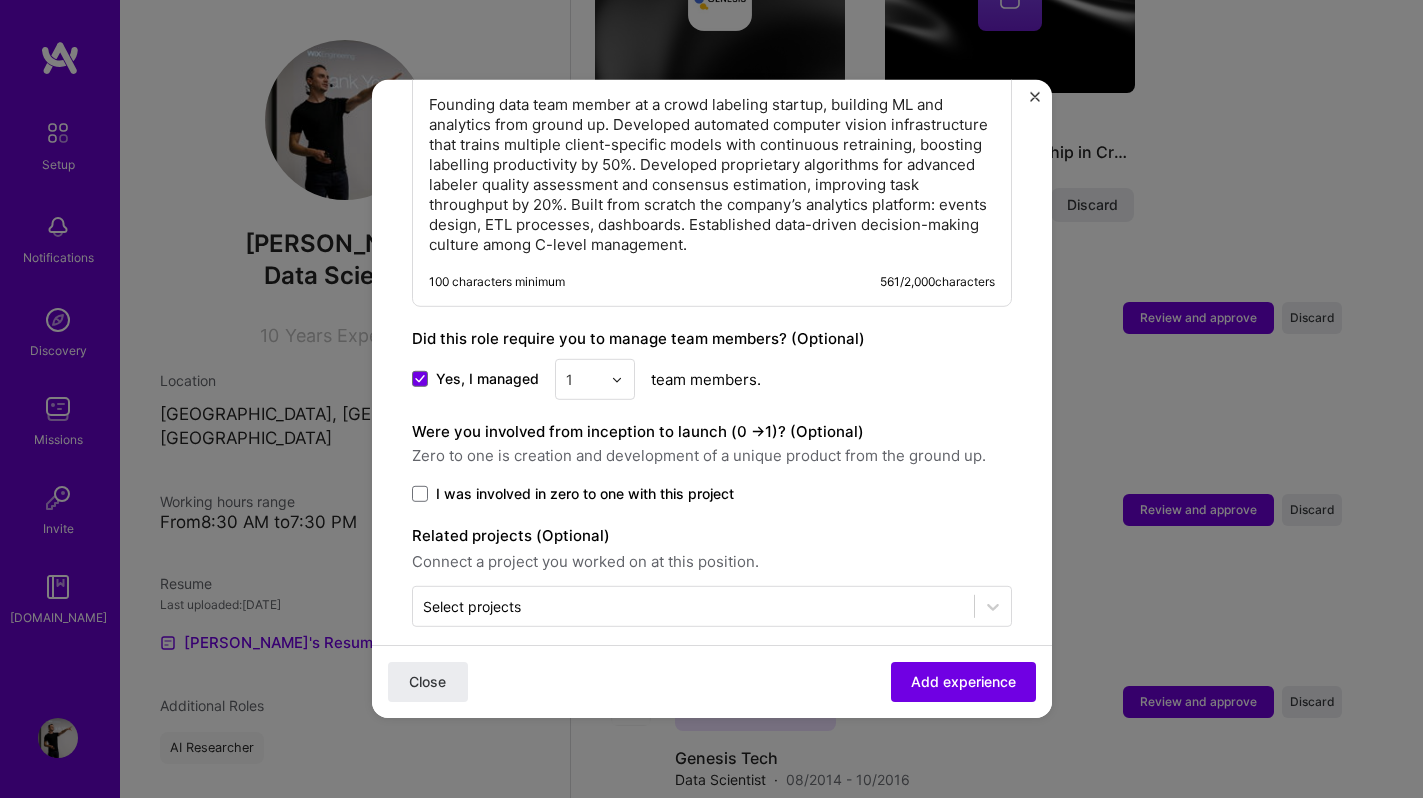 click on "I was involved in zero to one with this project" at bounding box center (585, 494) 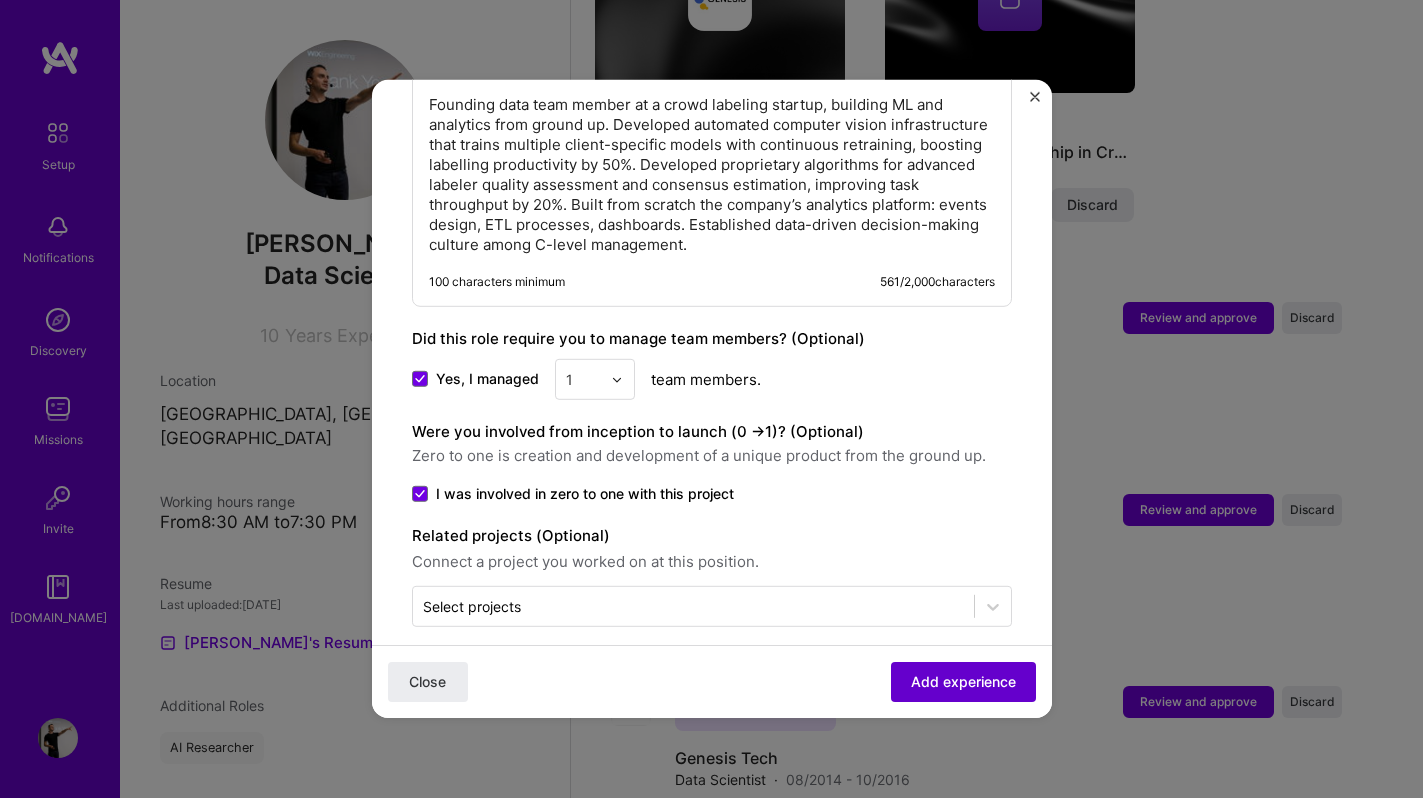 click on "Add experience" at bounding box center (963, 682) 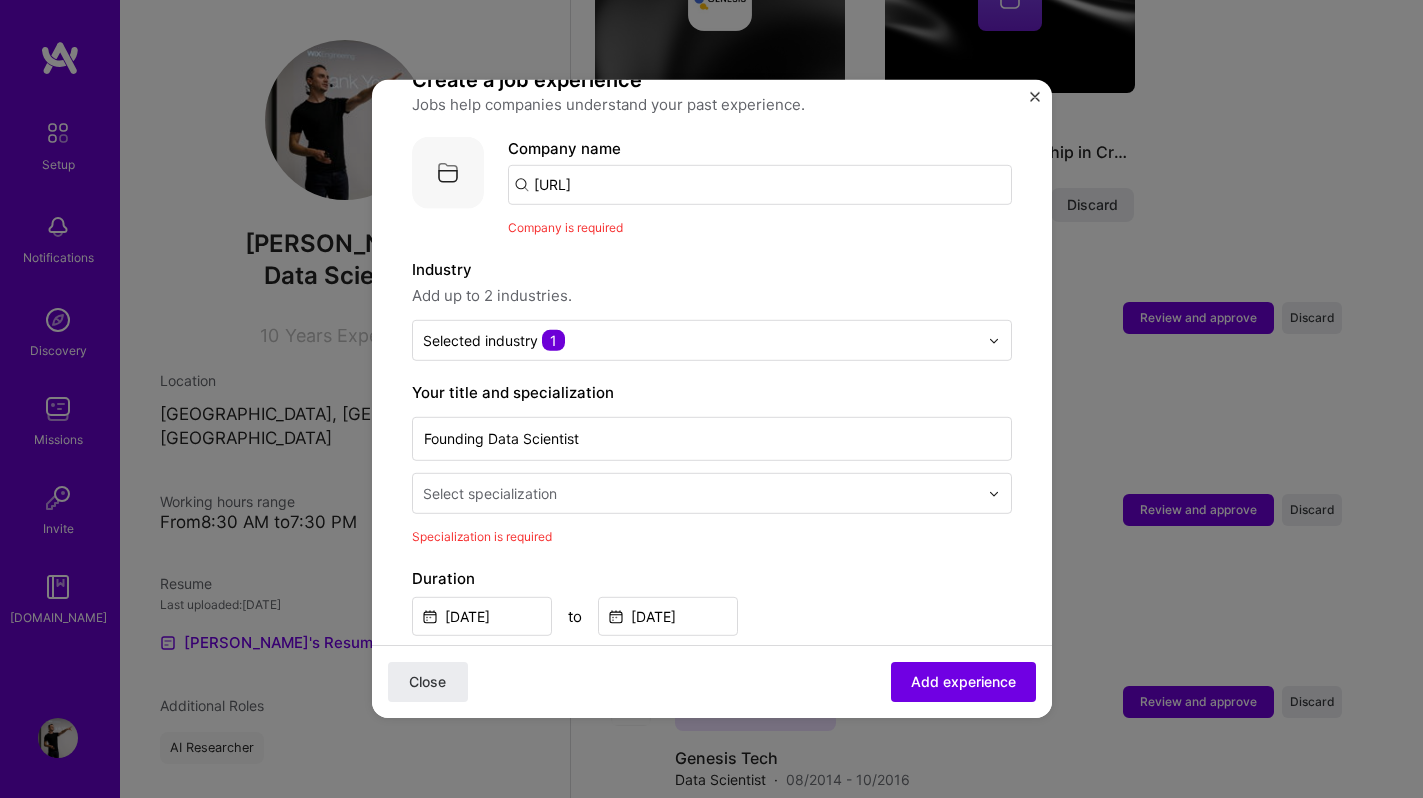 scroll, scrollTop: 162, scrollLeft: 0, axis: vertical 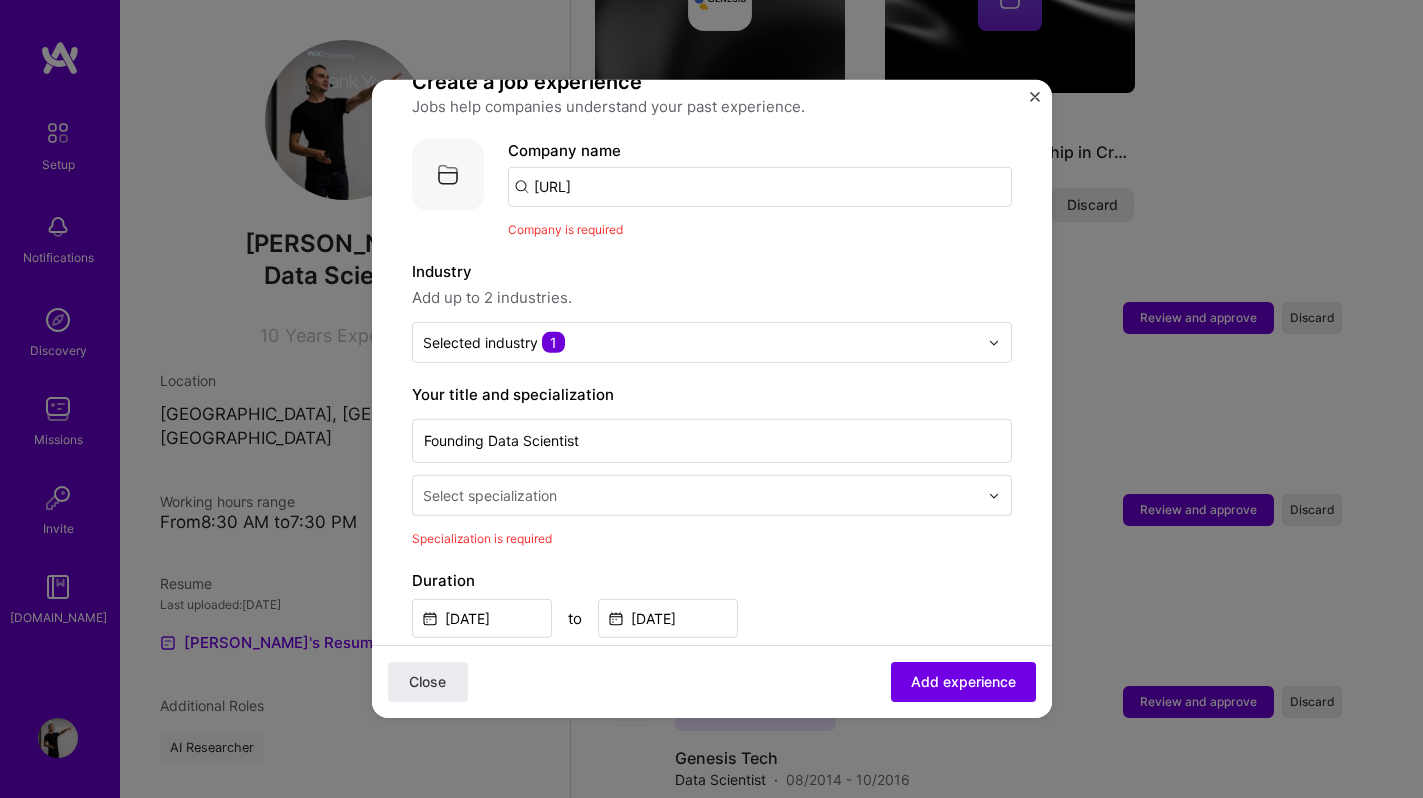 click on "[URL]" at bounding box center [760, 187] 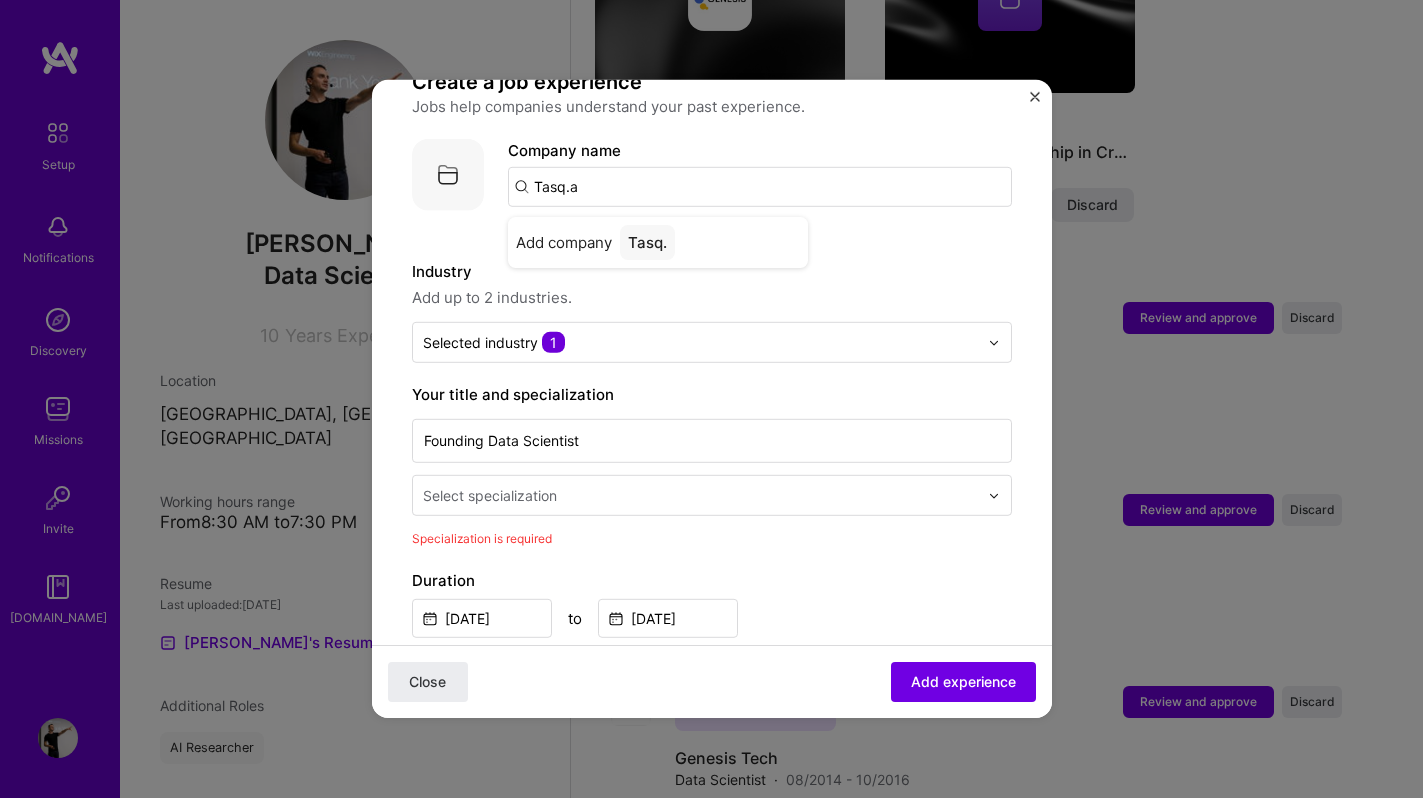 type on "[URL]" 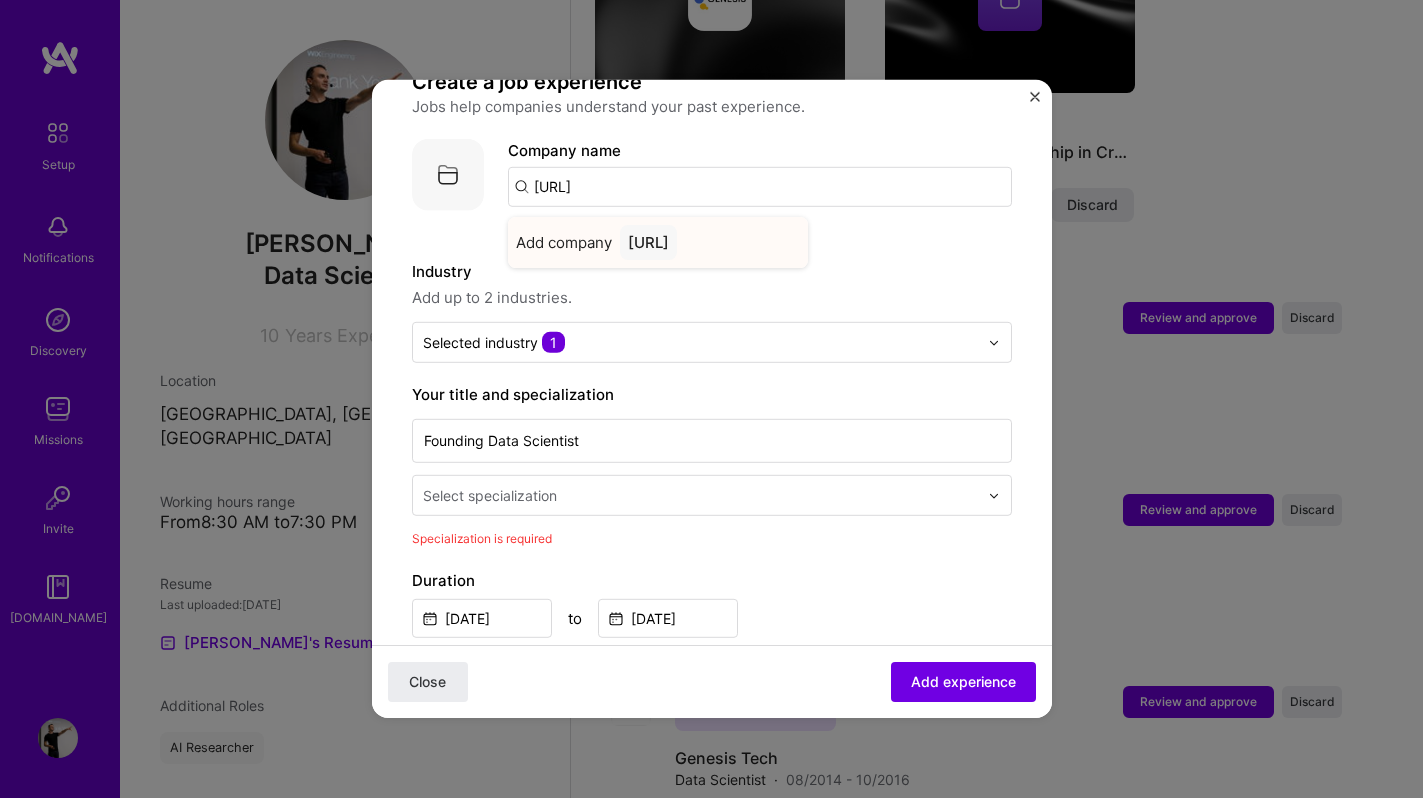 click on "[URL]" at bounding box center [648, 242] 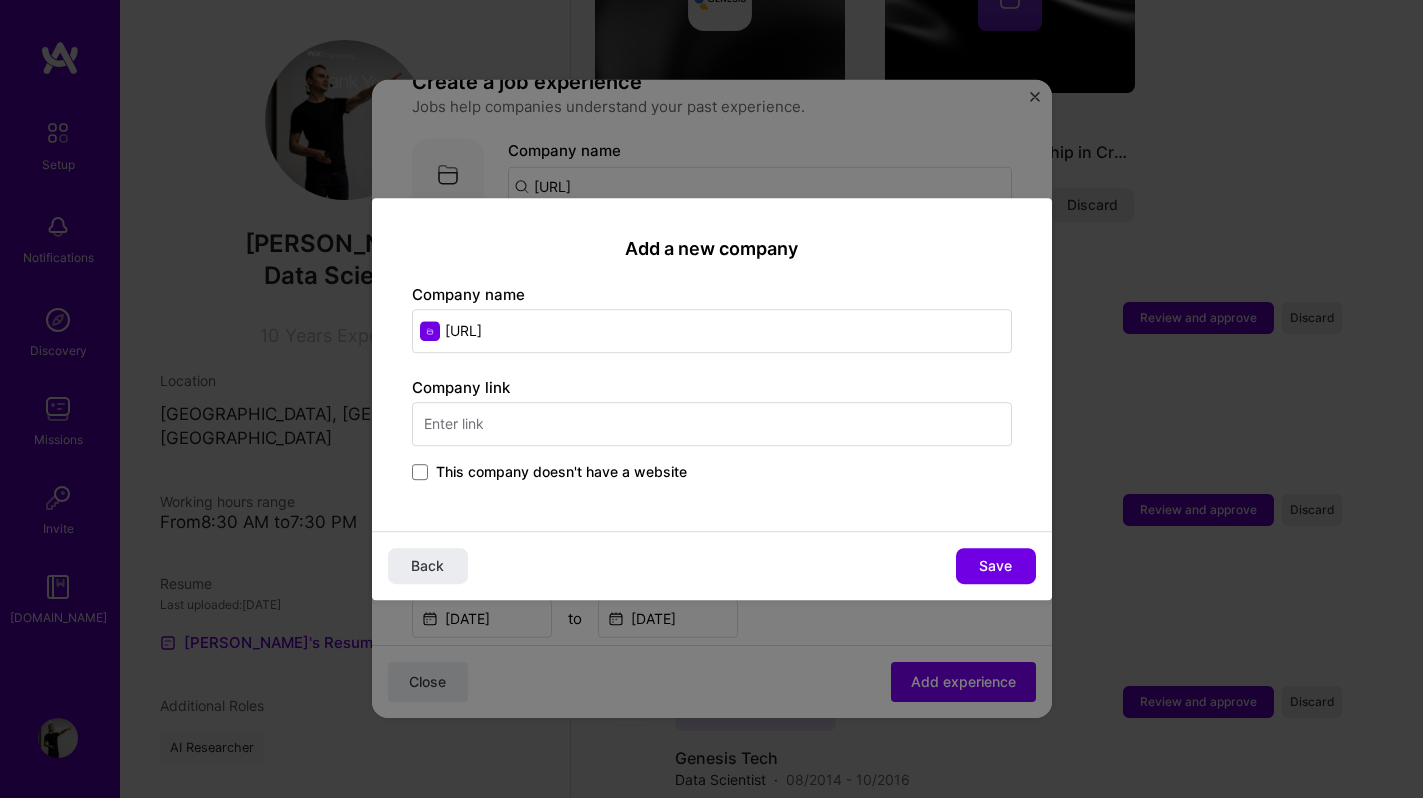 click at bounding box center (712, 424) 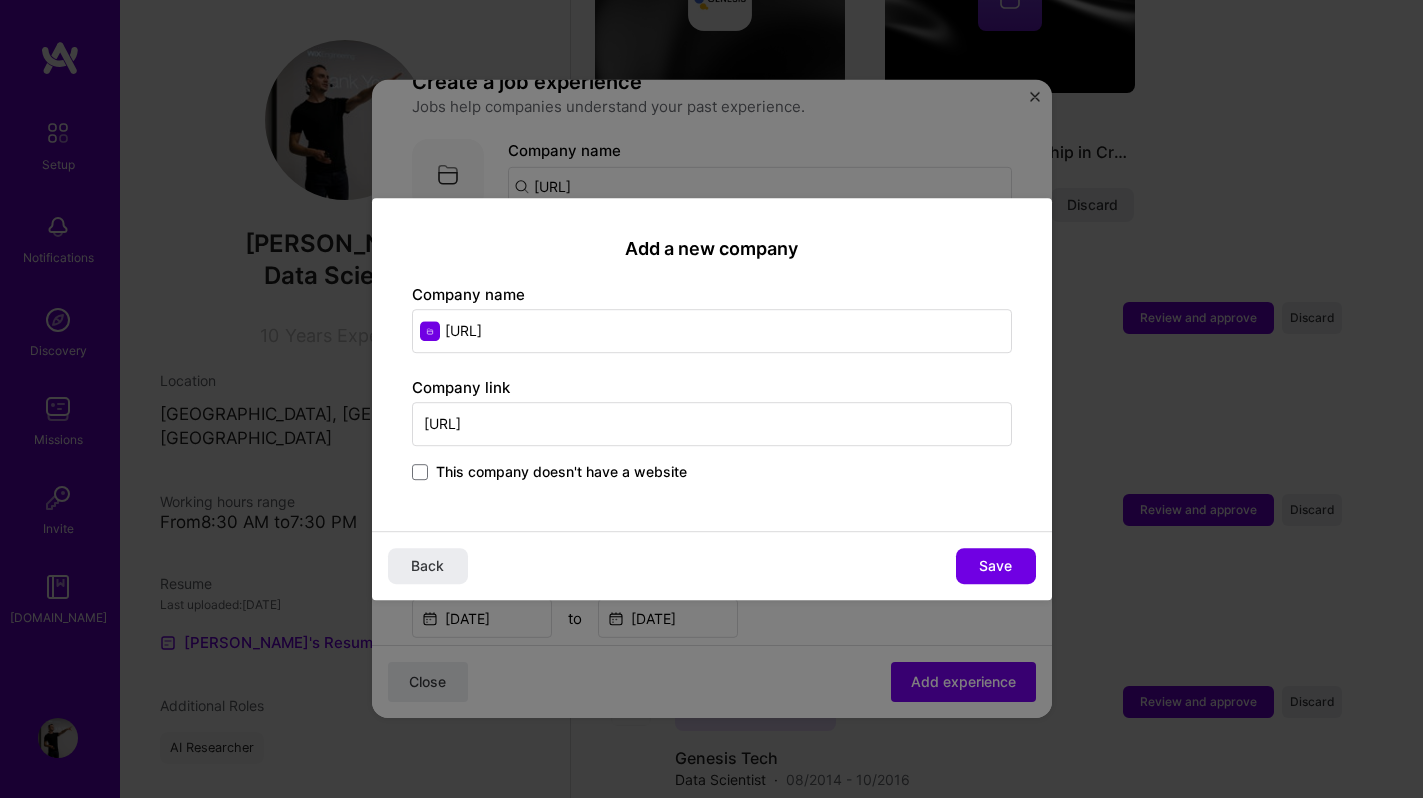 type on "tasq.ai" 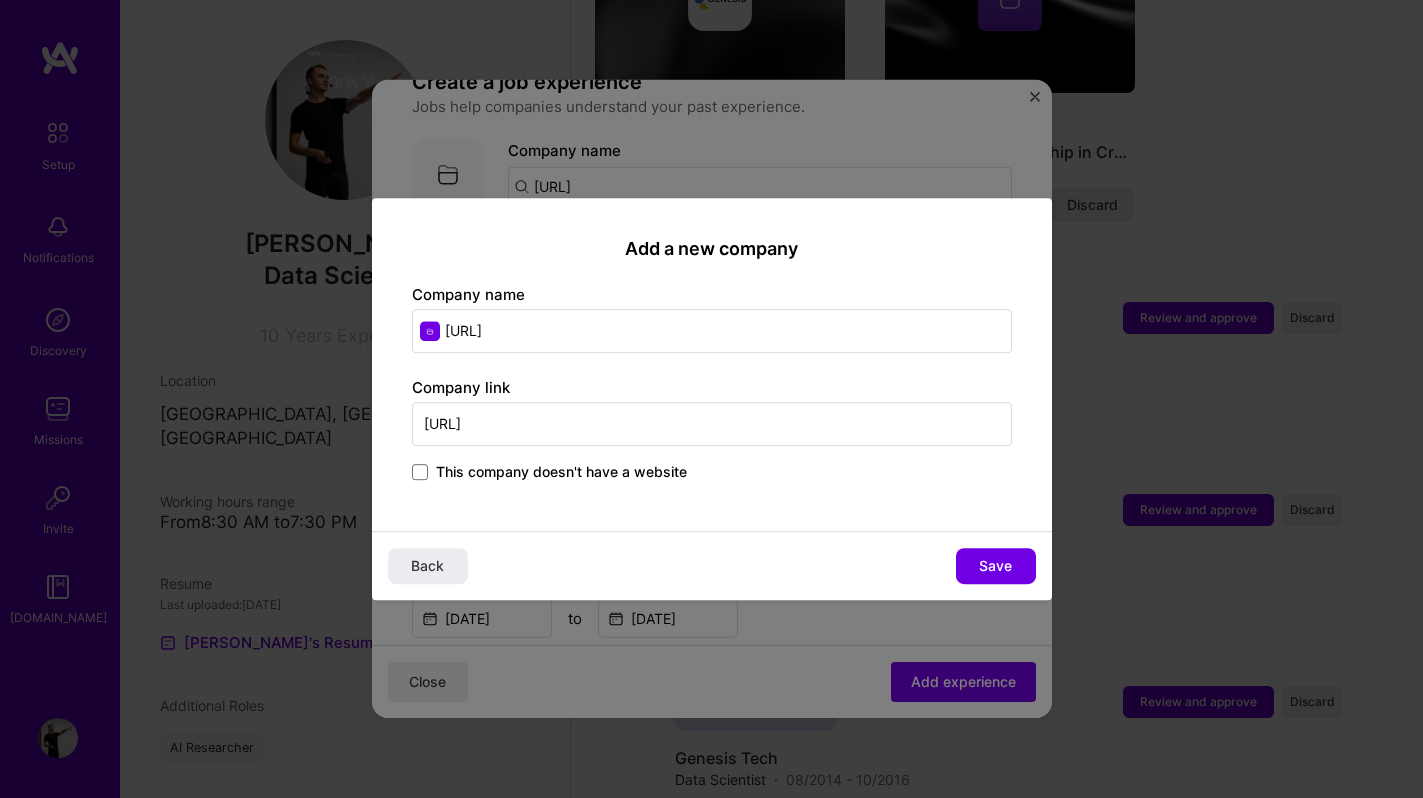 click on "Add a new company Company name Tasq.ai Company link tasq.ai This company doesn't have a website" at bounding box center [712, 364] 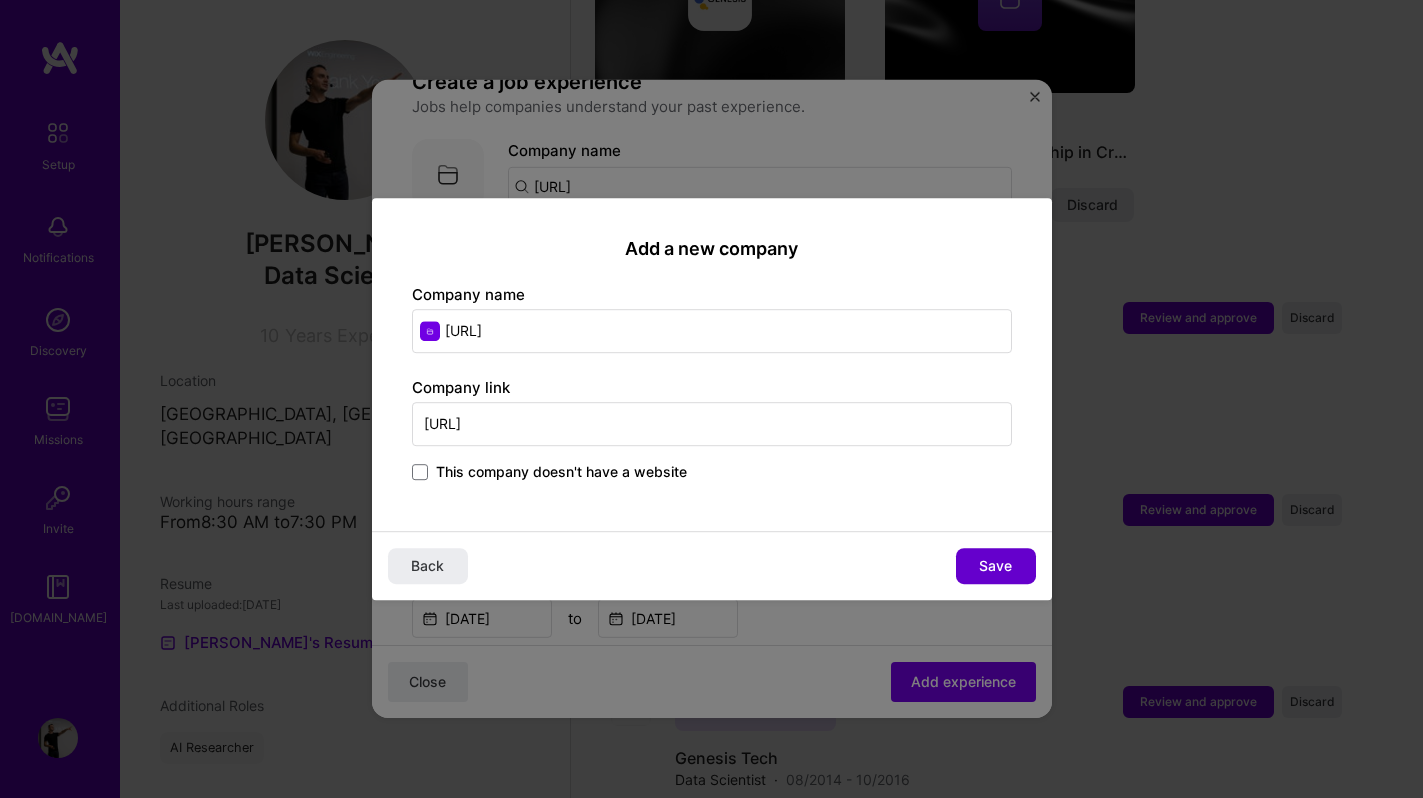 click on "Save" at bounding box center [995, 566] 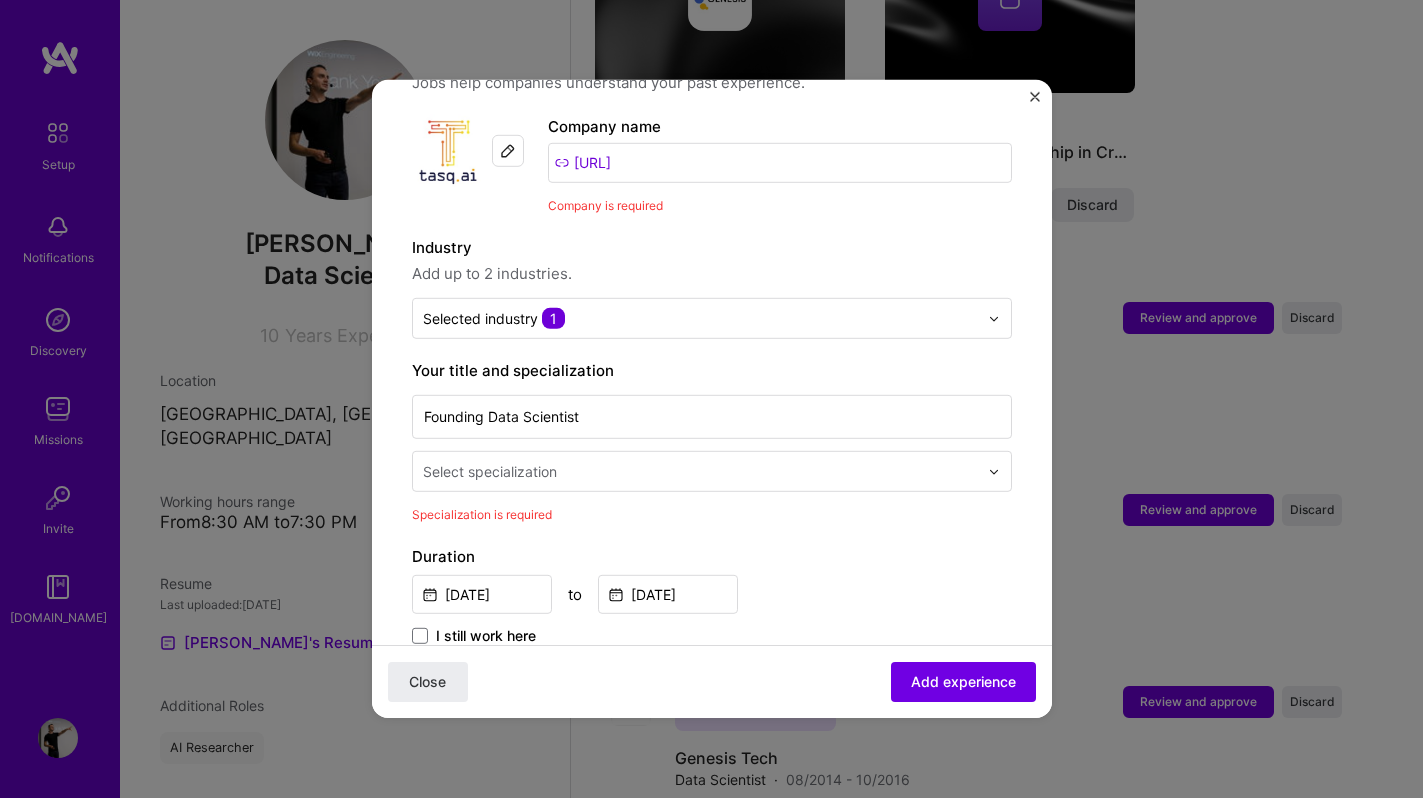 scroll, scrollTop: 188, scrollLeft: 0, axis: vertical 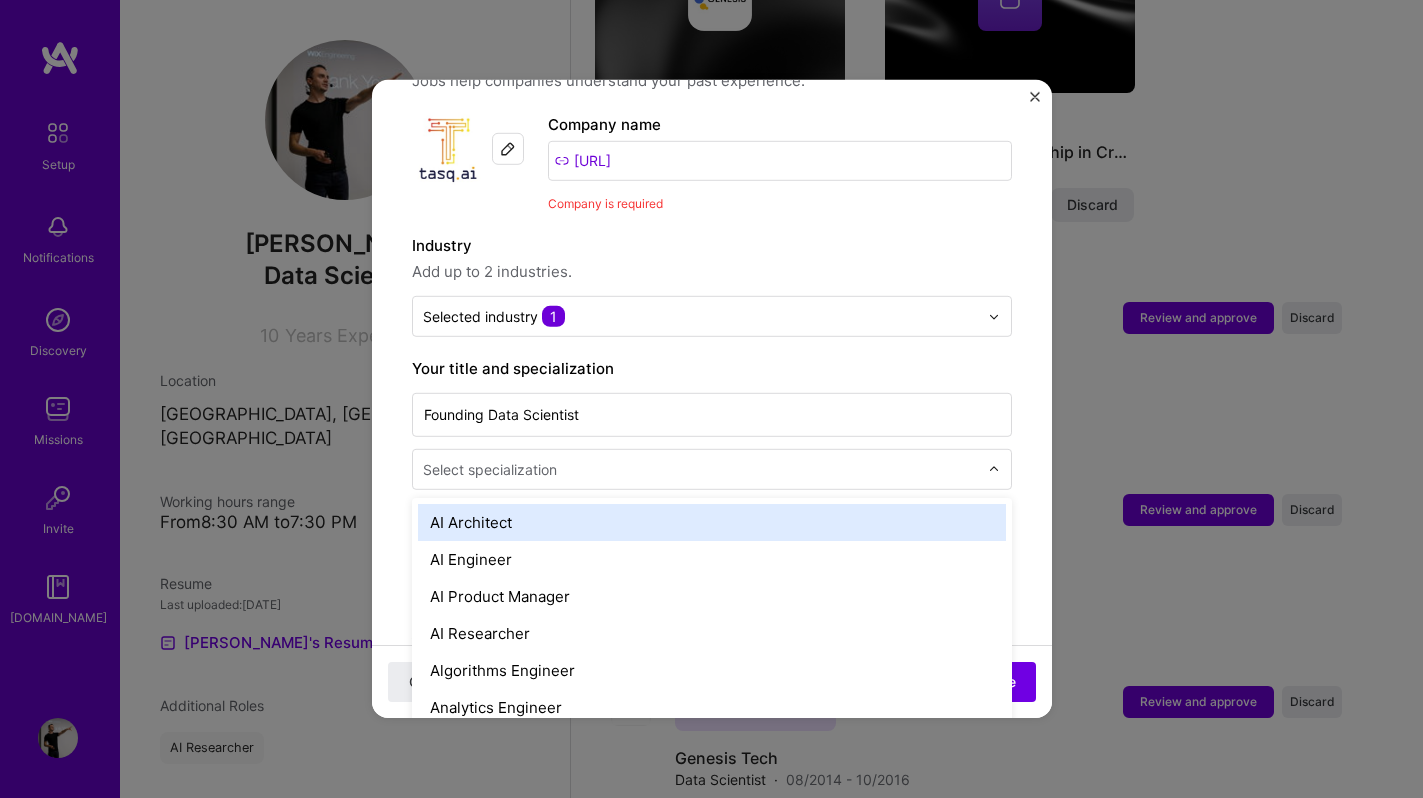click at bounding box center (702, 469) 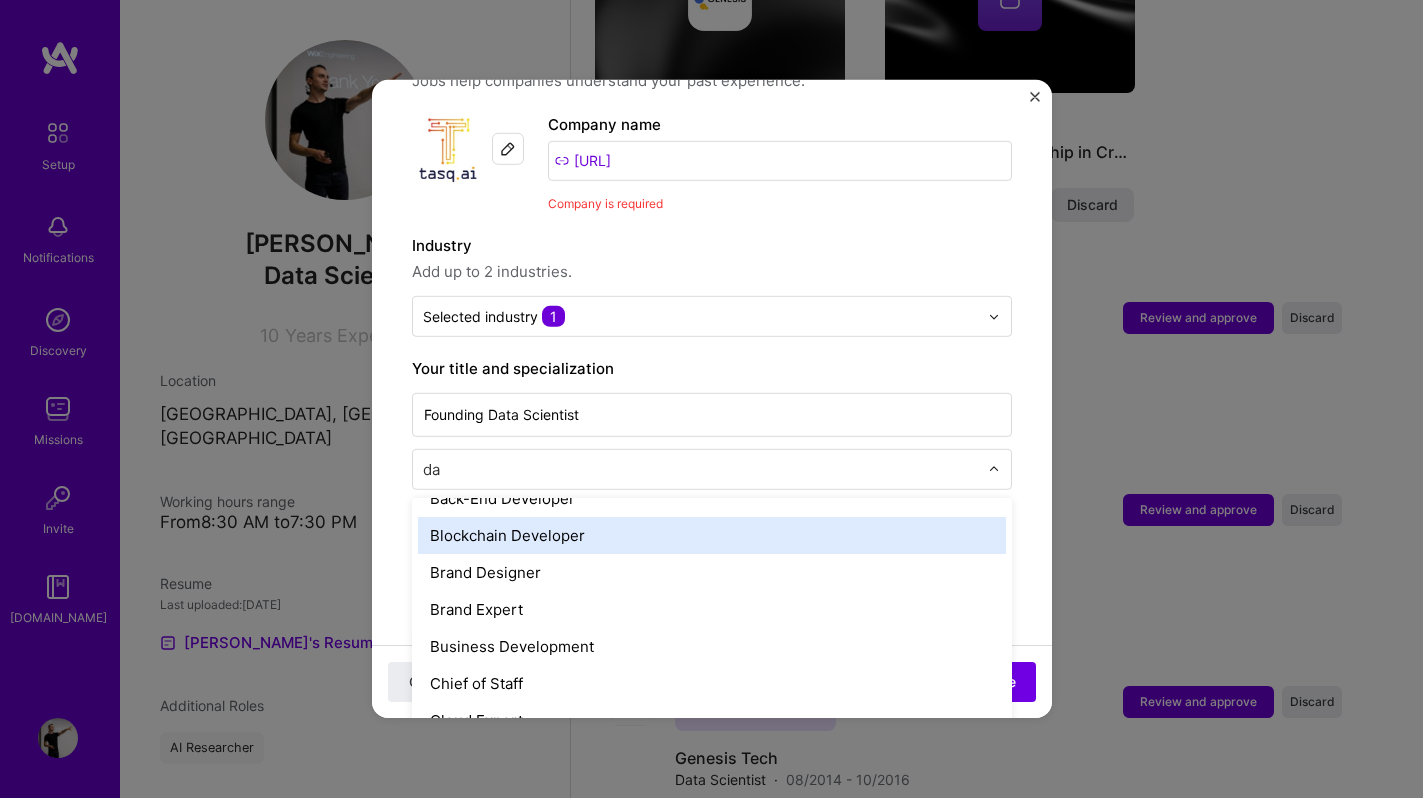 scroll, scrollTop: 0, scrollLeft: 0, axis: both 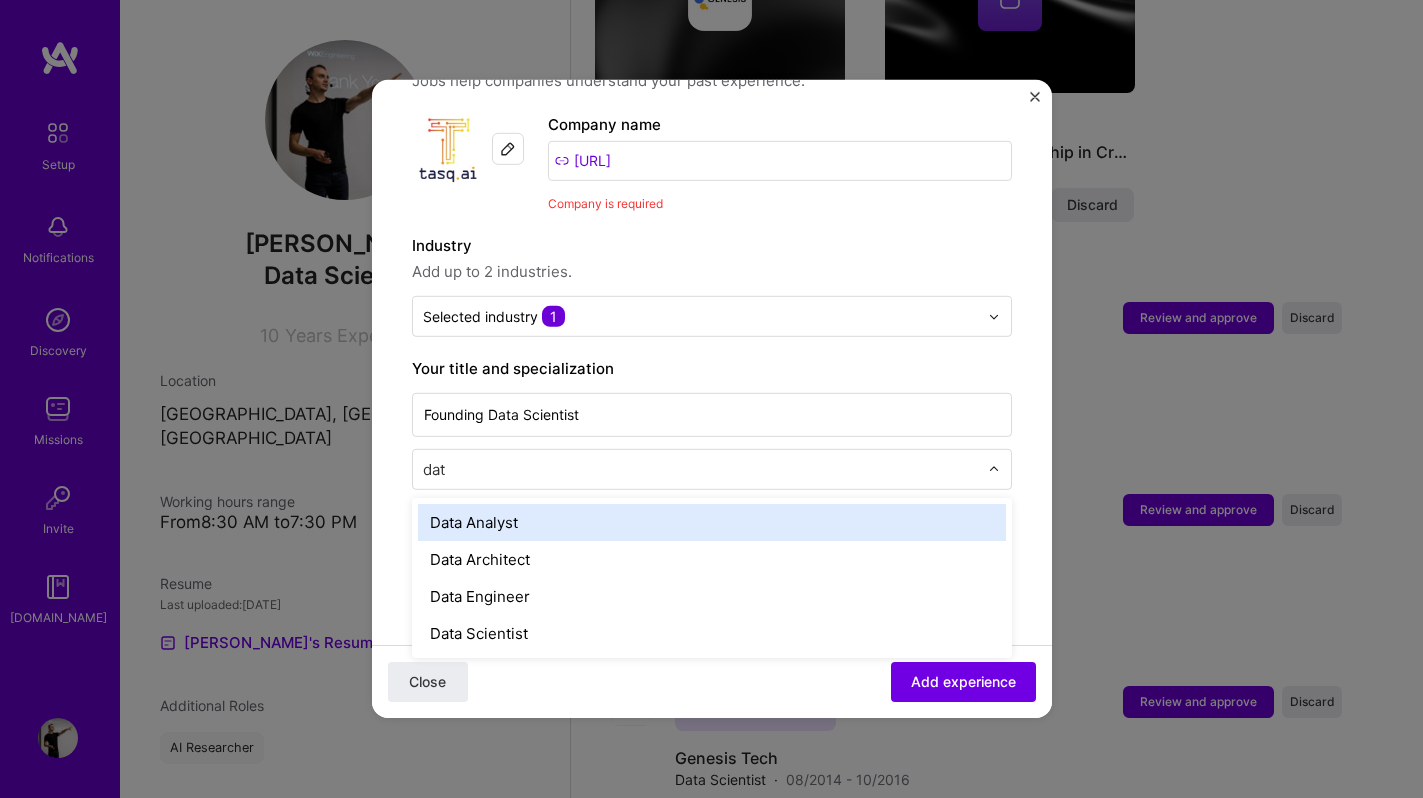 type on "data" 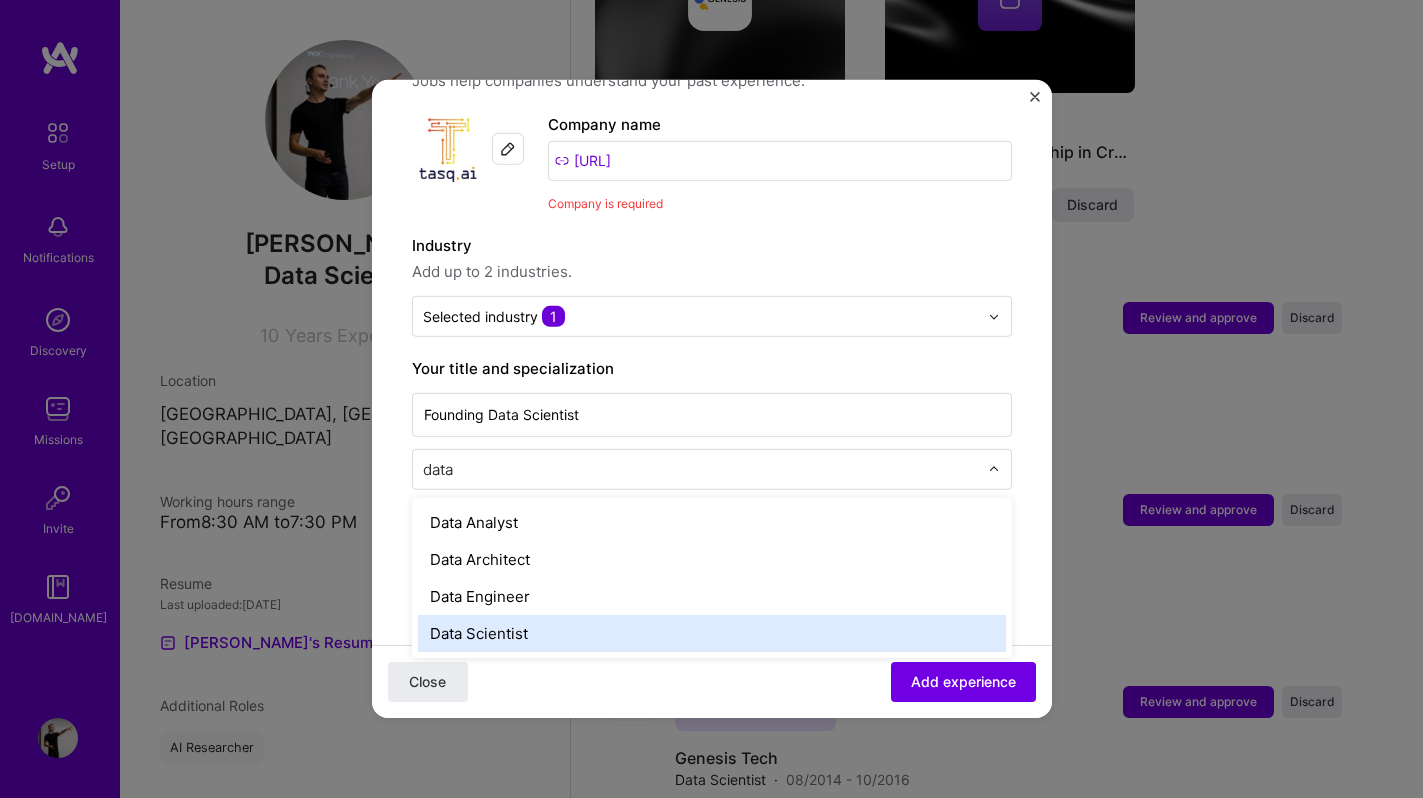 click on "Data Scientist" at bounding box center [712, 633] 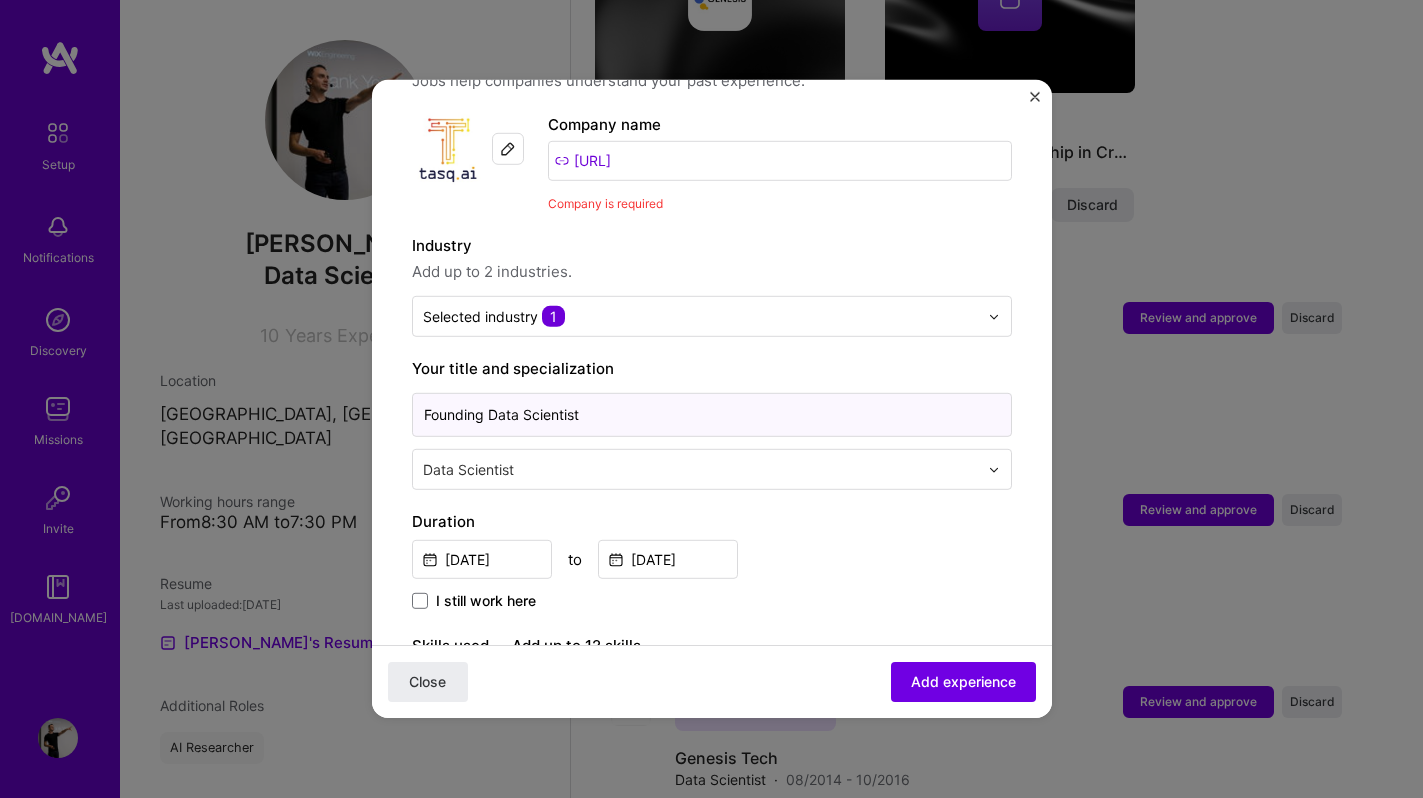 click on "Founding Data Scientist" at bounding box center [712, 415] 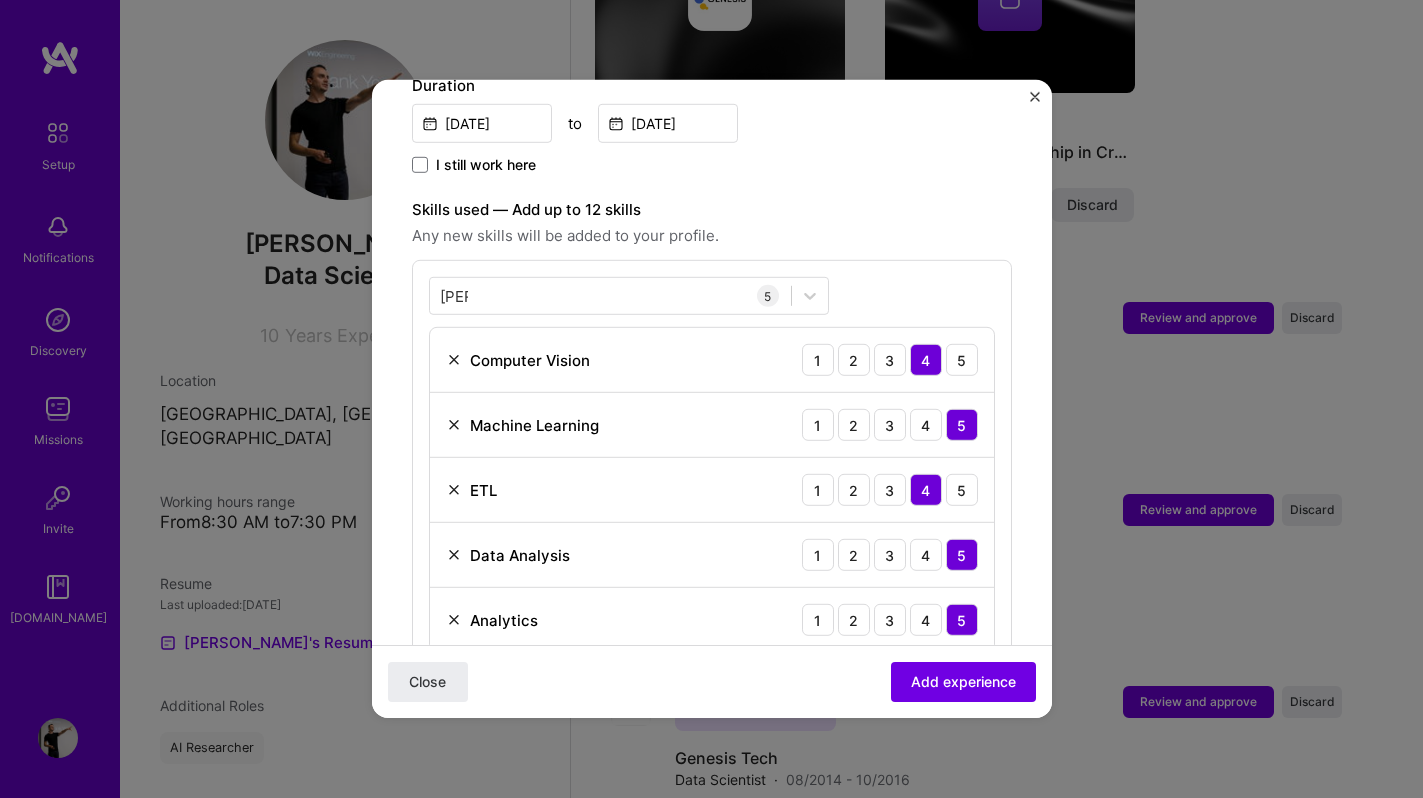 scroll, scrollTop: 0, scrollLeft: 0, axis: both 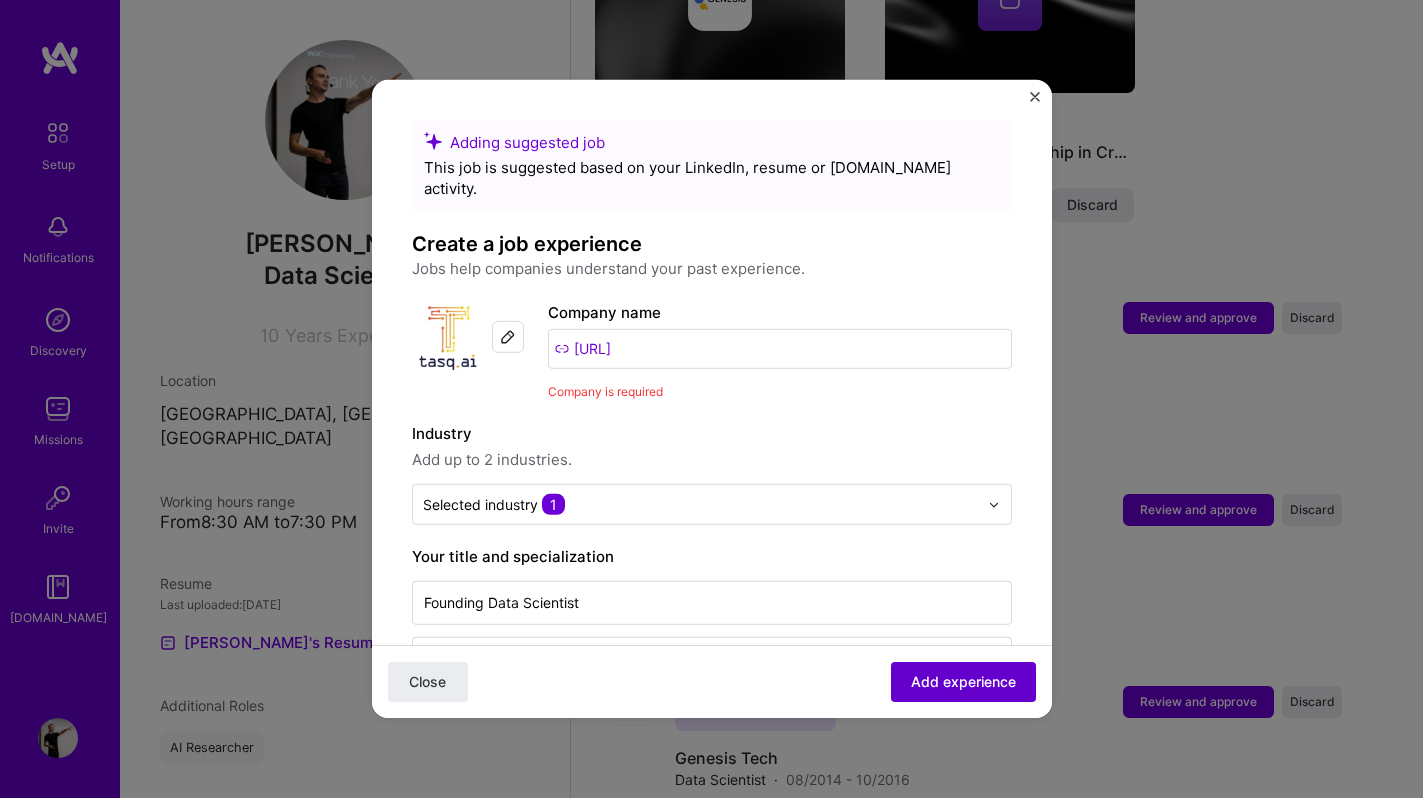 click on "Add experience" at bounding box center (963, 682) 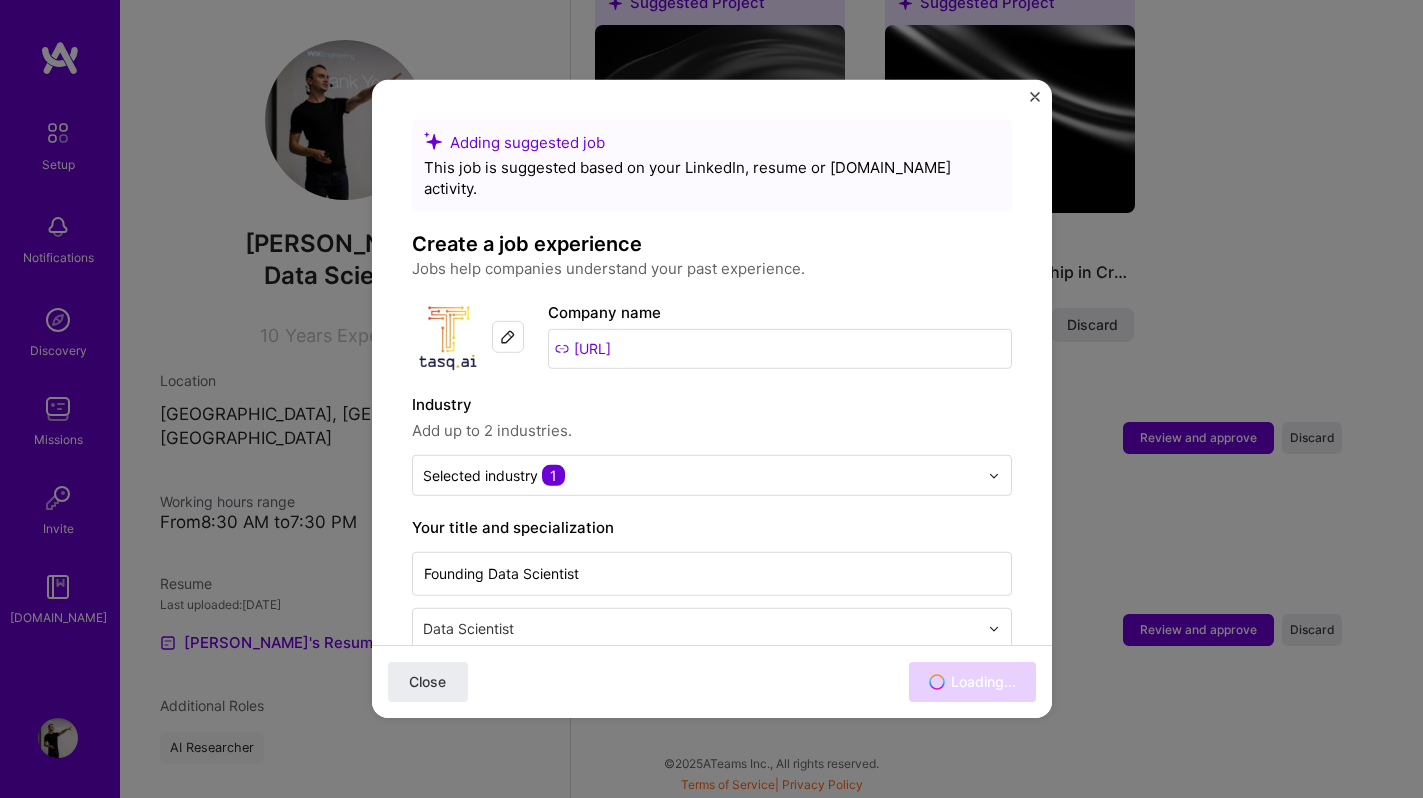scroll, scrollTop: 732, scrollLeft: 0, axis: vertical 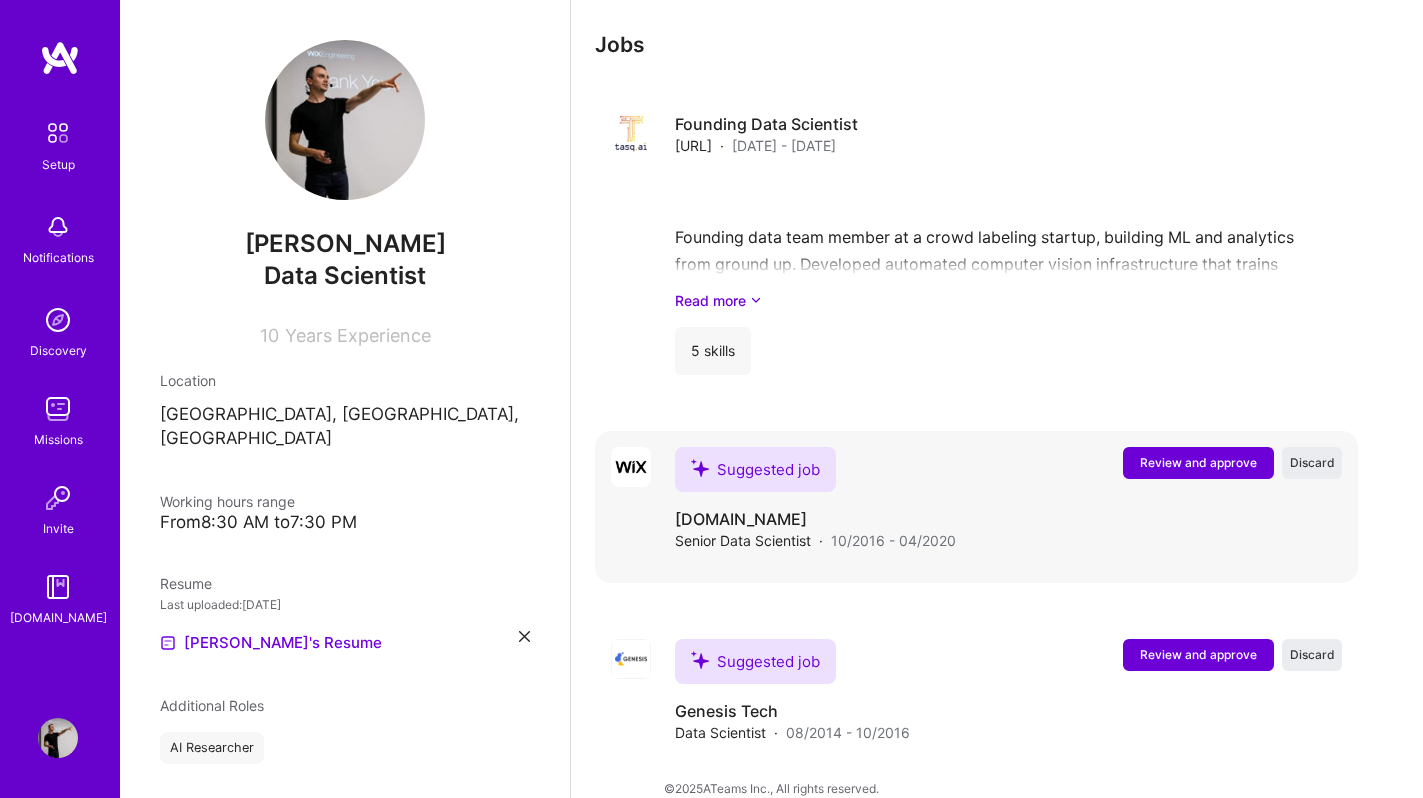 click on "Review and approve" at bounding box center (1198, 462) 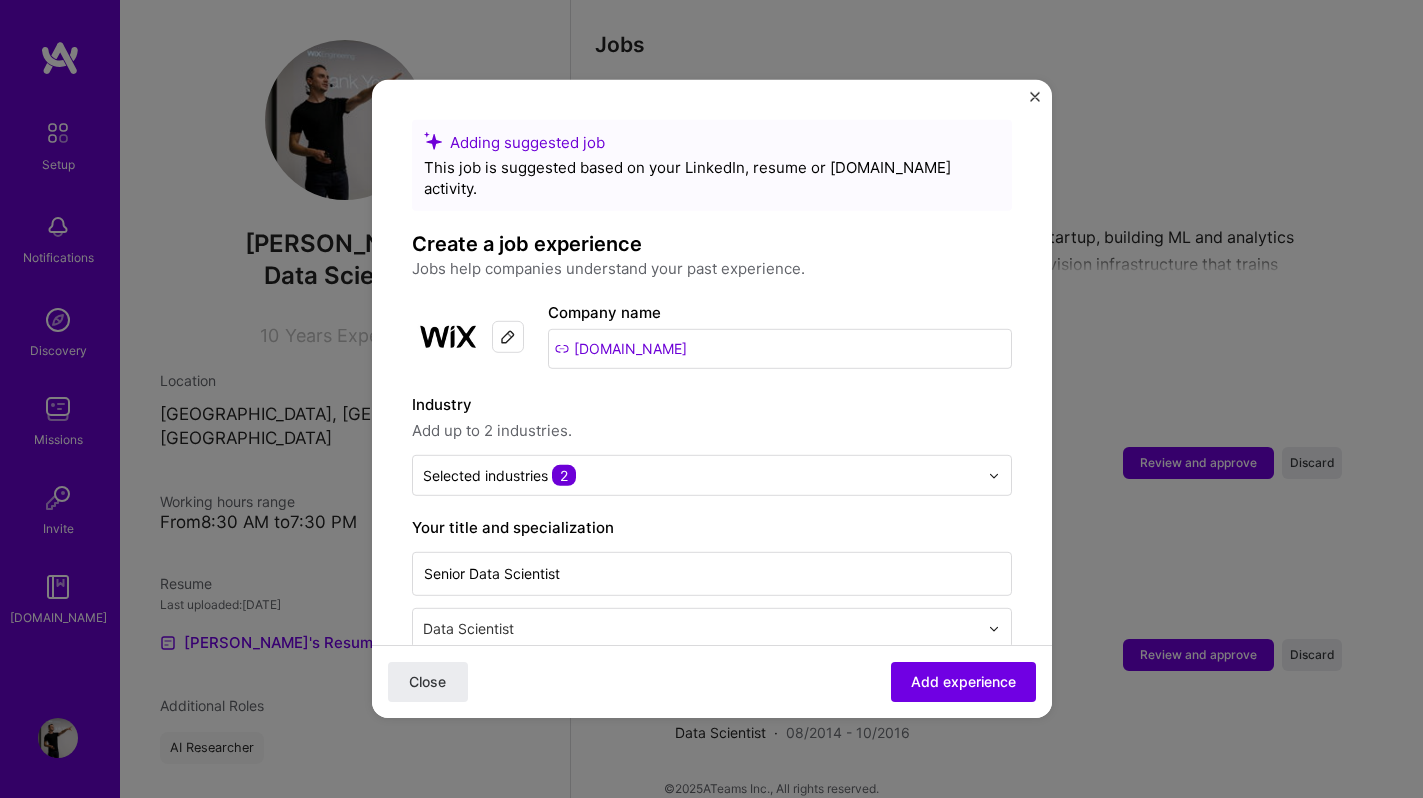 scroll, scrollTop: 28, scrollLeft: 0, axis: vertical 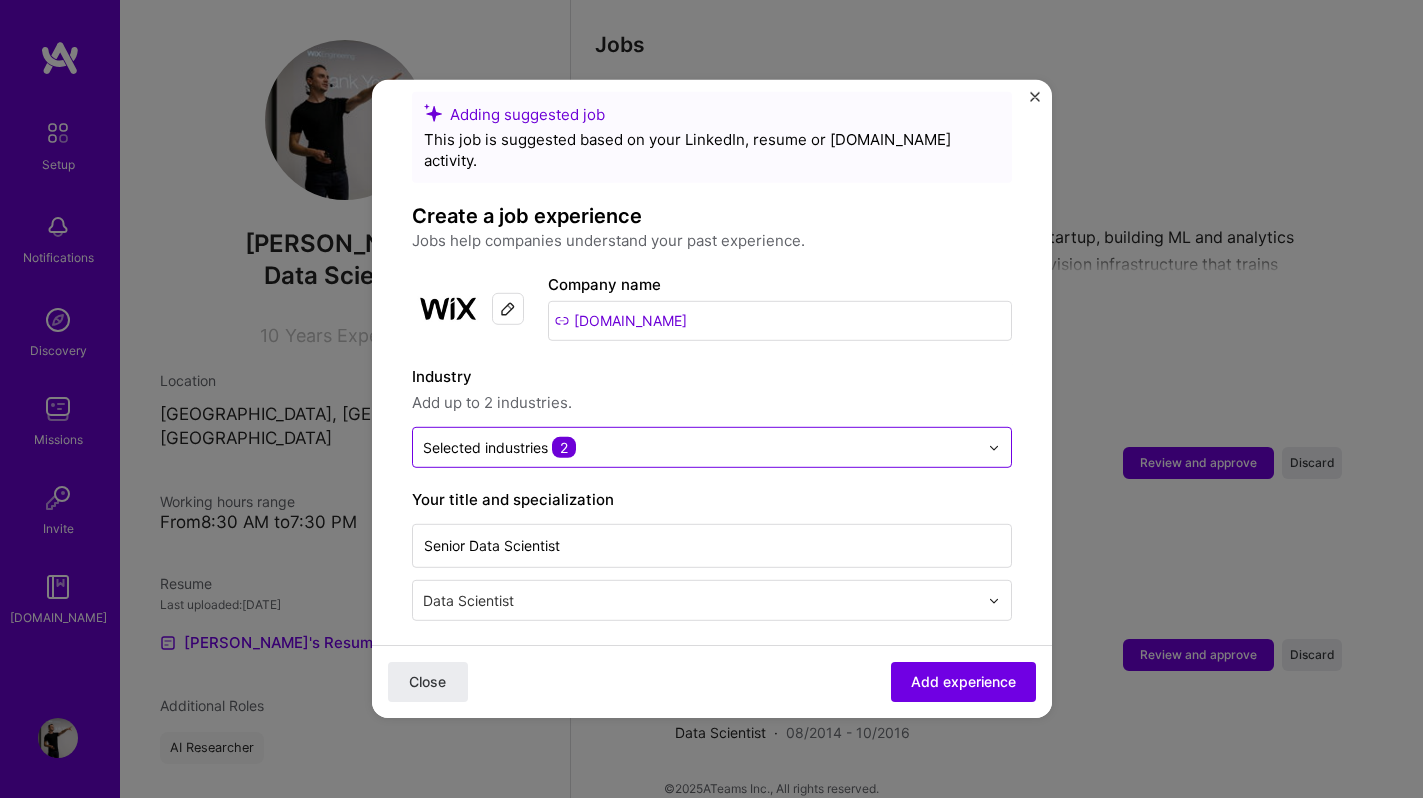 click at bounding box center (700, 447) 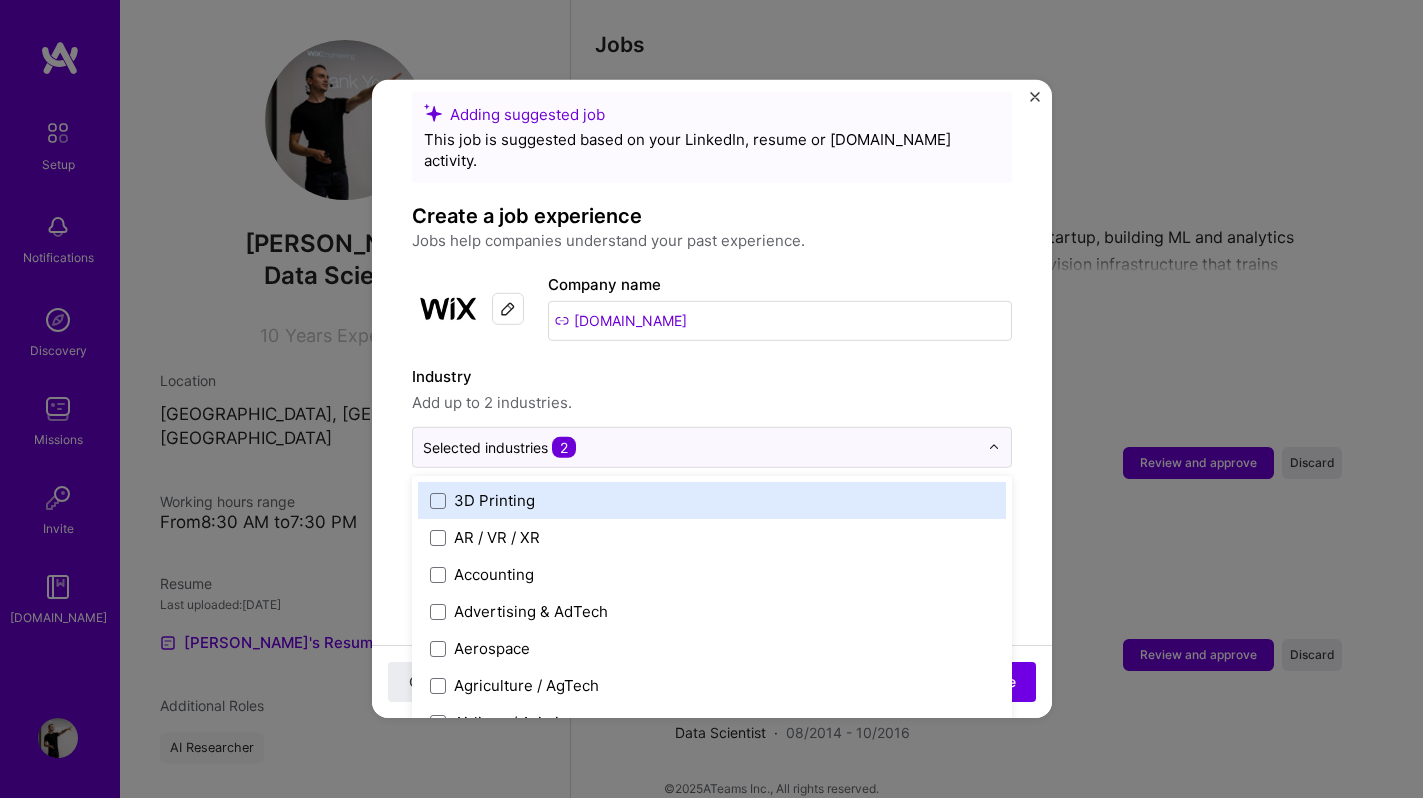 click on "Industry" at bounding box center (712, 377) 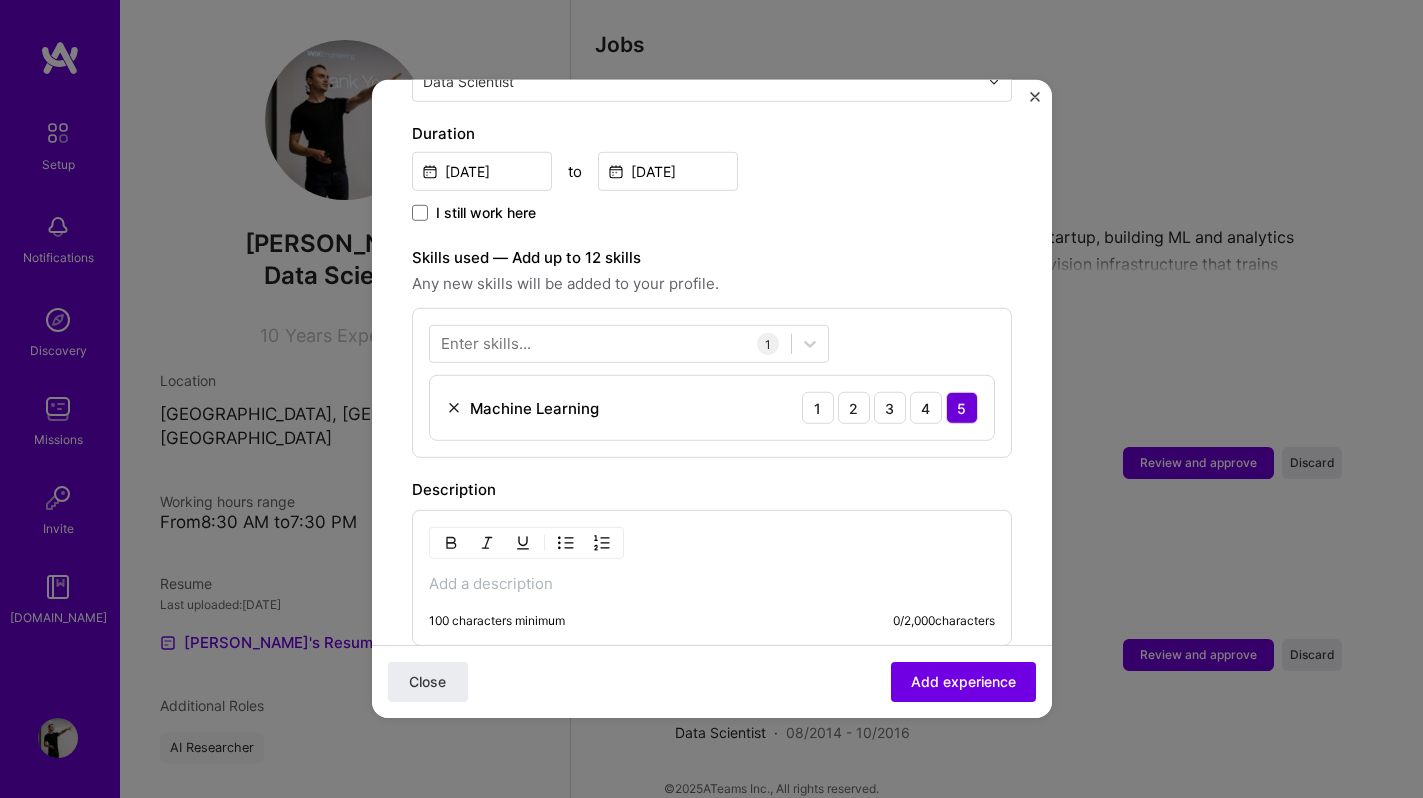 scroll, scrollTop: 559, scrollLeft: 0, axis: vertical 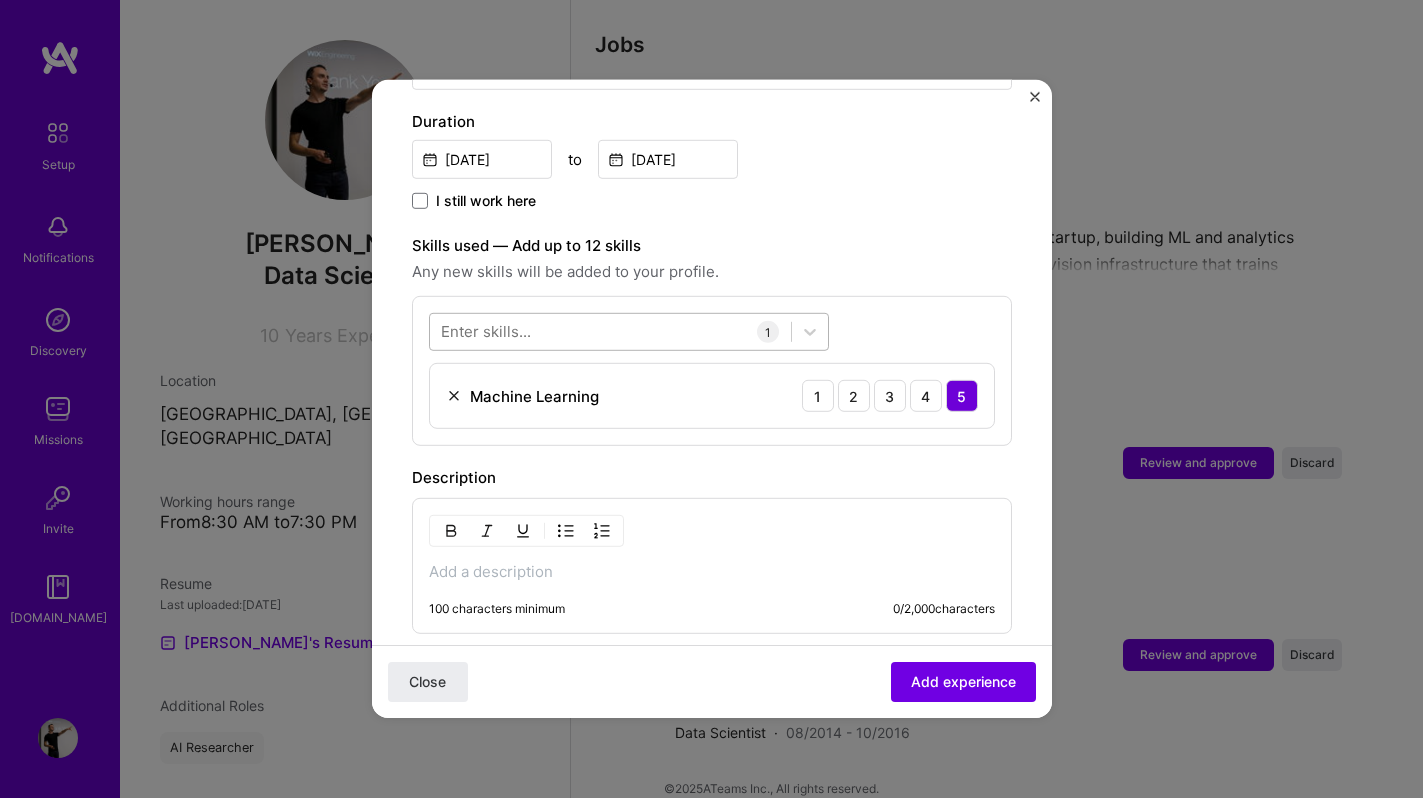 click at bounding box center (610, 331) 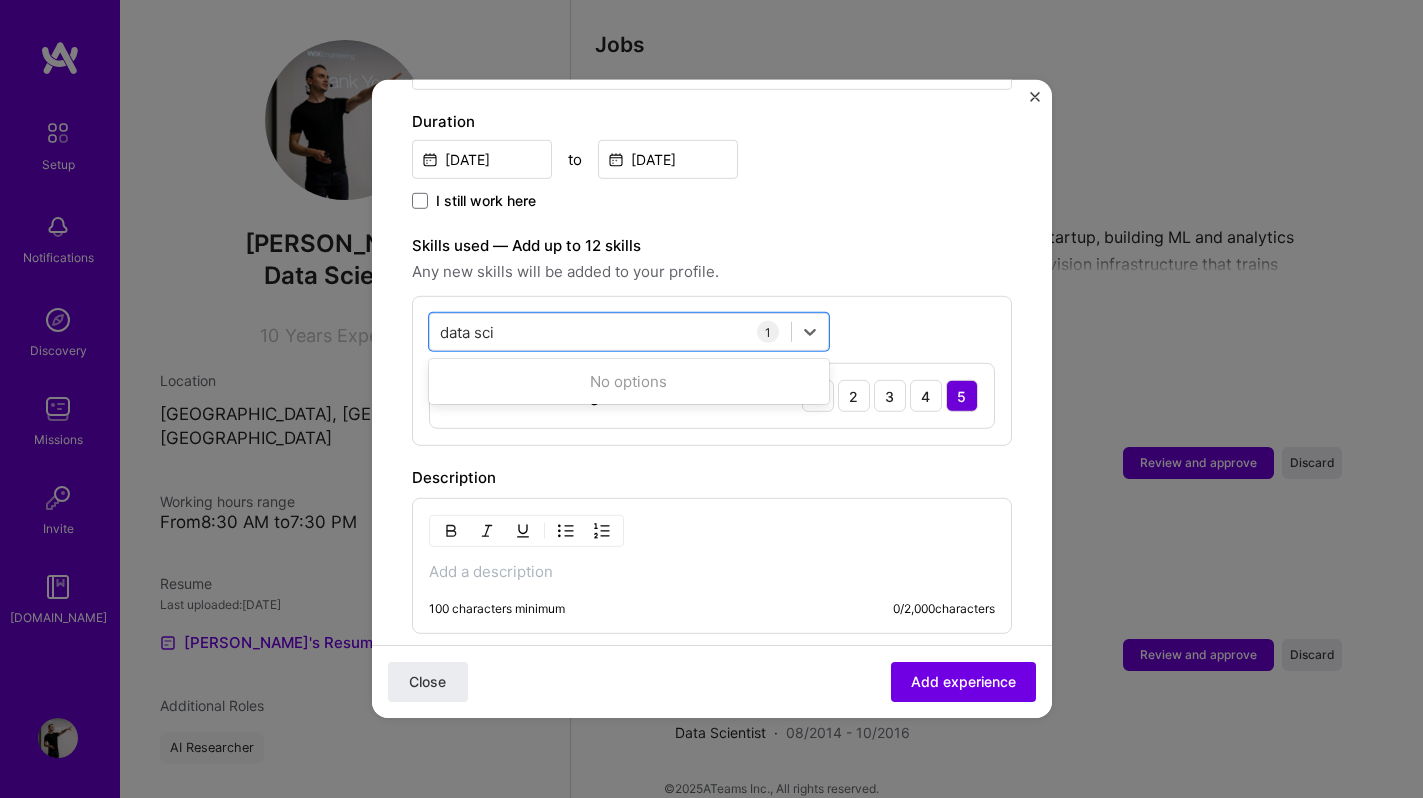 type on "data" 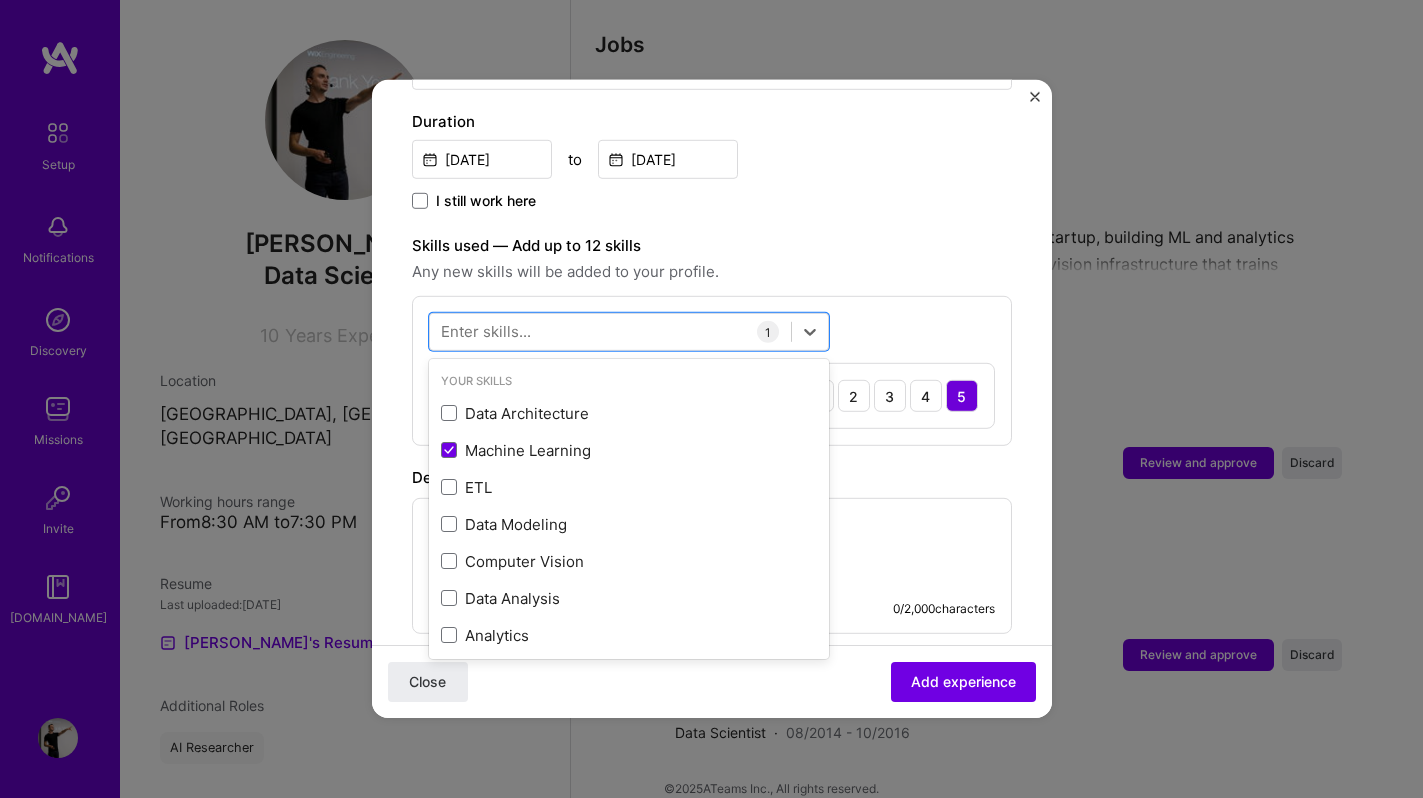 click on "Any new skills will be added to your profile." at bounding box center (712, 272) 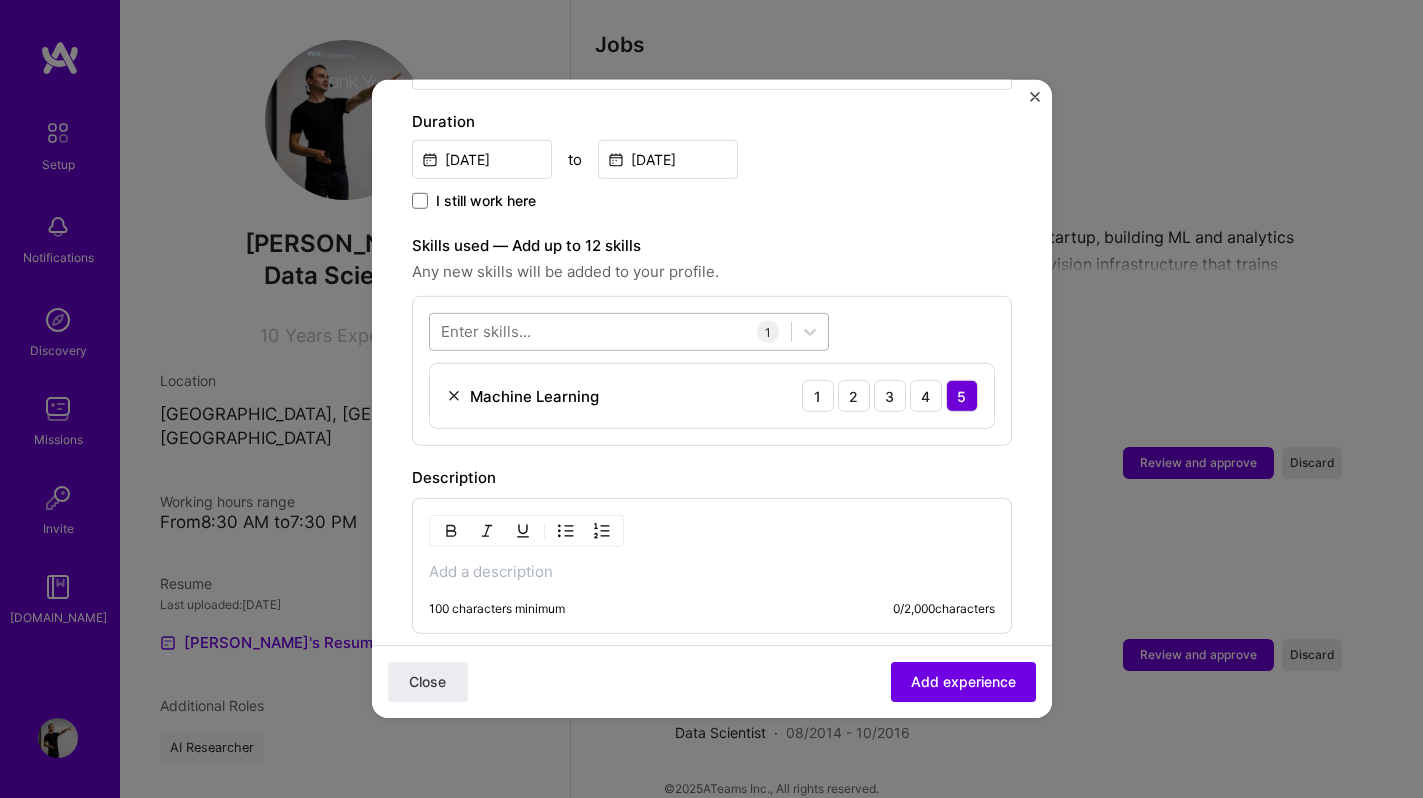 click at bounding box center [610, 331] 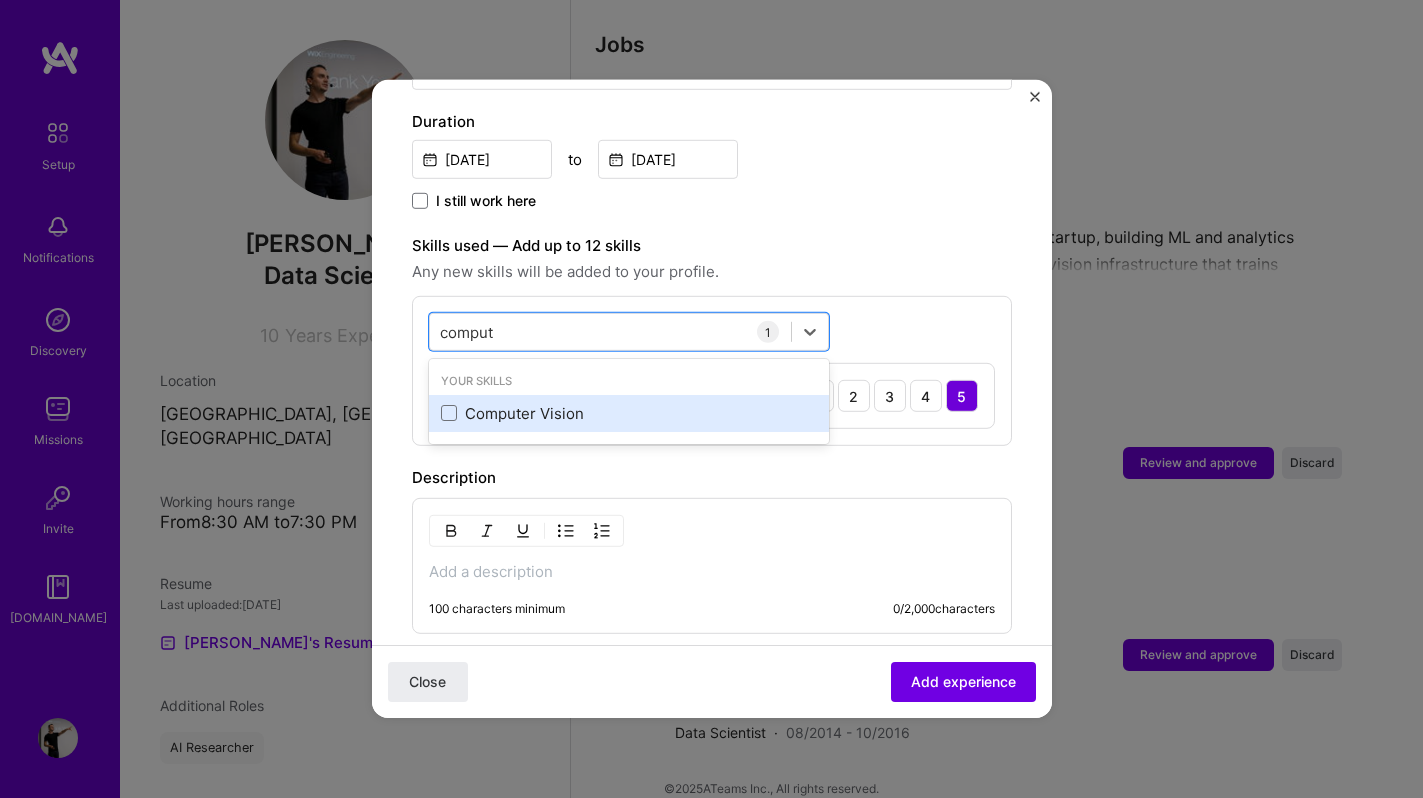 click on "Computer Vision" at bounding box center [629, 413] 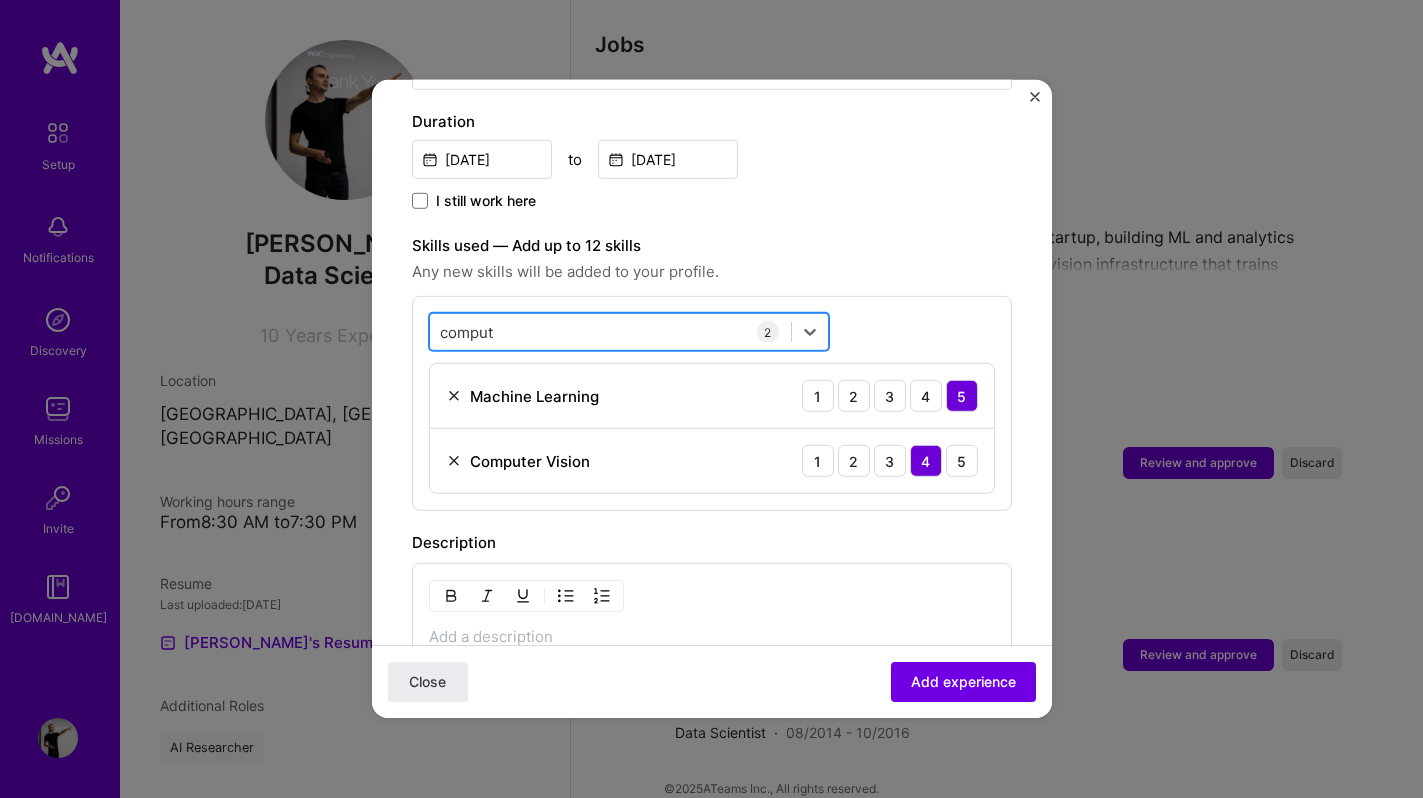 click on "comput comput" at bounding box center [610, 331] 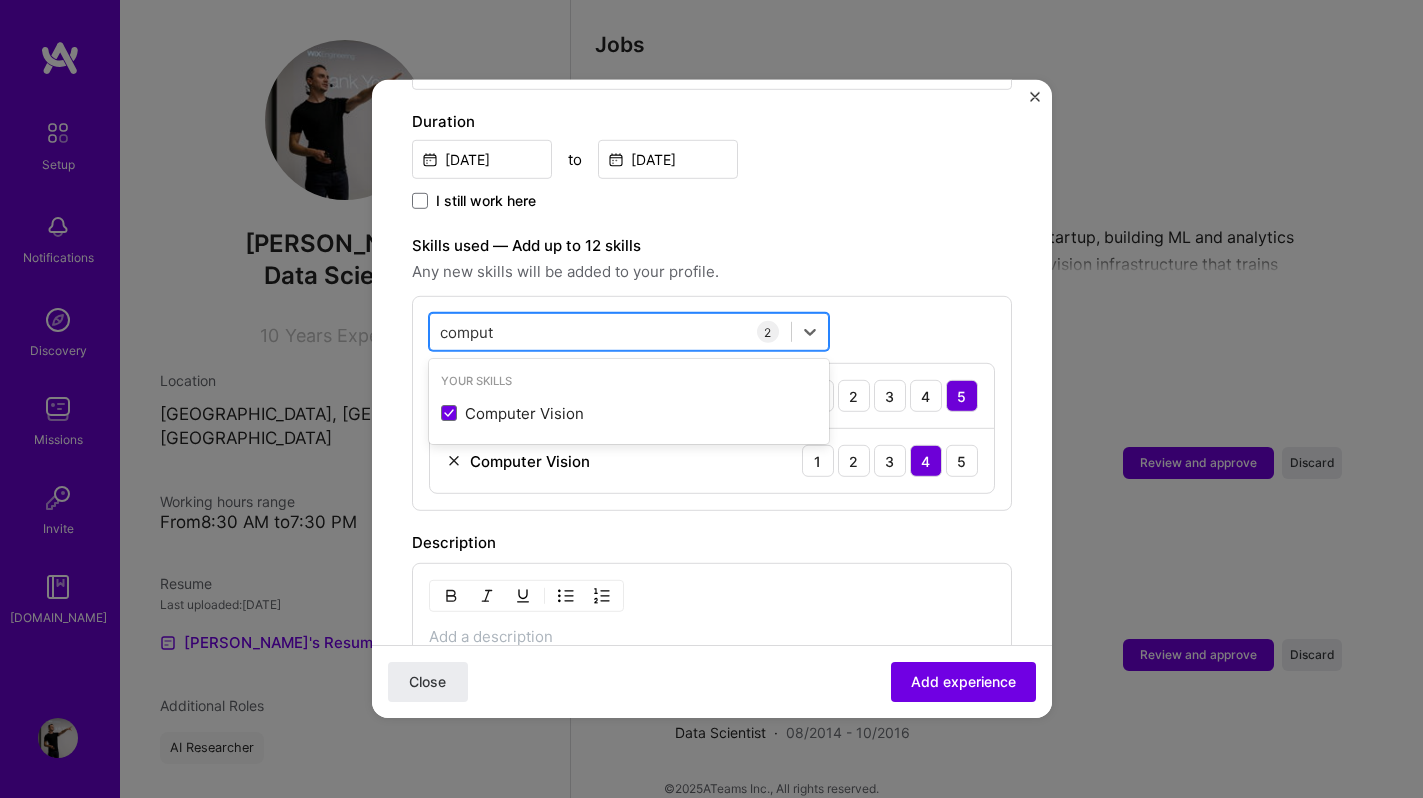 click on "comput comput" at bounding box center [610, 331] 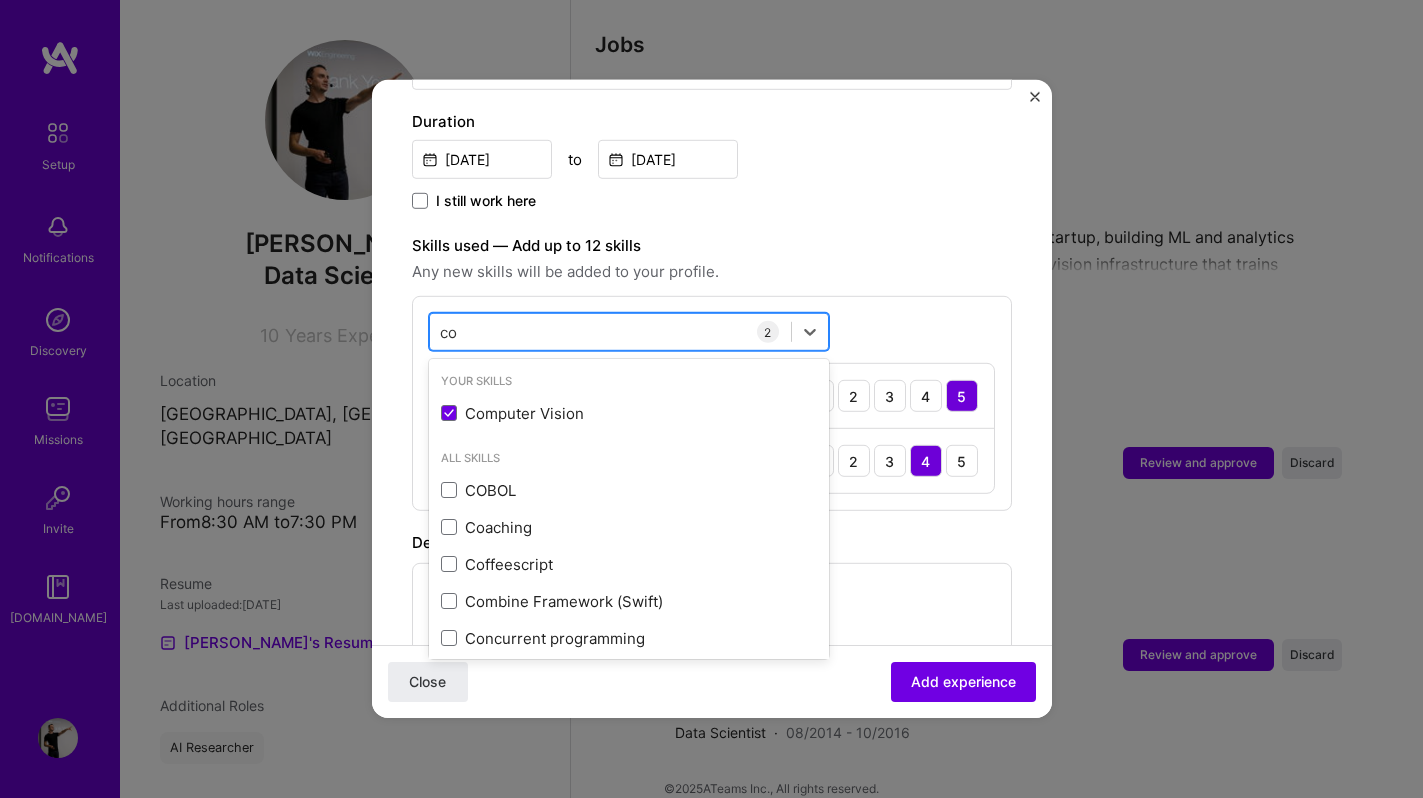 type on "c" 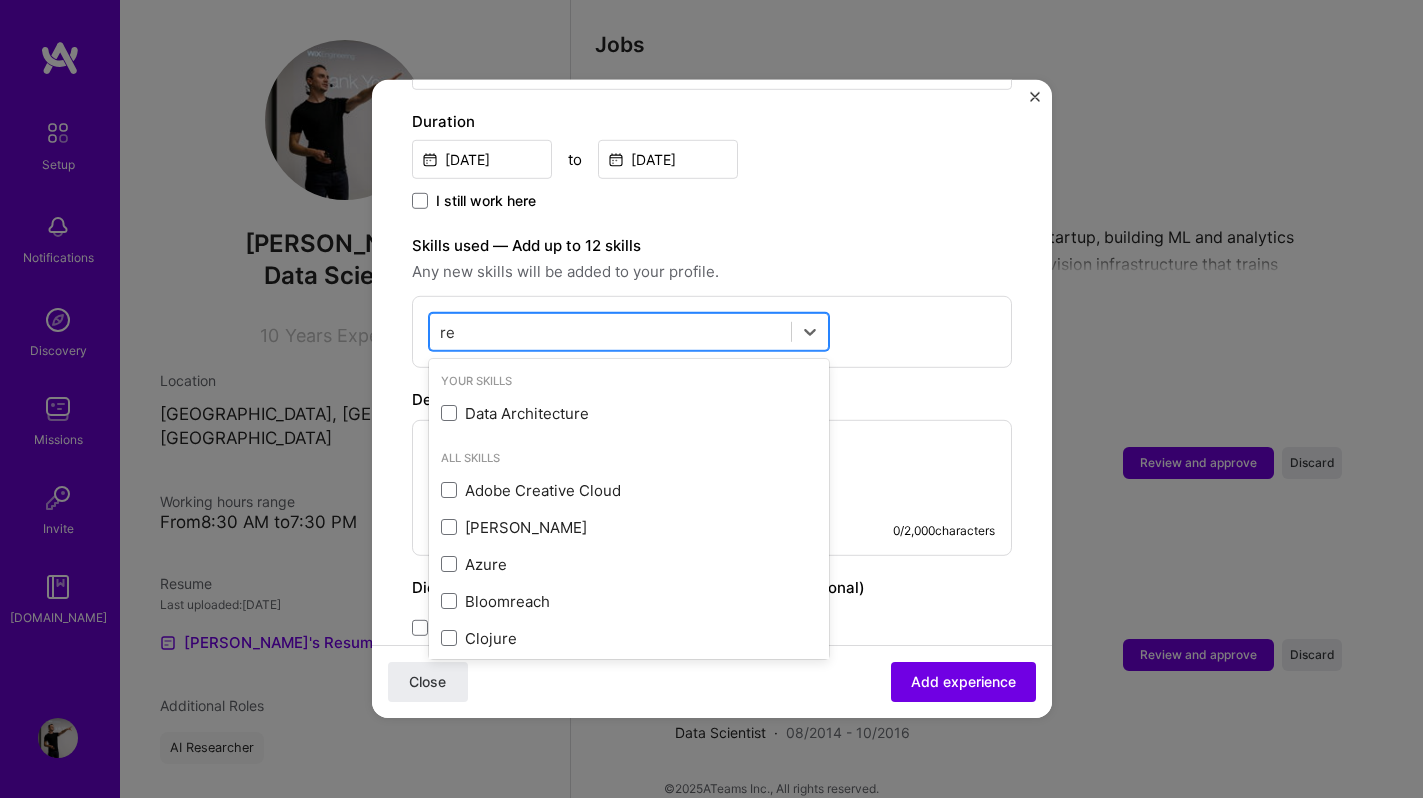 type on "r" 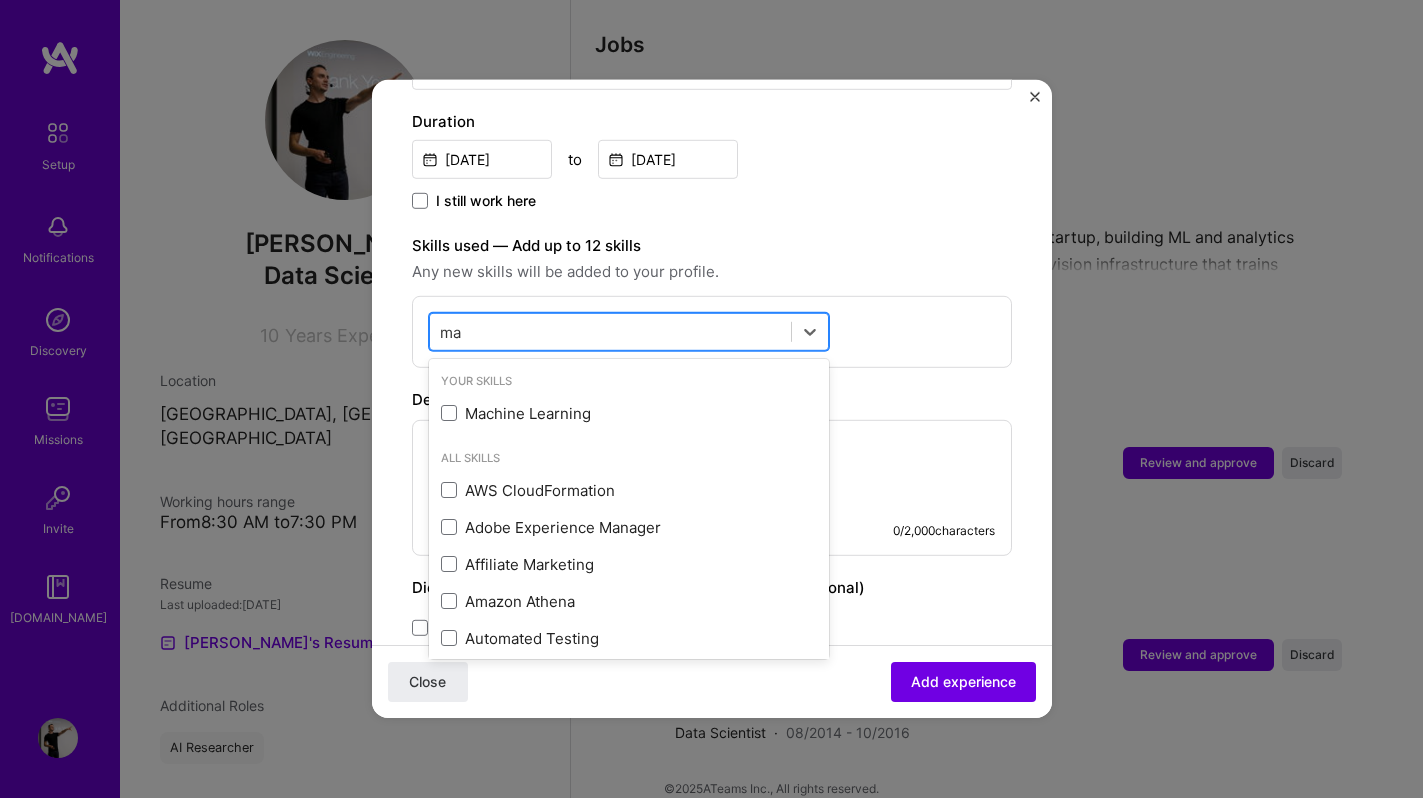type on "m" 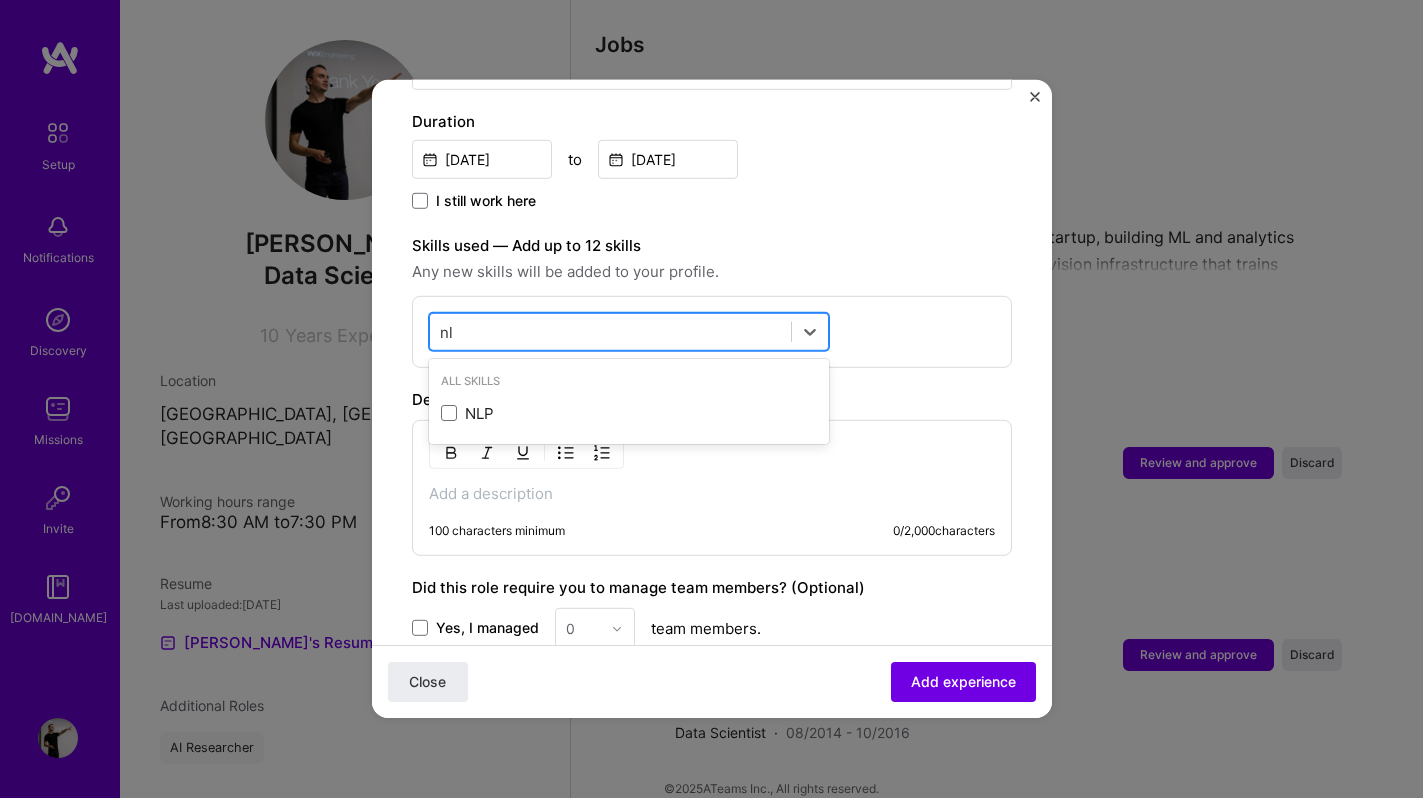 type on "n" 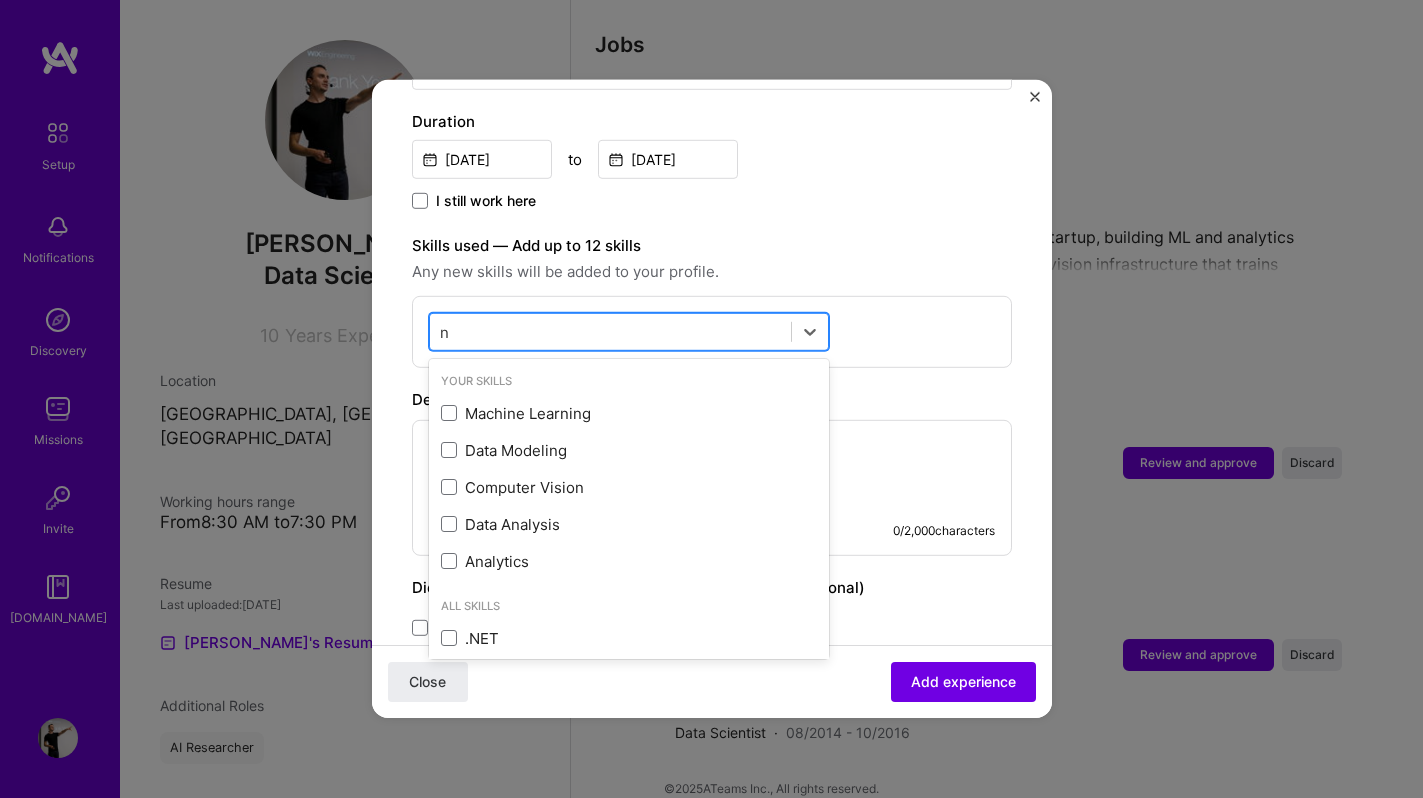 type 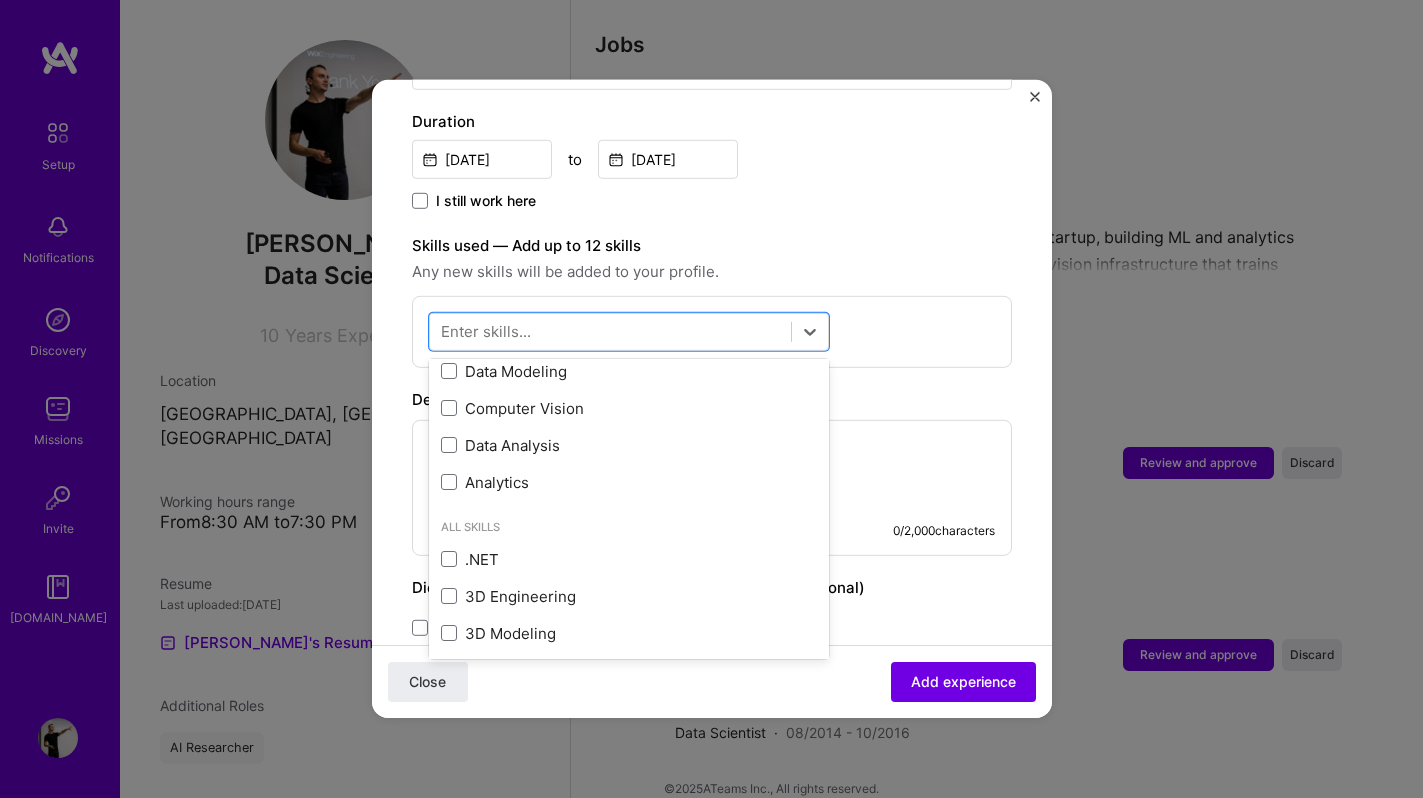 scroll, scrollTop: 189, scrollLeft: 0, axis: vertical 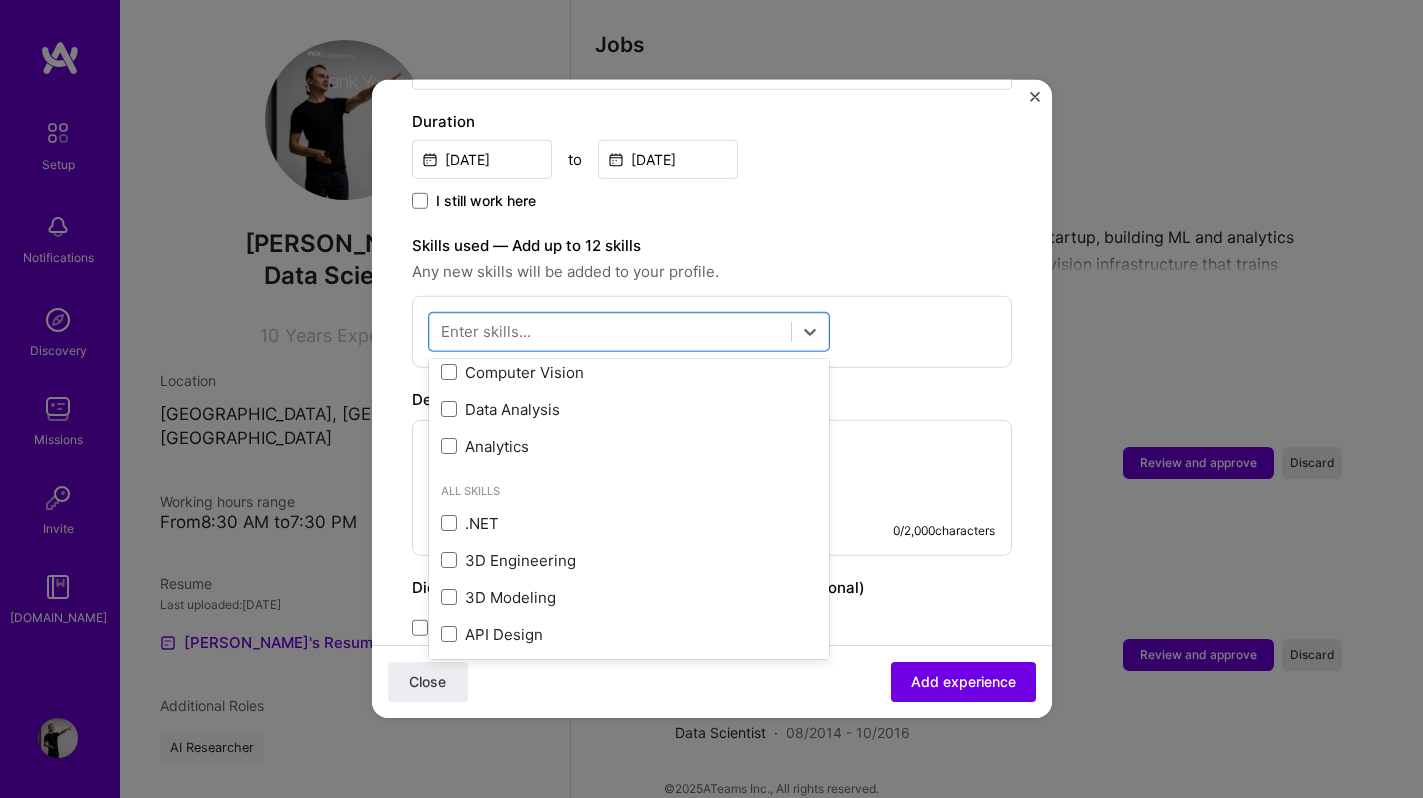 click on "option , deselected. option Analytics focused, 0 of 2. 378 results available. Use Up and Down to choose options, press Enter to select the currently focused option, press Escape to exit the menu, press Tab to select the option and exit the menu. Your Skills Data Architecture Machine Learning ETL Data Modeling Computer Vision Data Analysis Analytics All Skills .NET 3D Engineering 3D Modeling API Design API Integration APNS ARM ASP.NET AWS AWS Aurora AWS BETA AWS CDK AWS CloudFormation AWS Lambda AWS Neptune AWS RDS Ada Adobe Creative Cloud Adobe Experience Manager Affiliate Marketing Agile Agora Airflow Airtable Algorithm Design Amazon Athena Amplitude Android Angular Angular.js Ansible Apache Kafka Apex (Salesforce) Apollo App Clip (iOS) ArangoDB Artifactory Artificial Intelligence (AI) Assembly Async.io Aurelia Authentication Automated Testing Azure BLE (Bluetooth) Babylon.js Backbone.js Backlog Prioritization BigQuery Blockchain / Crypto Blog Bloomreach Bootstrap JS Boto3 Brand Strategy C C# C++ CI/CD CMS" at bounding box center (712, 332) 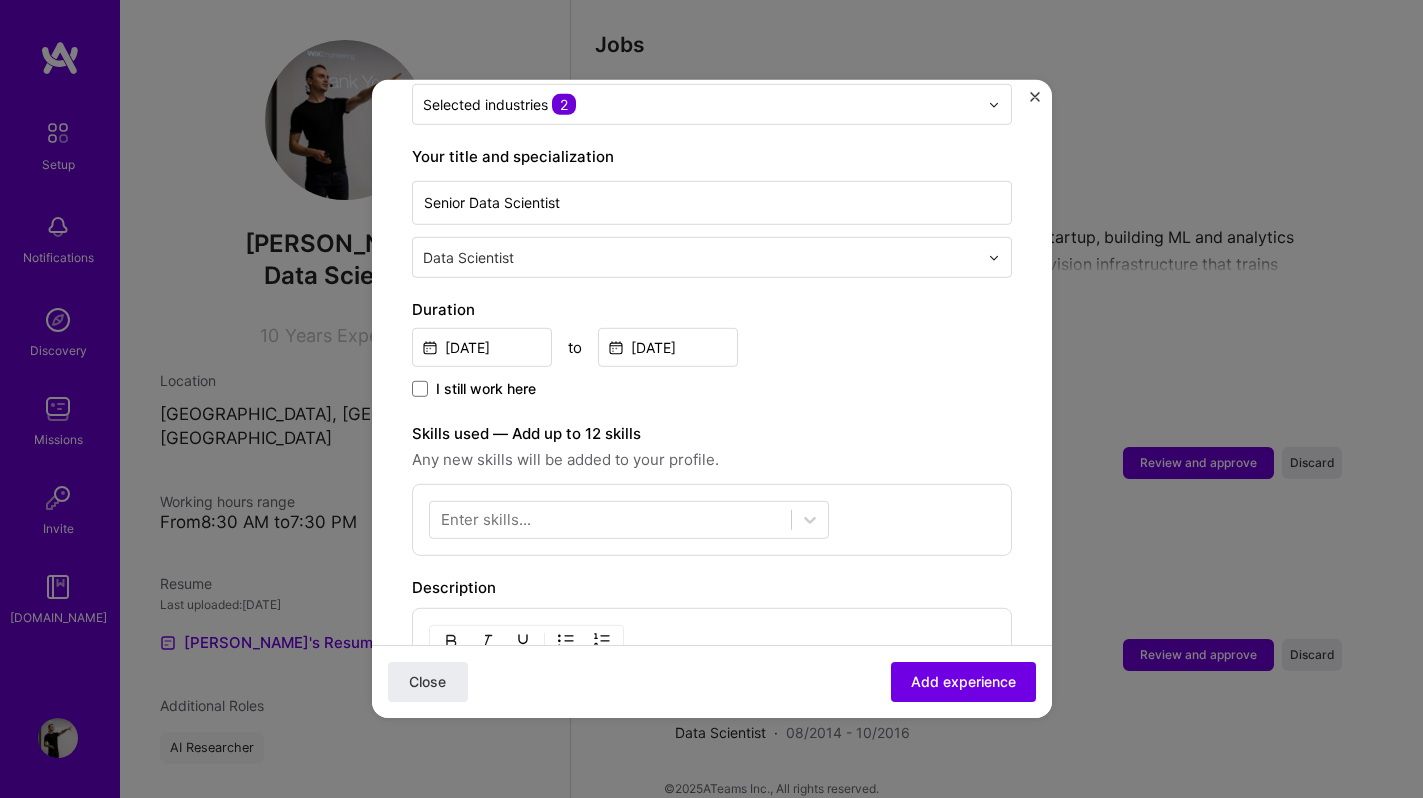 scroll, scrollTop: 411, scrollLeft: 0, axis: vertical 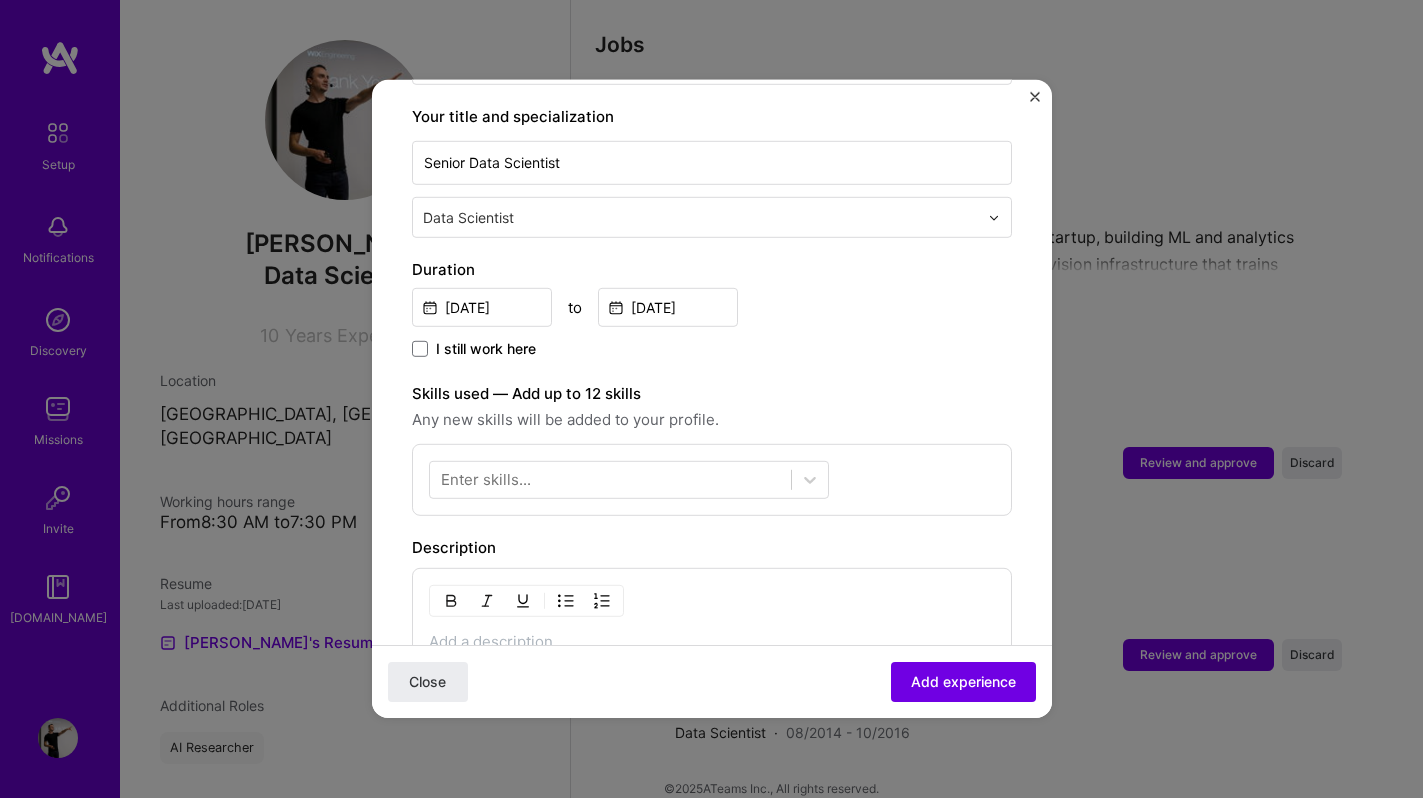 click on "Enter skills..." at bounding box center [712, 480] 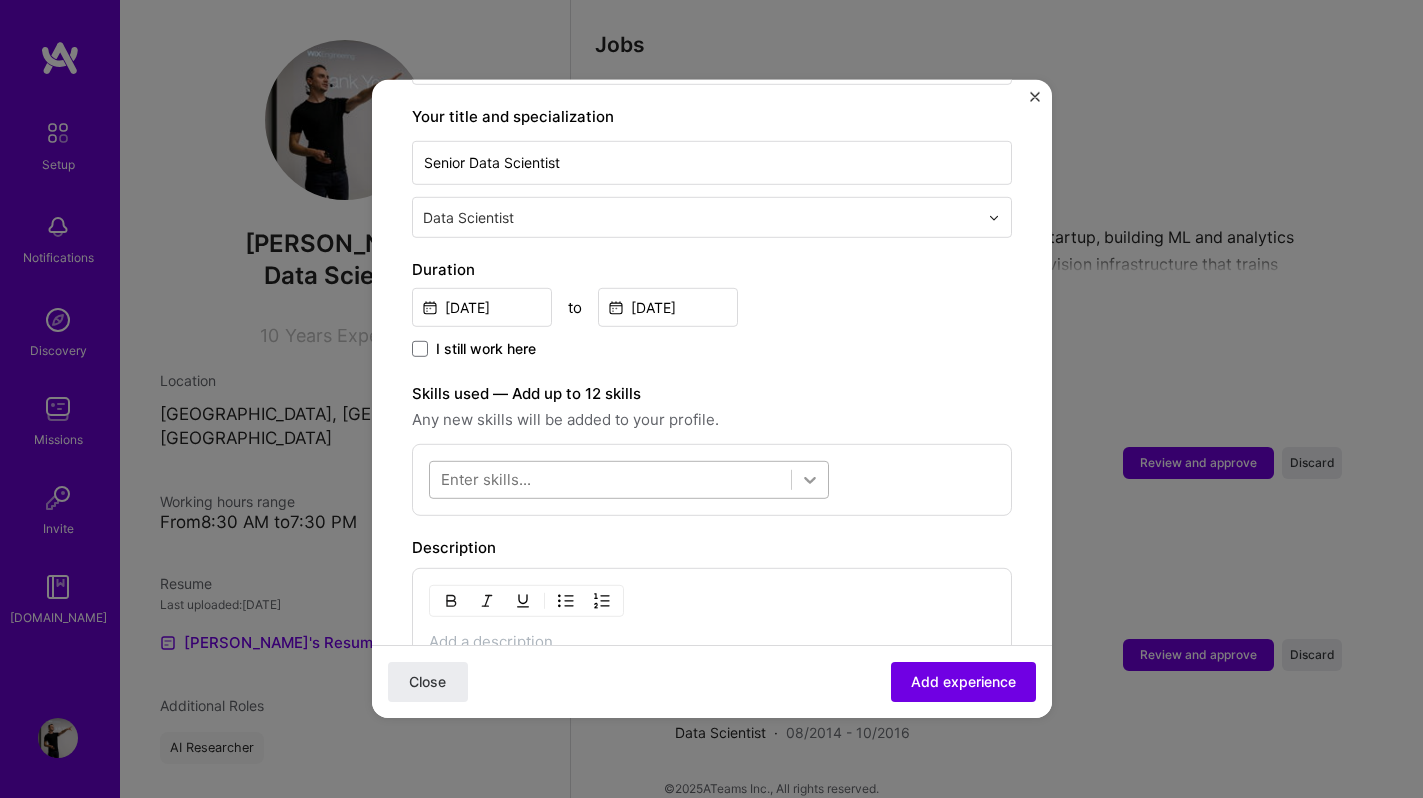 click 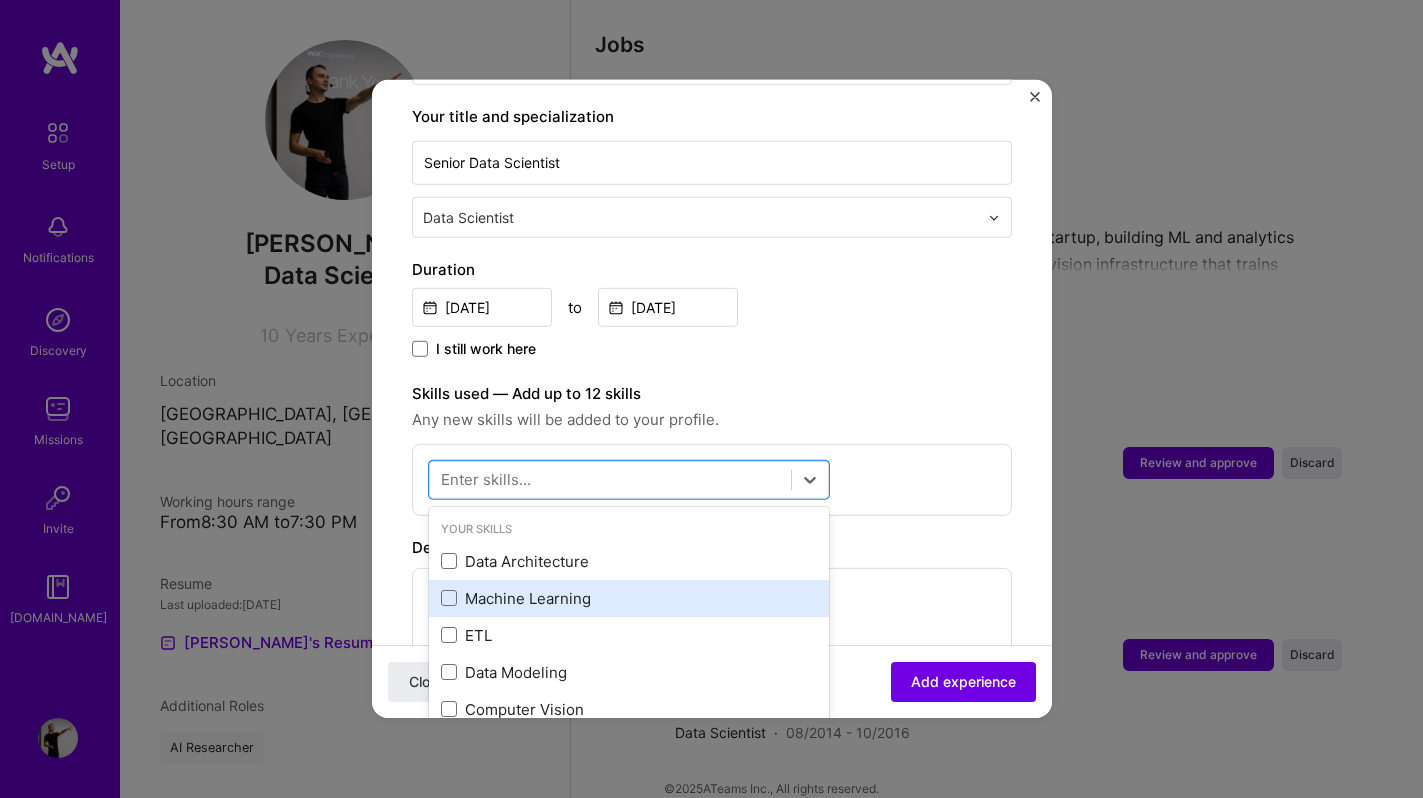 click on "Machine Learning" at bounding box center (629, 598) 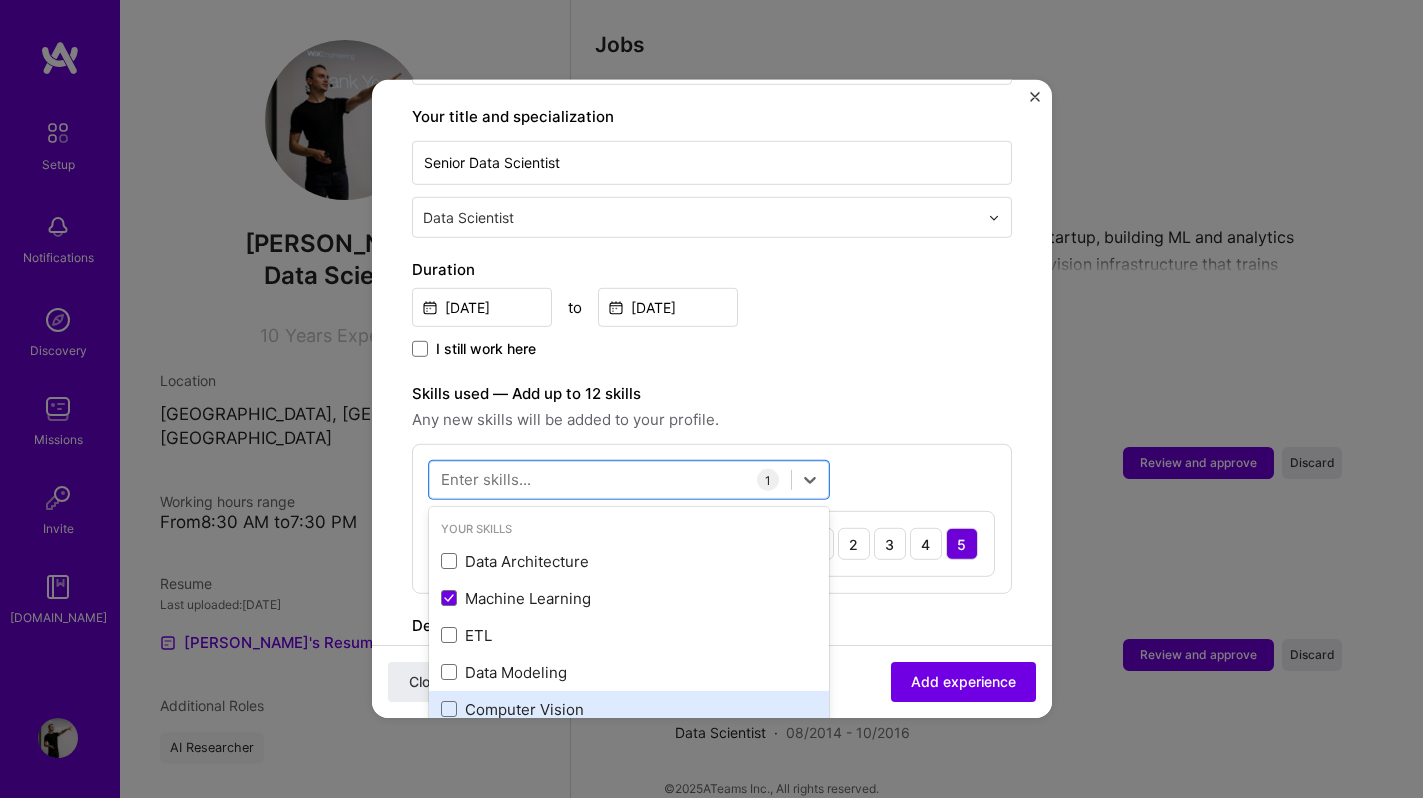 click on "Computer Vision" at bounding box center [629, 709] 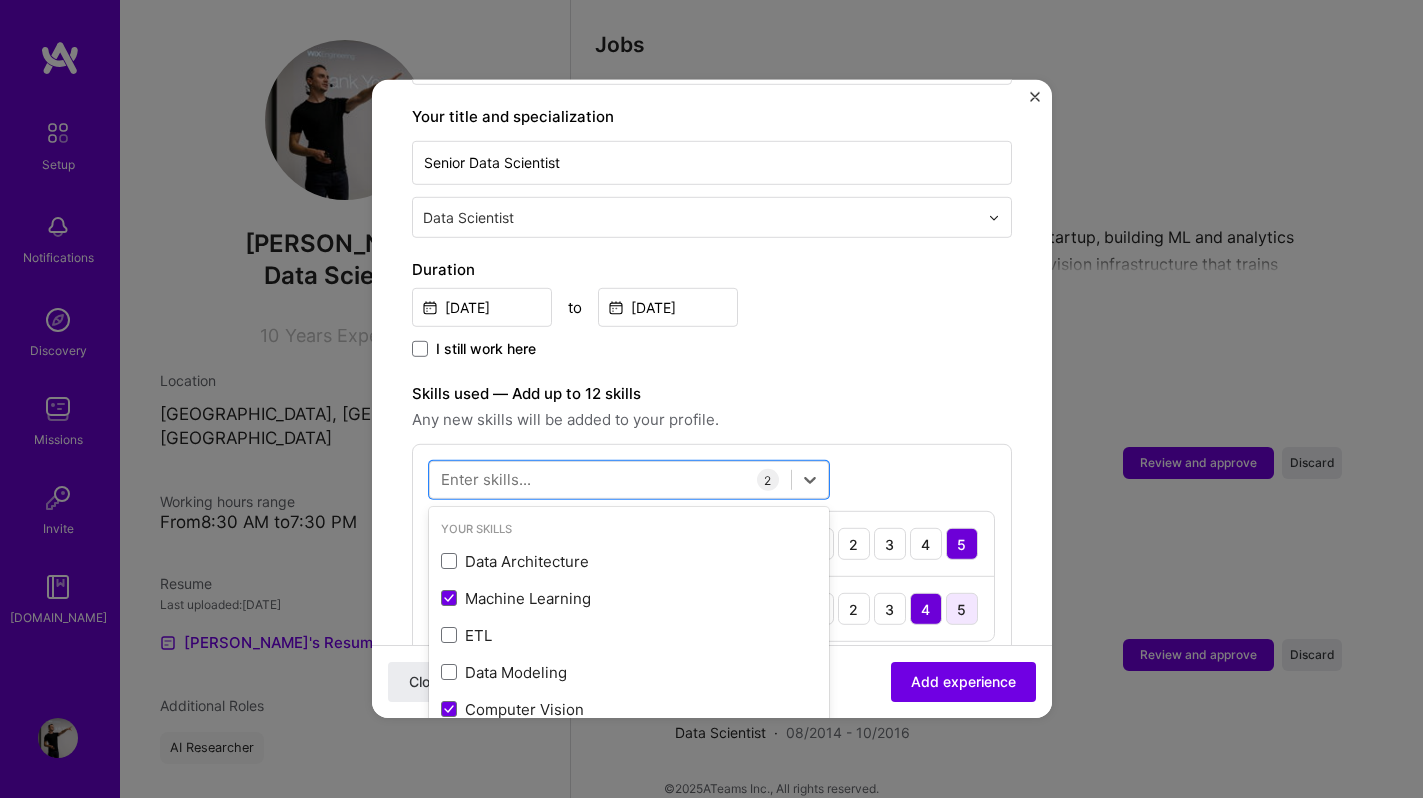 click on "5" at bounding box center (962, 609) 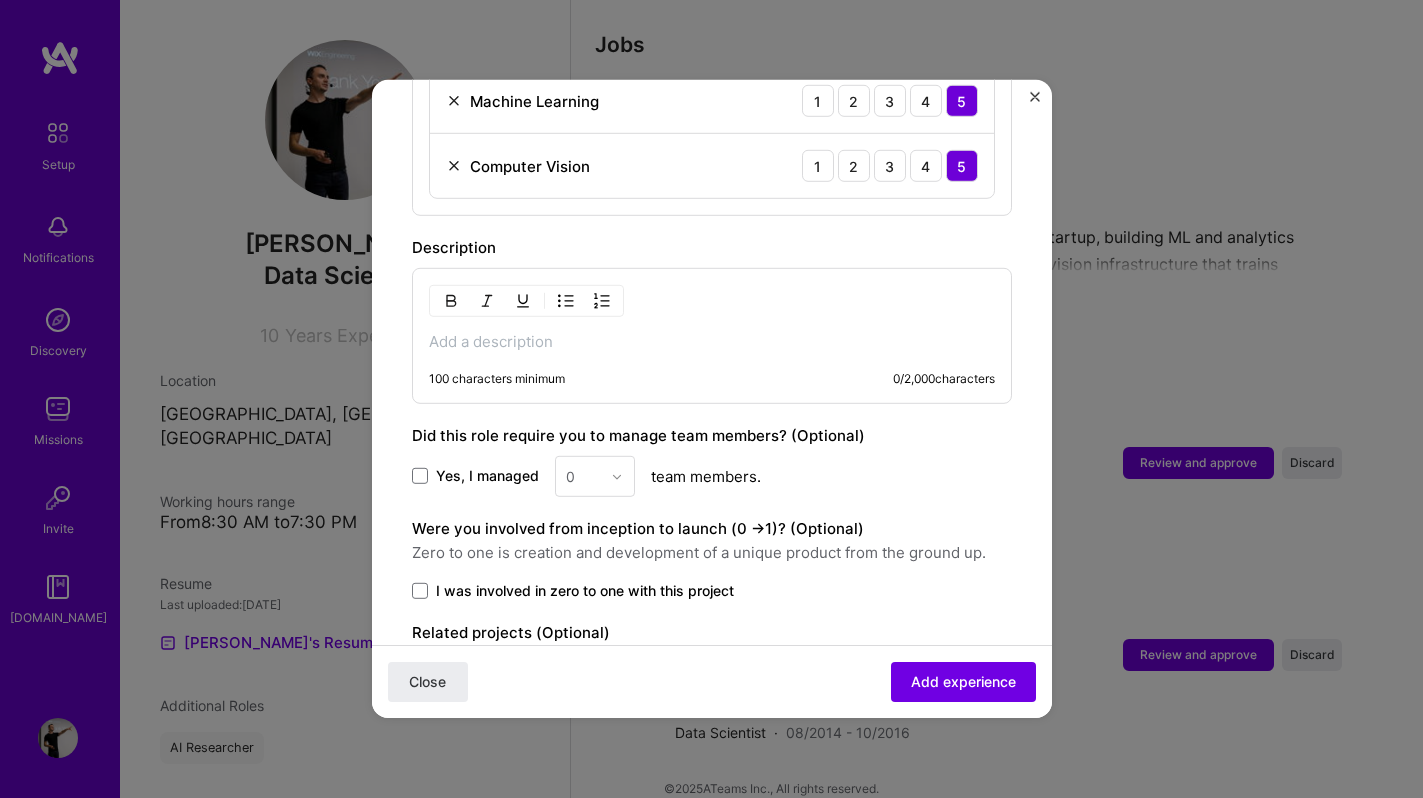 scroll, scrollTop: 845, scrollLeft: 0, axis: vertical 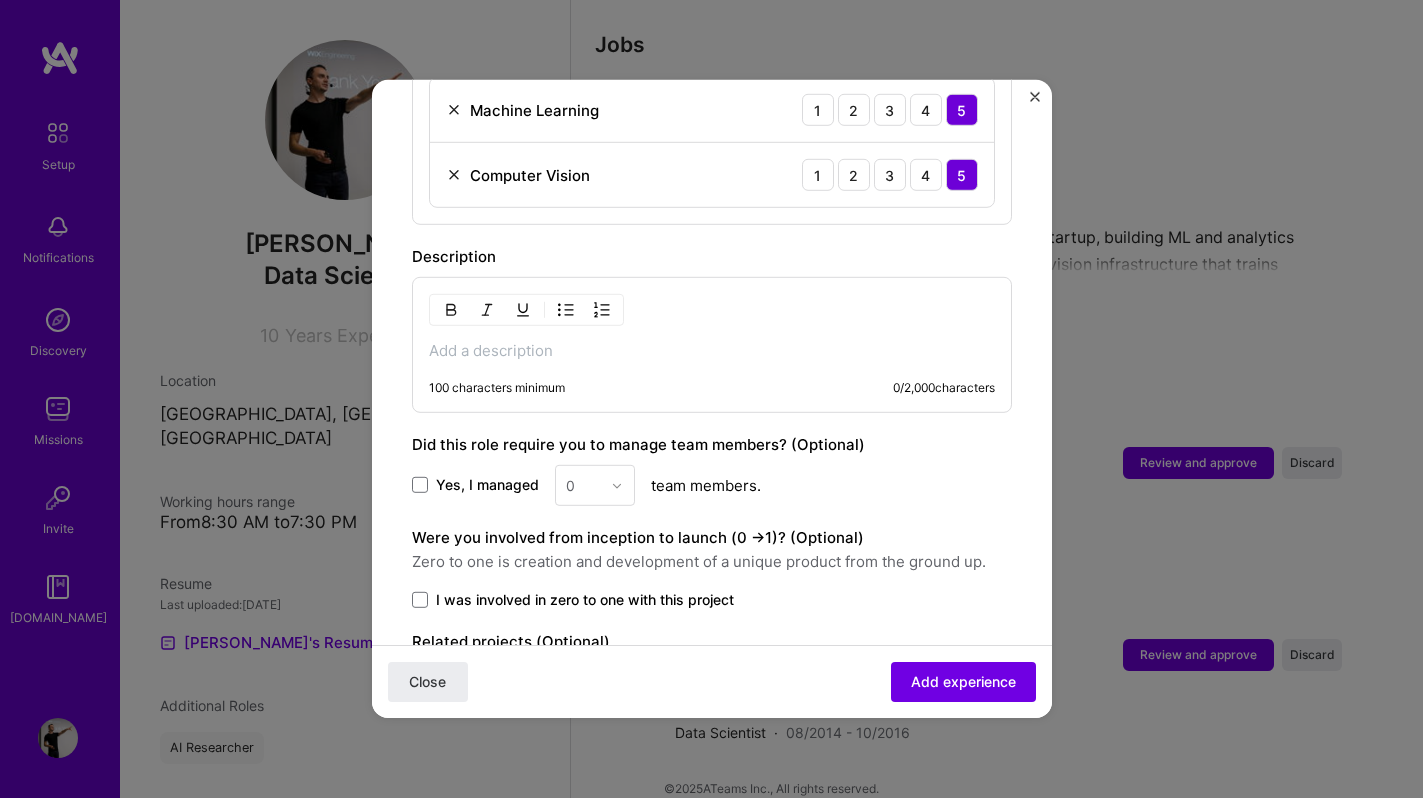click on "100 characters minimum 0 / 2,000  characters" at bounding box center [712, 345] 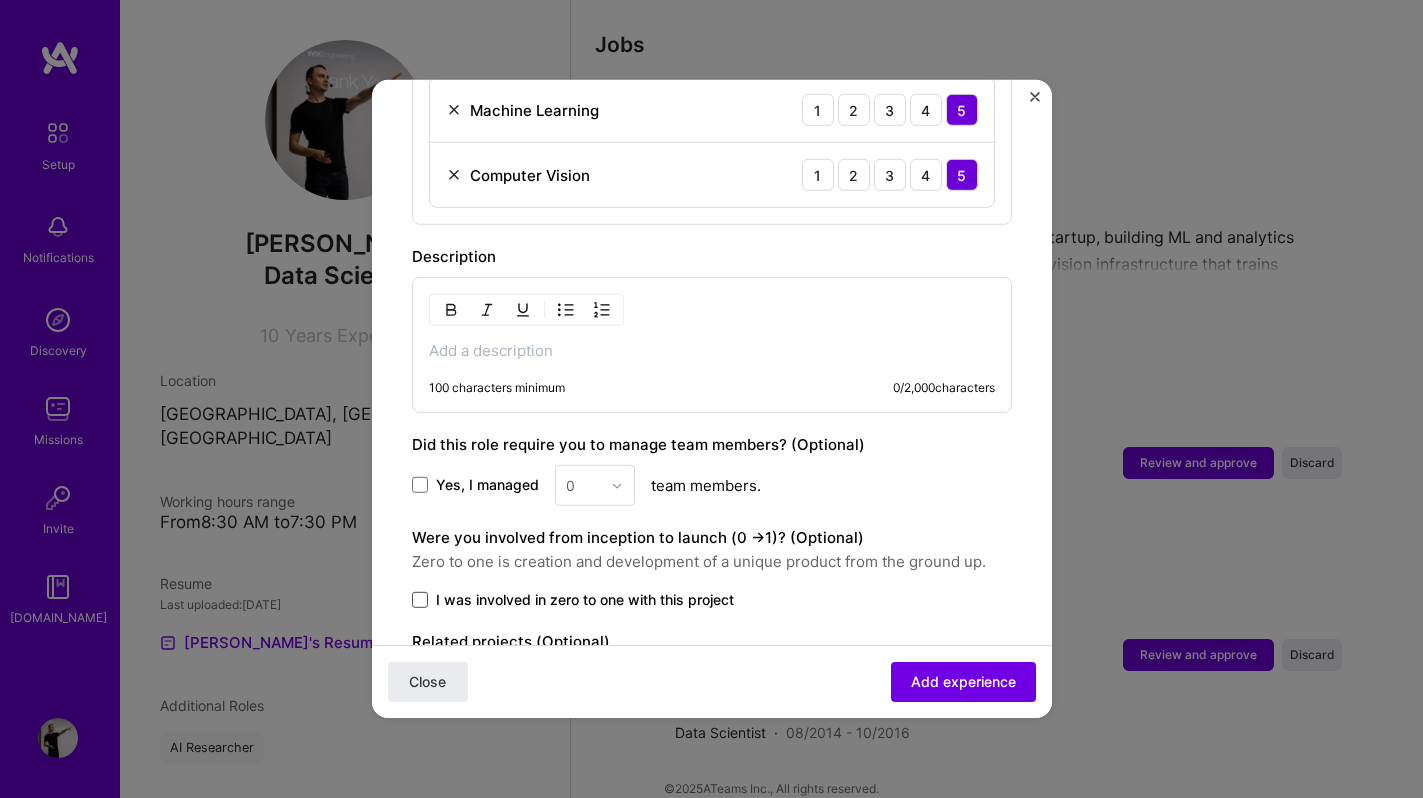 click at bounding box center (420, 600) 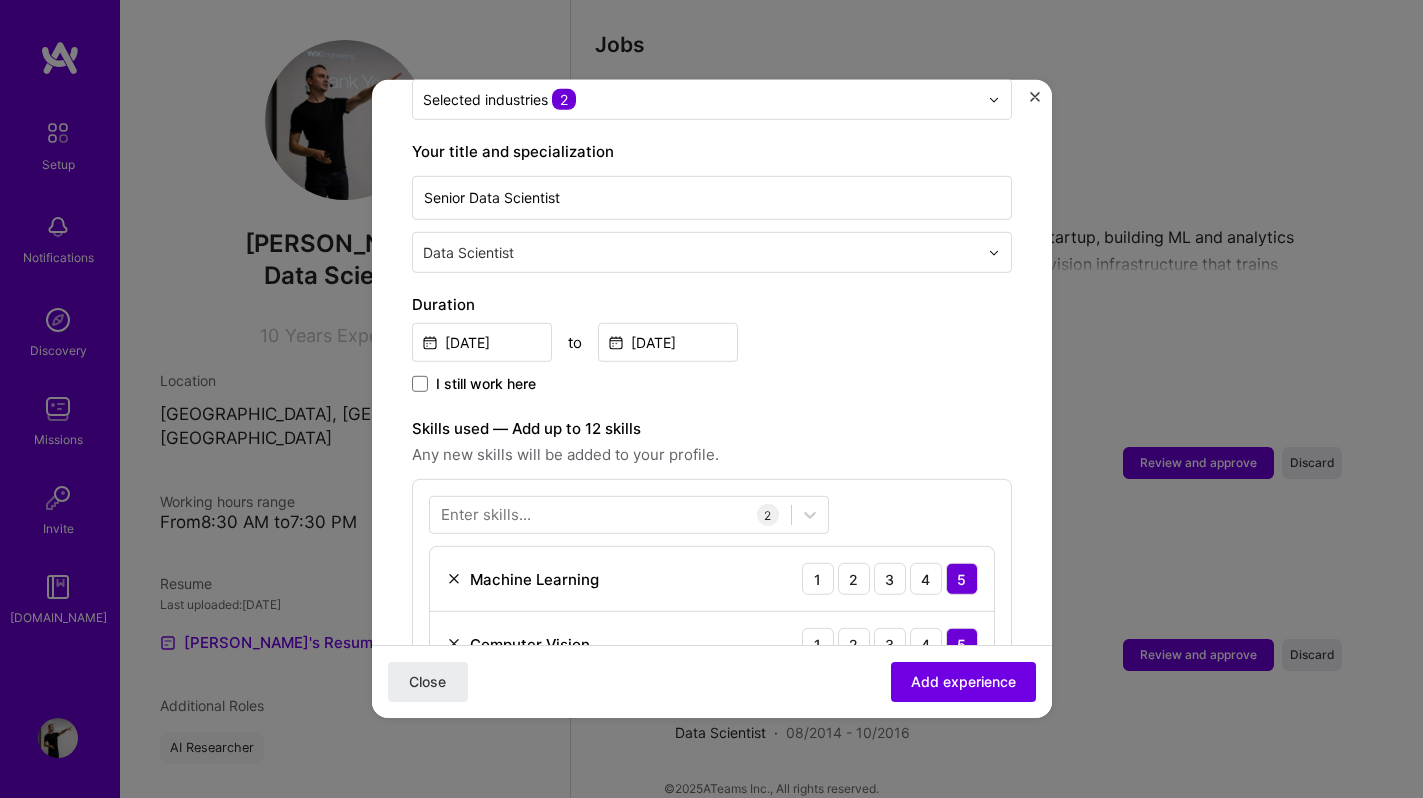 scroll, scrollTop: 951, scrollLeft: 0, axis: vertical 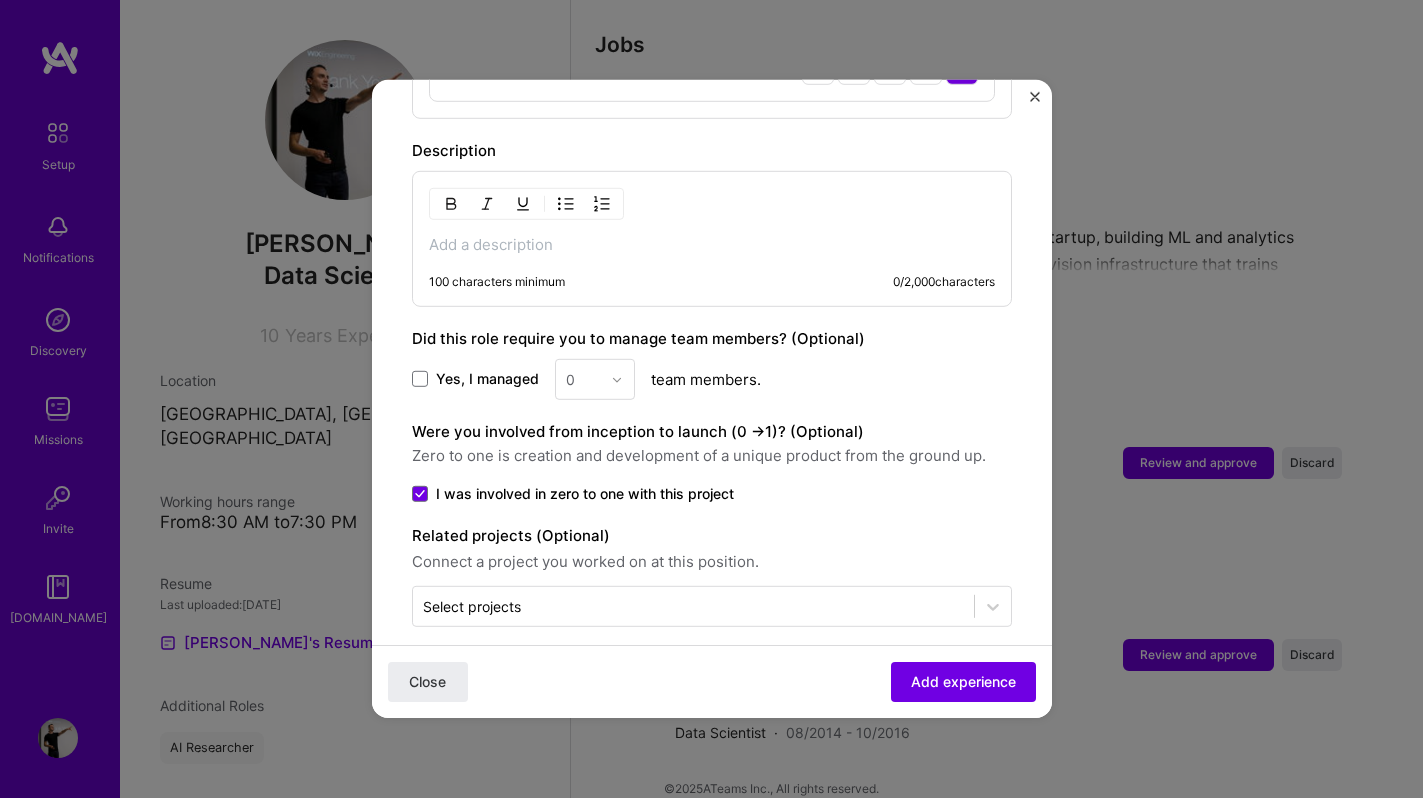 click on "100 characters minimum 0 / 2,000  characters" at bounding box center [712, 239] 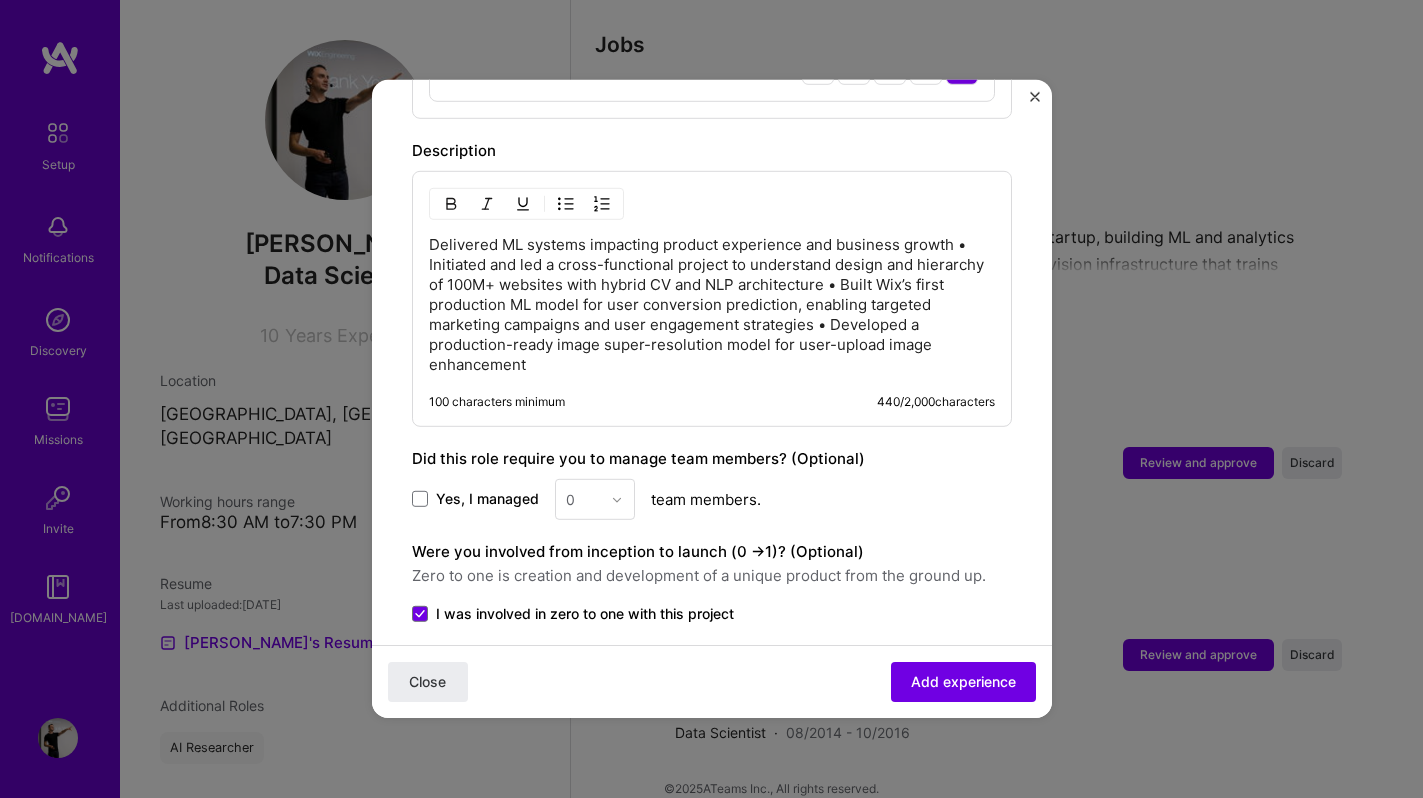click on "Delivered ML systems impacting product experience and business growth • Initiated and led a cross-functional project to understand design and hierarchy of 100M+ websites with hybrid CV and NLP architecture • Built Wix’s first production ML model for user conversion prediction, enabling targeted marketing campaigns and user engagement strategies • Developed a production-ready image super-resolution model for user-upload image enhancement" at bounding box center (712, 305) 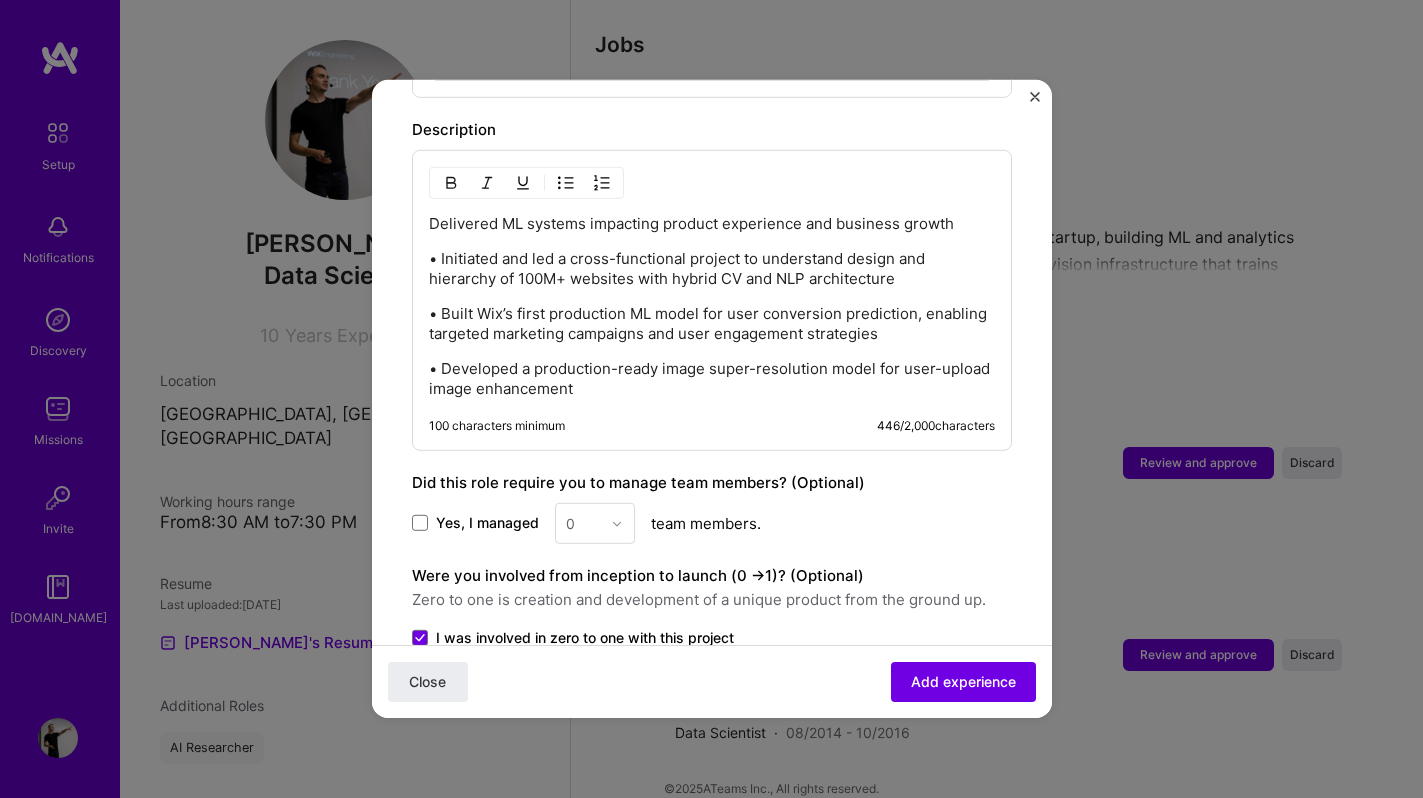 scroll, scrollTop: 1116, scrollLeft: 0, axis: vertical 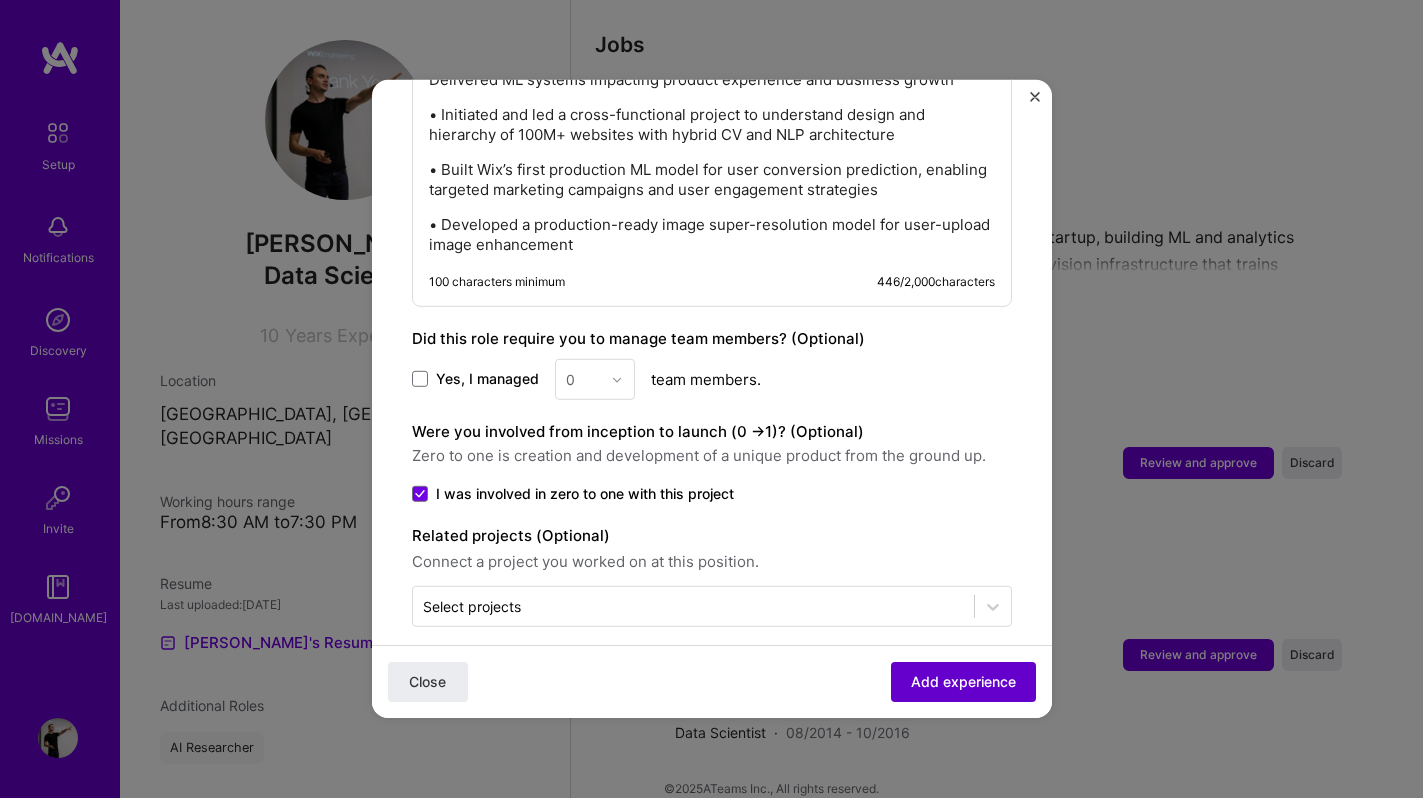 click on "Add experience" at bounding box center [963, 682] 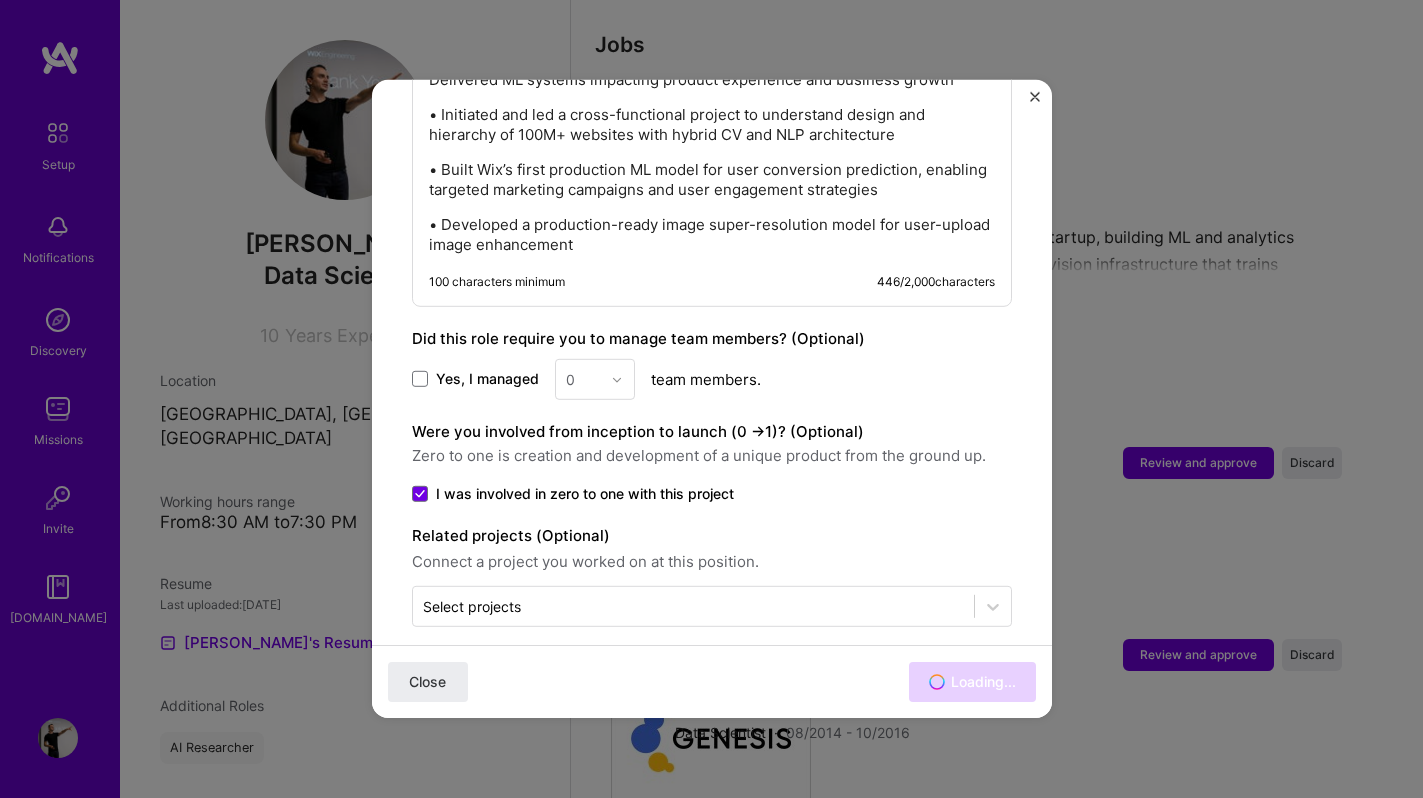 scroll, scrollTop: 939, scrollLeft: 0, axis: vertical 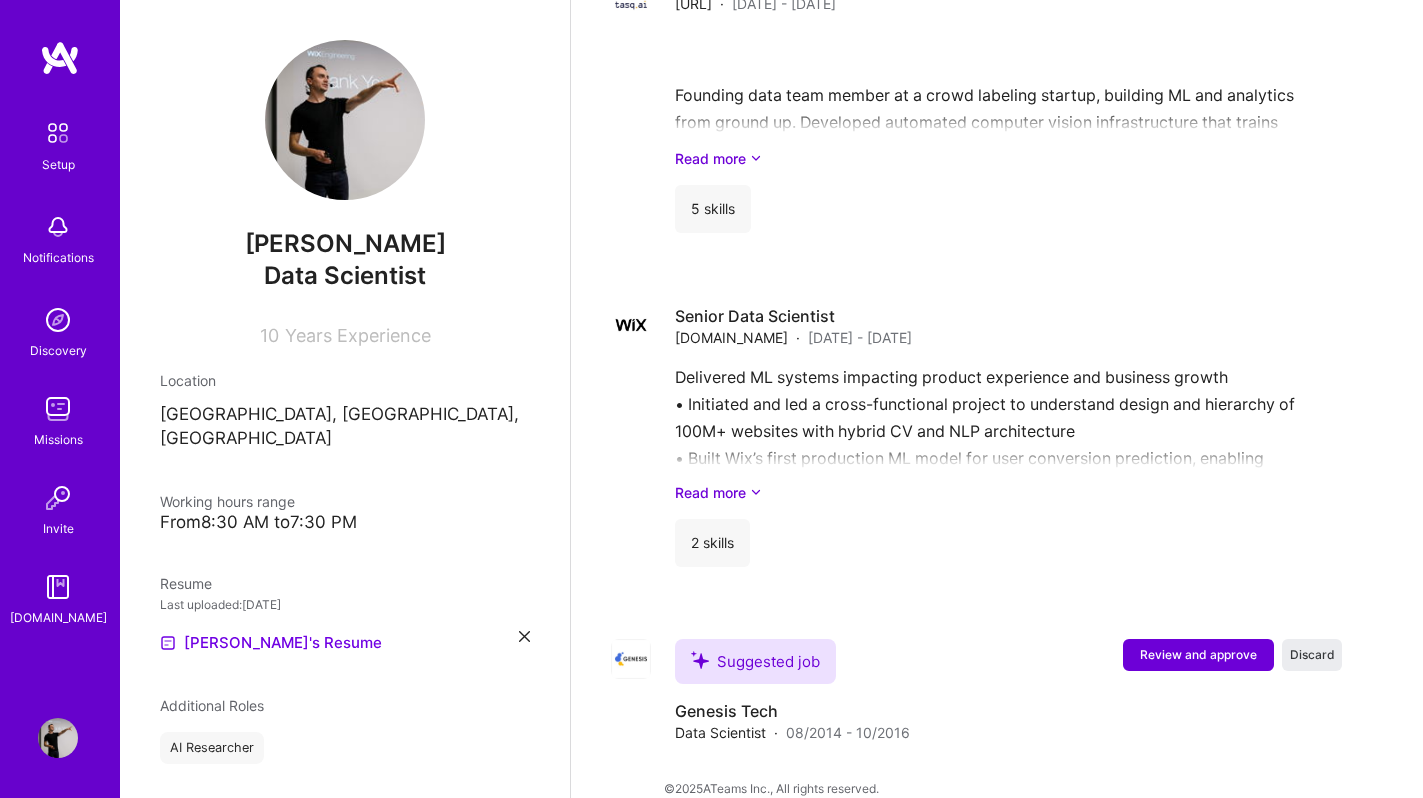 click at bounding box center [524, 636] 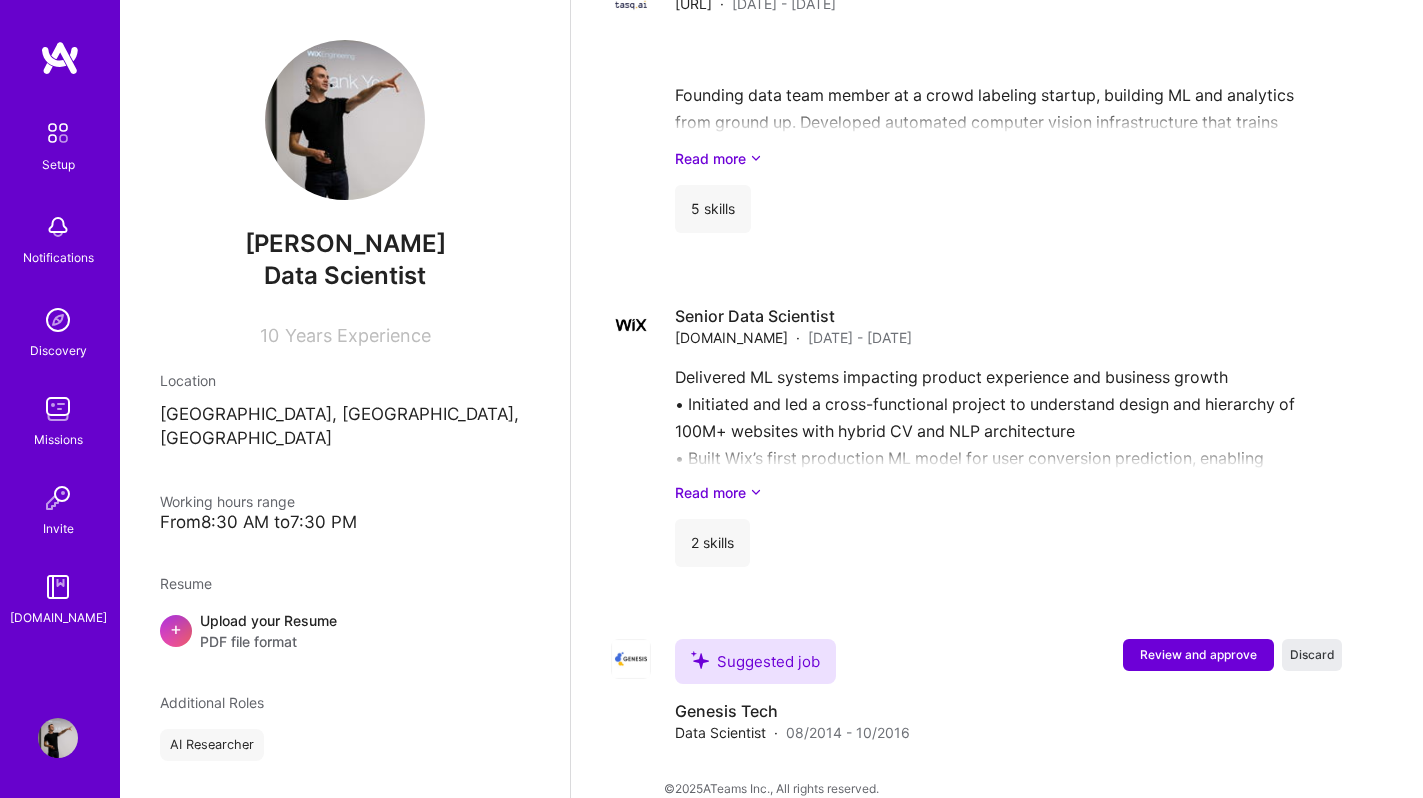 click on "PDF file format" at bounding box center (268, 641) 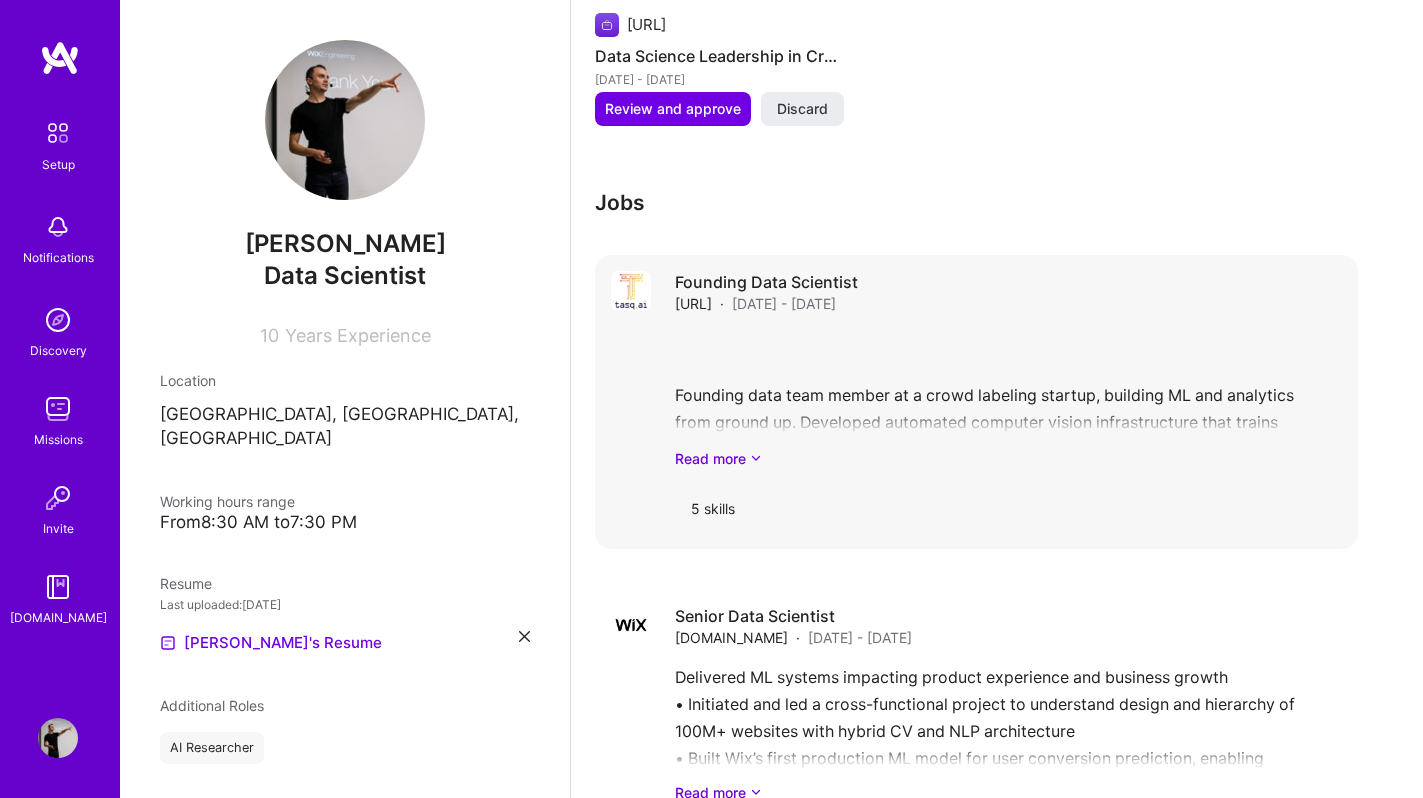 scroll, scrollTop: 1313, scrollLeft: 0, axis: vertical 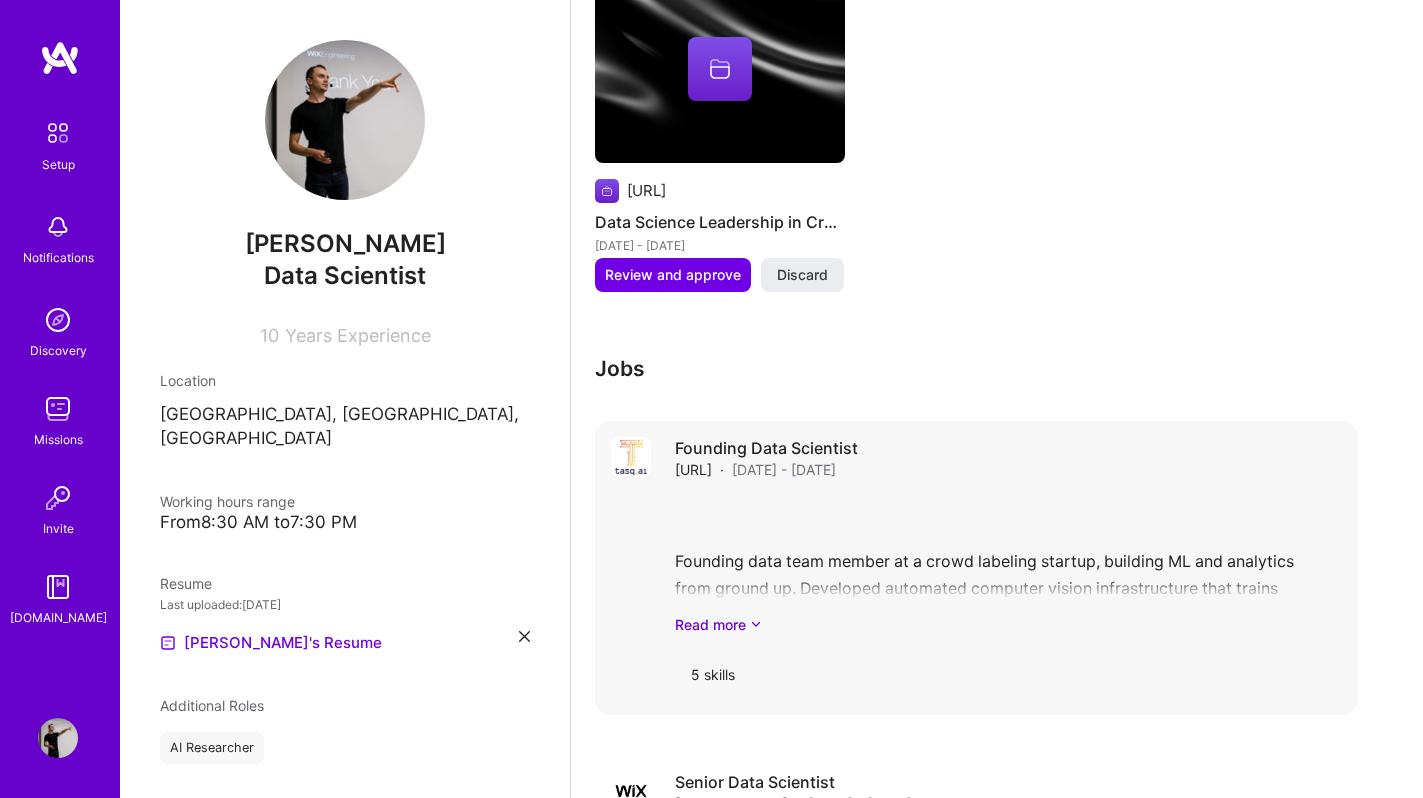click on "Founding data team member at a crowd labeling startup, building ML and analytics from ground up. Developed automated computer vision infrastructure that trains multiple client-specific models with continuous retraining, boosting labelling productivity by 50%. Developed proprietary algorithms for advanced labeler quality assessment and consensus estimation, improving task throughput by 20%. Built from scratch the company’s analytics platform: events design, ETL processes, dashboards. Established data-driven decision-making culture among C-level management. Read more" at bounding box center (1008, 565) 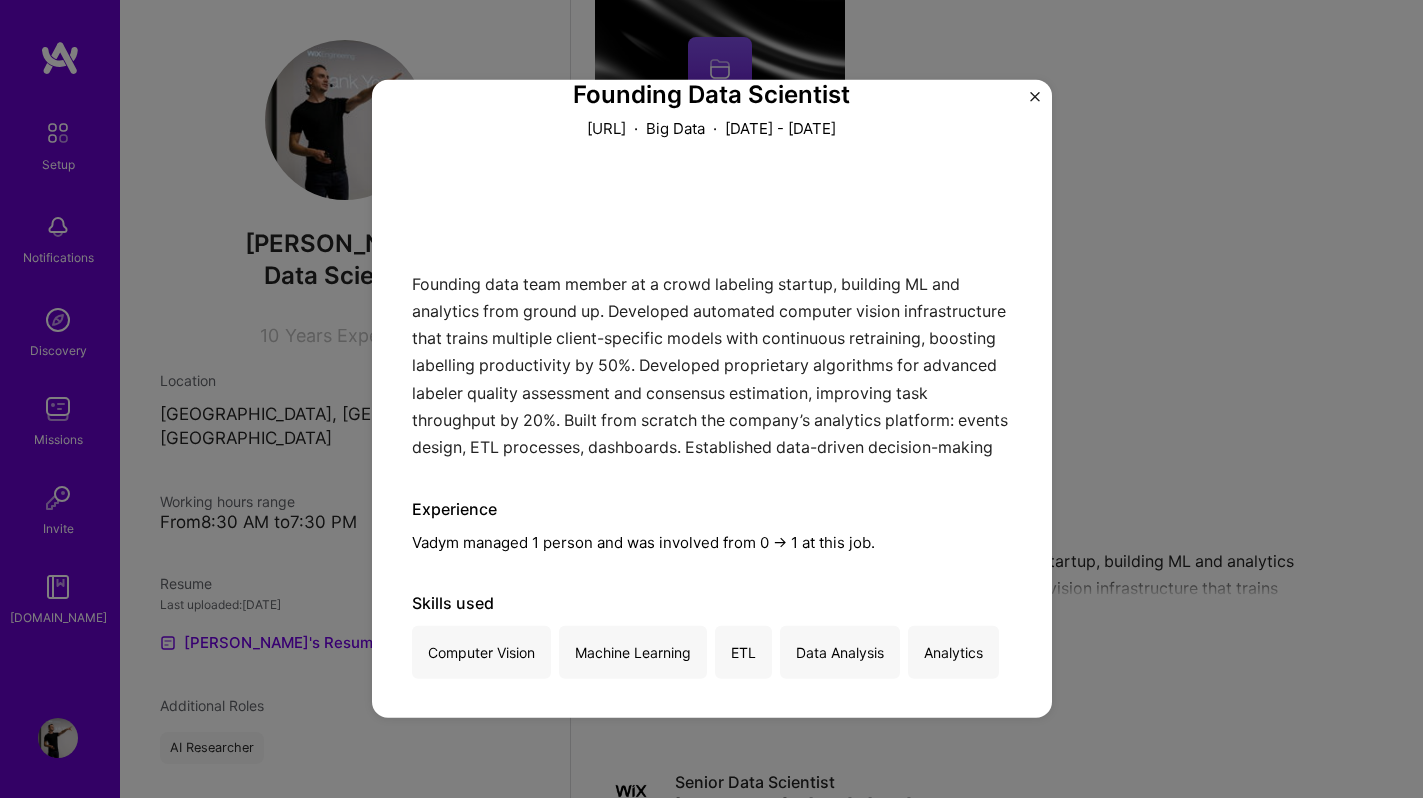 scroll, scrollTop: 0, scrollLeft: 0, axis: both 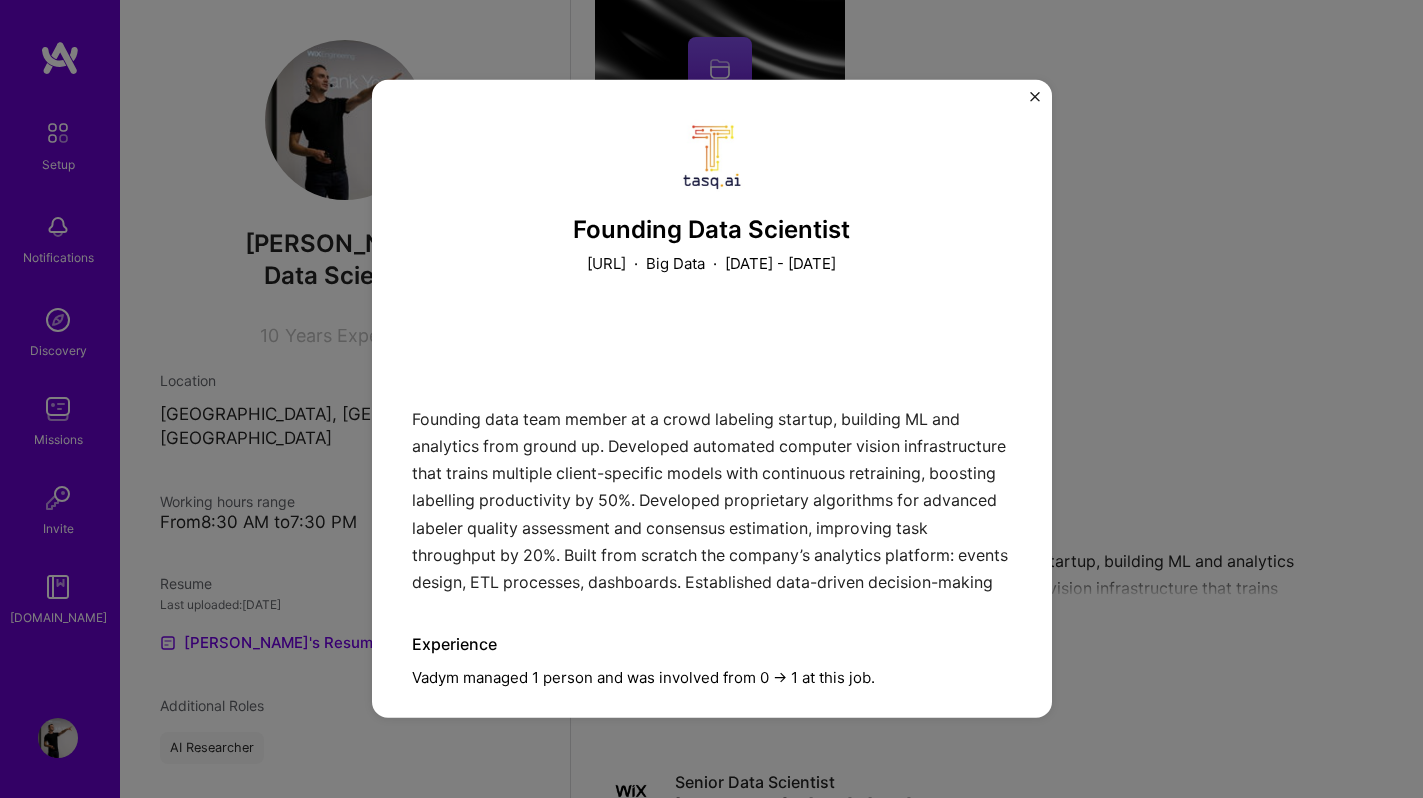 click on "Founding Data Scientist Tasq.ai   ·     Big Data     ·   June 2020 - April 2023   Founding data team member at a crowd labeling startup, building ML and analytics from ground up. Developed automated computer vision infrastructure that trains multiple client-specific models with continuous retraining, boosting labelling productivity by 50%. Developed proprietary algorithms for advanced labeler quality assessment and consensus estimation, improving task throughput by 20%. Built from scratch the company’s analytics platform: events design, ETL processes, dashboards. Established data-driven decision-making culture among C-level management. Experience Vadym managed 1 person and was involved from 0 -> 1 at this job. Skills used Computer Vision Machine Learning ETL Data Analysis Analytics" at bounding box center (711, 399) 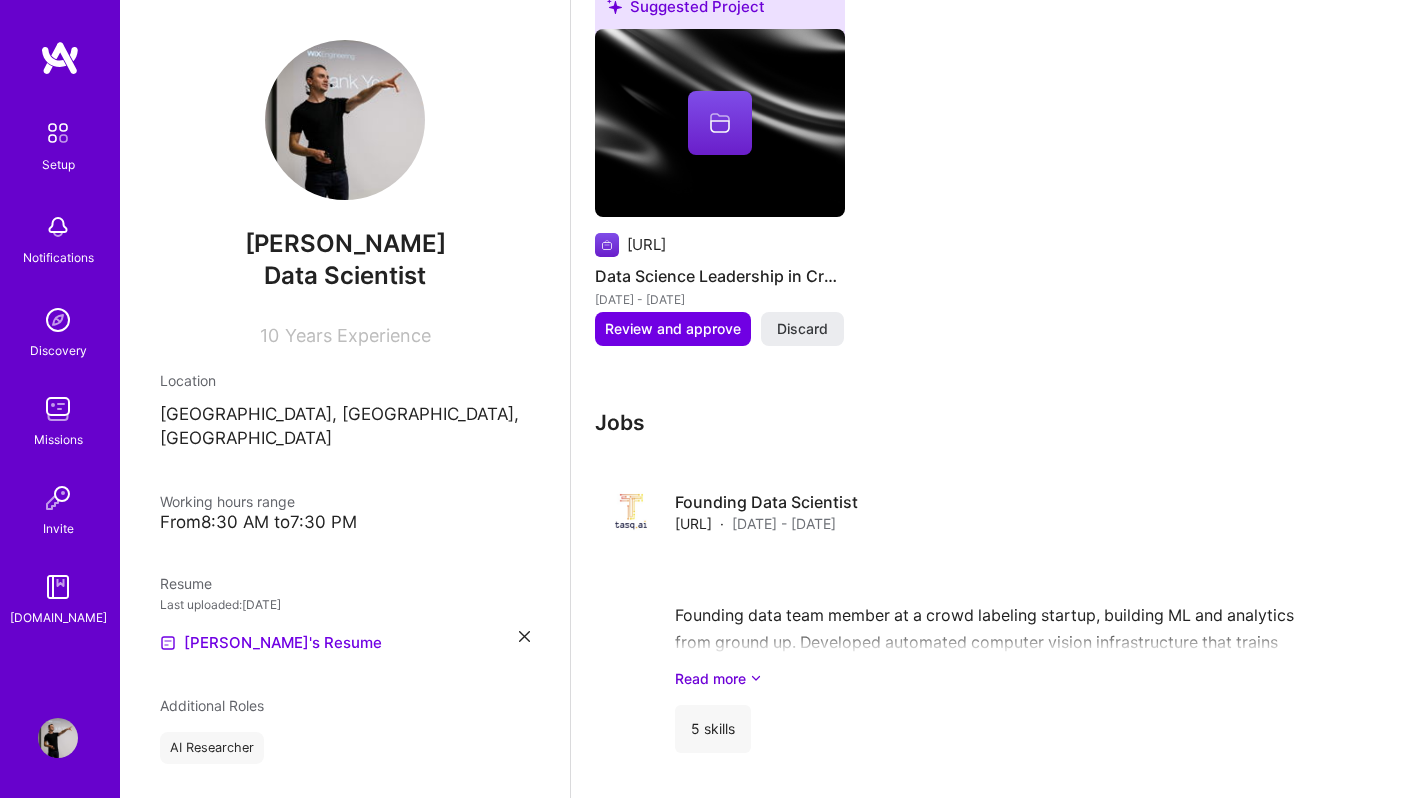 scroll, scrollTop: 1543, scrollLeft: 0, axis: vertical 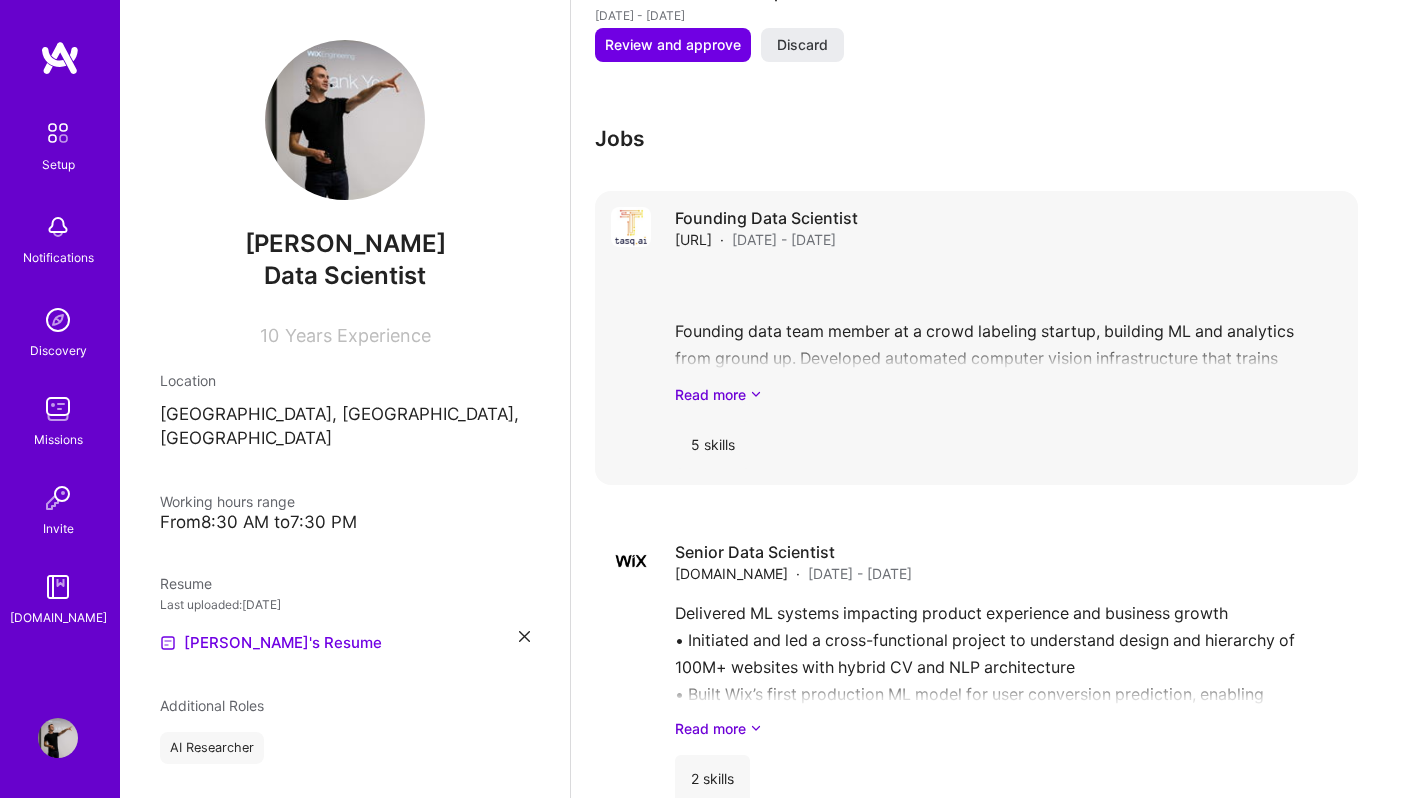 click on "Founding data team member at a crowd labeling startup, building ML and analytics from ground up. Developed automated computer vision infrastructure that trains multiple client-specific models with continuous retraining, boosting labelling productivity by 50%. Developed proprietary algorithms for advanced labeler quality assessment and consensus estimation, improving task throughput by 20%. Built from scratch the company’s analytics platform: events design, ETL processes, dashboards. Established data-driven decision-making culture among C-level management. Read more" at bounding box center [1008, 335] 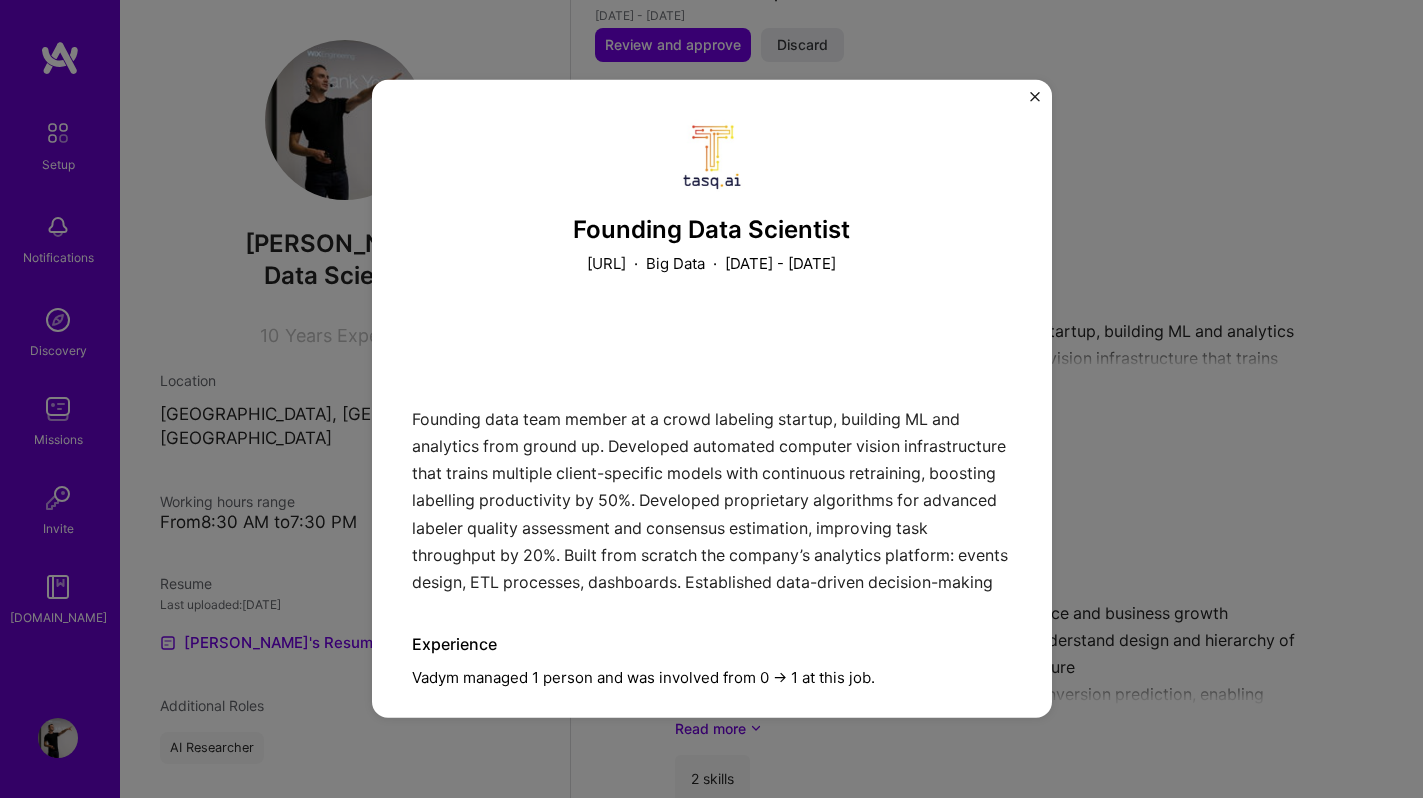 scroll, scrollTop: 135, scrollLeft: 0, axis: vertical 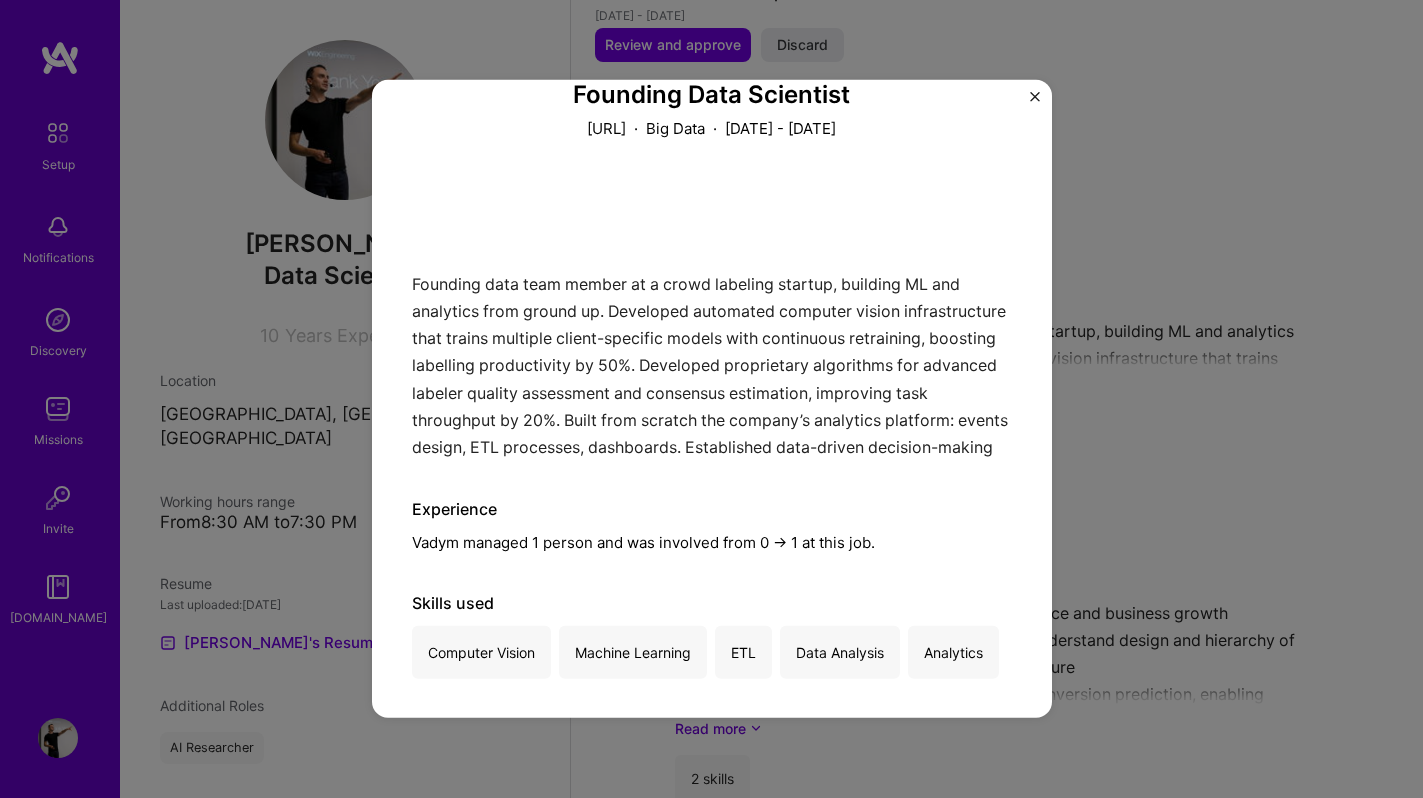 click on "Data Analysis" at bounding box center (840, 652) 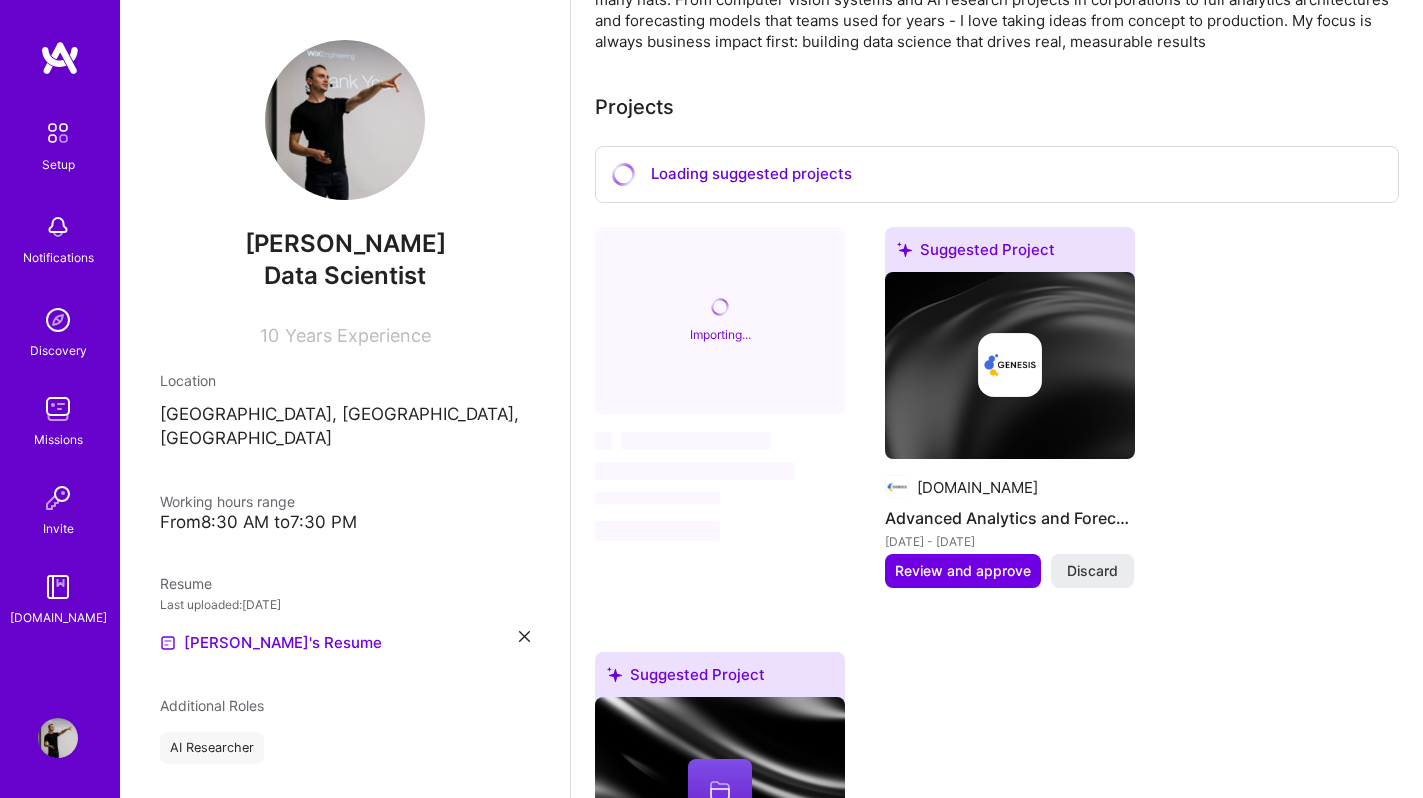 scroll, scrollTop: 0, scrollLeft: 0, axis: both 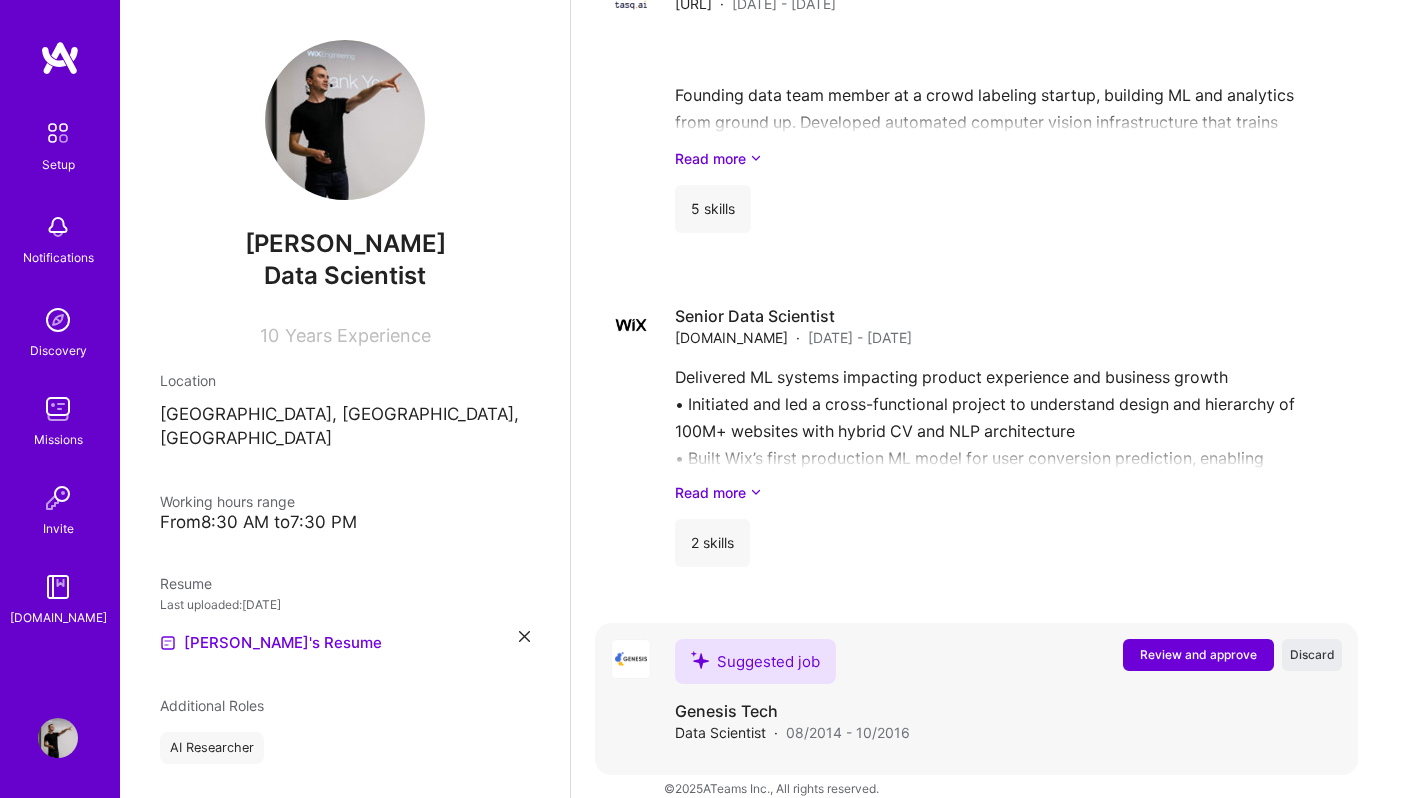 click on "Review and approve" at bounding box center (1198, 654) 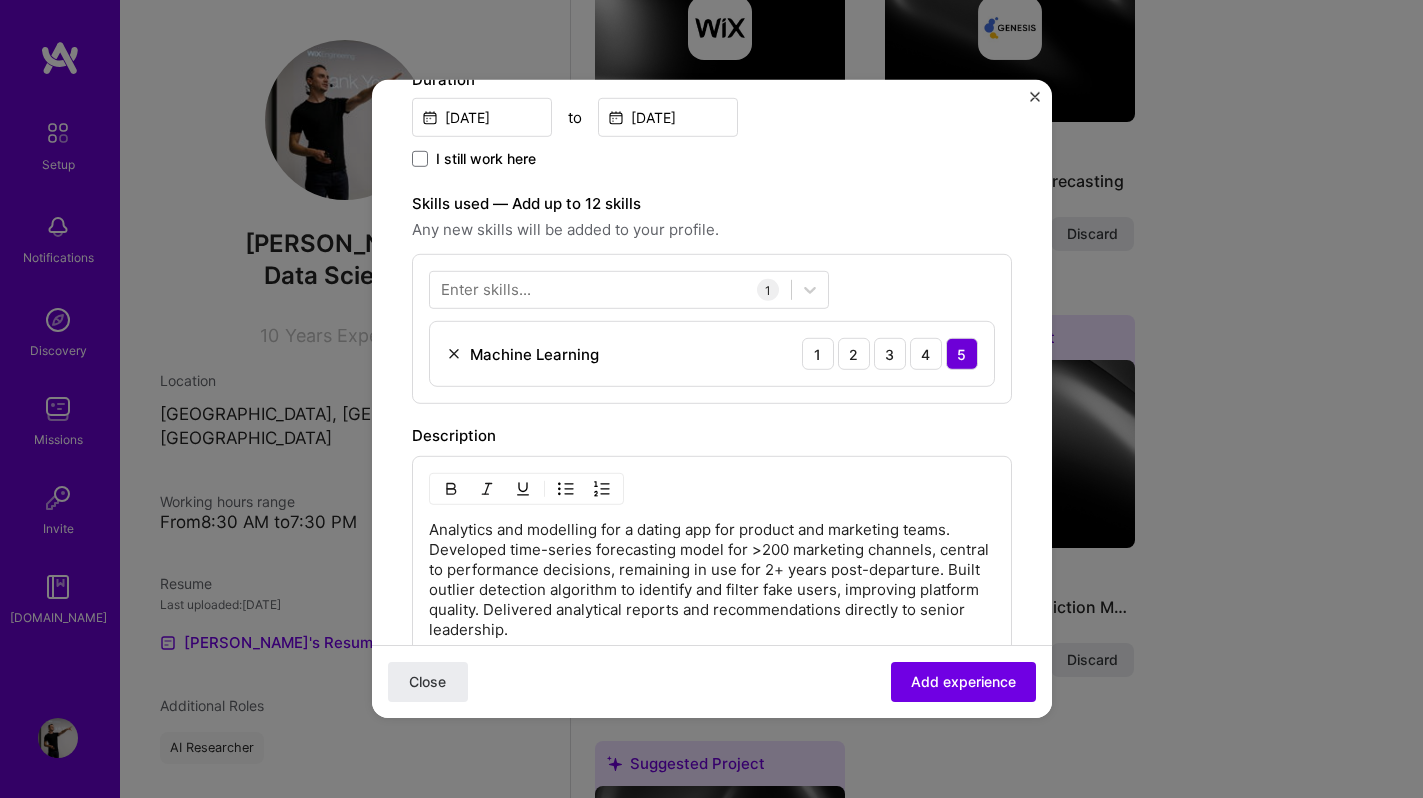 scroll, scrollTop: 603, scrollLeft: 0, axis: vertical 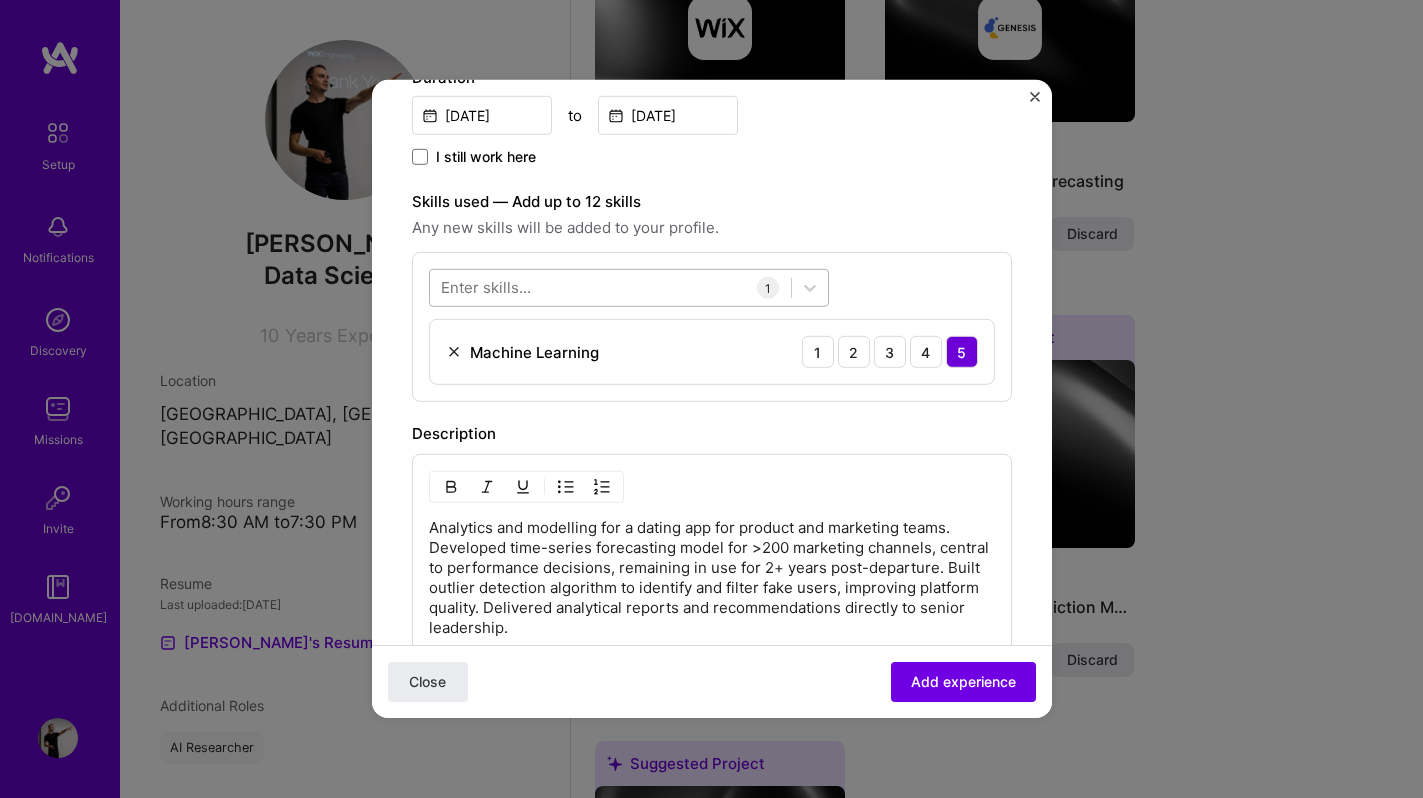 click at bounding box center (610, 287) 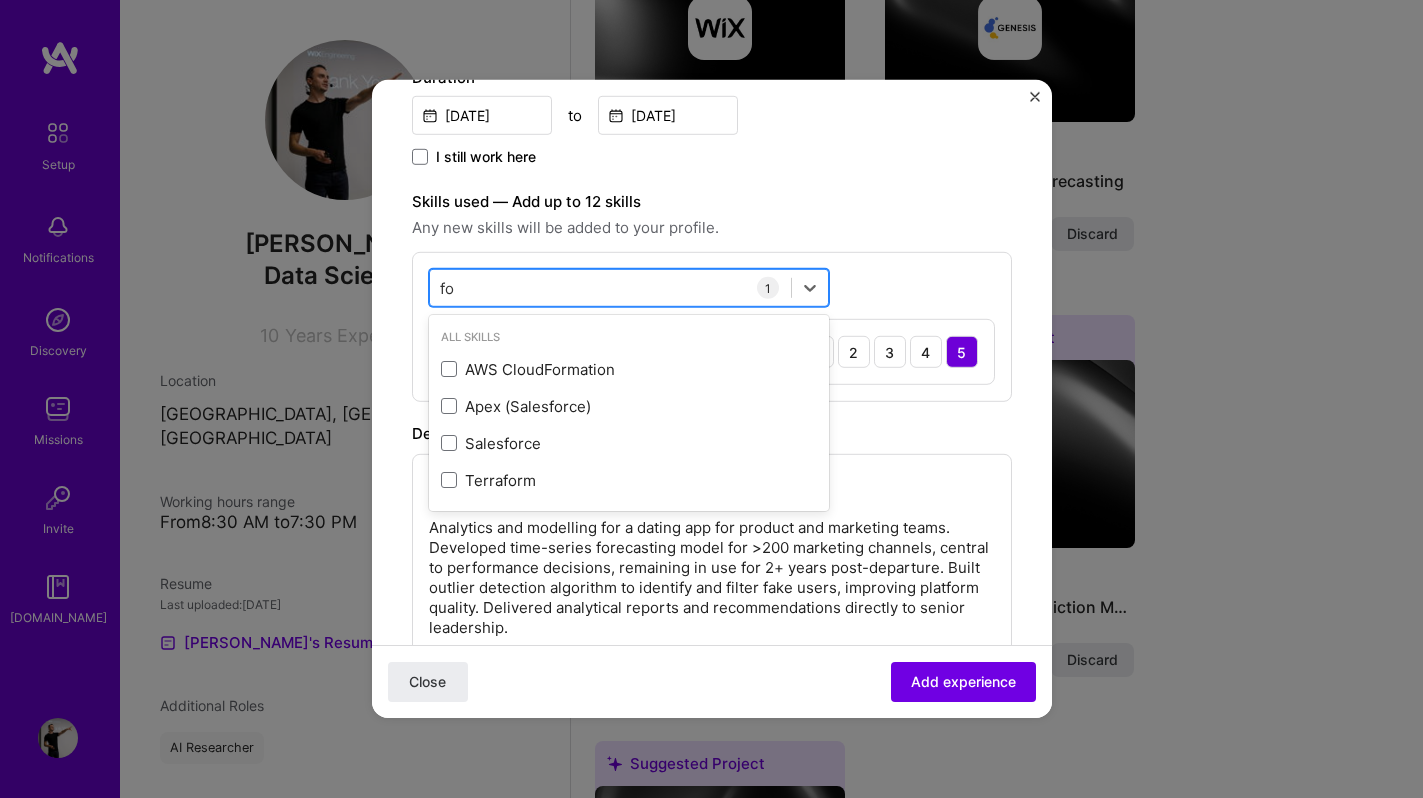 type on "f" 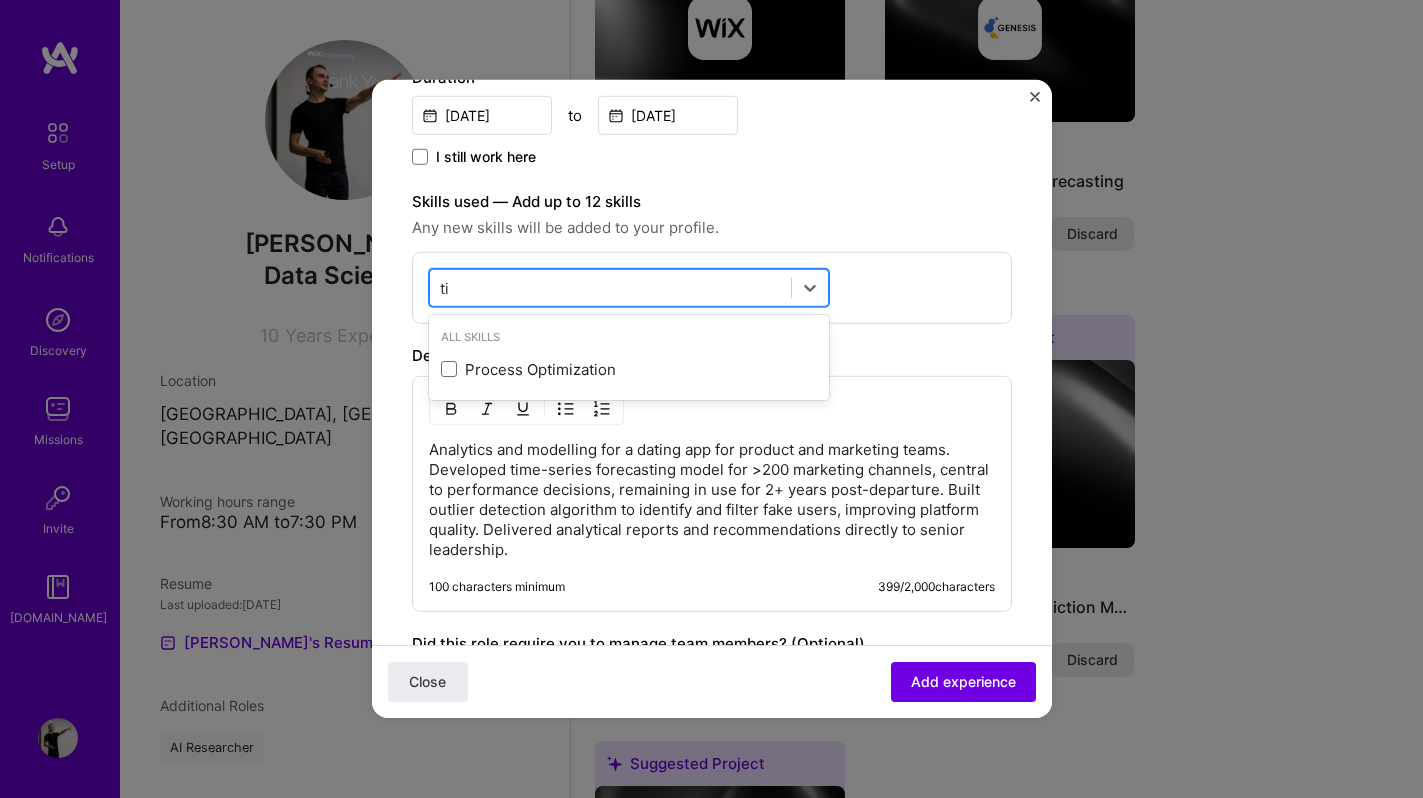 type on "t" 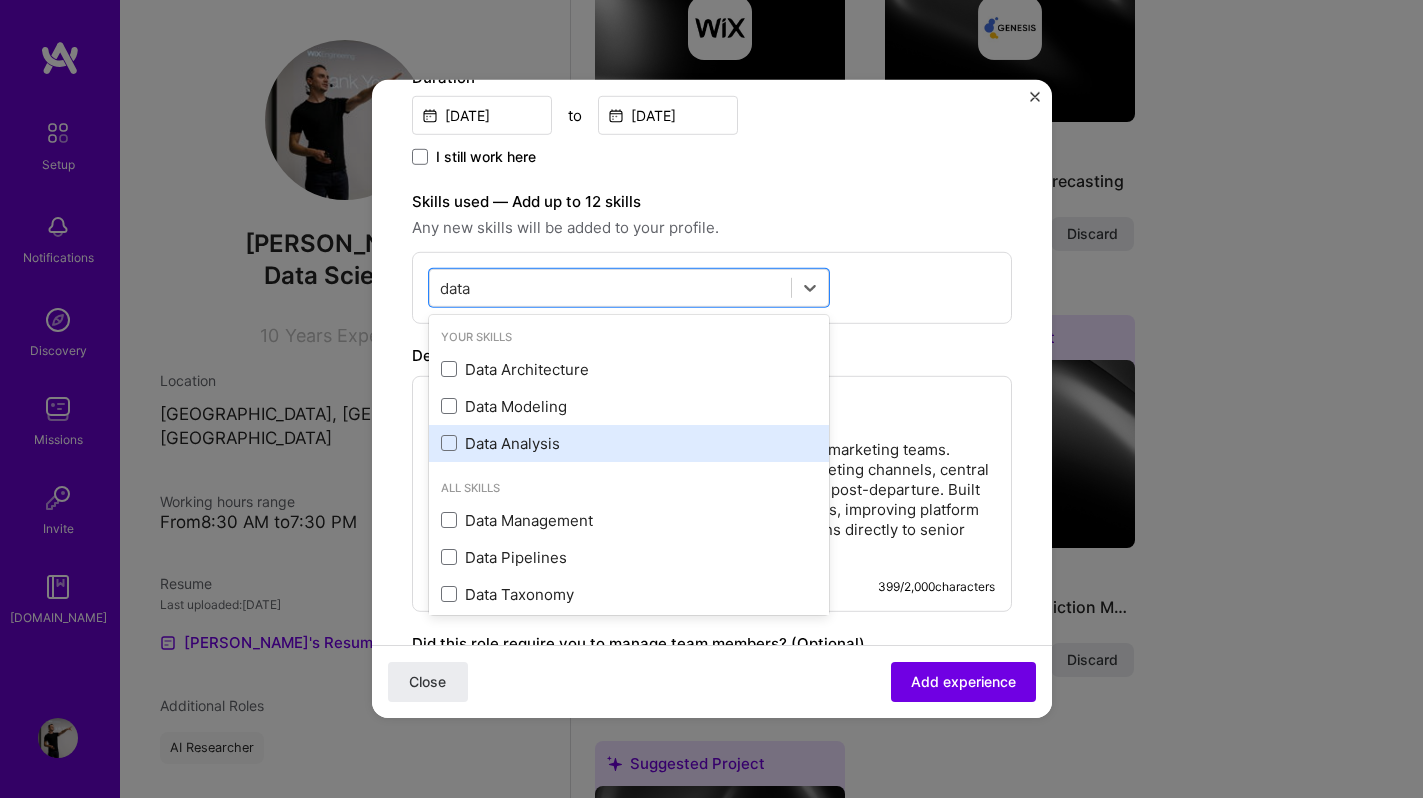 click on "Data Analysis" at bounding box center [629, 443] 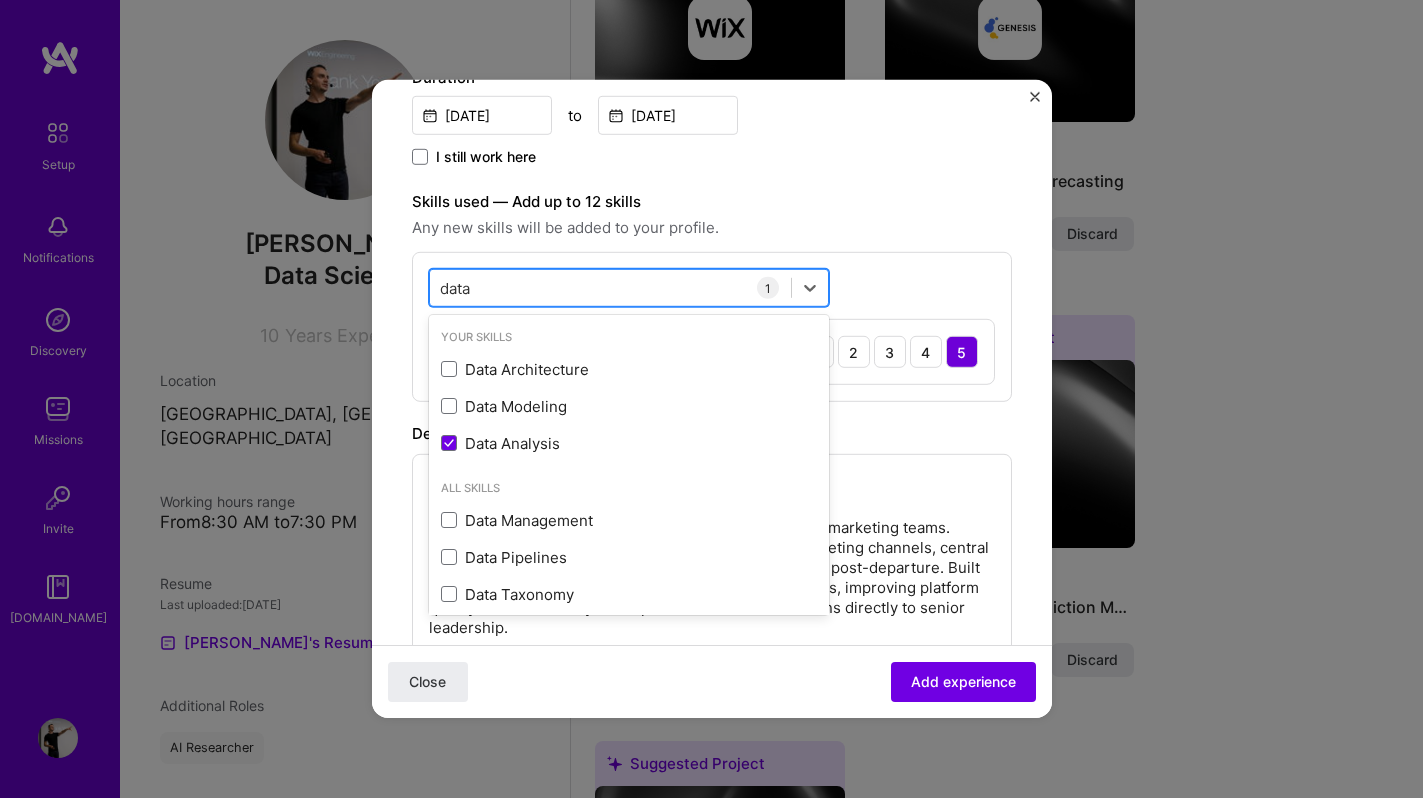 click on "data data" at bounding box center [610, 287] 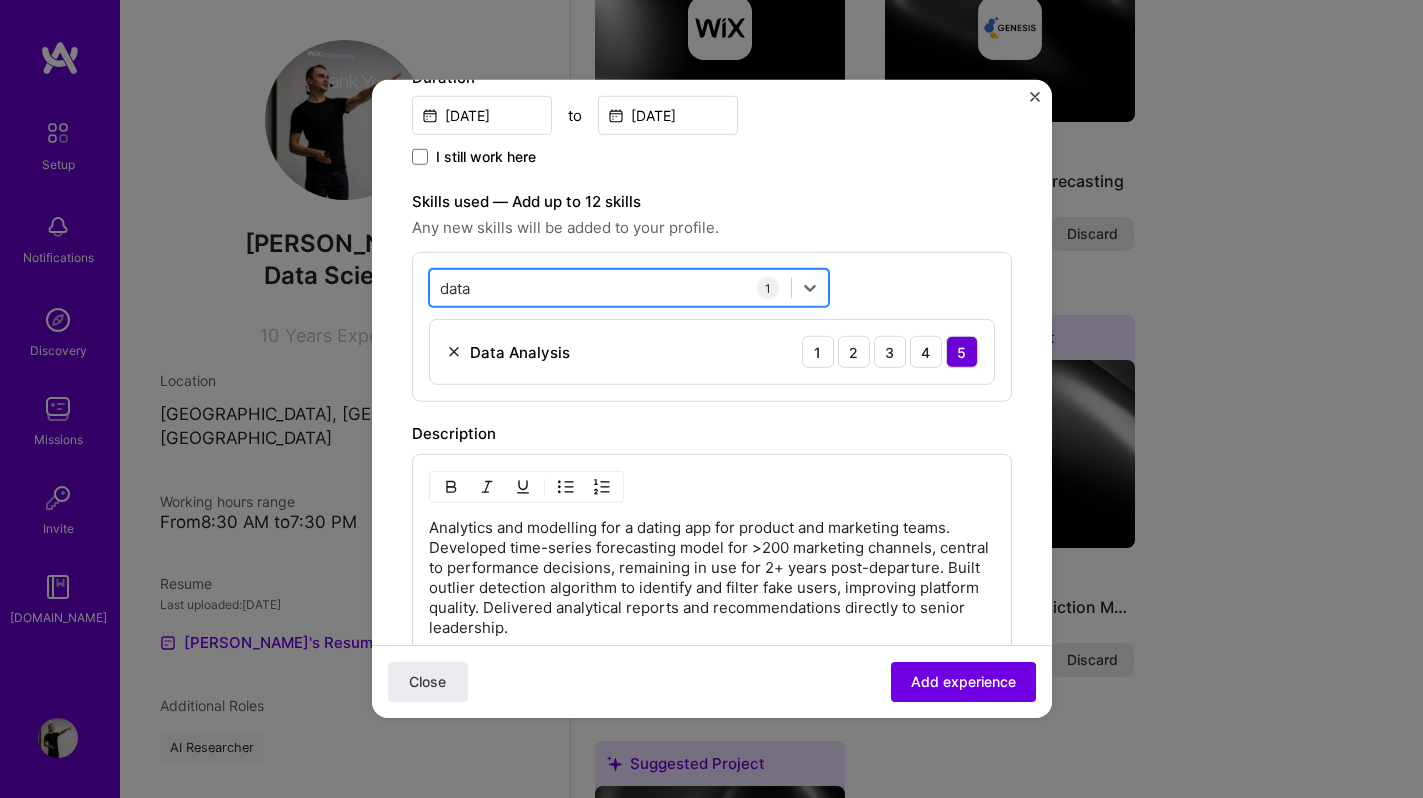 click on "data data" at bounding box center (610, 287) 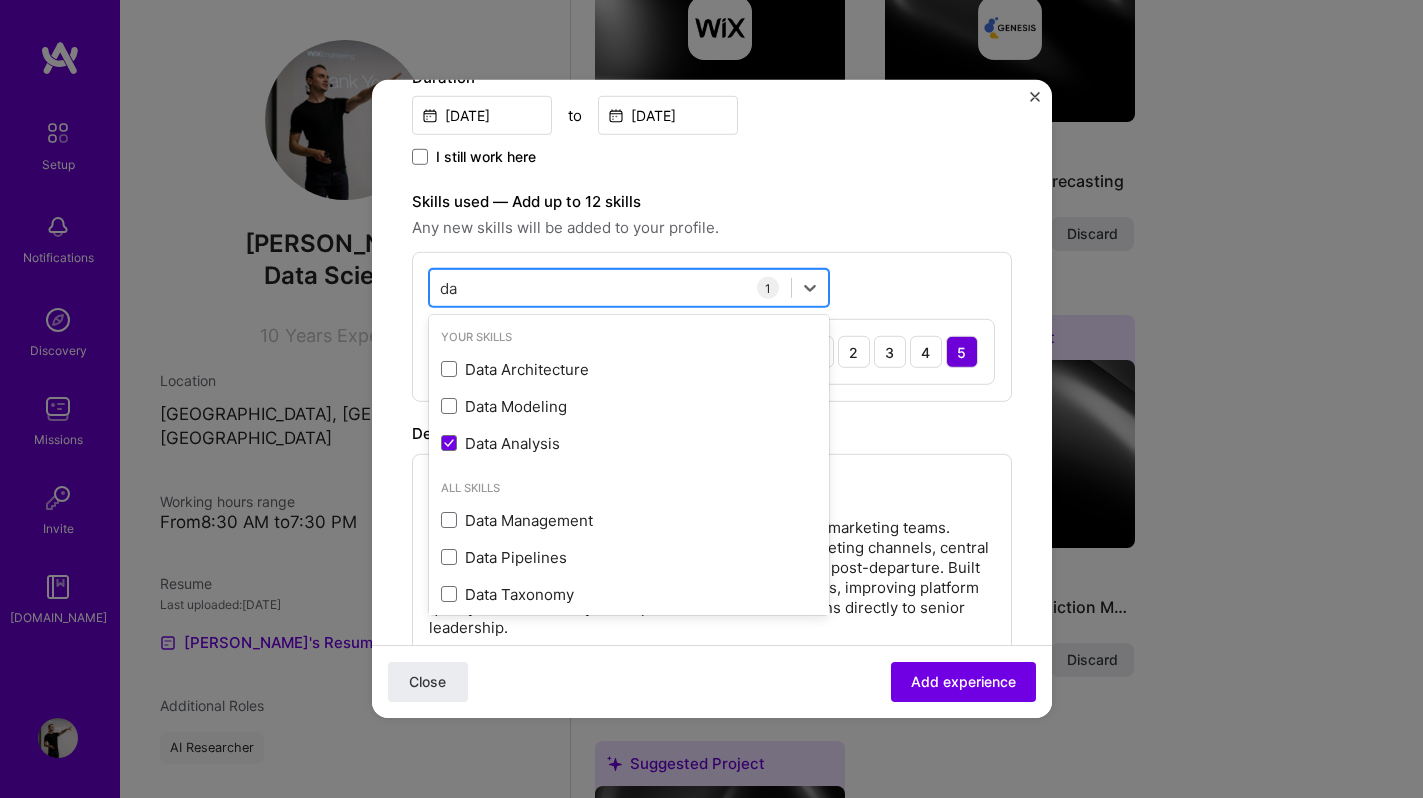 type on "d" 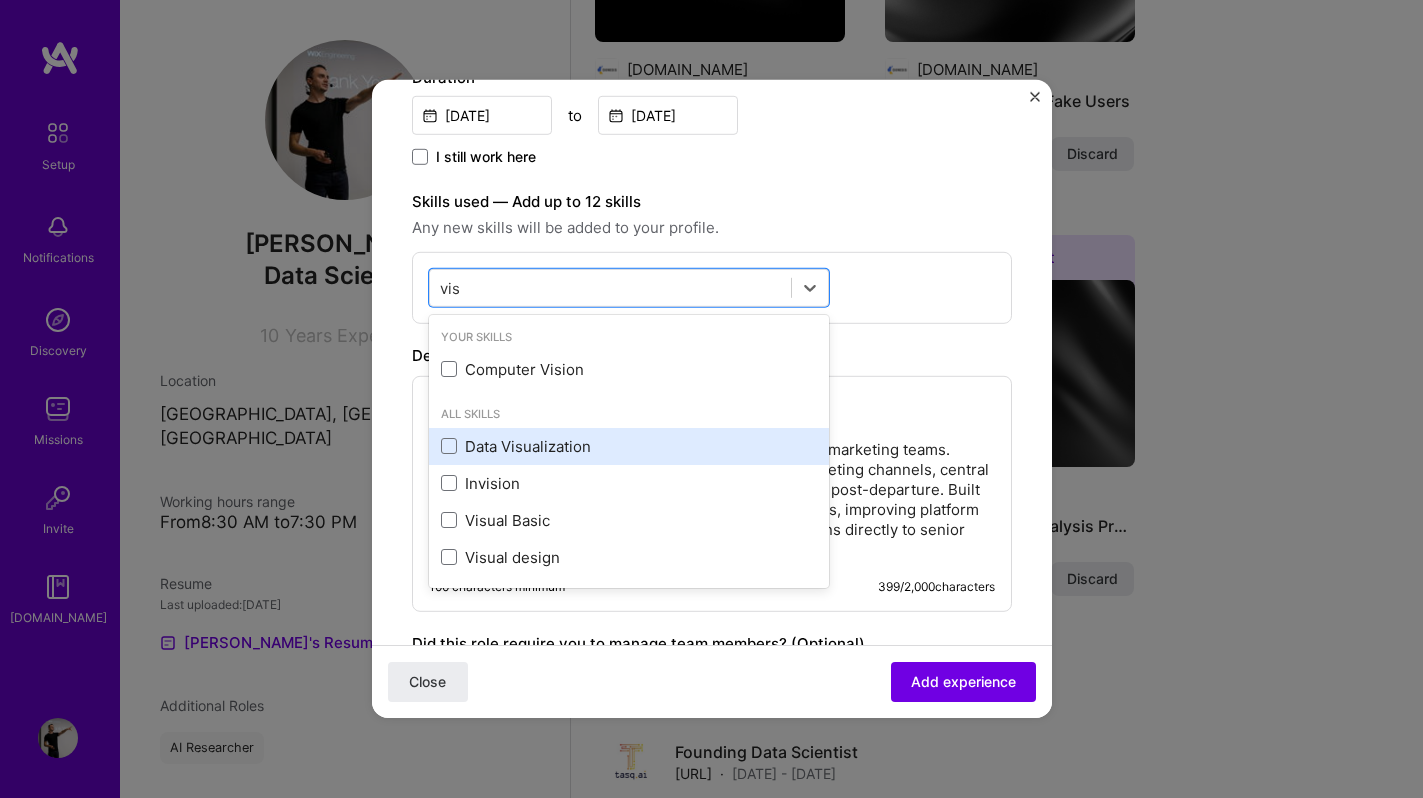 click on "Data Visualization" at bounding box center (629, 445) 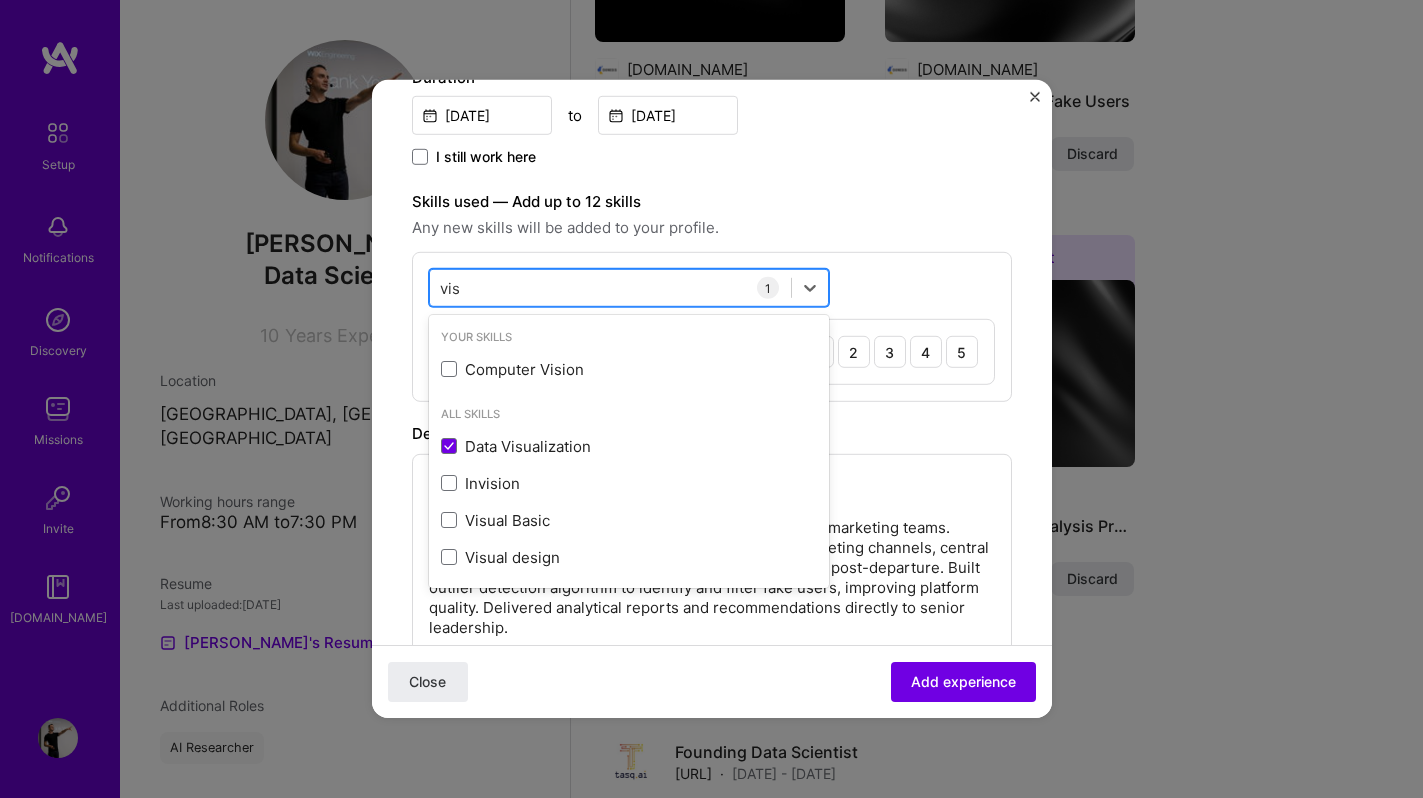 click on "vis vis" at bounding box center (610, 287) 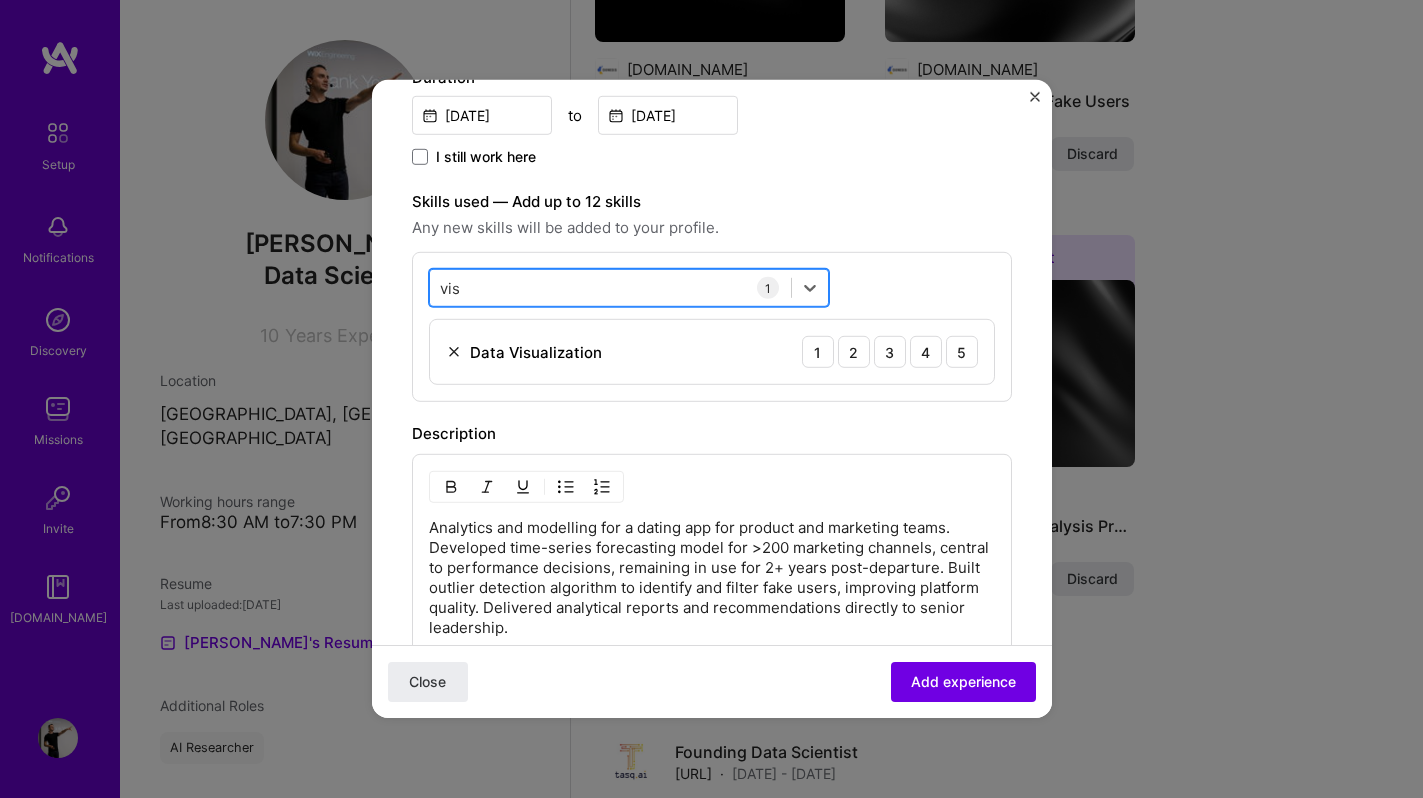 click on "vis vis" at bounding box center (610, 287) 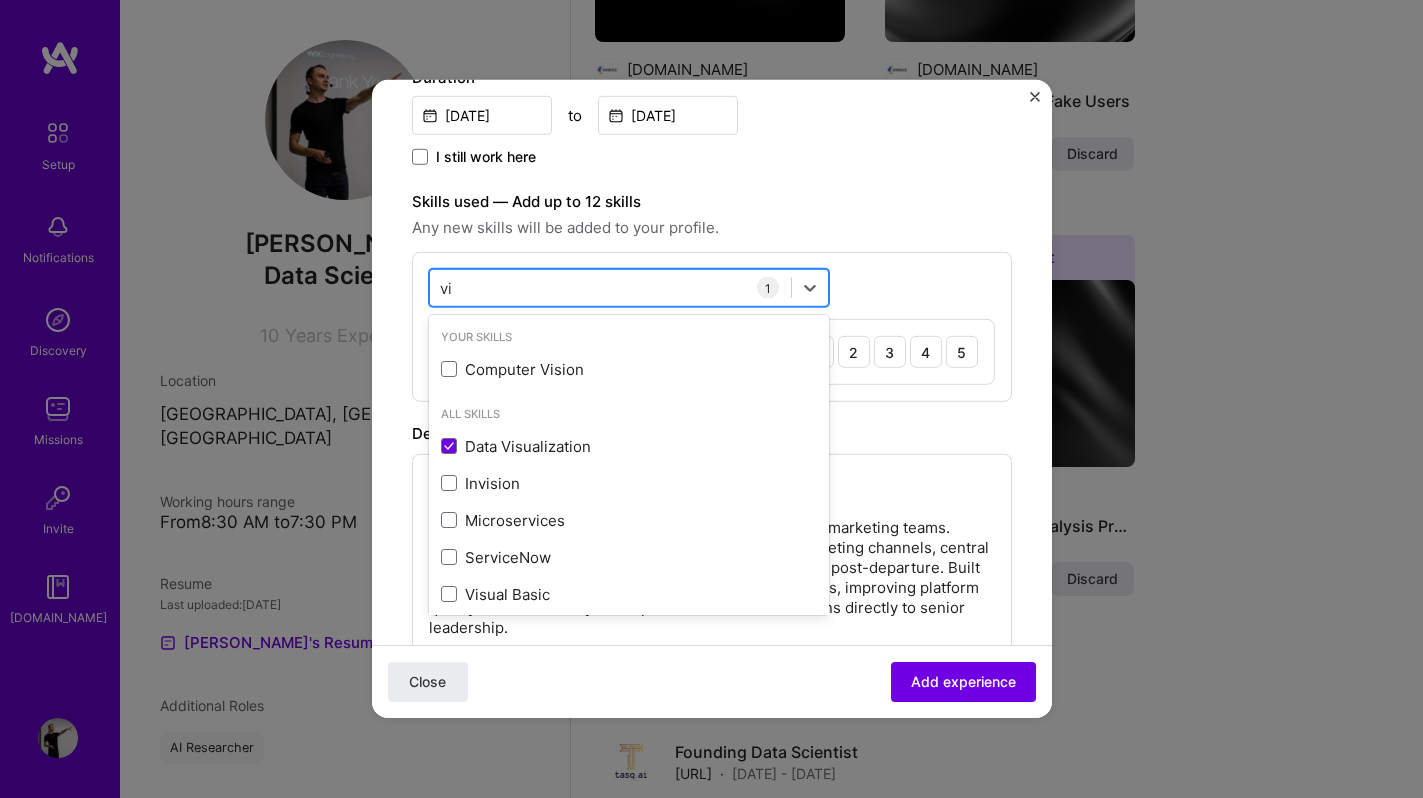 type on "v" 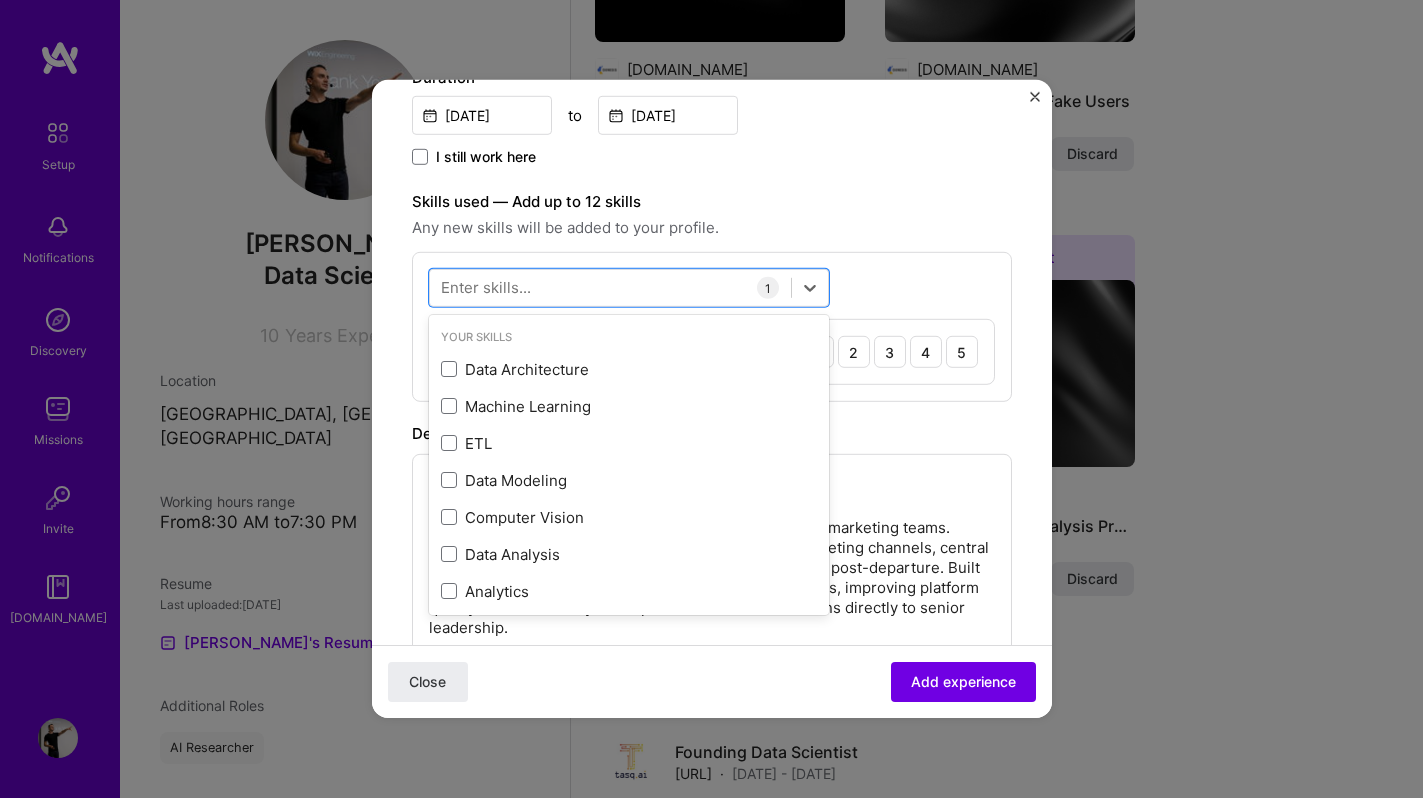 click on "Skills used — Add up to 12 skills" at bounding box center [712, 202] 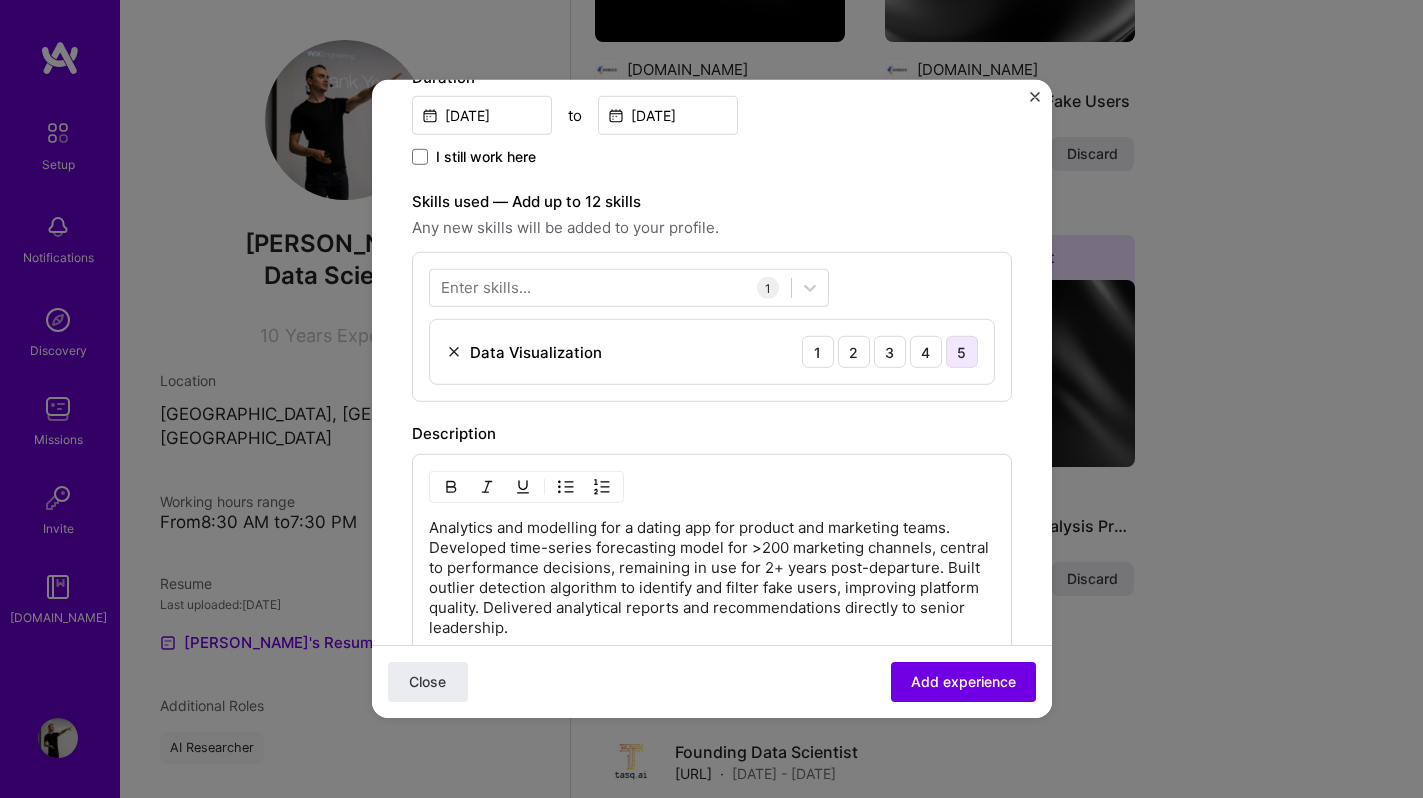 click on "5" at bounding box center [962, 352] 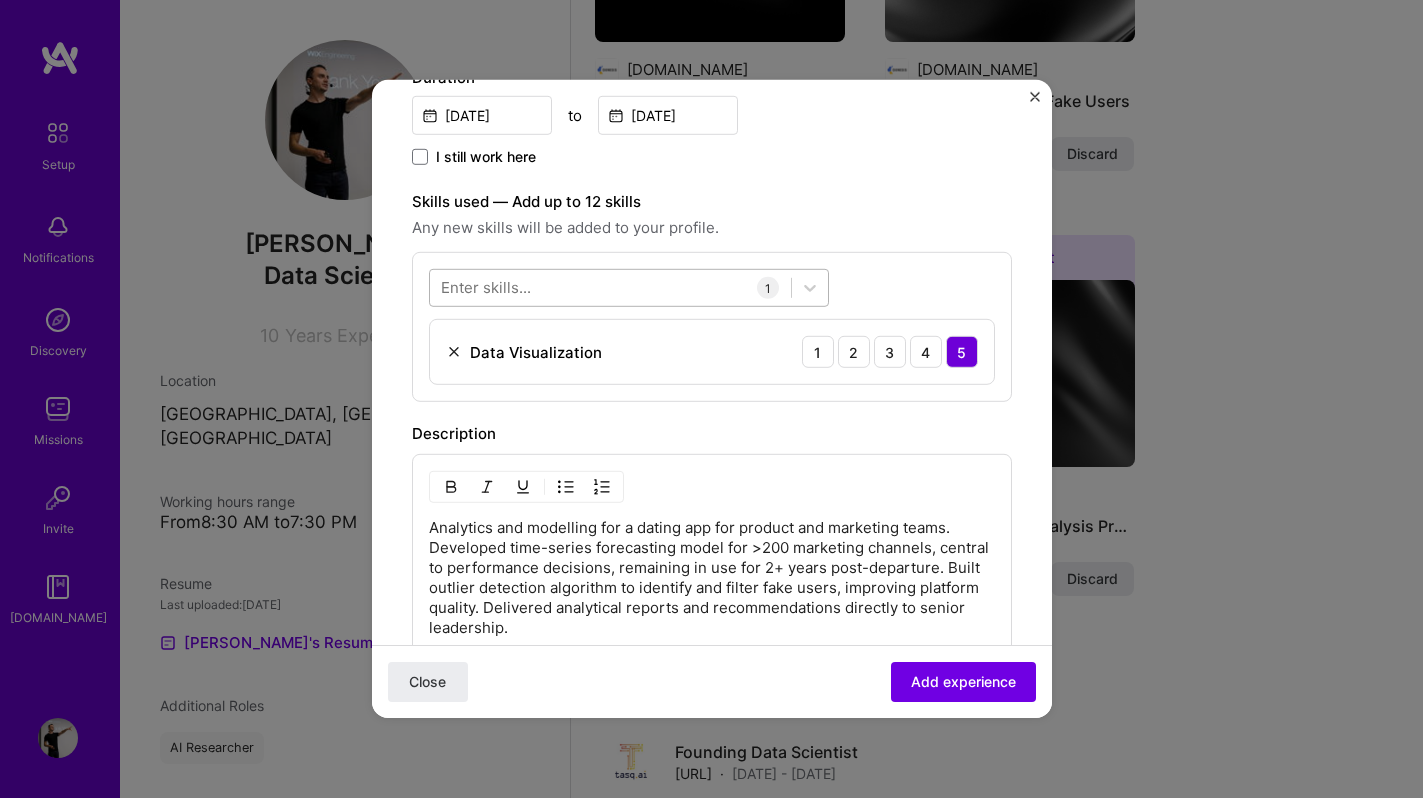 click at bounding box center (610, 287) 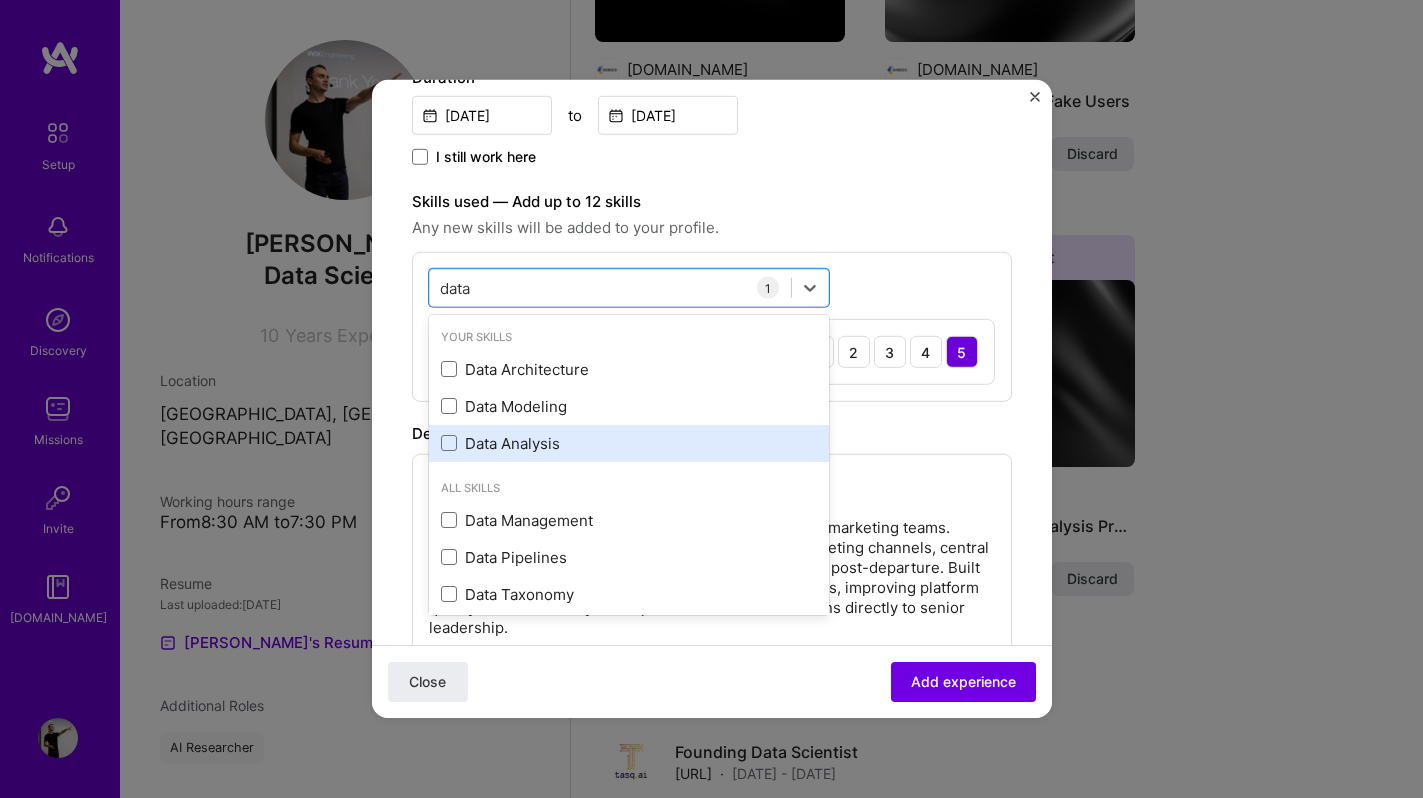click on "Data Analysis" at bounding box center [629, 443] 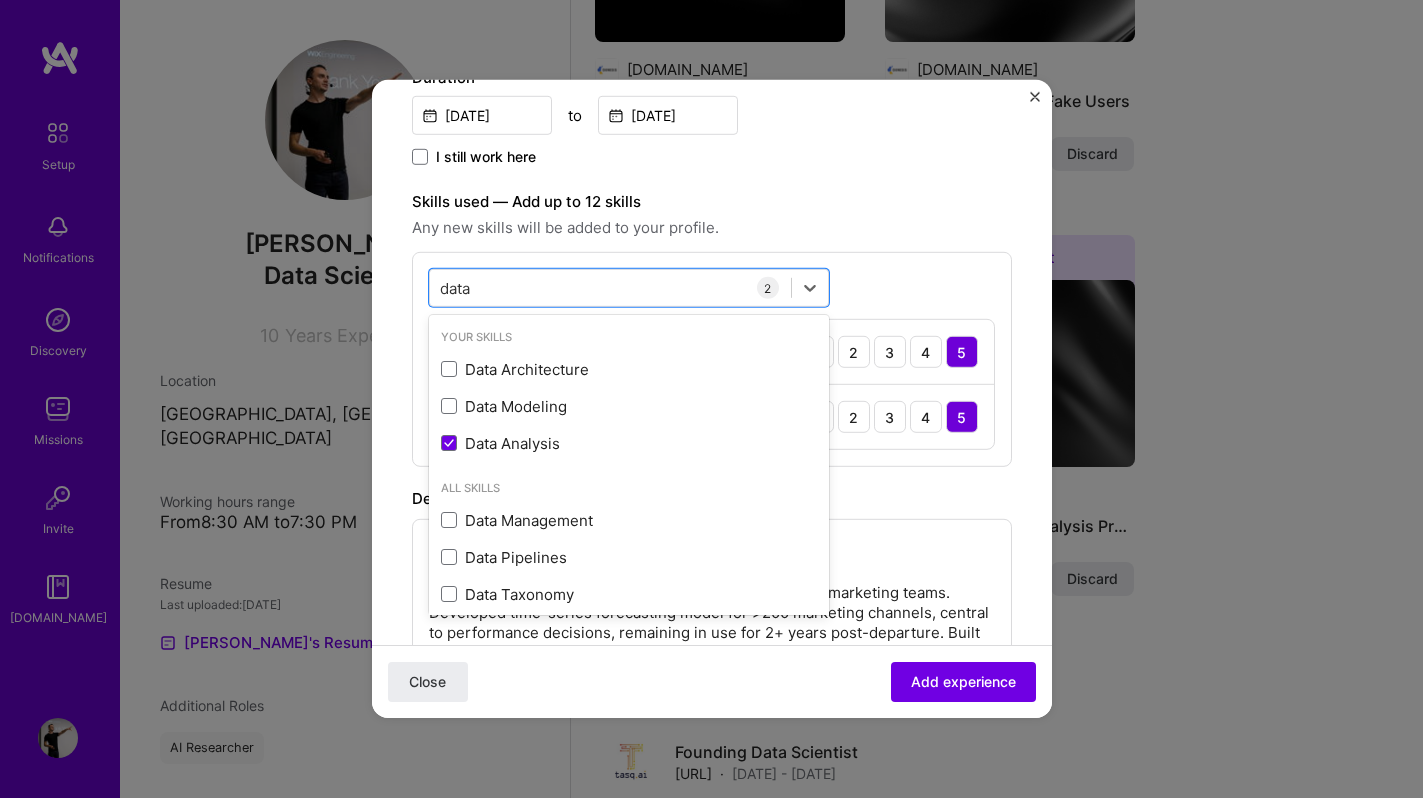 click on "Description" at bounding box center (712, 499) 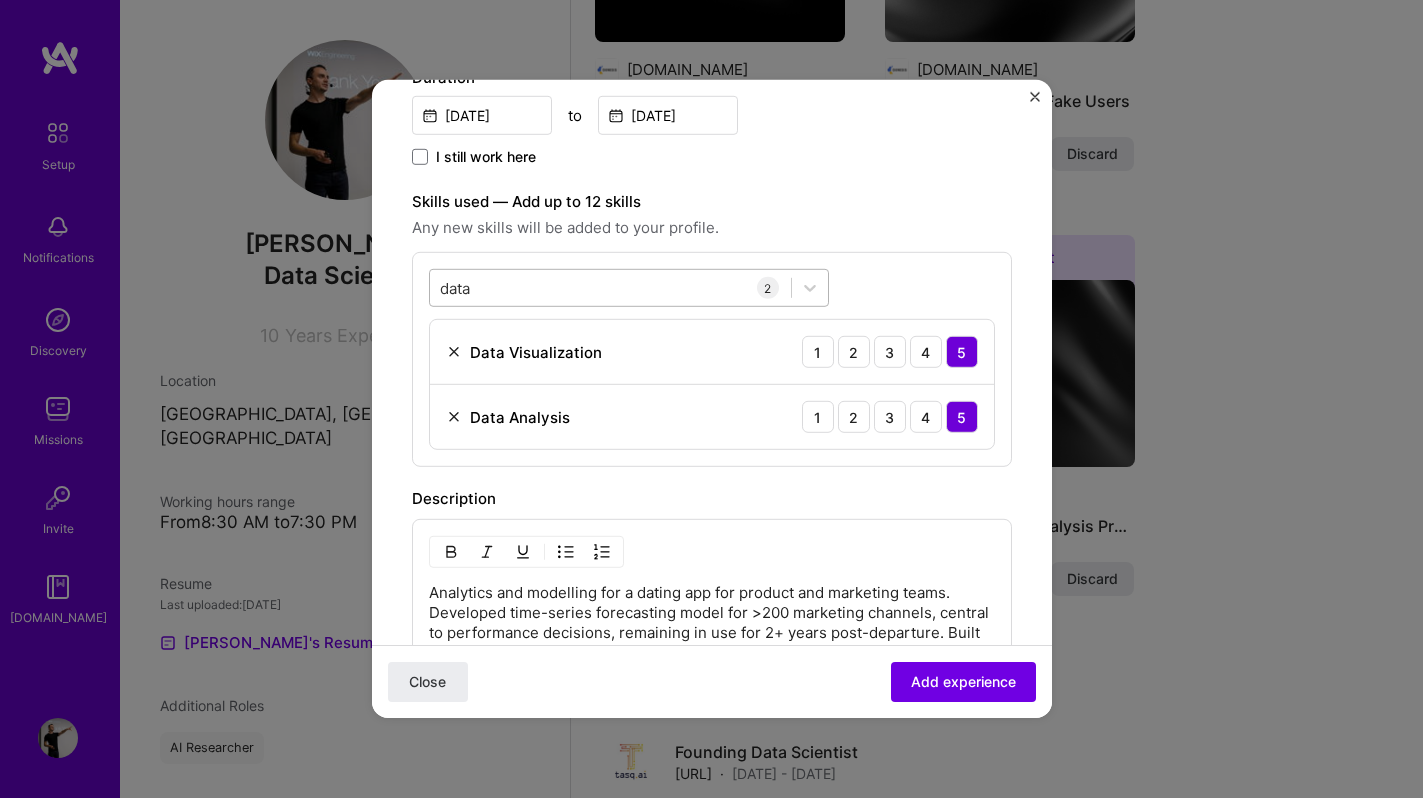 click on "data data" at bounding box center [610, 287] 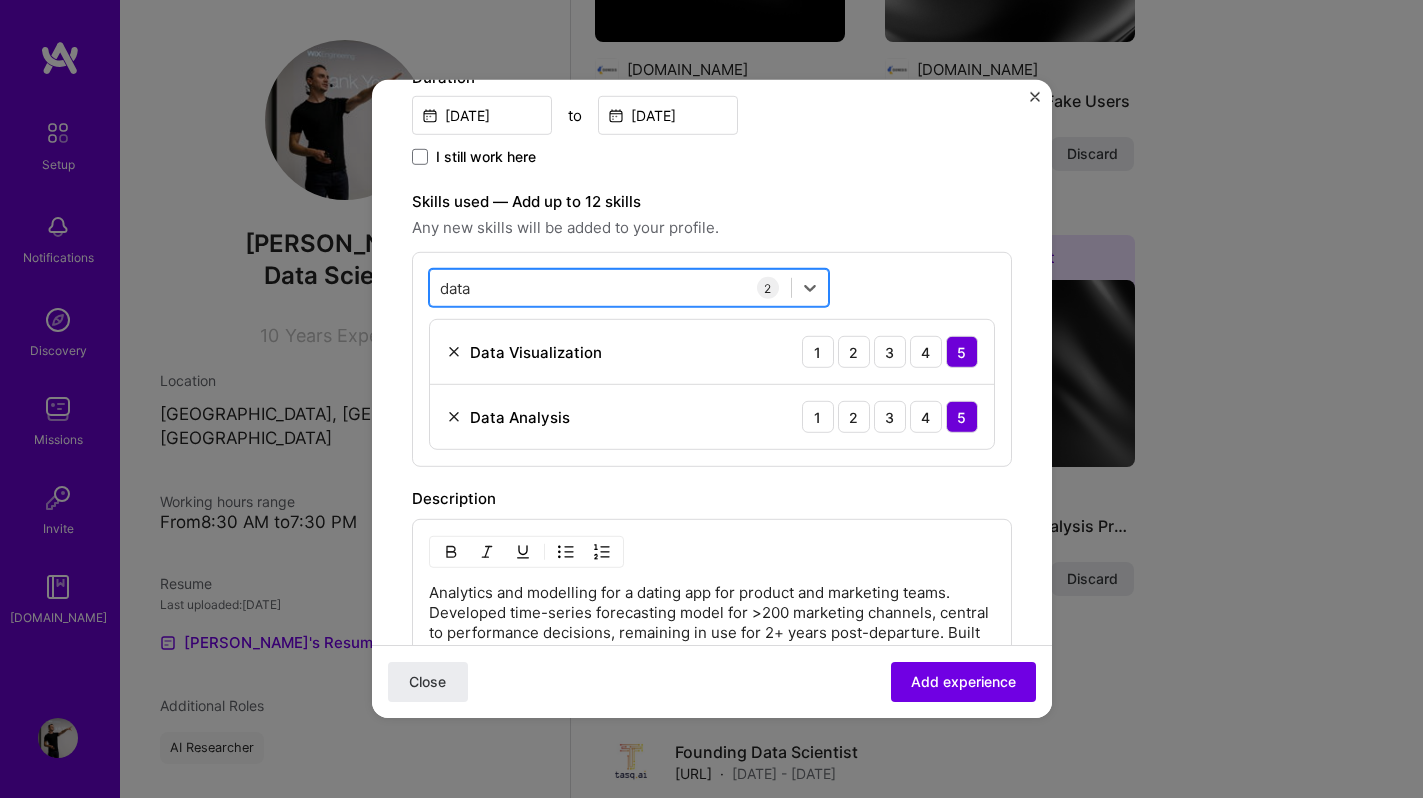 click on "data data" at bounding box center (610, 287) 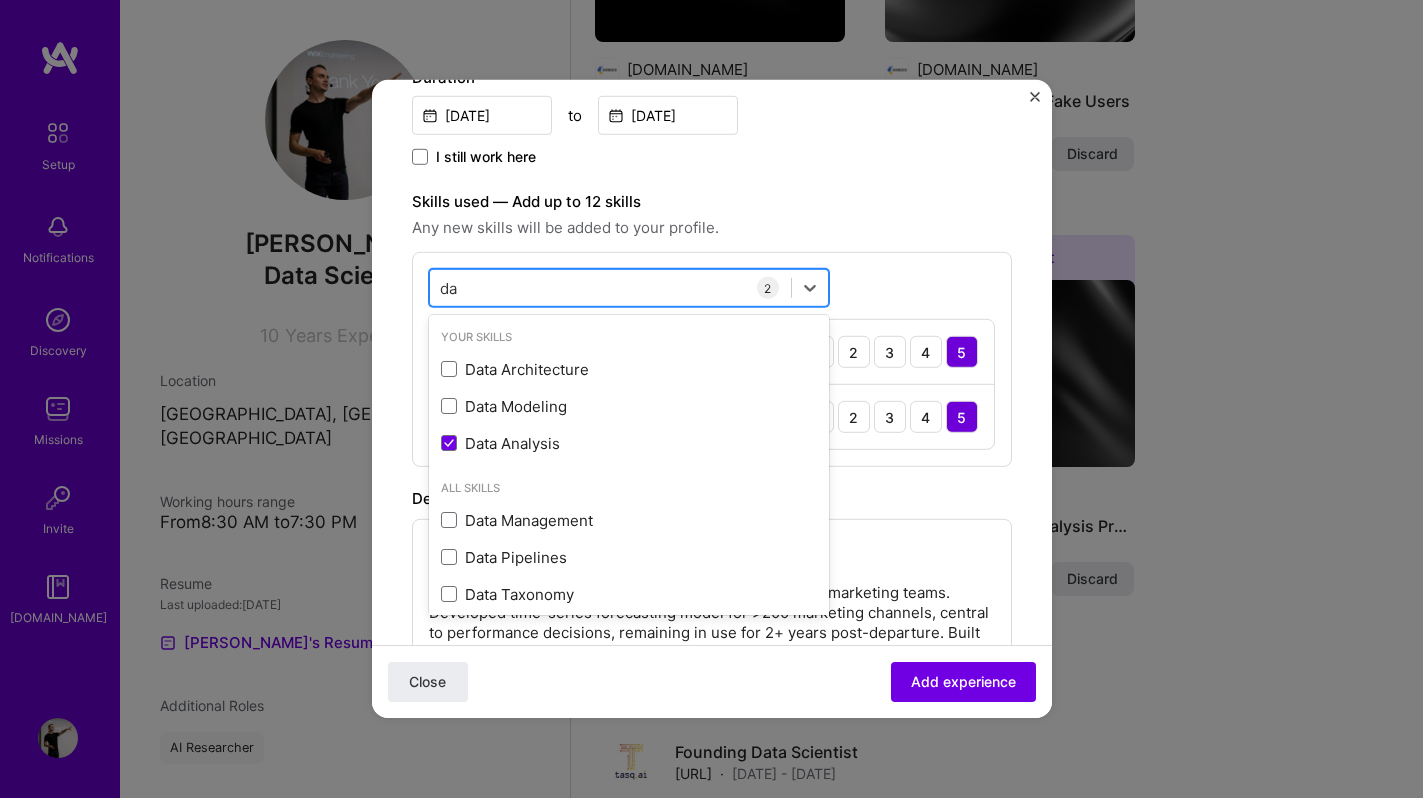 type on "d" 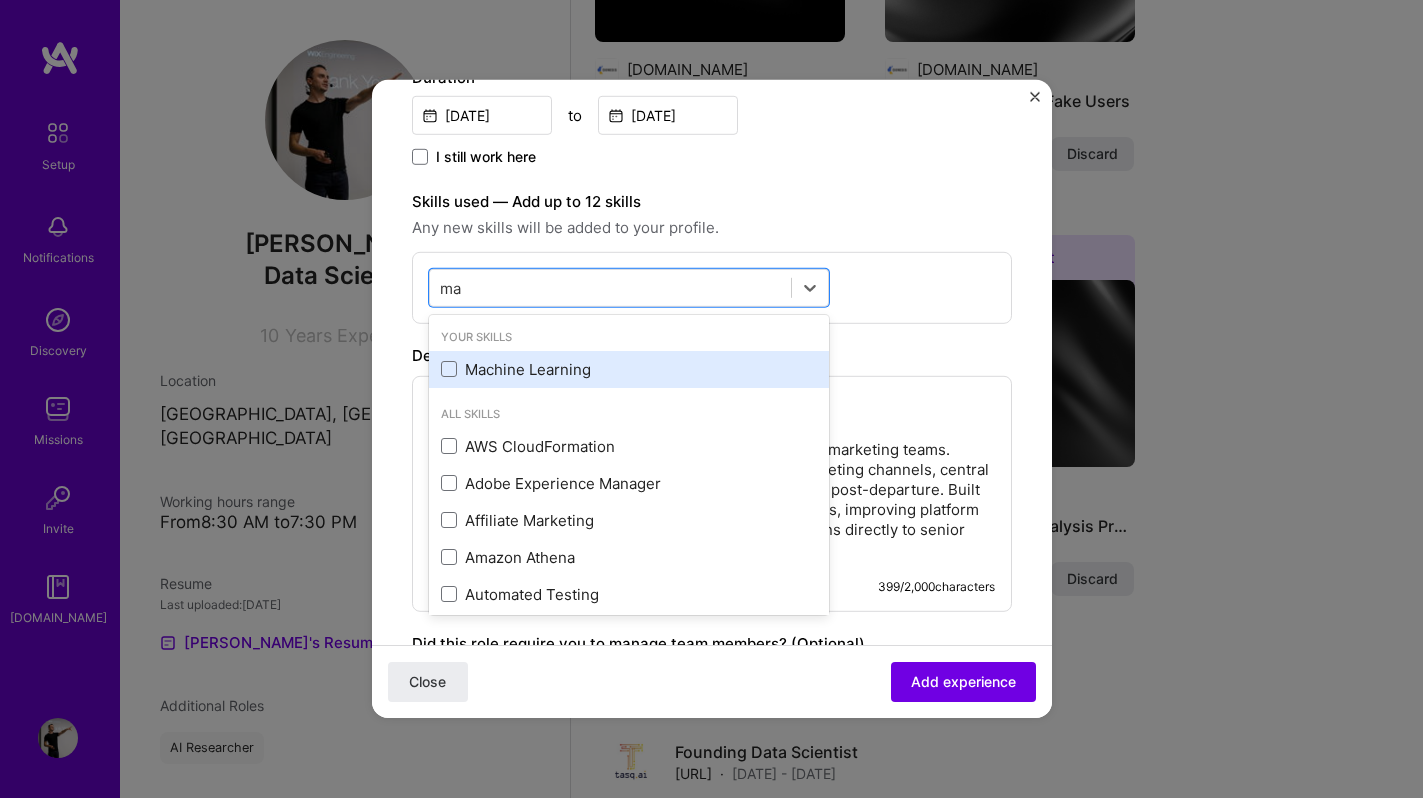 click on "Machine Learning" at bounding box center (629, 369) 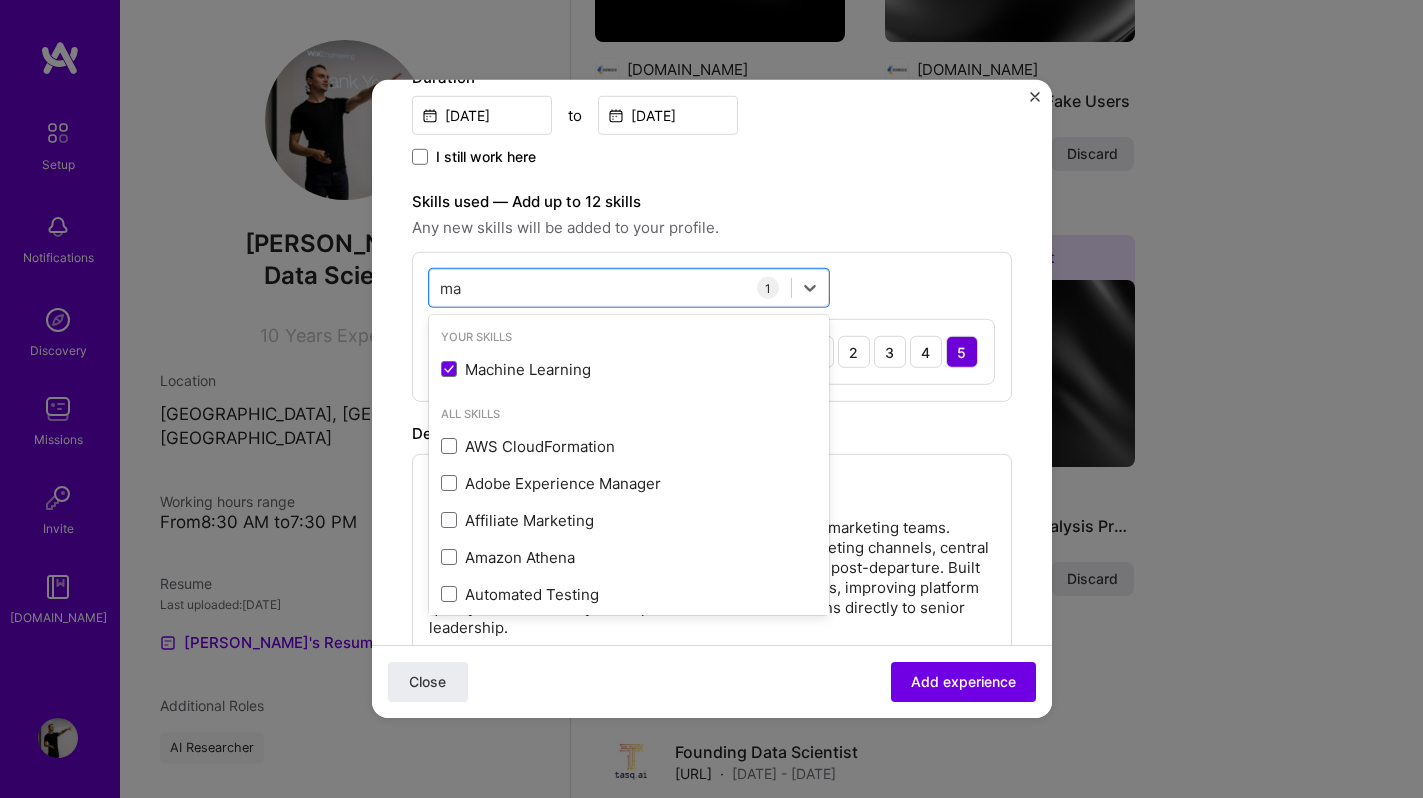 click on "option Machine Learning, selected. option Machine Learning selected, 0 of 2. 21 results available for search term ma. Use Up and Down to choose options, press Enter to select the currently focused option, press Escape to exit the menu, press Tab to select the option and exit the menu. ma ma Your Skills Machine Learning All Skills AWS CloudFormation Adobe Experience Manager Affiliate Marketing Amazon Athena Automated Testing Data Management Email Deliverability Figma Llama / Llama 2 Mailchimp Manual Testing Market Research Matlab People Management Product Marketing Roadmapping Scrum Team Management Smart Contracts Stakeholder Management Xamarin 1 Machine Learning 1 2 3 4 5" at bounding box center [712, 327] 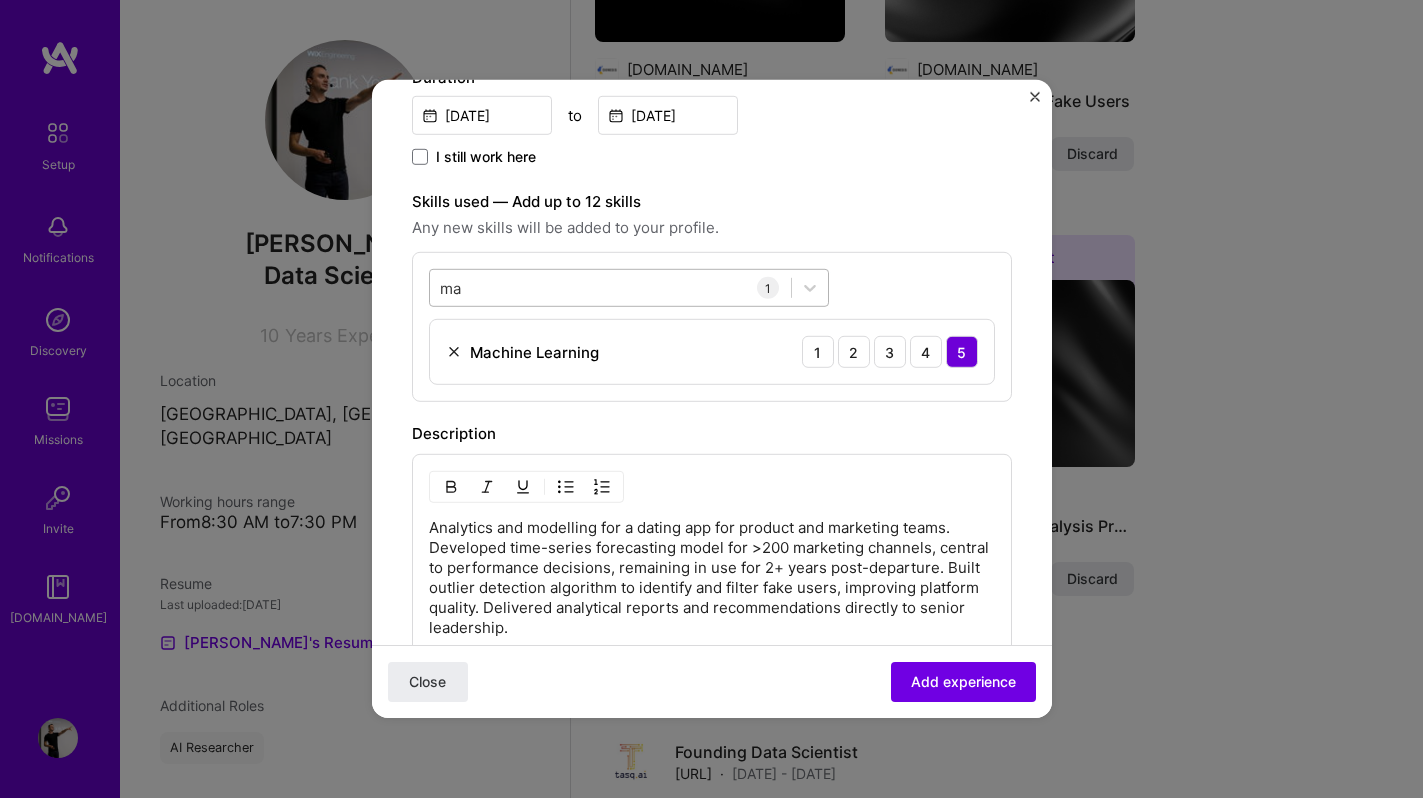 click on "ma ma" at bounding box center (610, 287) 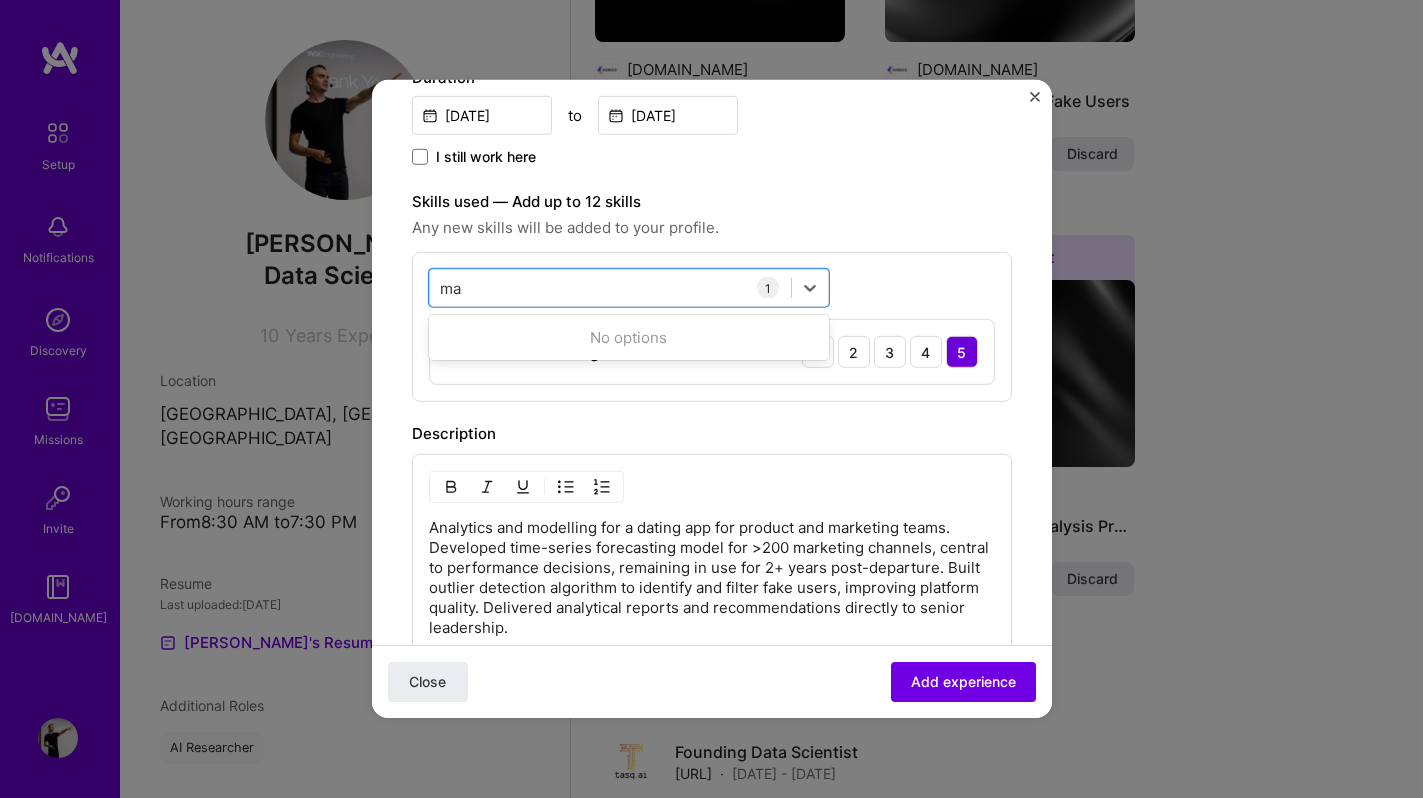 type on "m" 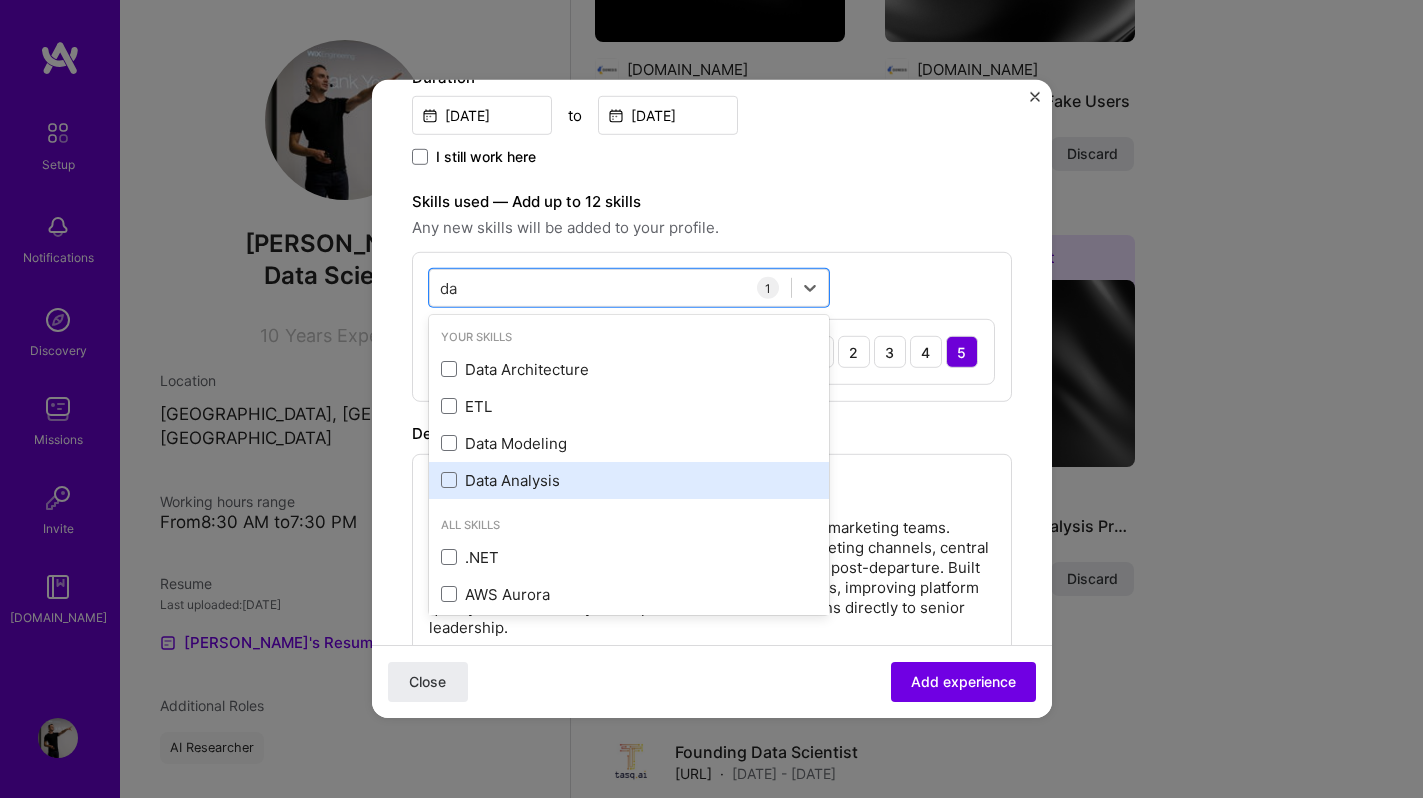 click on "Data Analysis" at bounding box center [629, 480] 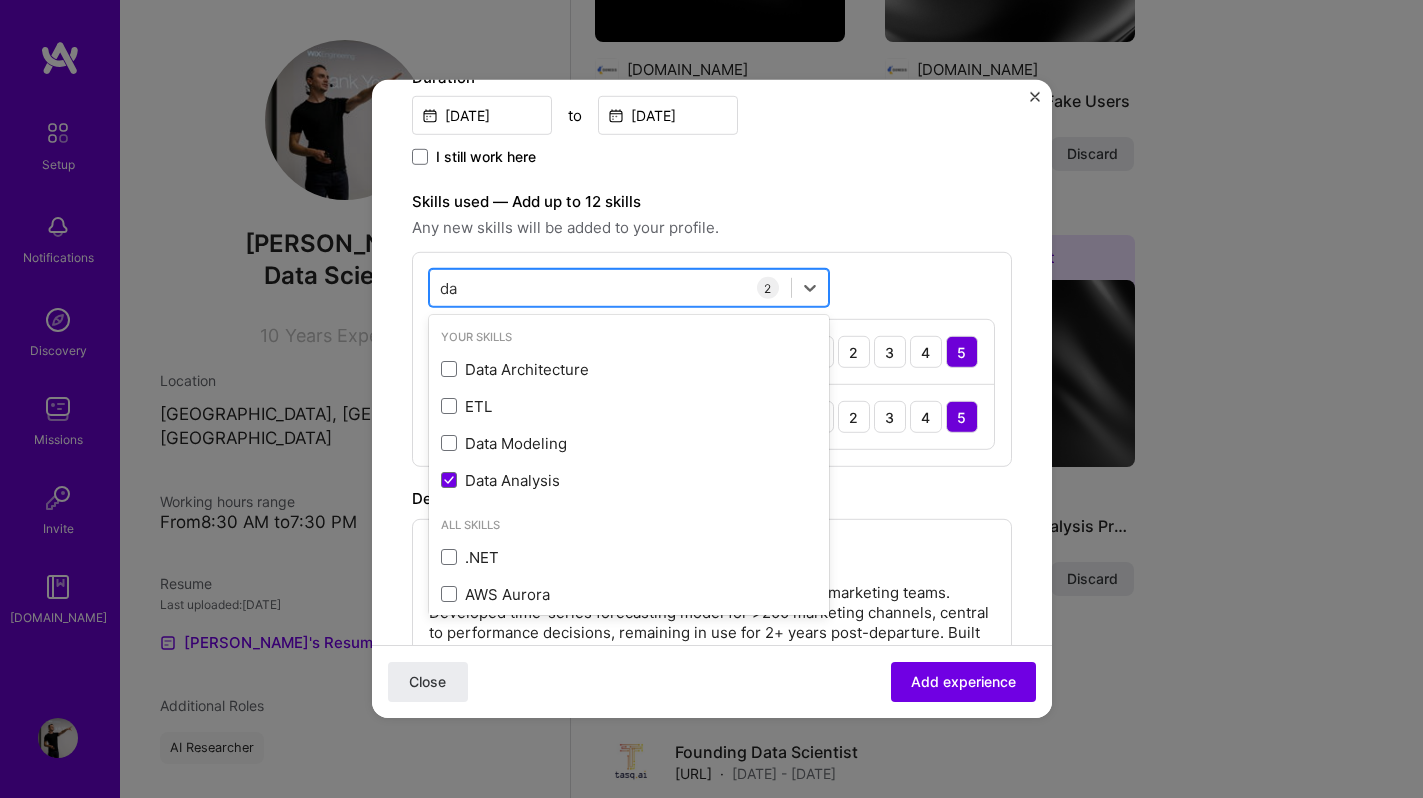 click on "da da" at bounding box center (610, 287) 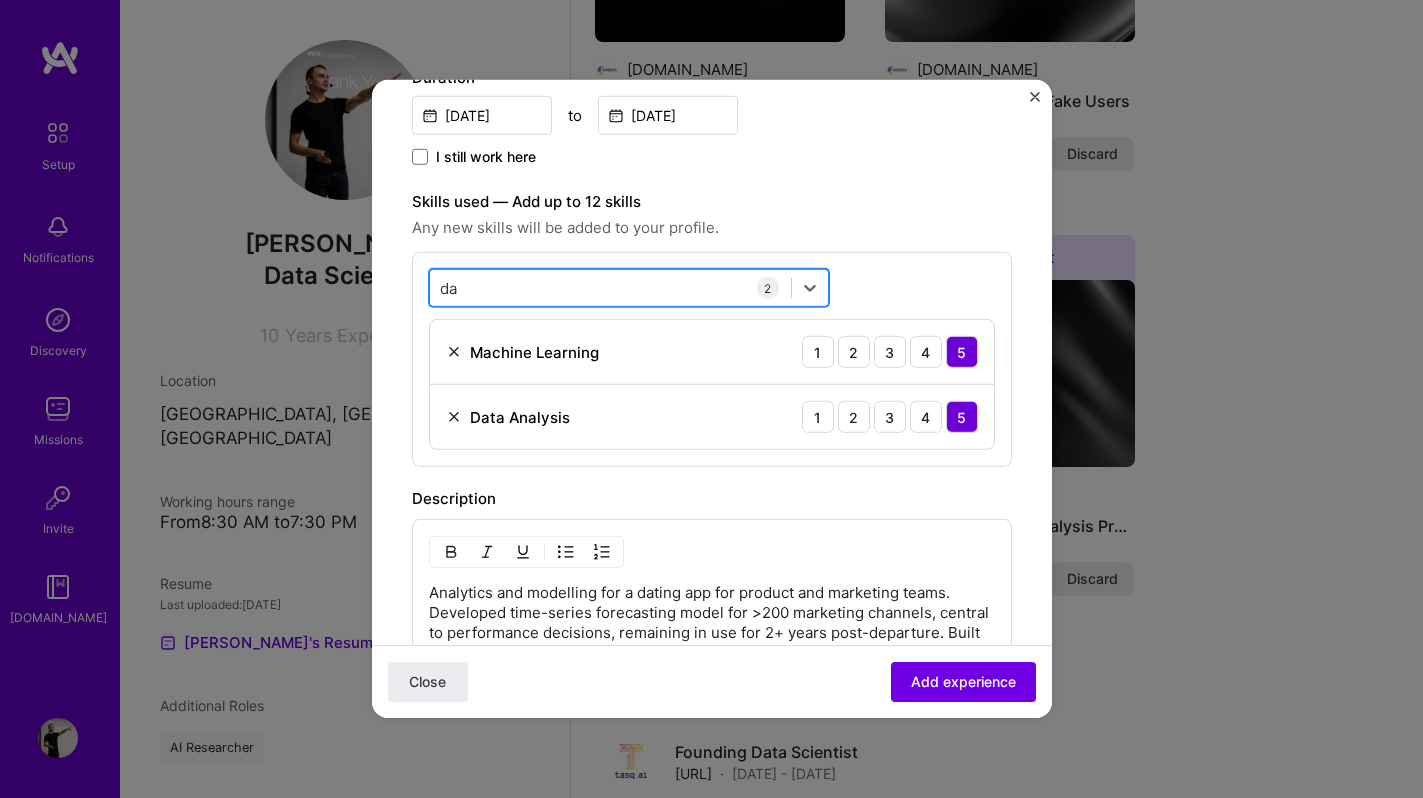 type on "d" 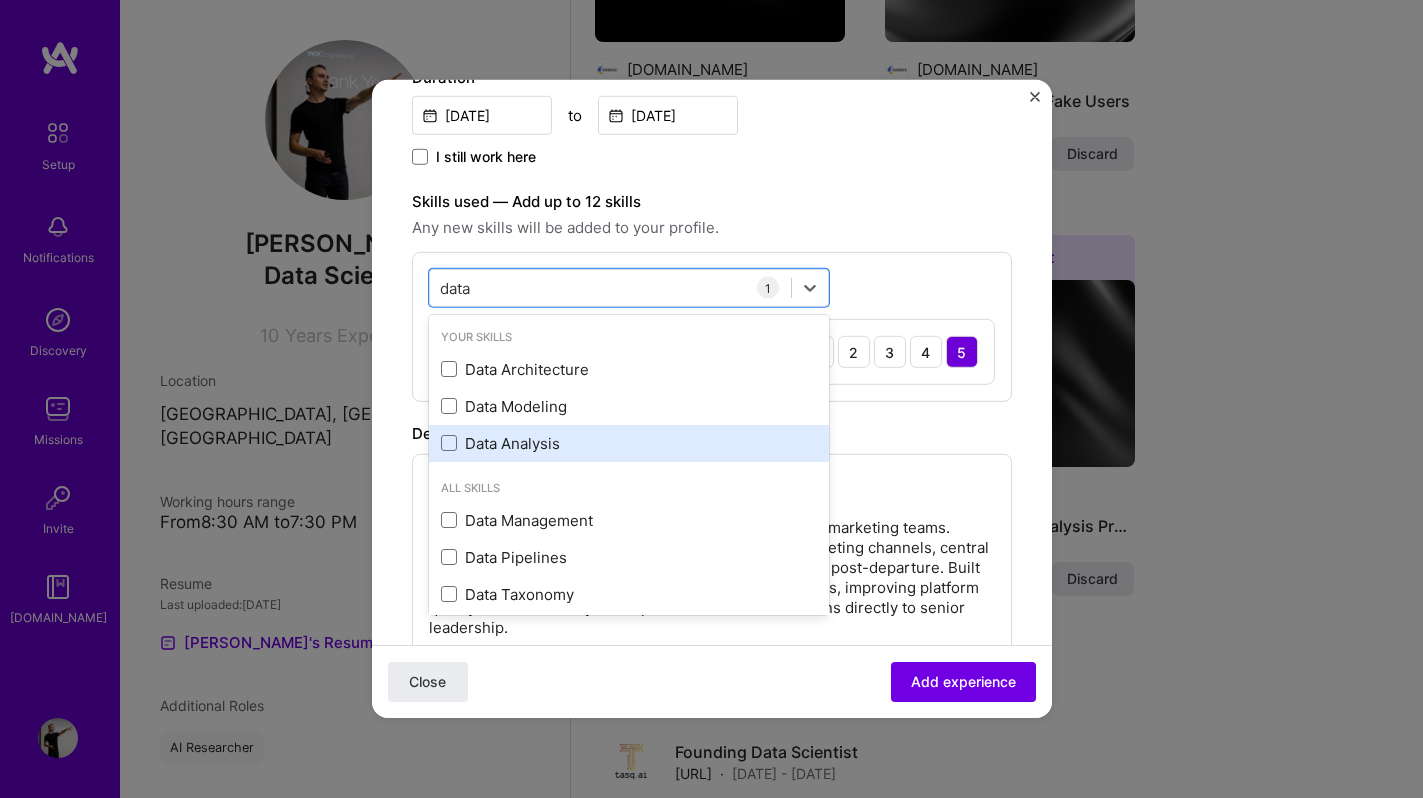 click on "Data Analysis" at bounding box center (629, 443) 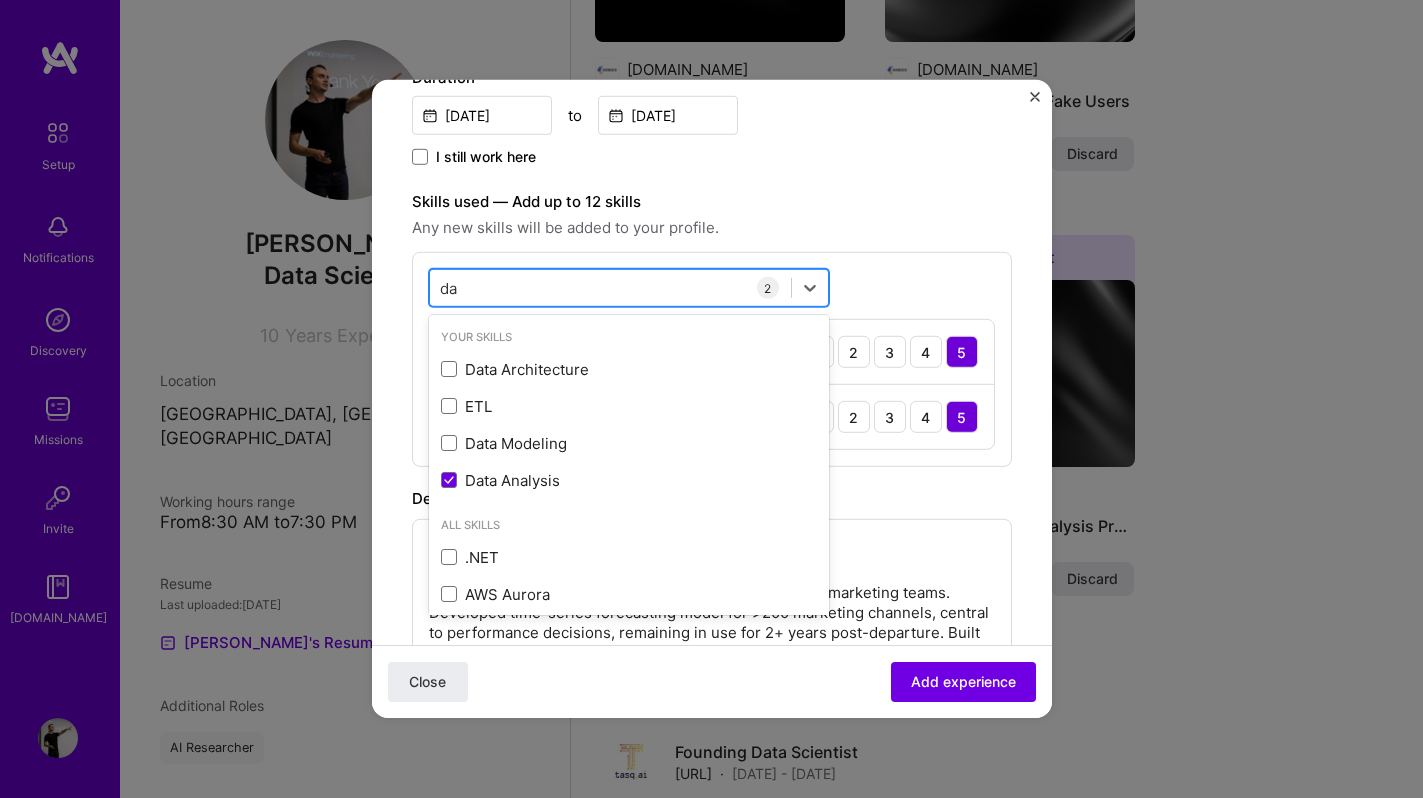 type on "d" 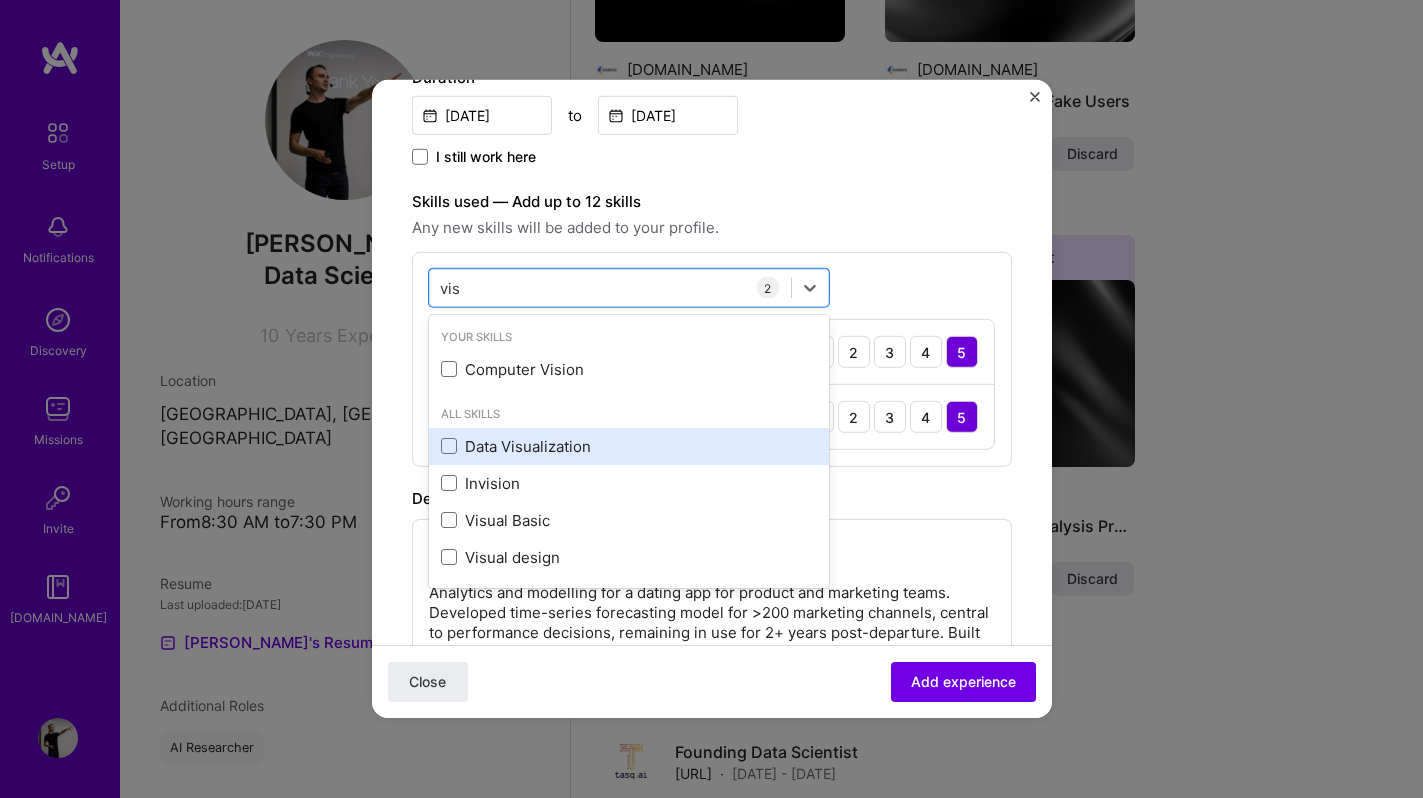 click on "Data Visualization" at bounding box center (629, 445) 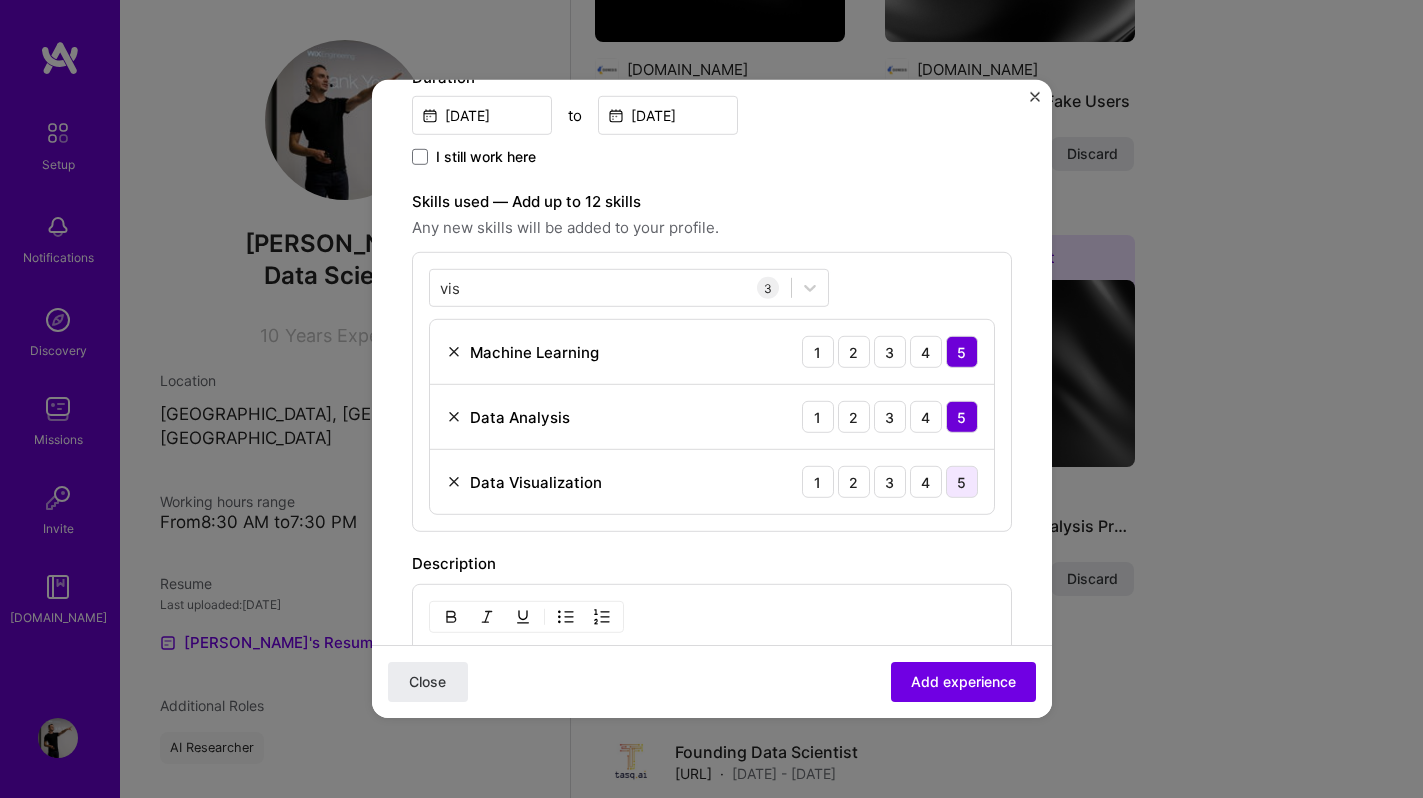 click on "5" at bounding box center (962, 482) 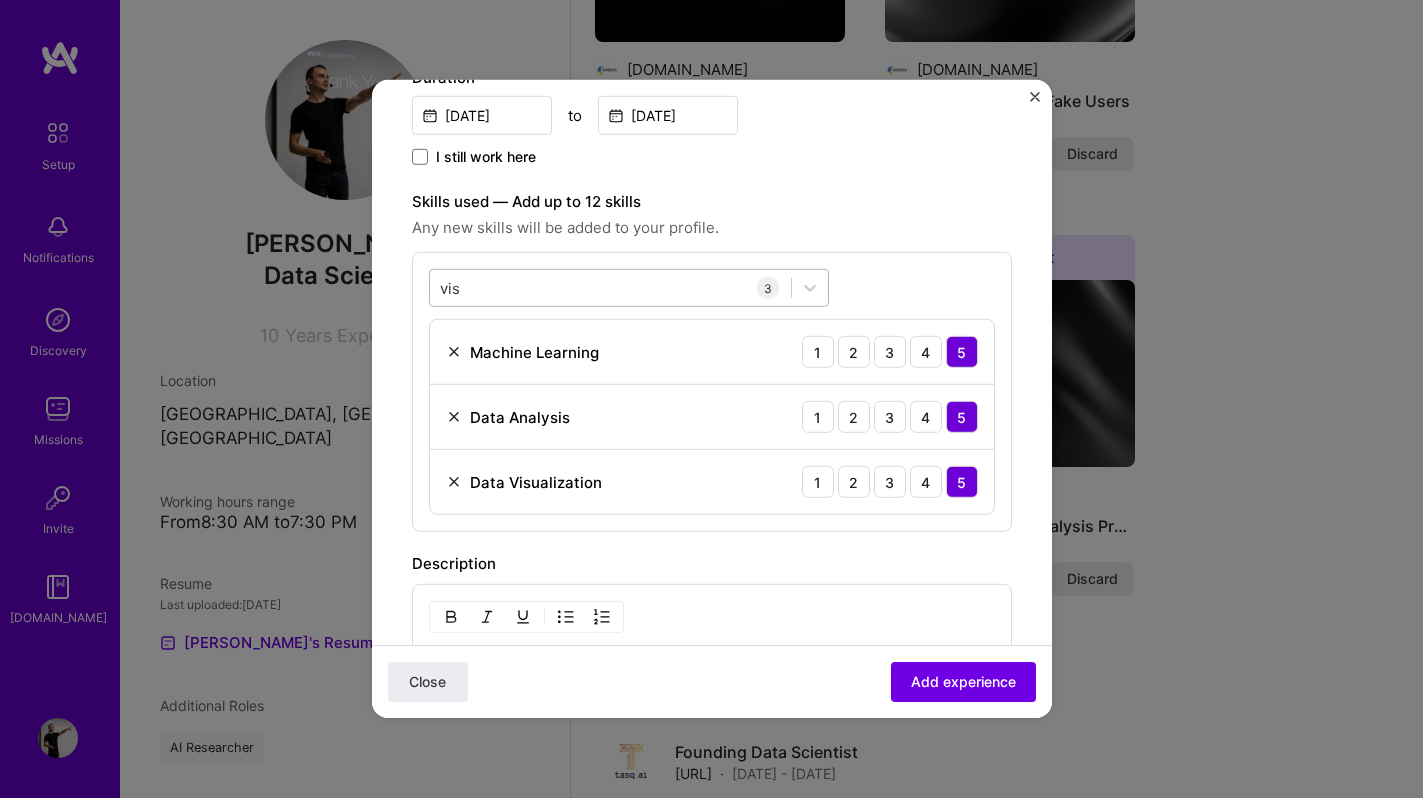 click on "vis vis" at bounding box center [610, 287] 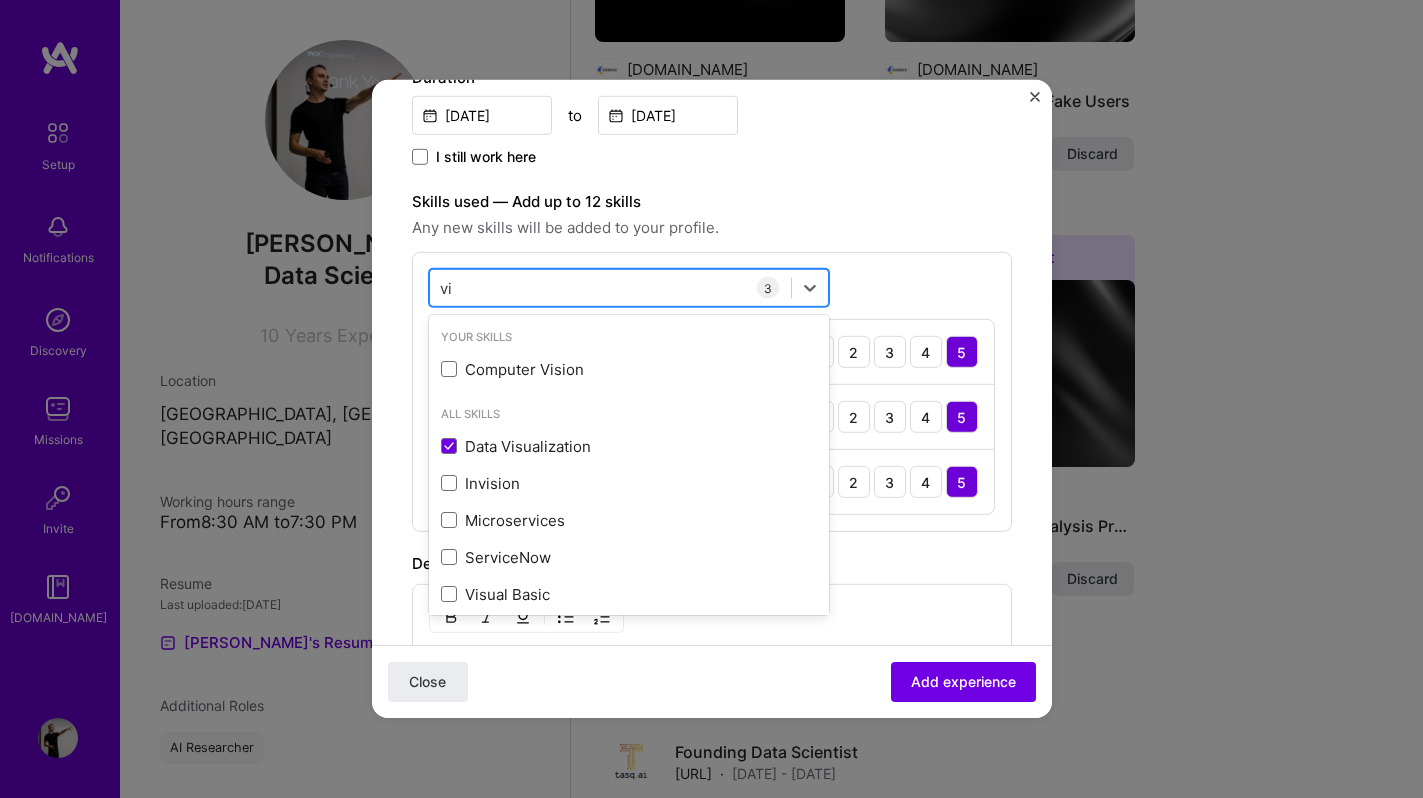 type on "v" 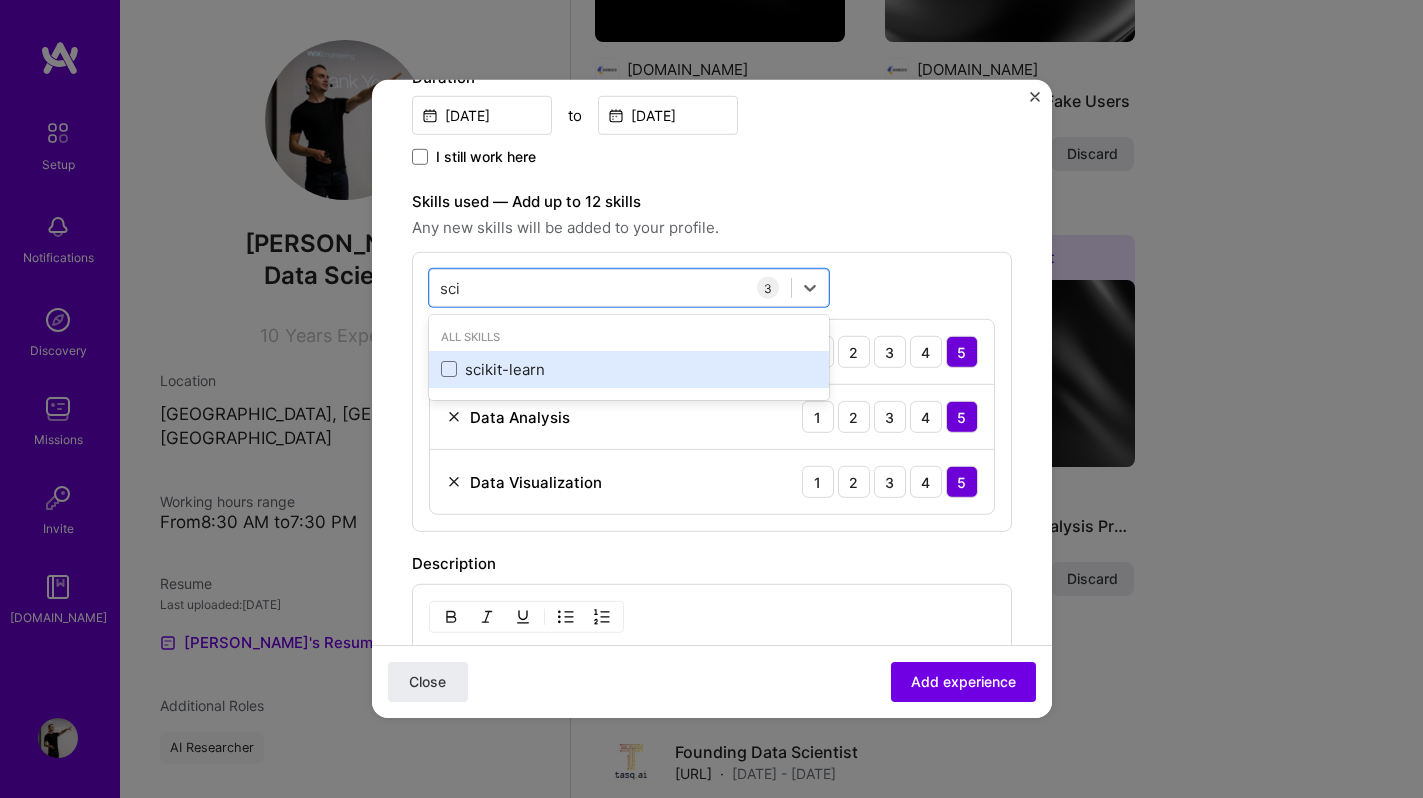 click on "scikit-learn" at bounding box center (629, 369) 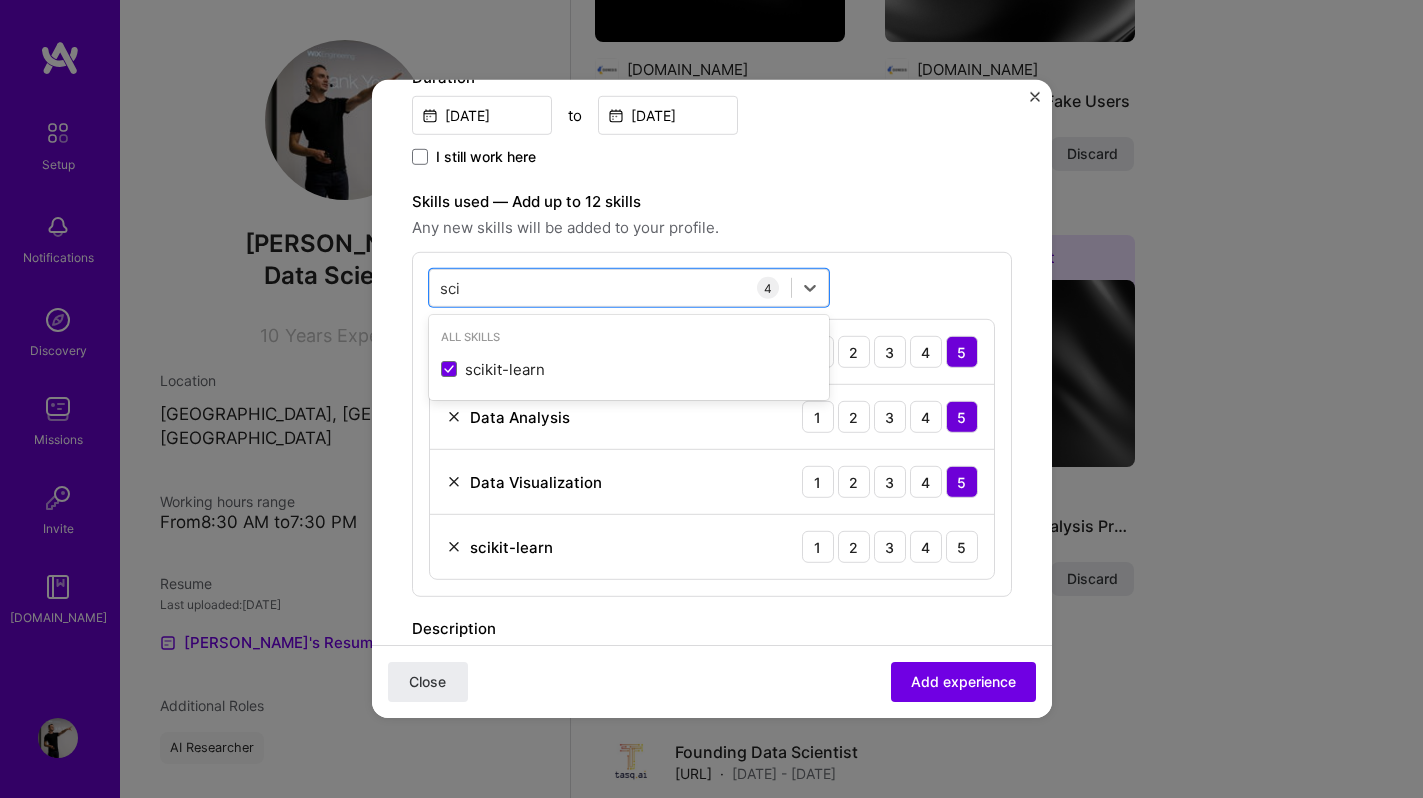 type on "sci" 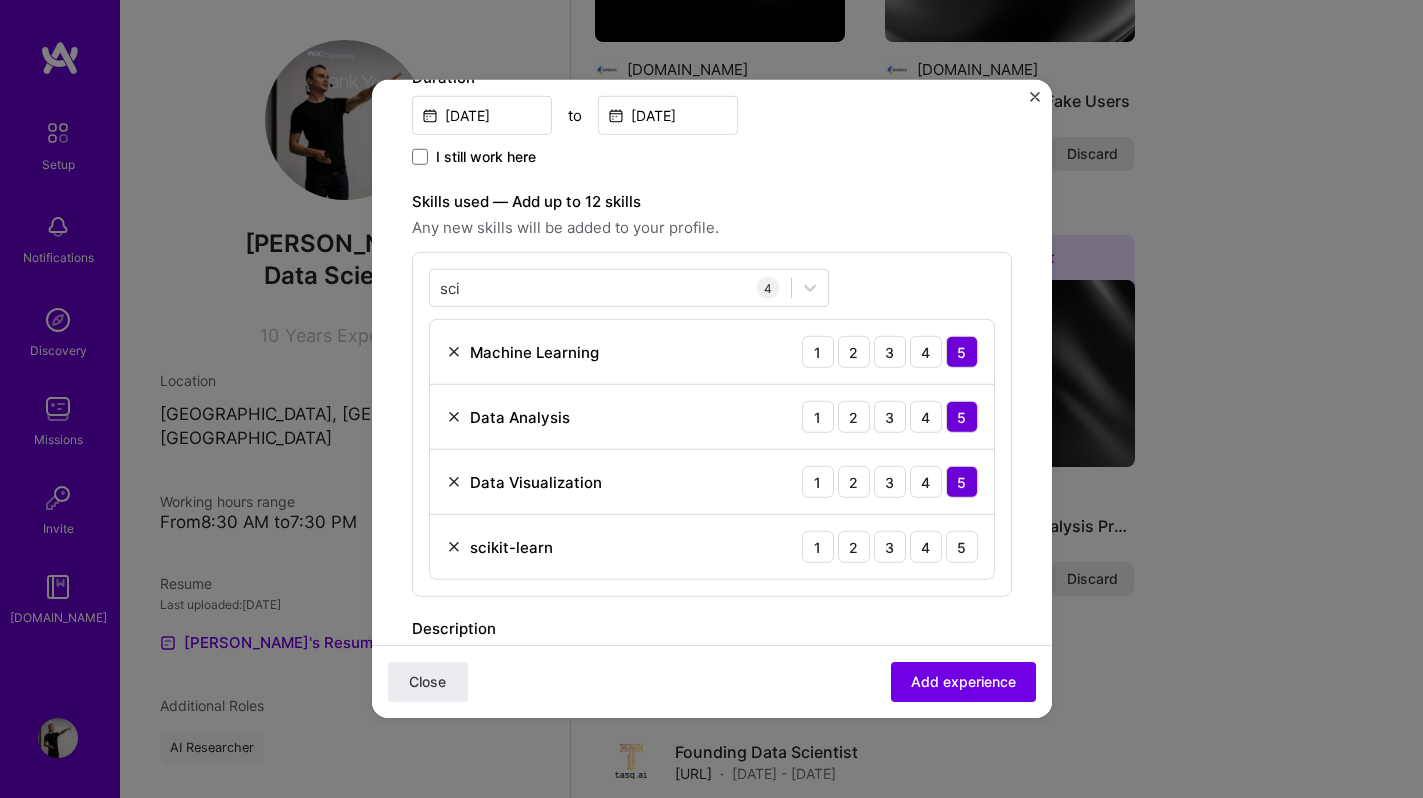 click at bounding box center [454, 547] 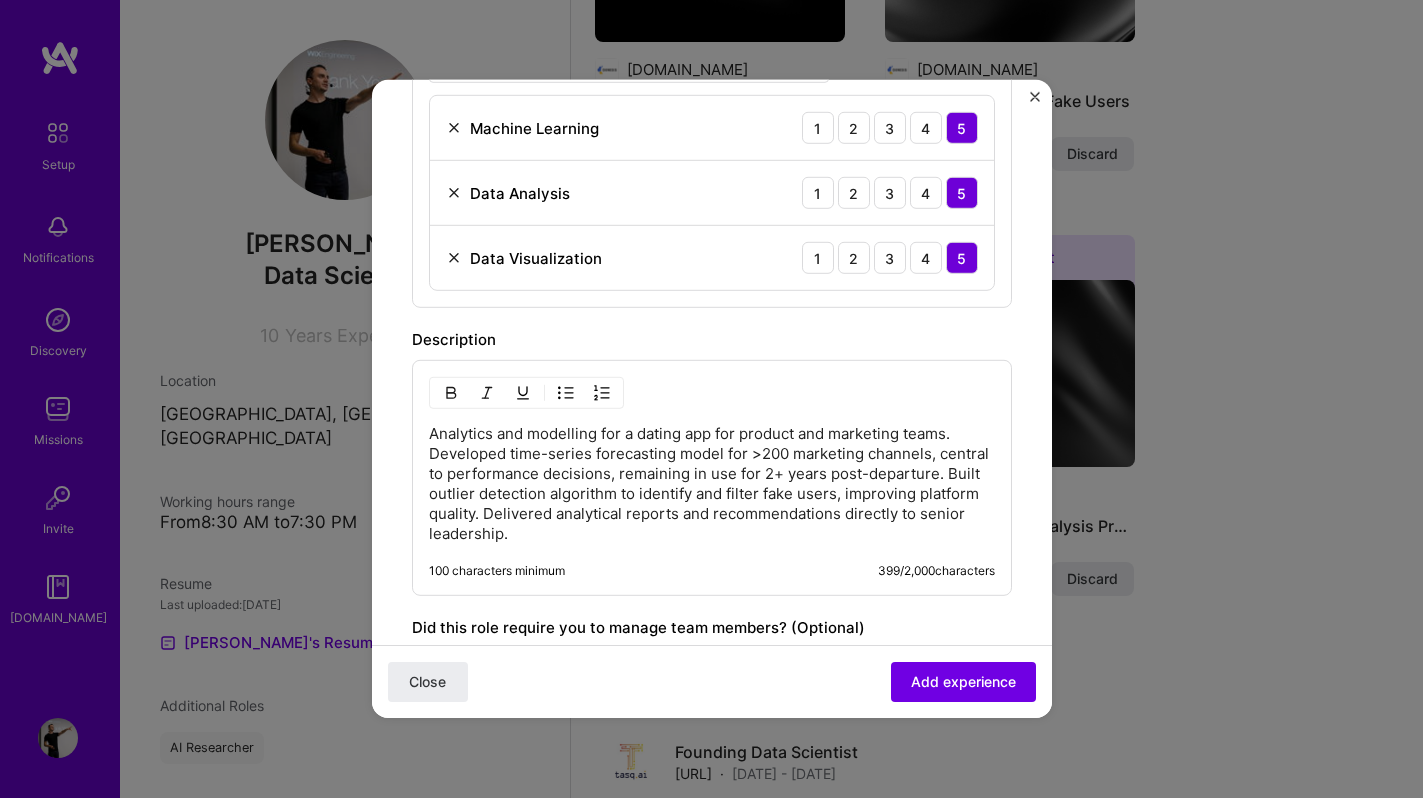 scroll, scrollTop: 839, scrollLeft: 0, axis: vertical 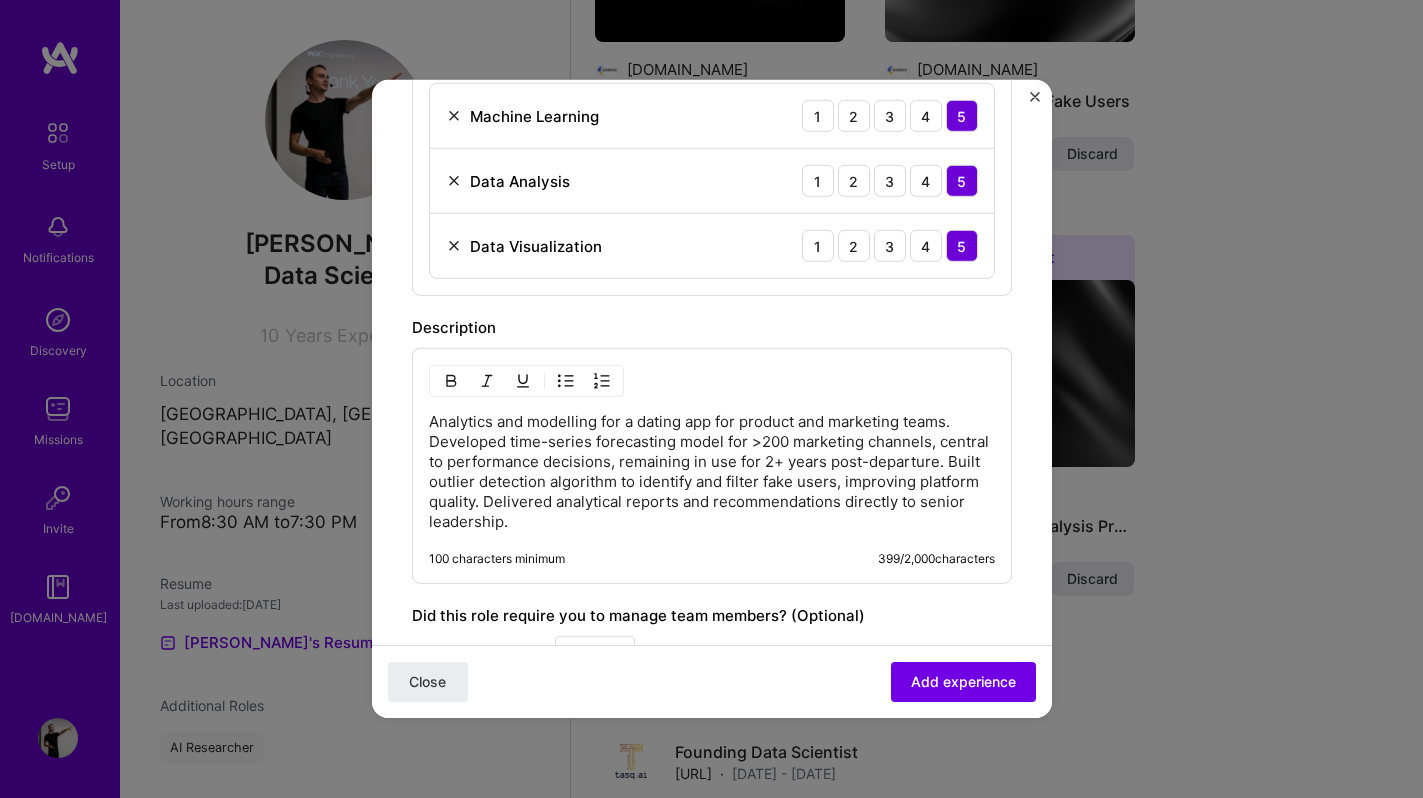 click on "Analytics and modelling for a dating app for product and marketing teams. Developed time-series forecasting model for >200 marketing channels, central to performance decisions, remaining in use for 2+ years post-departure. Built outlier detection algorithm to identify and filter fake users, improving platform quality. Delivered analytical reports and recommendations directly to senior leadership." at bounding box center (712, 472) 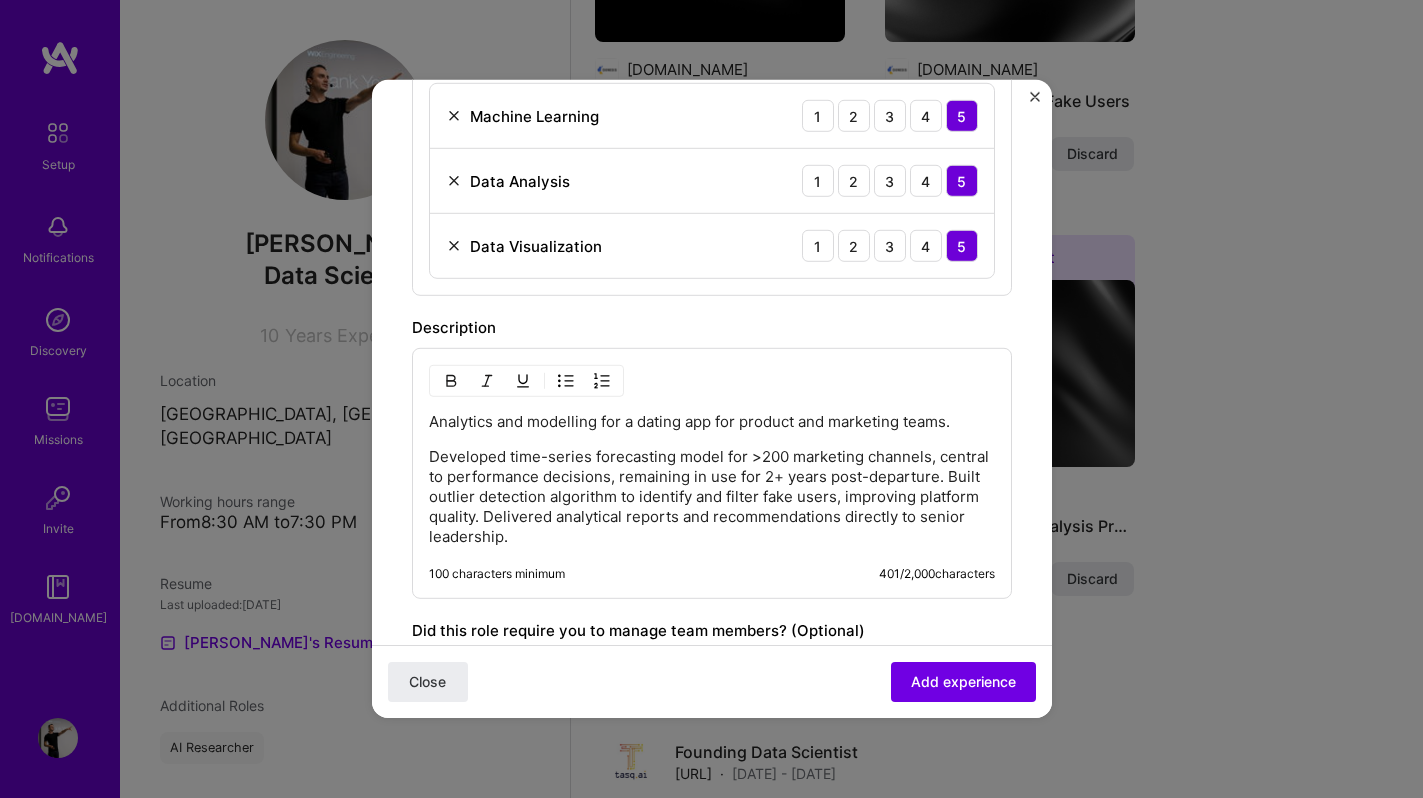 type 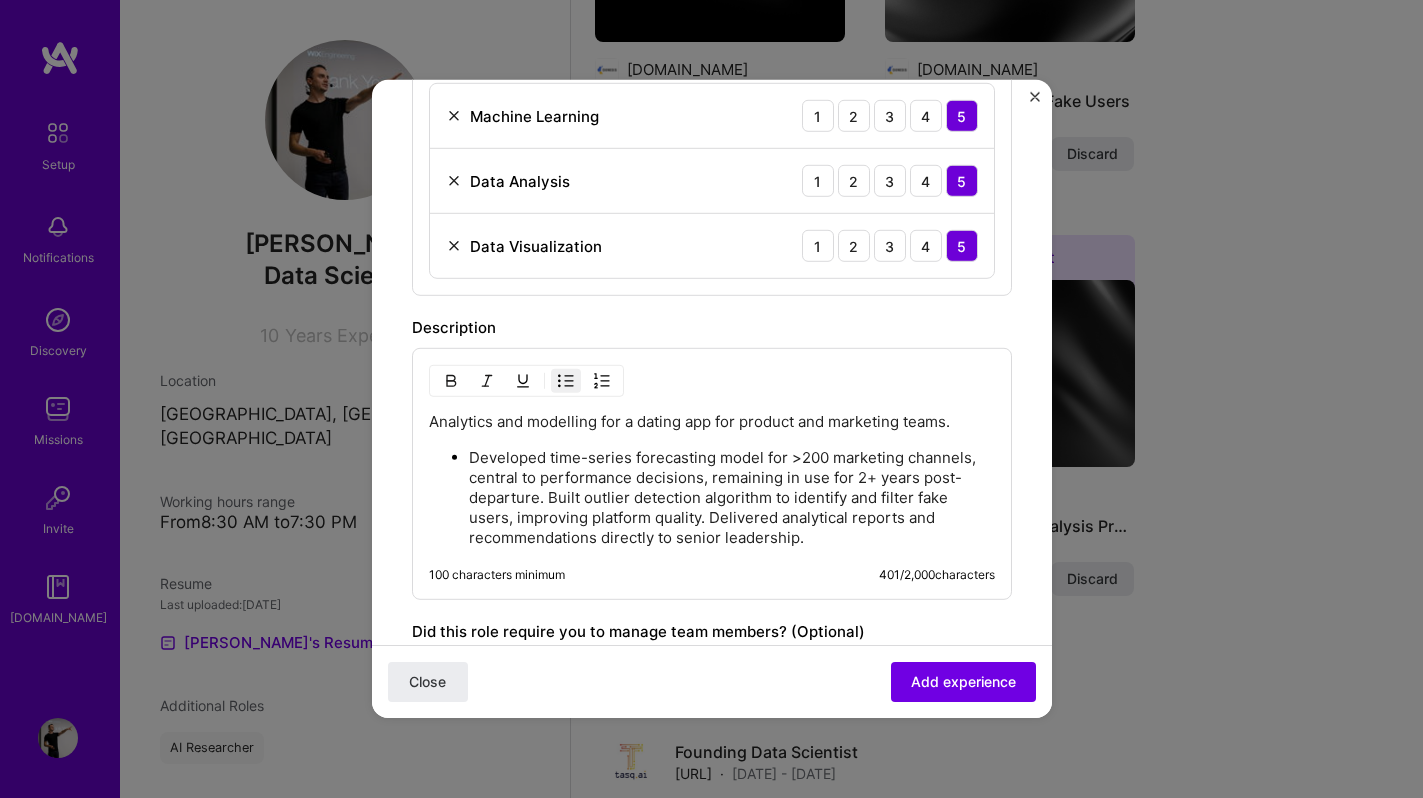 click on "Developed time-series forecasting model for >200 marketing channels, central to performance decisions, remaining in use for 2+ years post-departure. Built outlier detection algorithm to identify and filter fake users, improving platform quality. Delivered analytical reports and recommendations directly to senior leadership." at bounding box center [732, 498] 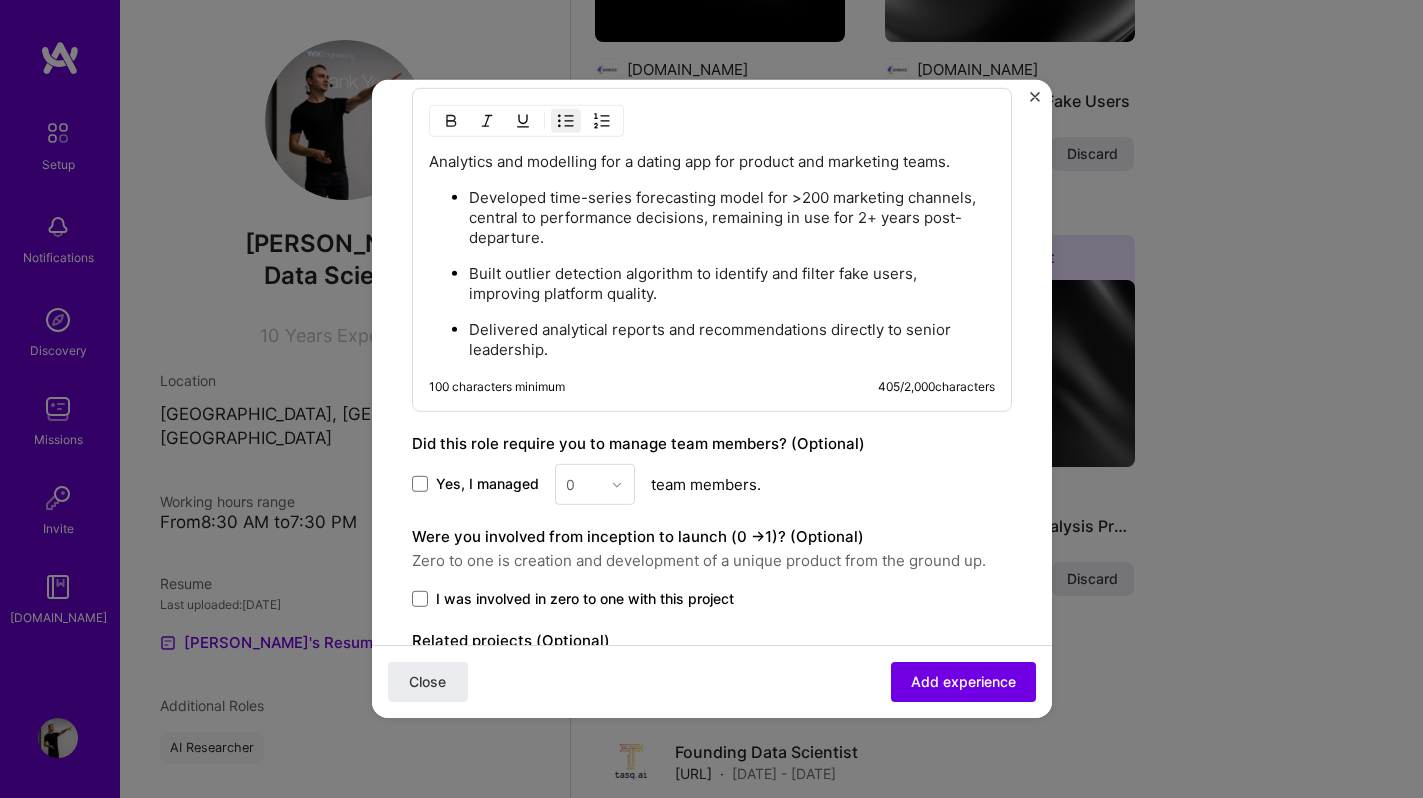 scroll, scrollTop: 1203, scrollLeft: 0, axis: vertical 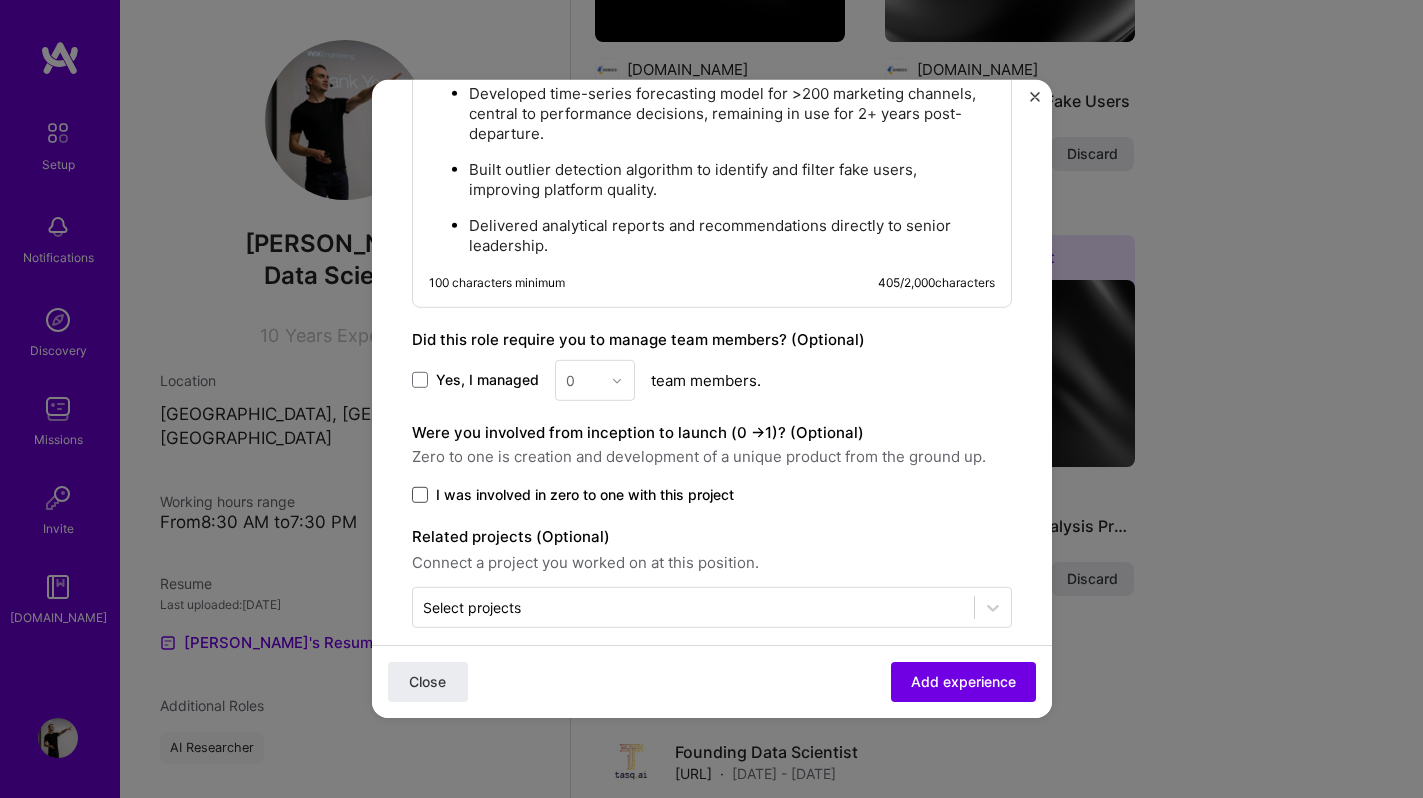 click at bounding box center [420, 495] 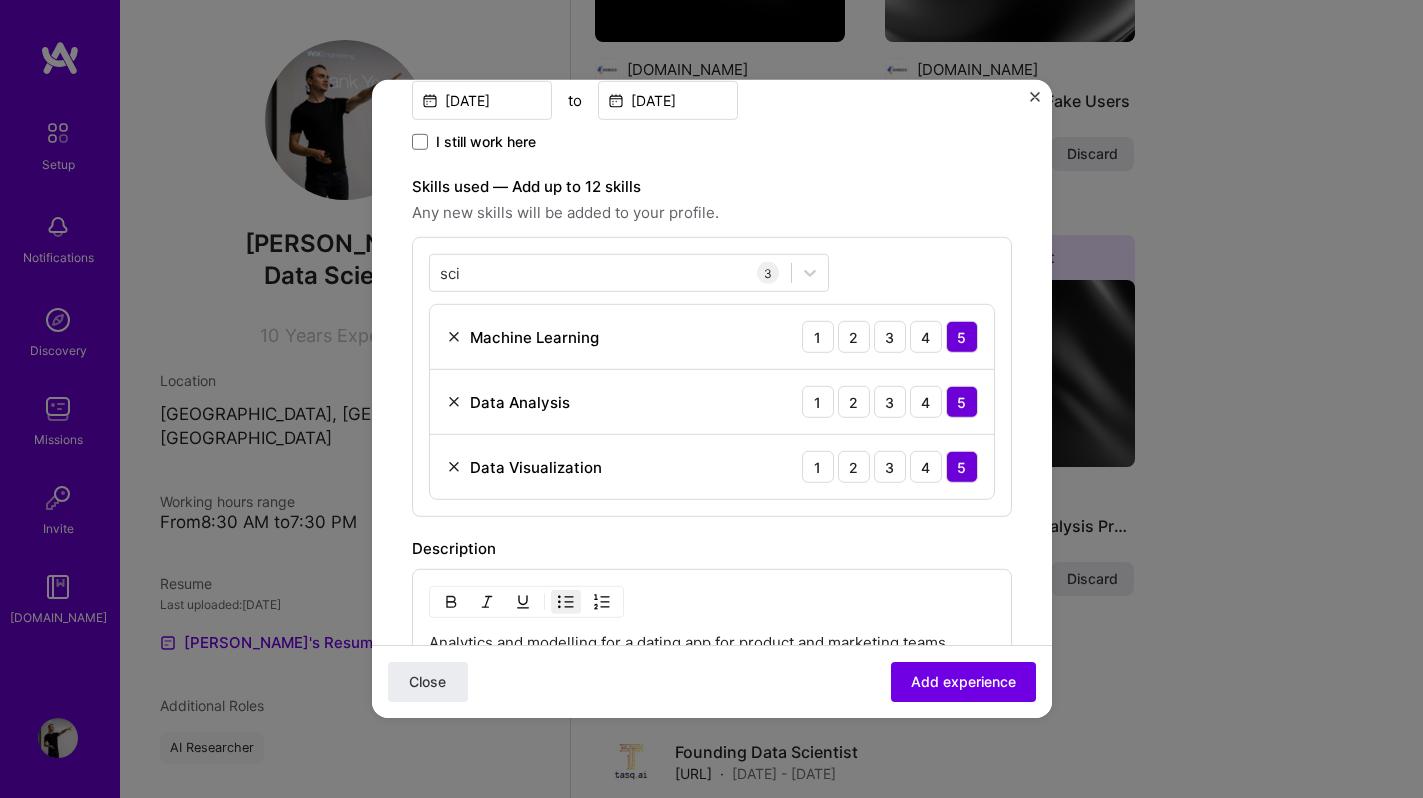 scroll, scrollTop: 704, scrollLeft: 0, axis: vertical 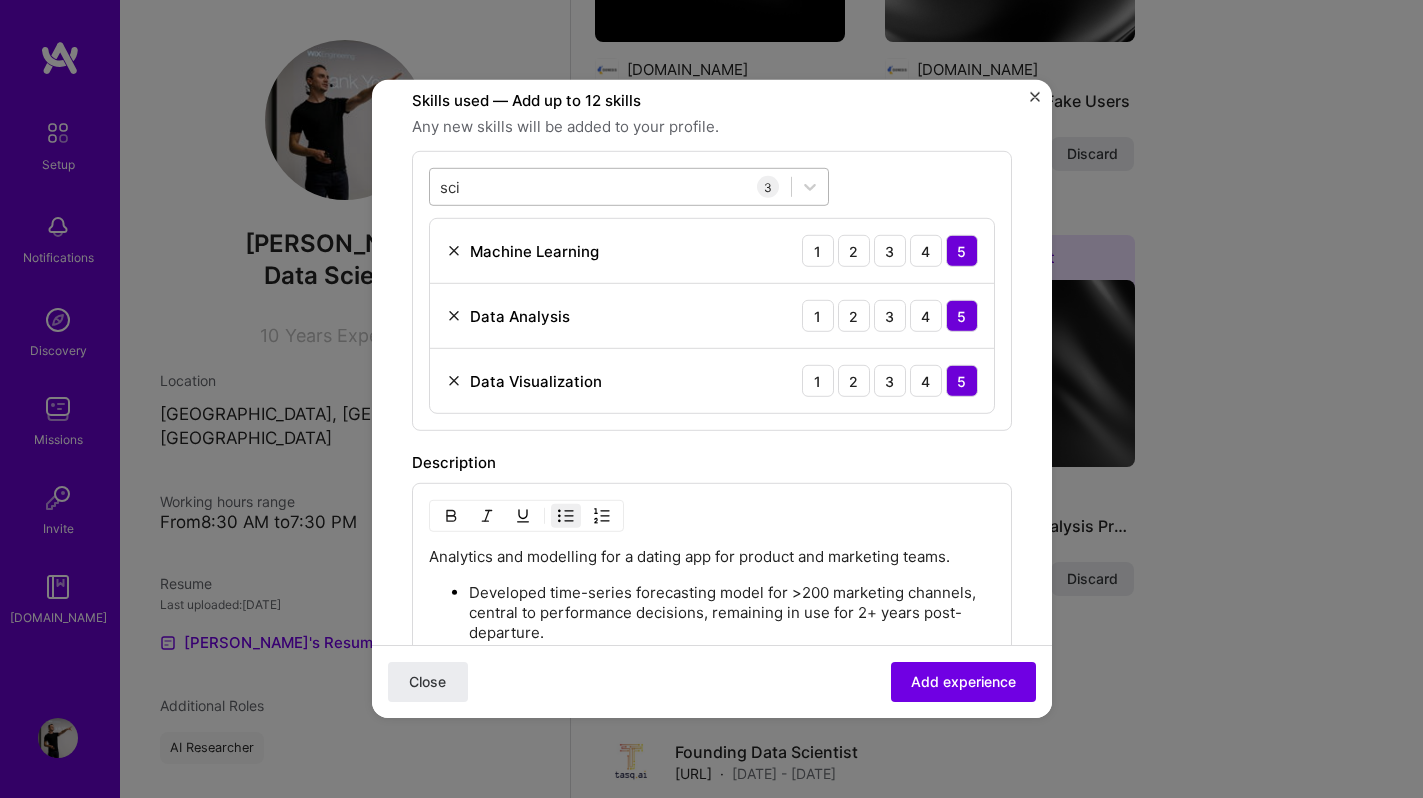 click on "sci sci" at bounding box center [610, 186] 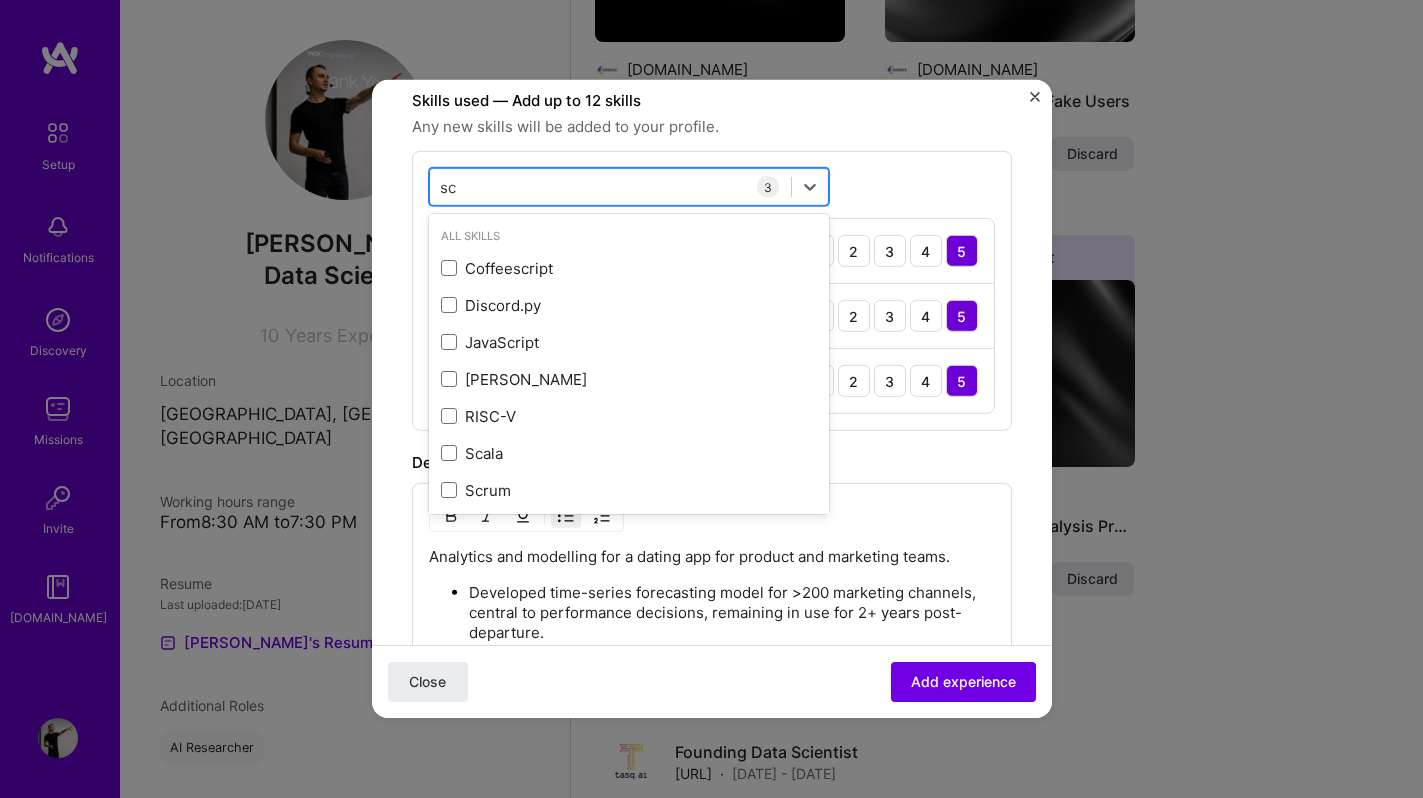 type on "s" 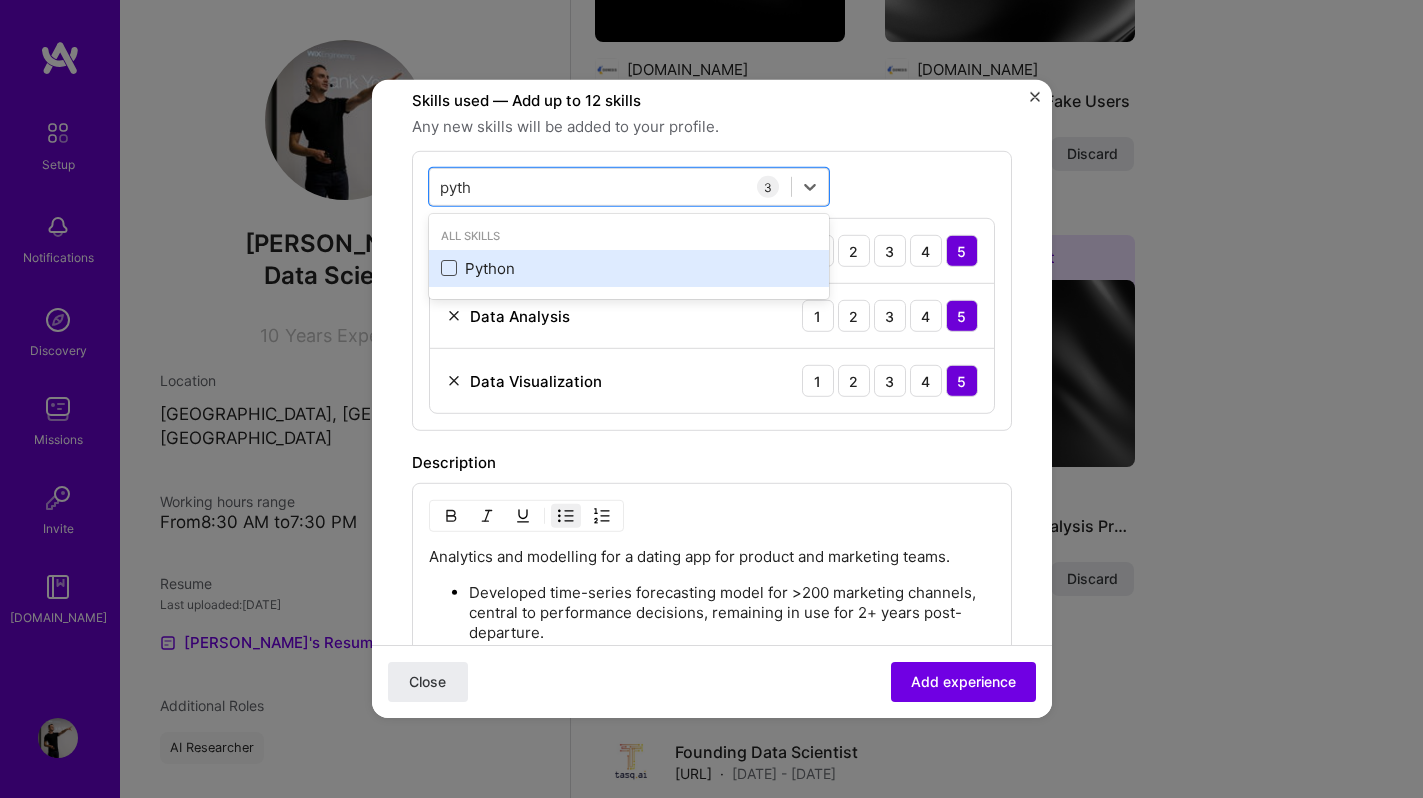 click at bounding box center [449, 268] 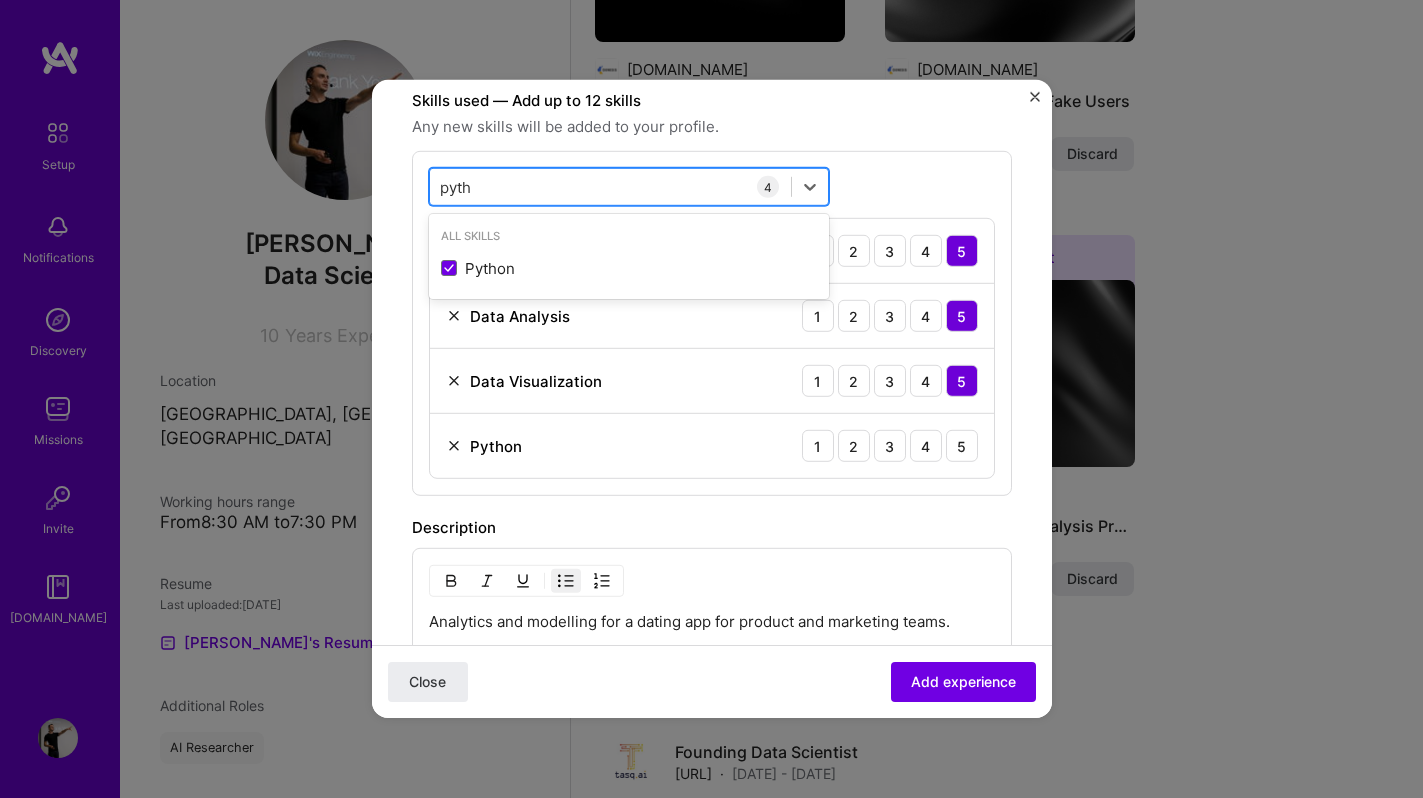 click on "pyth pyth" at bounding box center [610, 186] 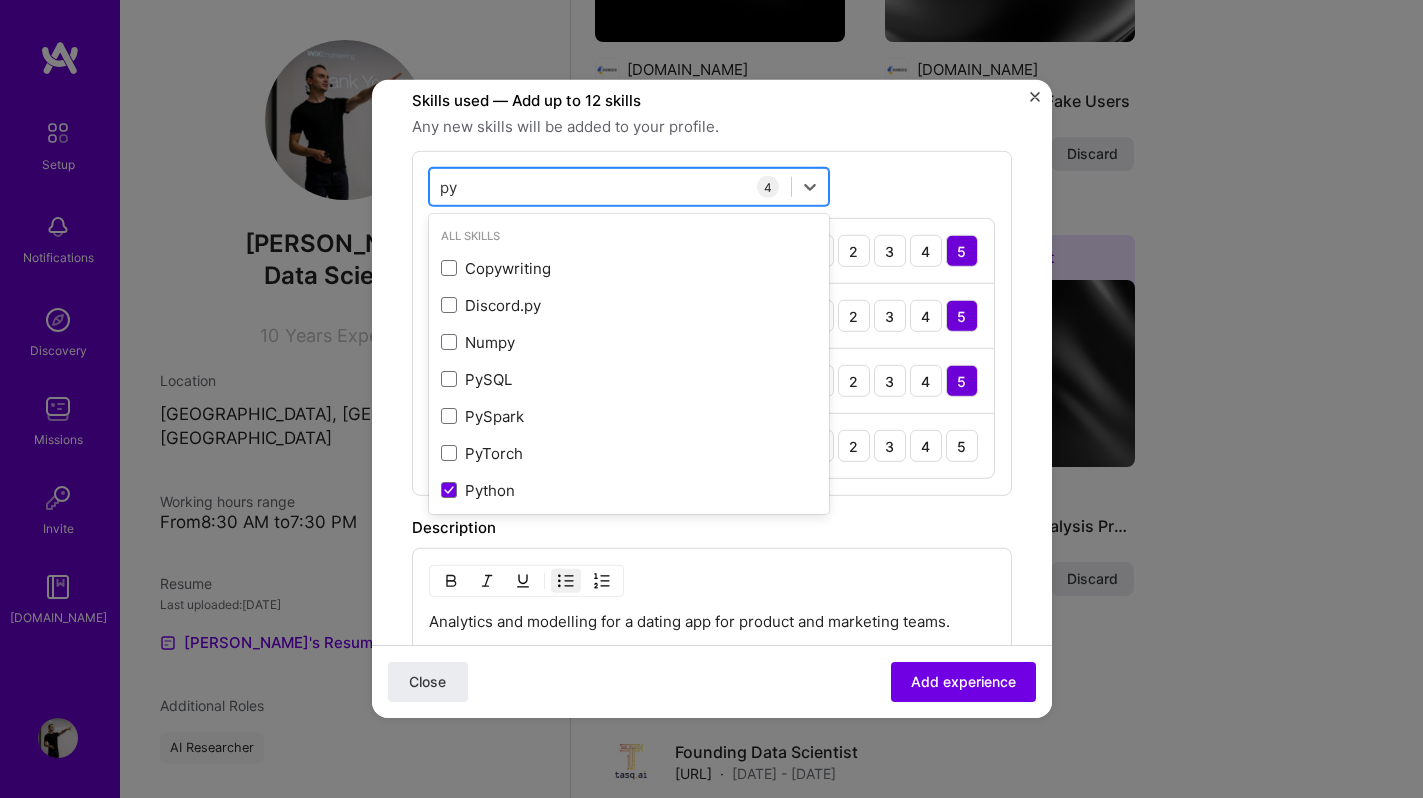 type on "p" 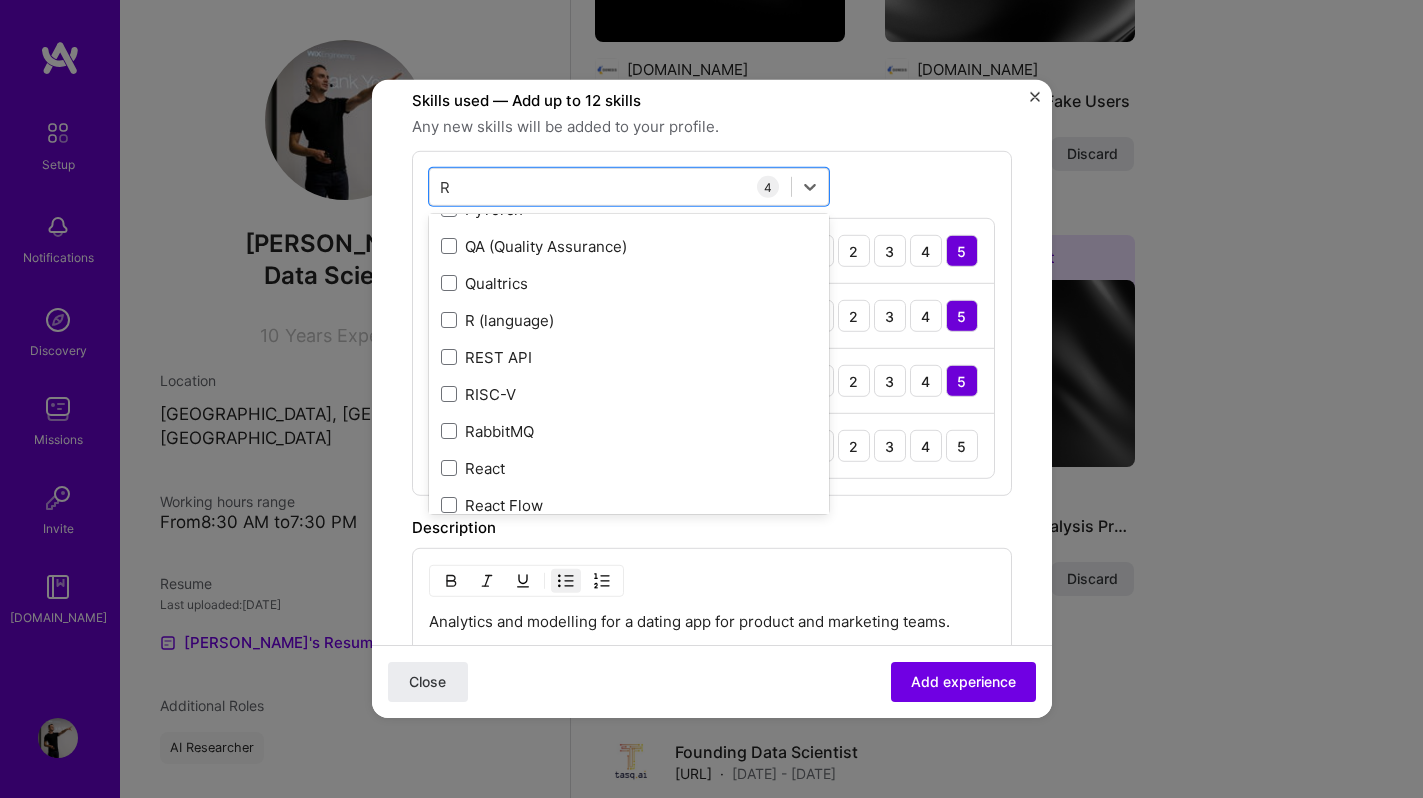 scroll, scrollTop: 4427, scrollLeft: 0, axis: vertical 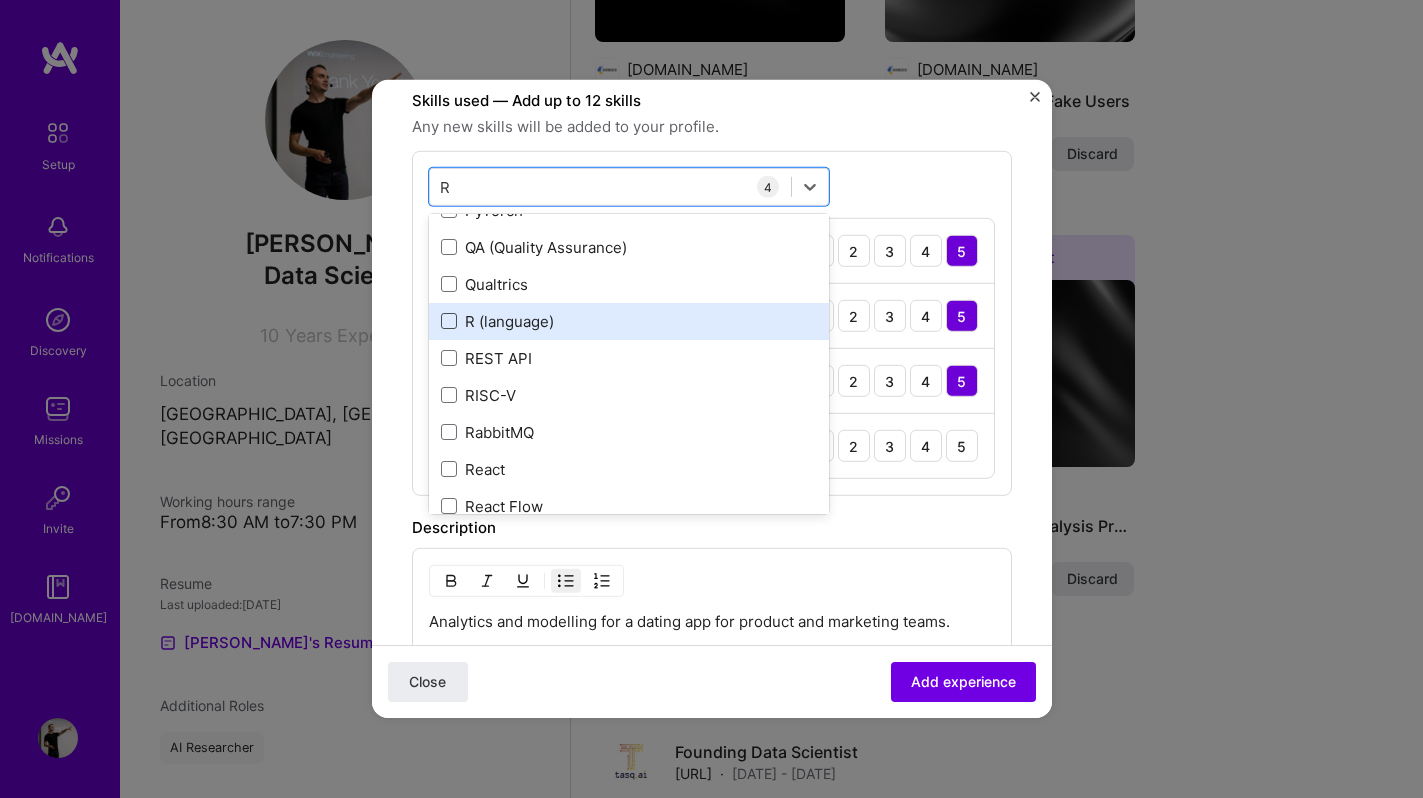 click at bounding box center [449, 321] 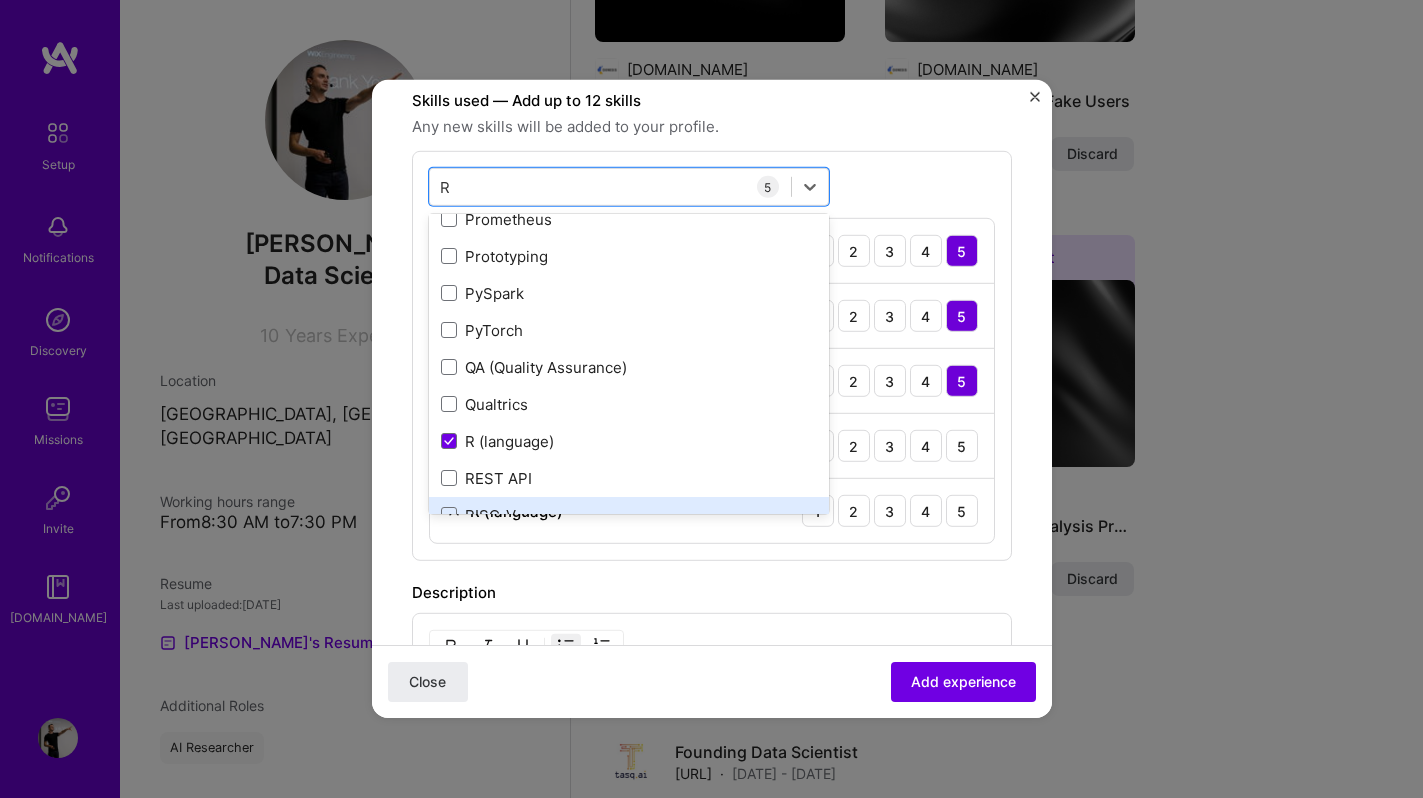 scroll, scrollTop: 4303, scrollLeft: 0, axis: vertical 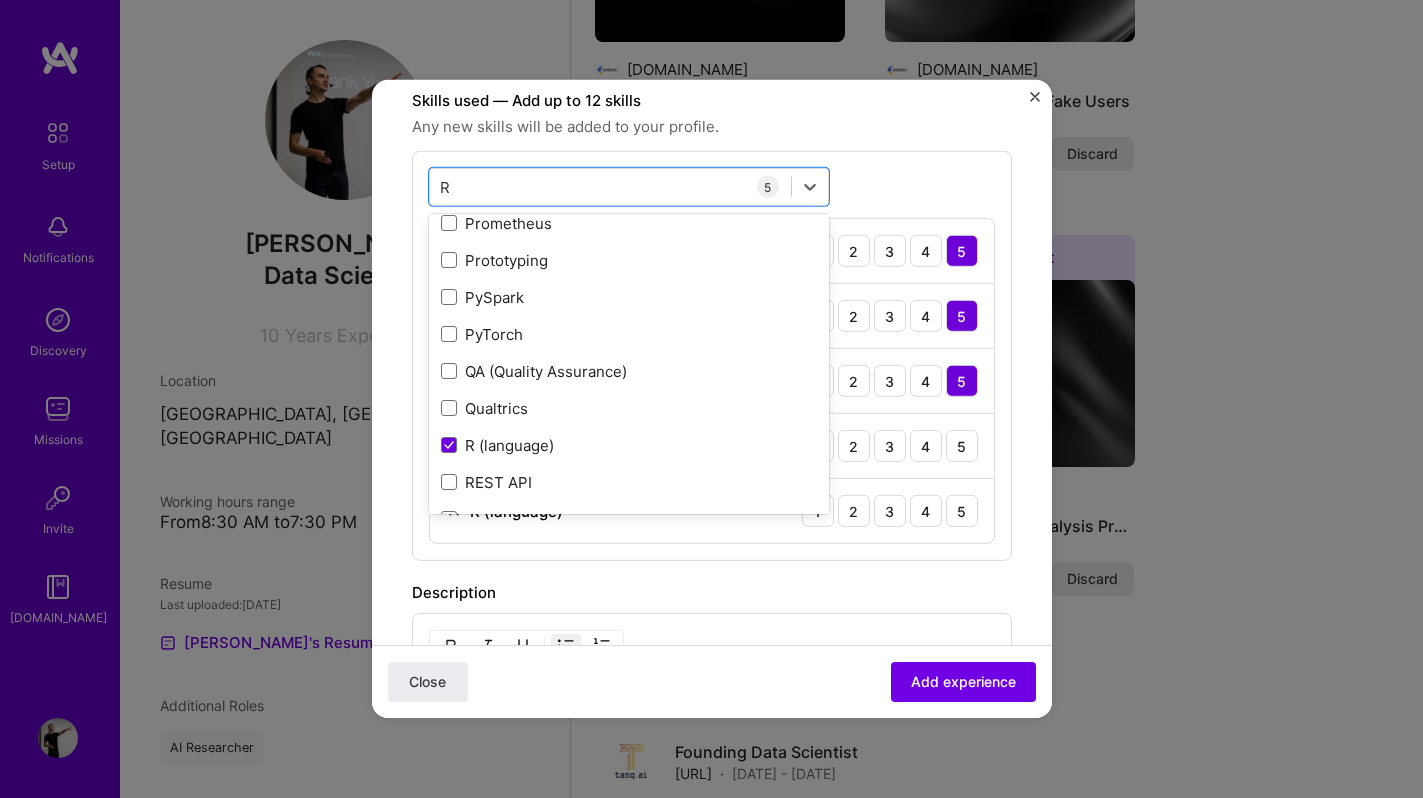 type on "R" 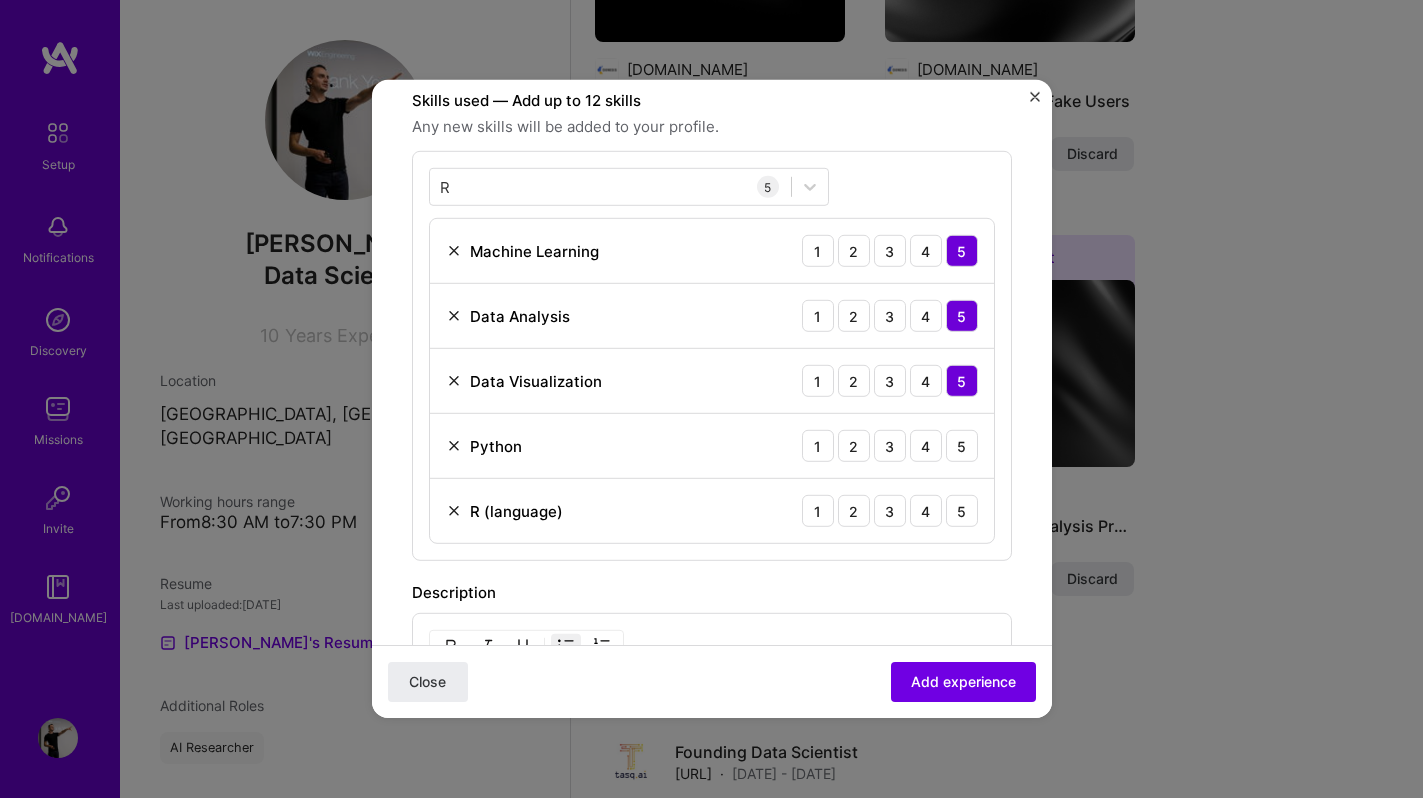 click at bounding box center (454, 446) 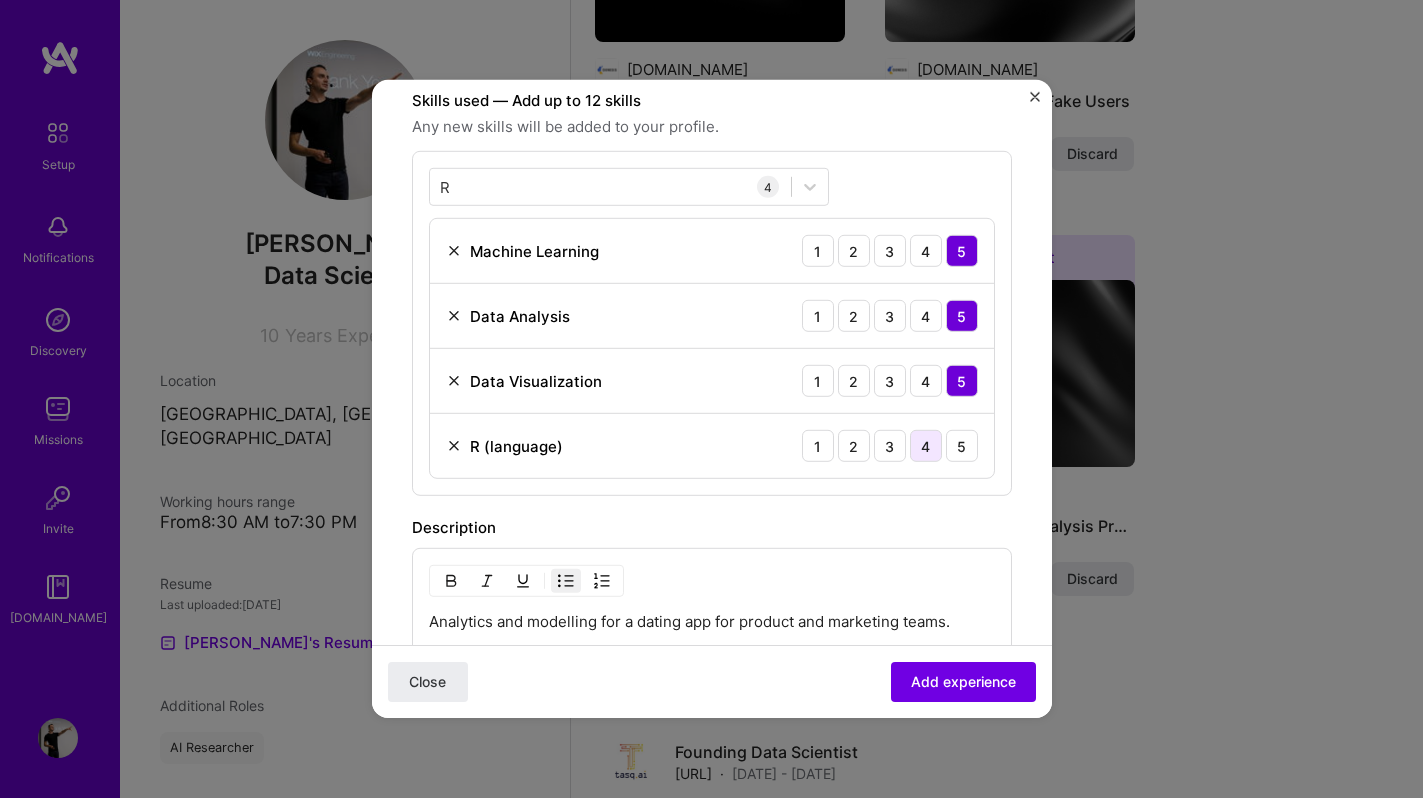 click on "4" at bounding box center (926, 446) 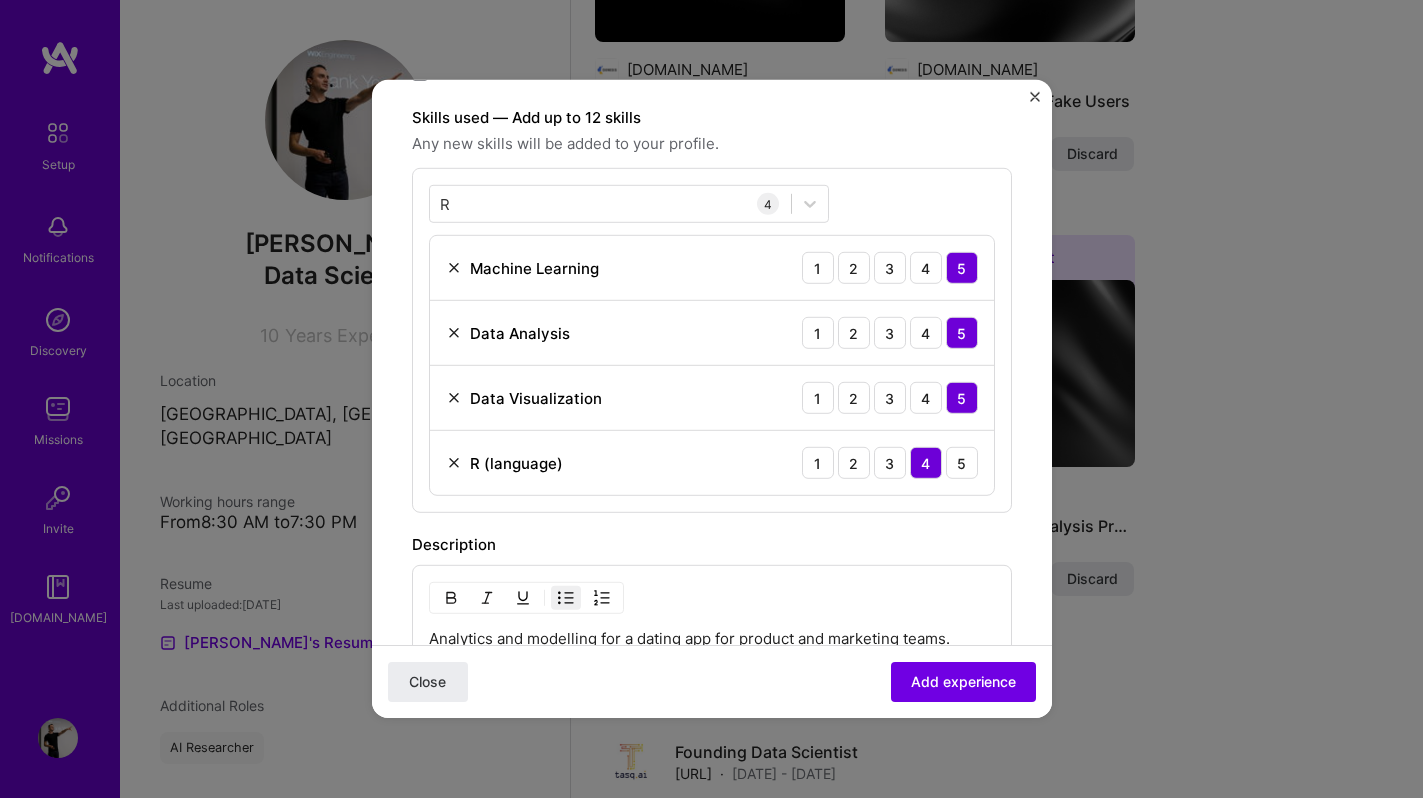 scroll, scrollTop: 686, scrollLeft: 0, axis: vertical 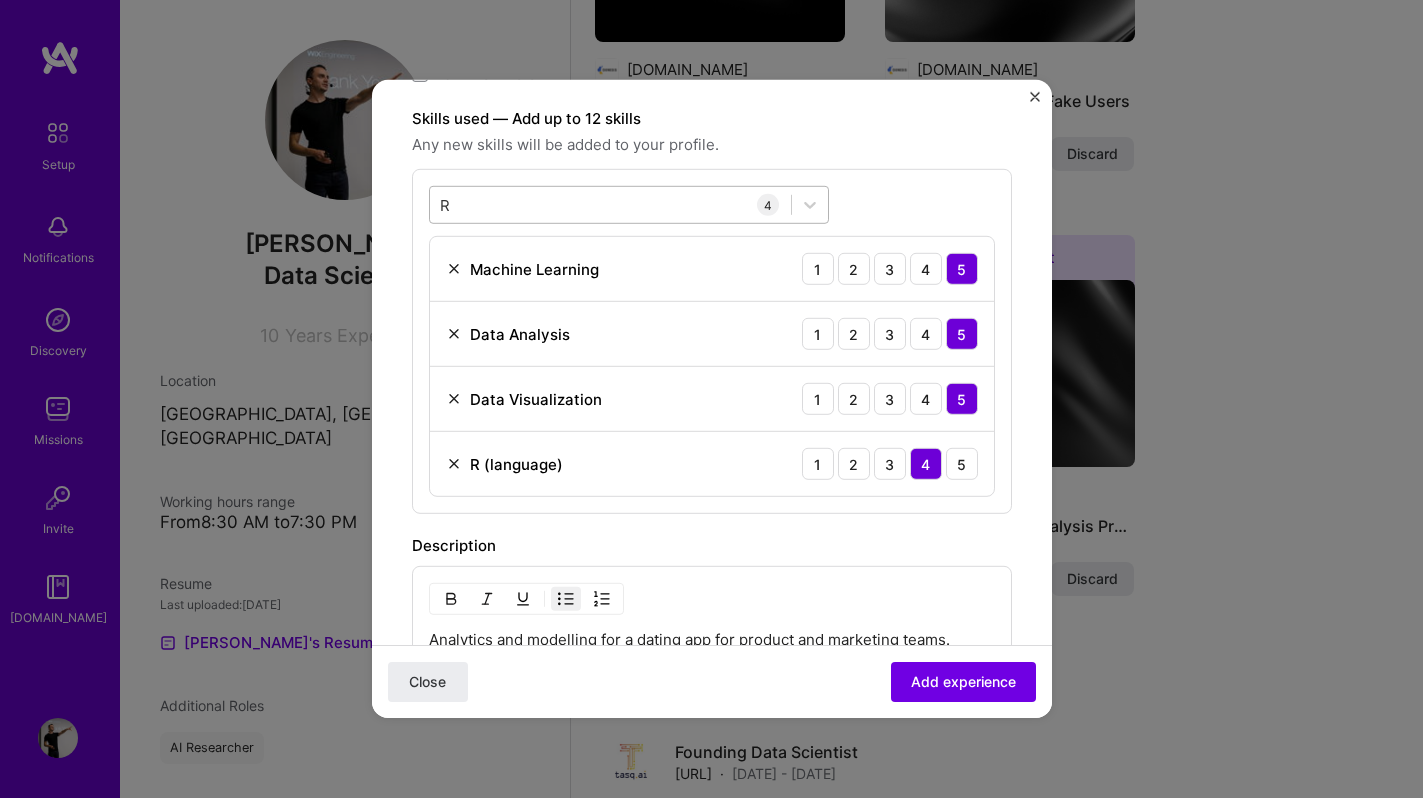 click on "R R" at bounding box center (610, 204) 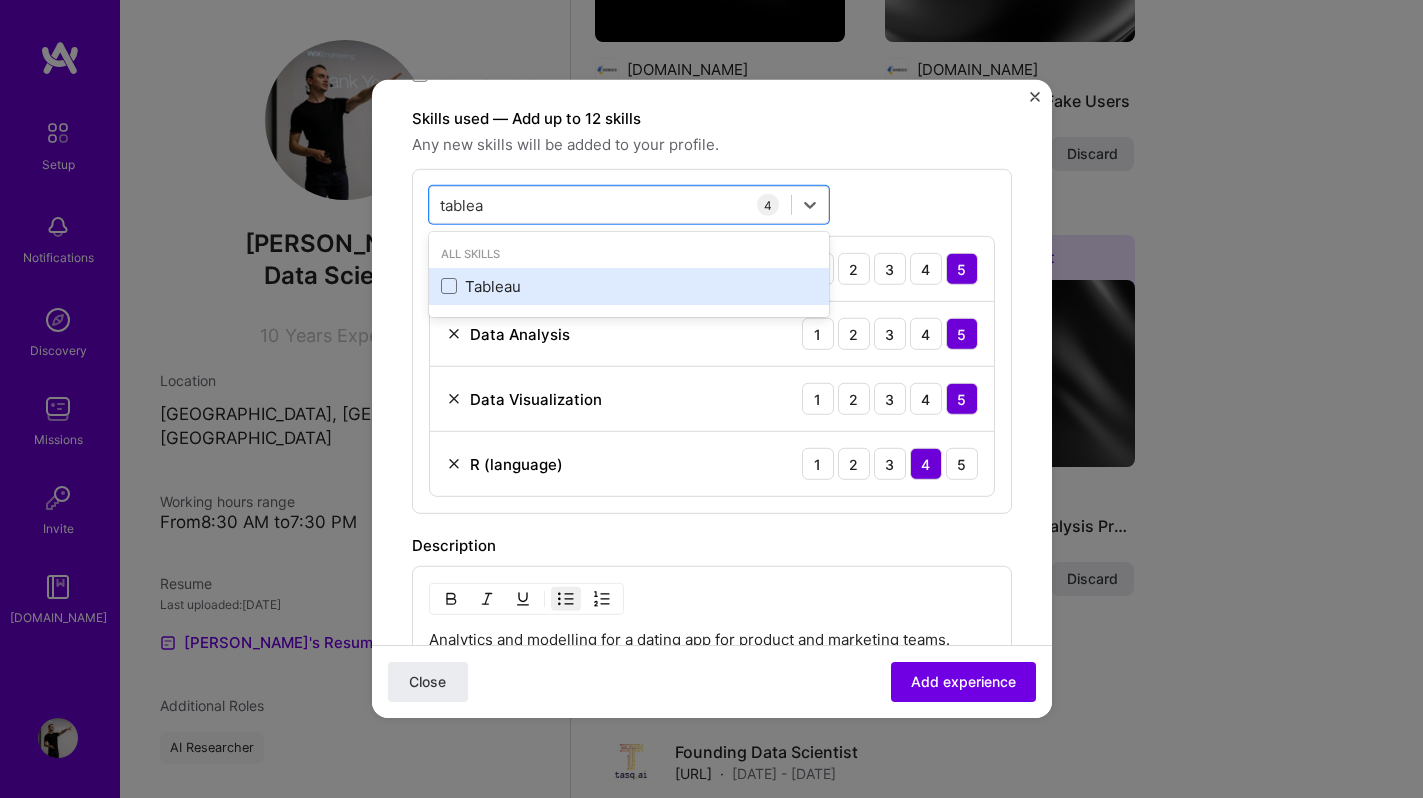 click on "Tableau" at bounding box center (629, 286) 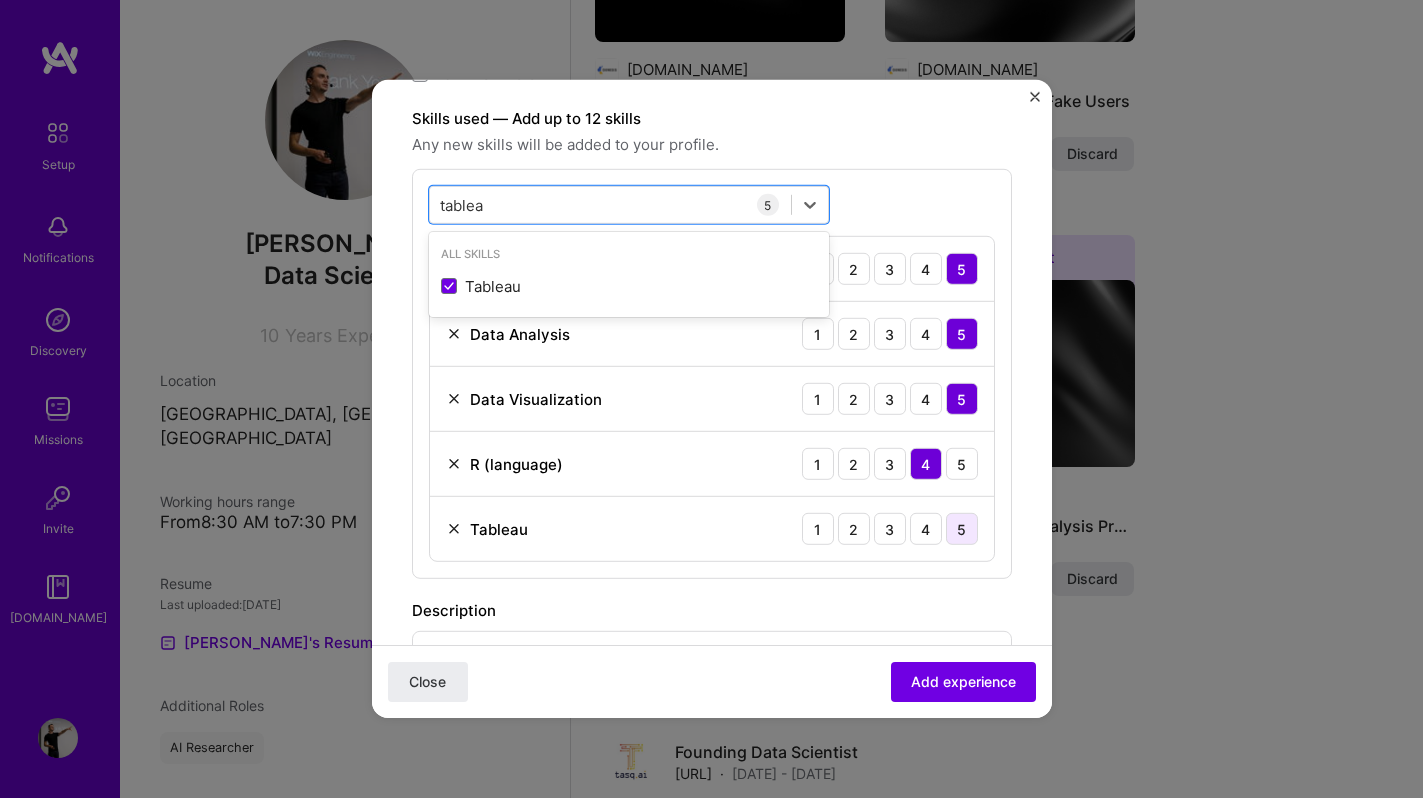 click on "5" at bounding box center [962, 529] 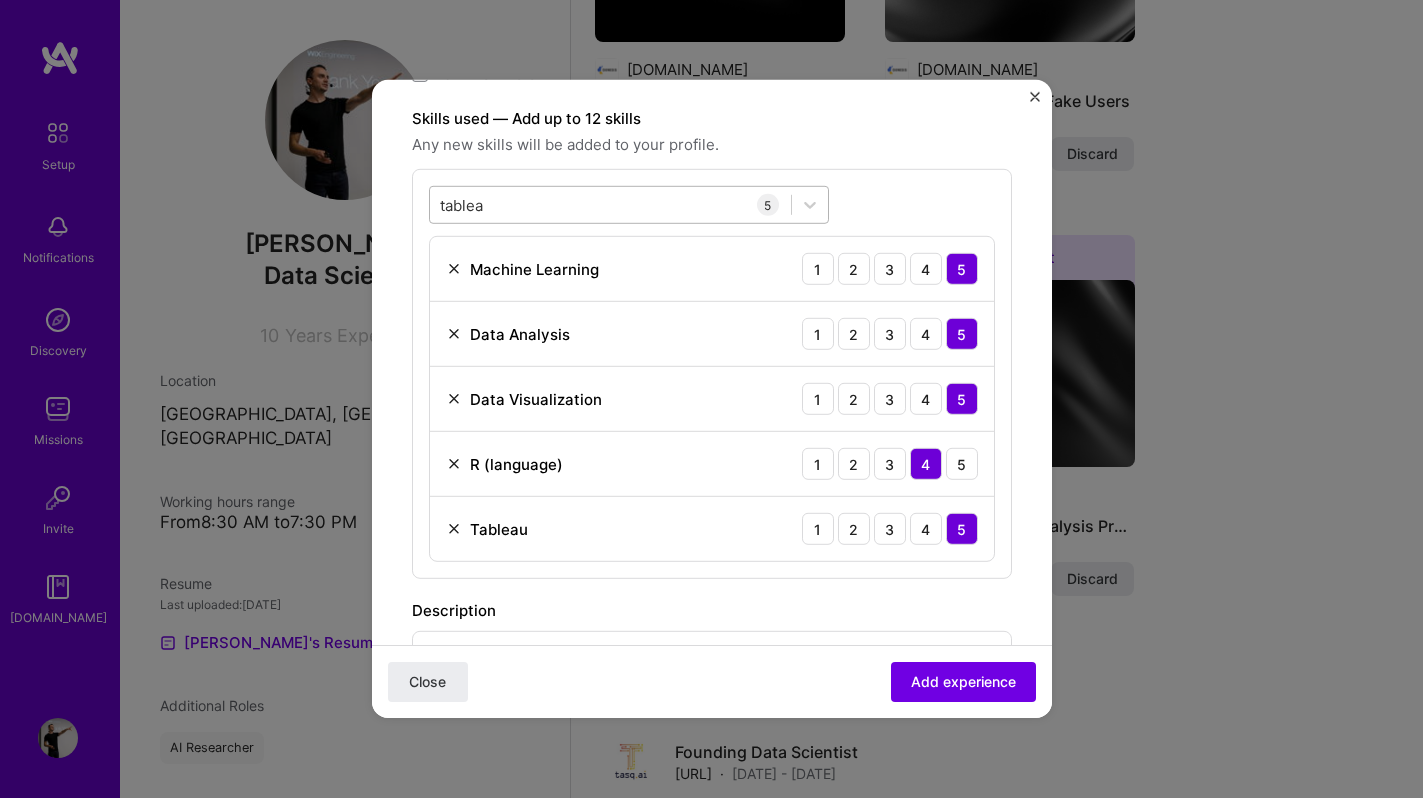 click on "tablea tablea" at bounding box center [610, 204] 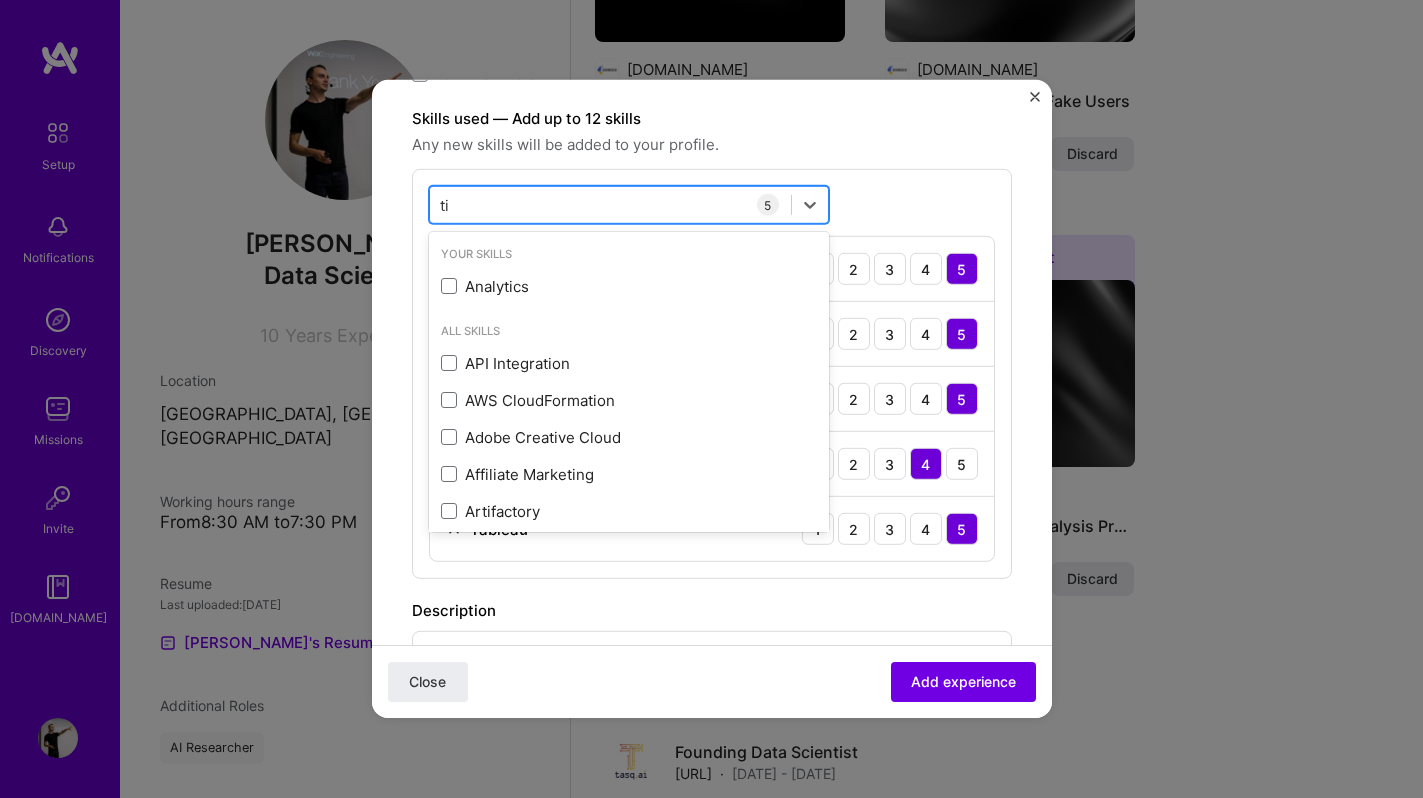 type on "t" 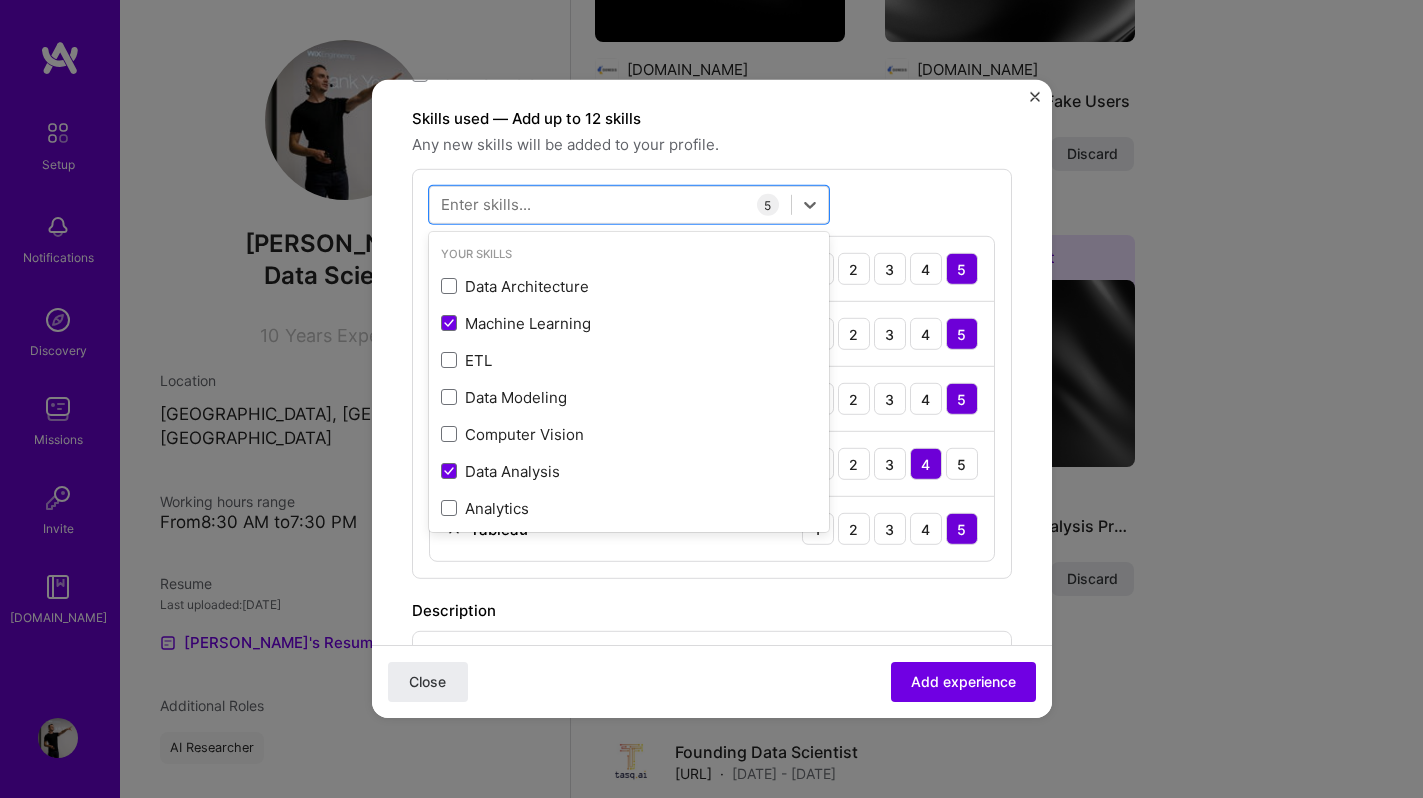 click on "option Tableau, selected. option Process Optimization focused, 0 of 2. 378 results available. Use Up and Down to choose options, press Enter to select the currently focused option, press Escape to exit the menu, press Tab to select the option and exit the menu. Your Skills Data Architecture Machine Learning ETL Data Modeling Computer Vision Data Analysis Analytics All Skills .NET 3D Engineering 3D Modeling API Design API Integration APNS ARM ASP.NET AWS AWS Aurora AWS BETA AWS CDK AWS CloudFormation AWS Lambda AWS Neptune AWS RDS Ada Adobe Creative Cloud Adobe Experience Manager Affiliate Marketing Agile Agora Airflow Airtable Algorithm Design Amazon Athena Amplitude Android Angular Angular.js Ansible Apache Kafka Apex (Salesforce) Apollo App Clip (iOS) ArangoDB Artifactory Artificial Intelligence (AI) Assembly Async.io Aurelia Authentication Automated Testing Azure BLE (Bluetooth) Babylon.js Backbone.js Backlog Prioritization BigQuery Blockchain / Crypto Blog Bloomreach Bootstrap JS Boto3 Brand Strategy C C#" at bounding box center (712, 374) 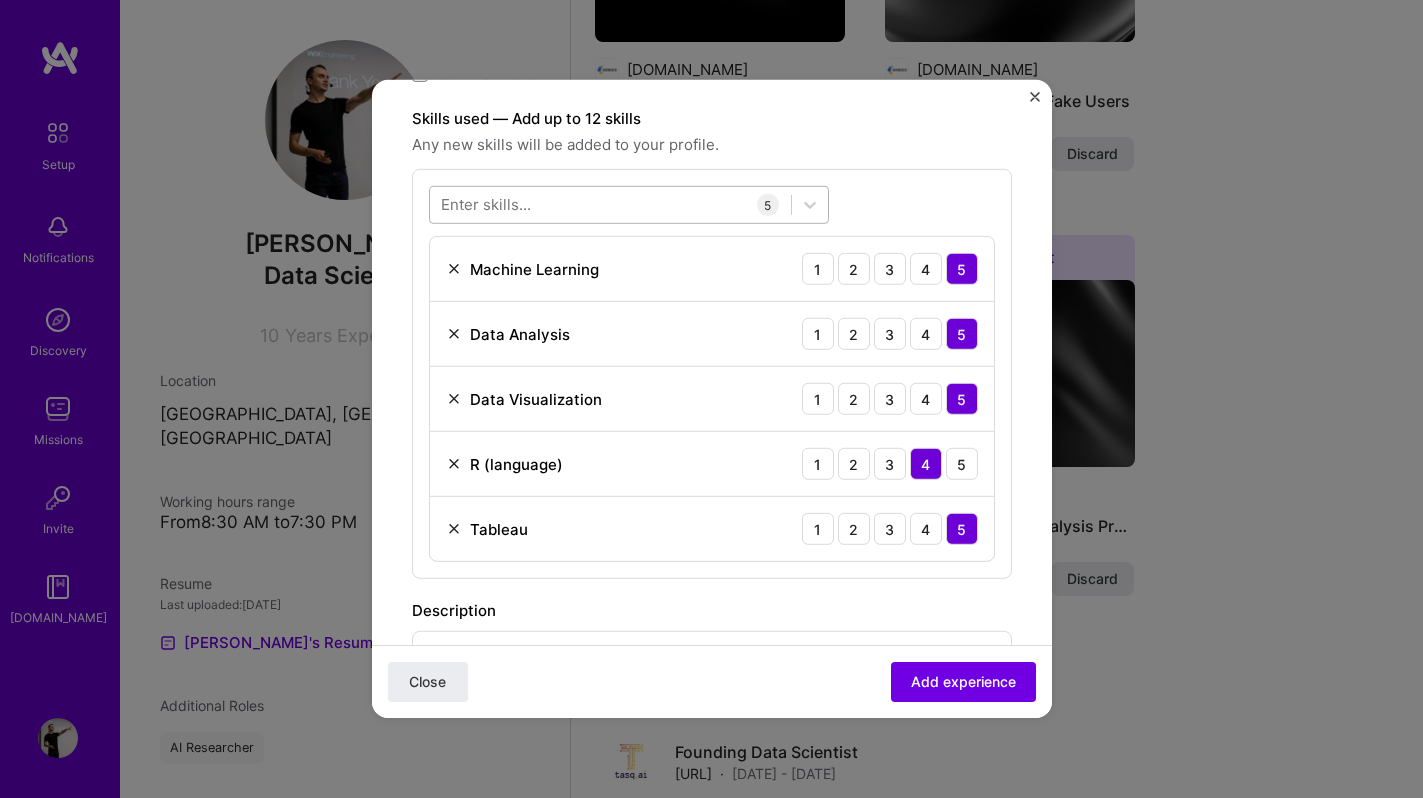 click at bounding box center [610, 204] 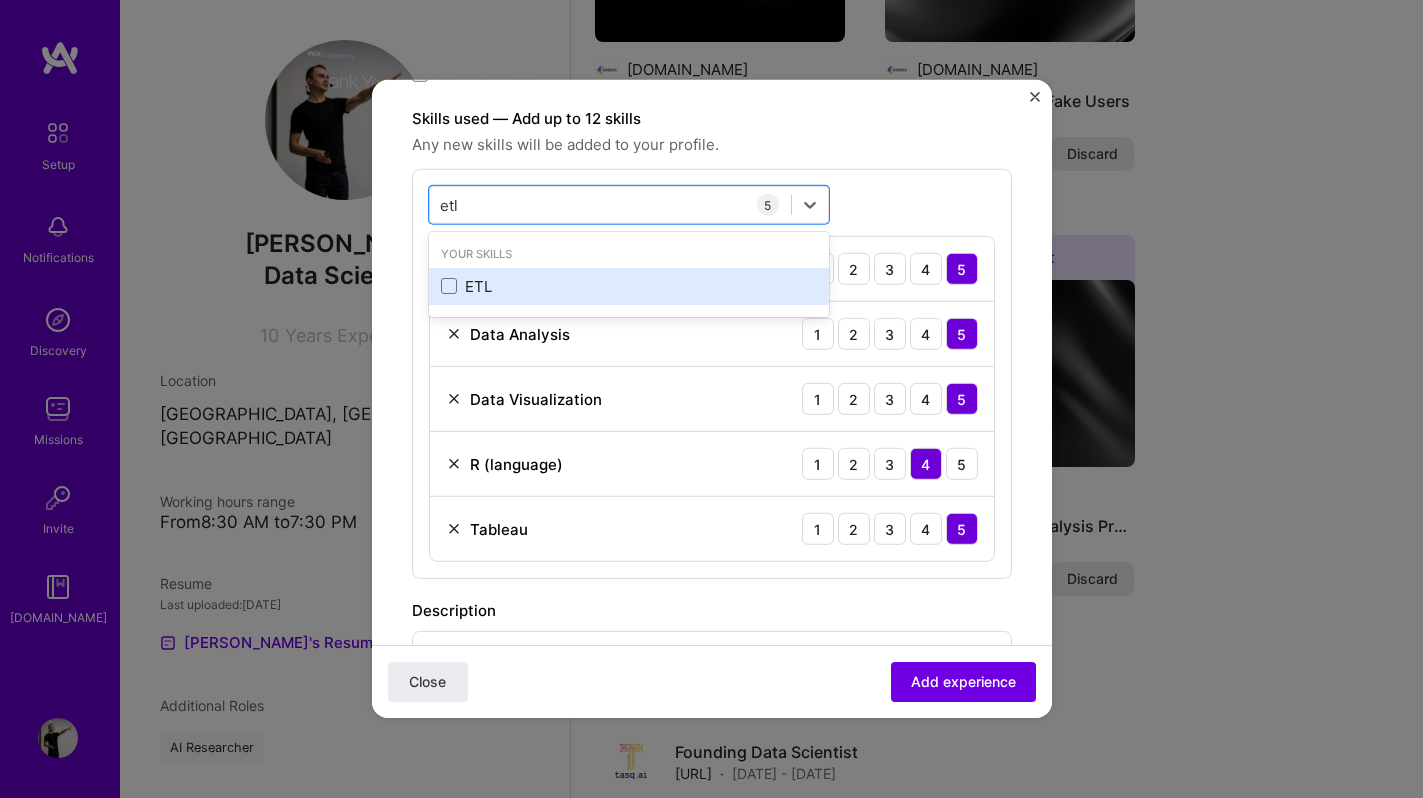 click on "ETL" at bounding box center (629, 286) 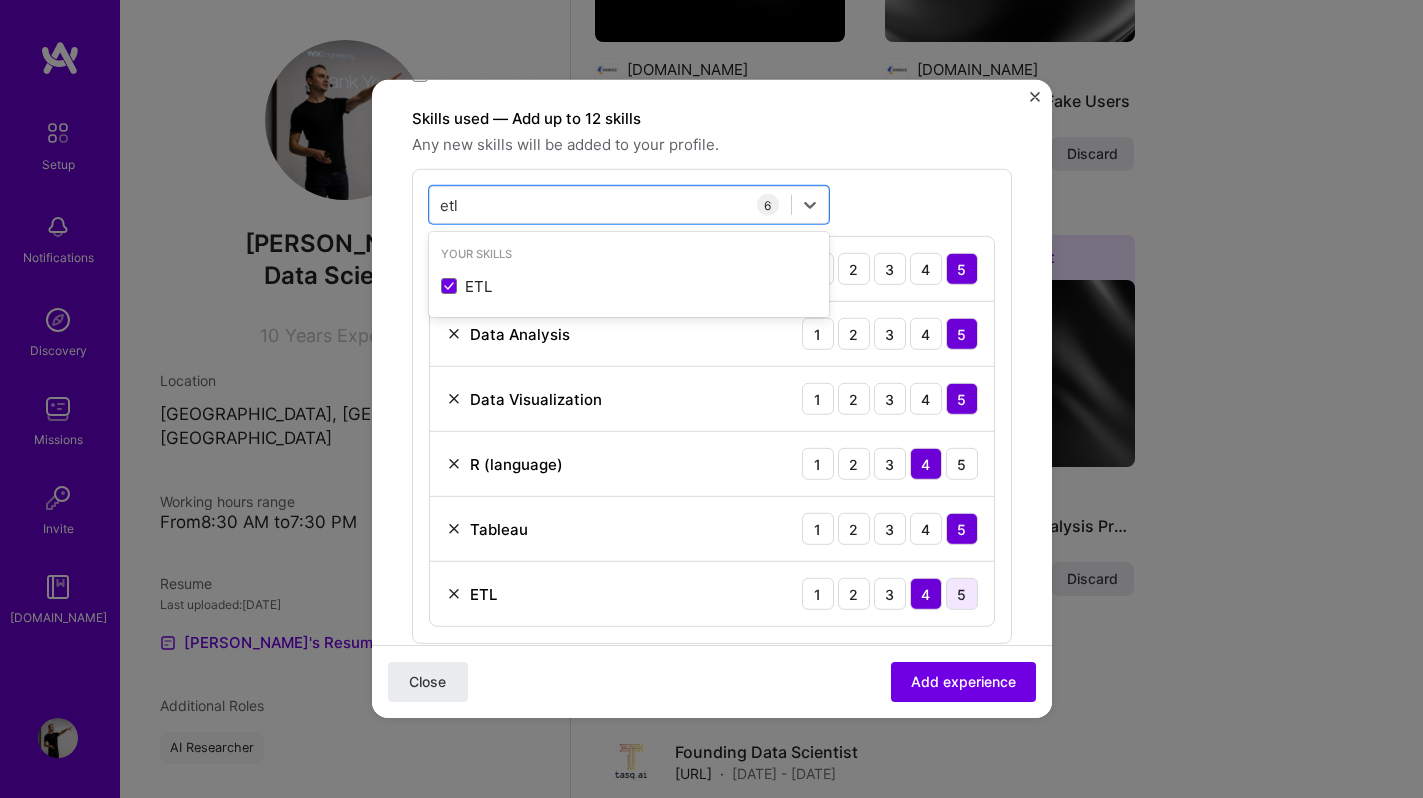 type on "etl" 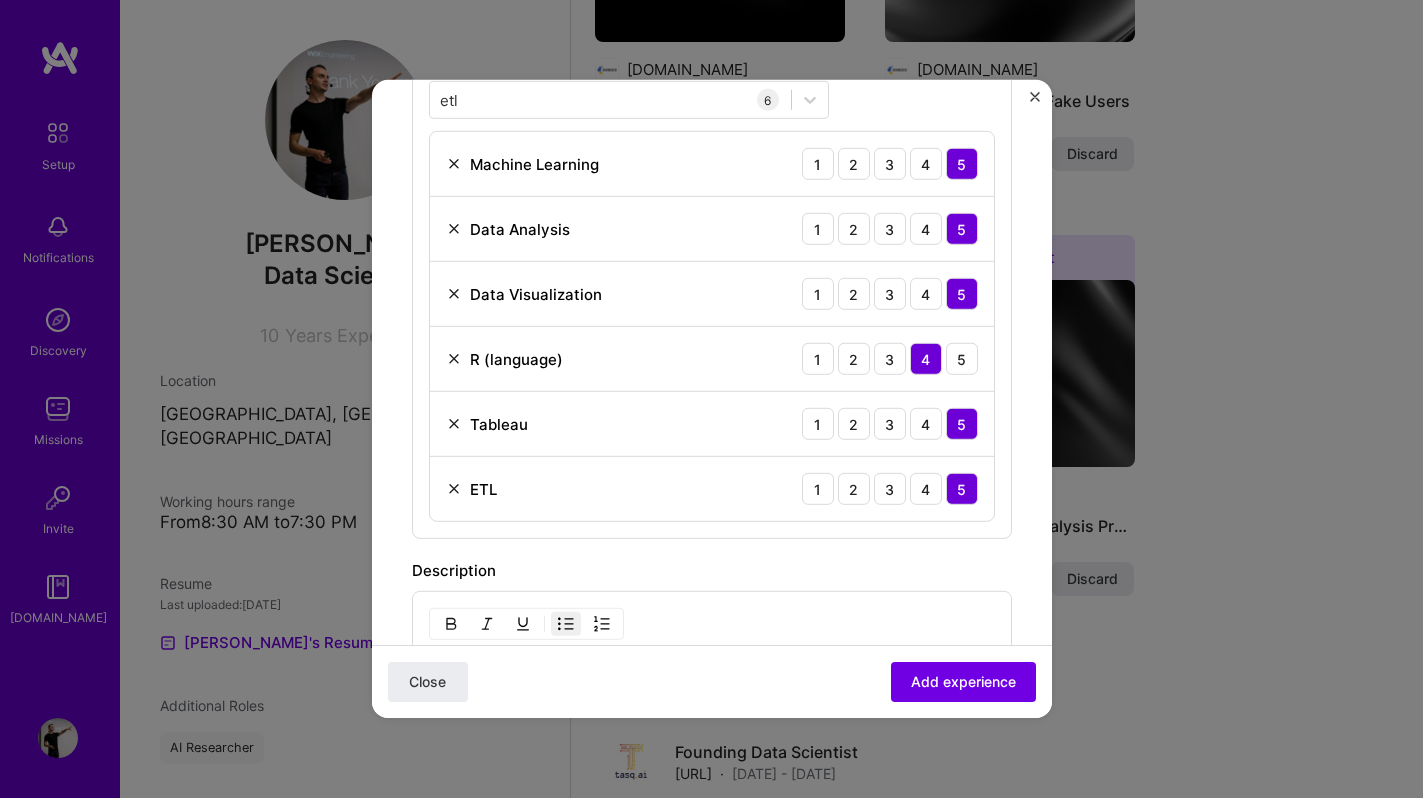 scroll, scrollTop: 747, scrollLeft: 0, axis: vertical 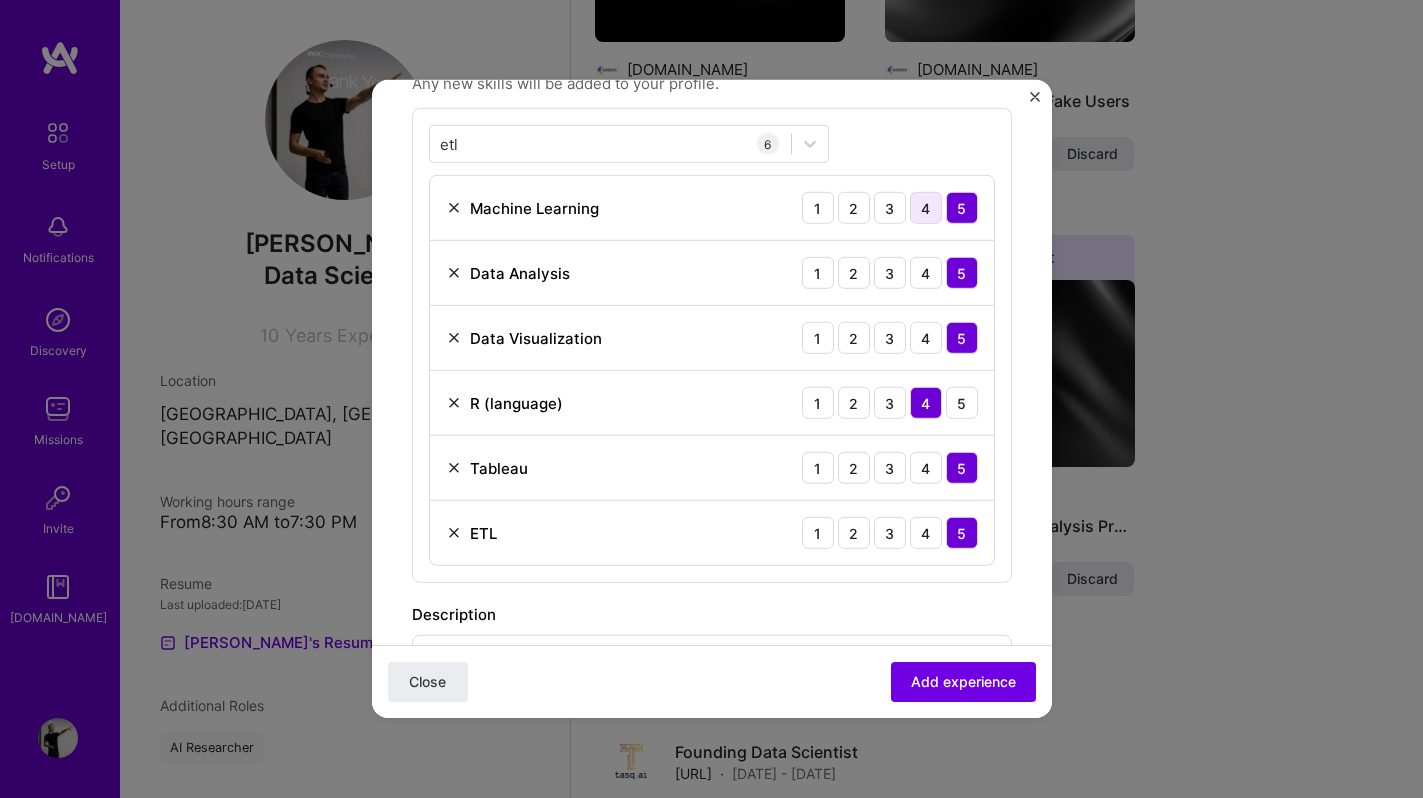 click on "4" at bounding box center (926, 208) 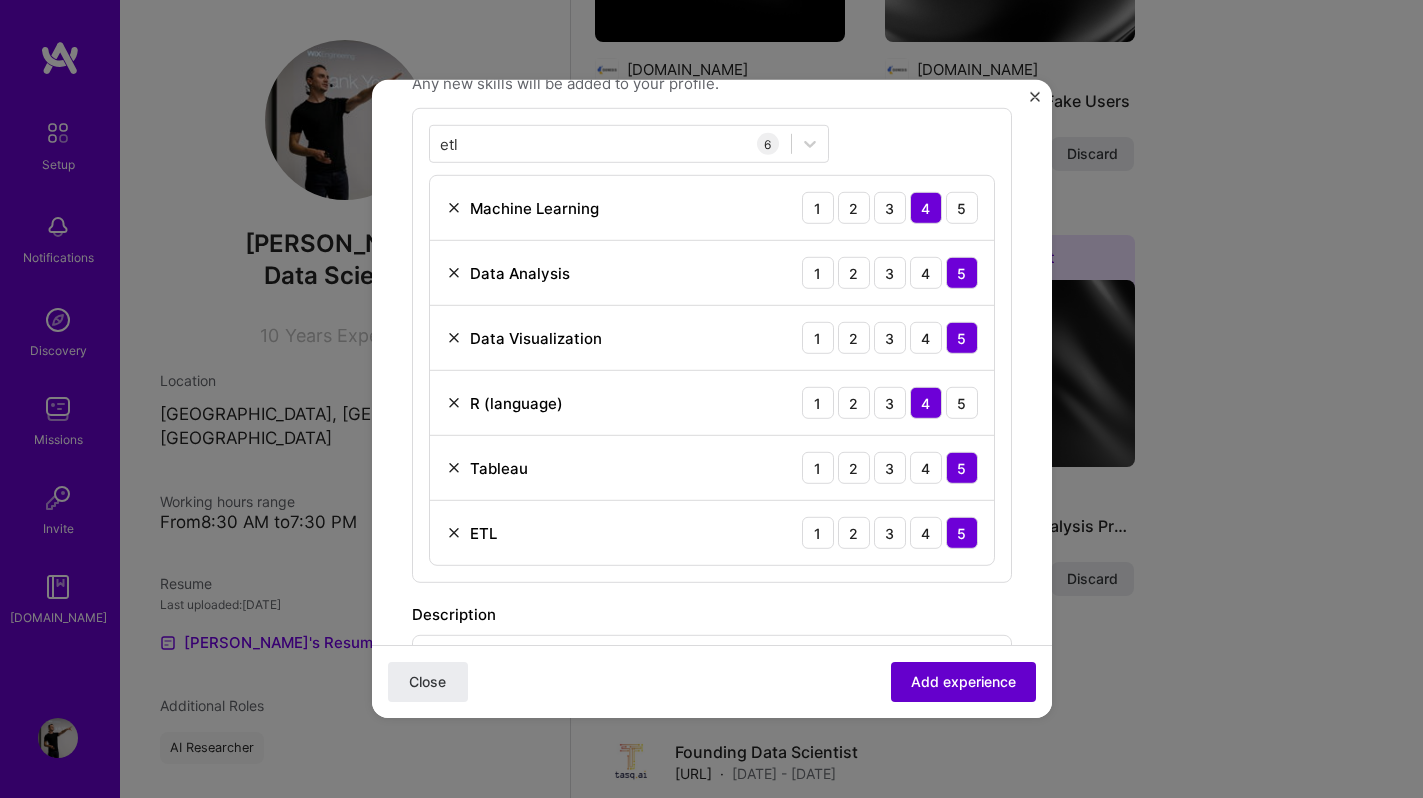 click on "Add experience" at bounding box center (963, 682) 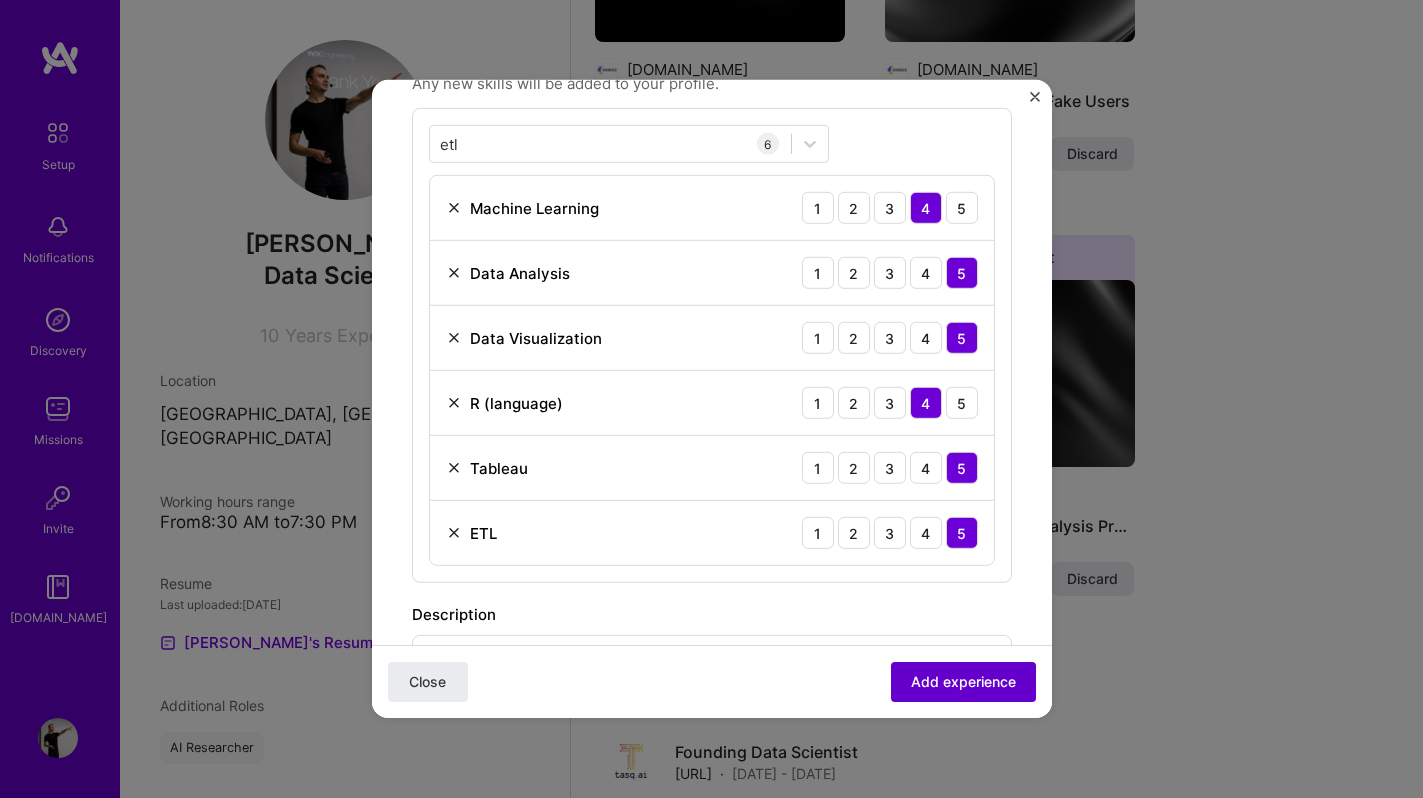 click on "Add experience" at bounding box center [963, 682] 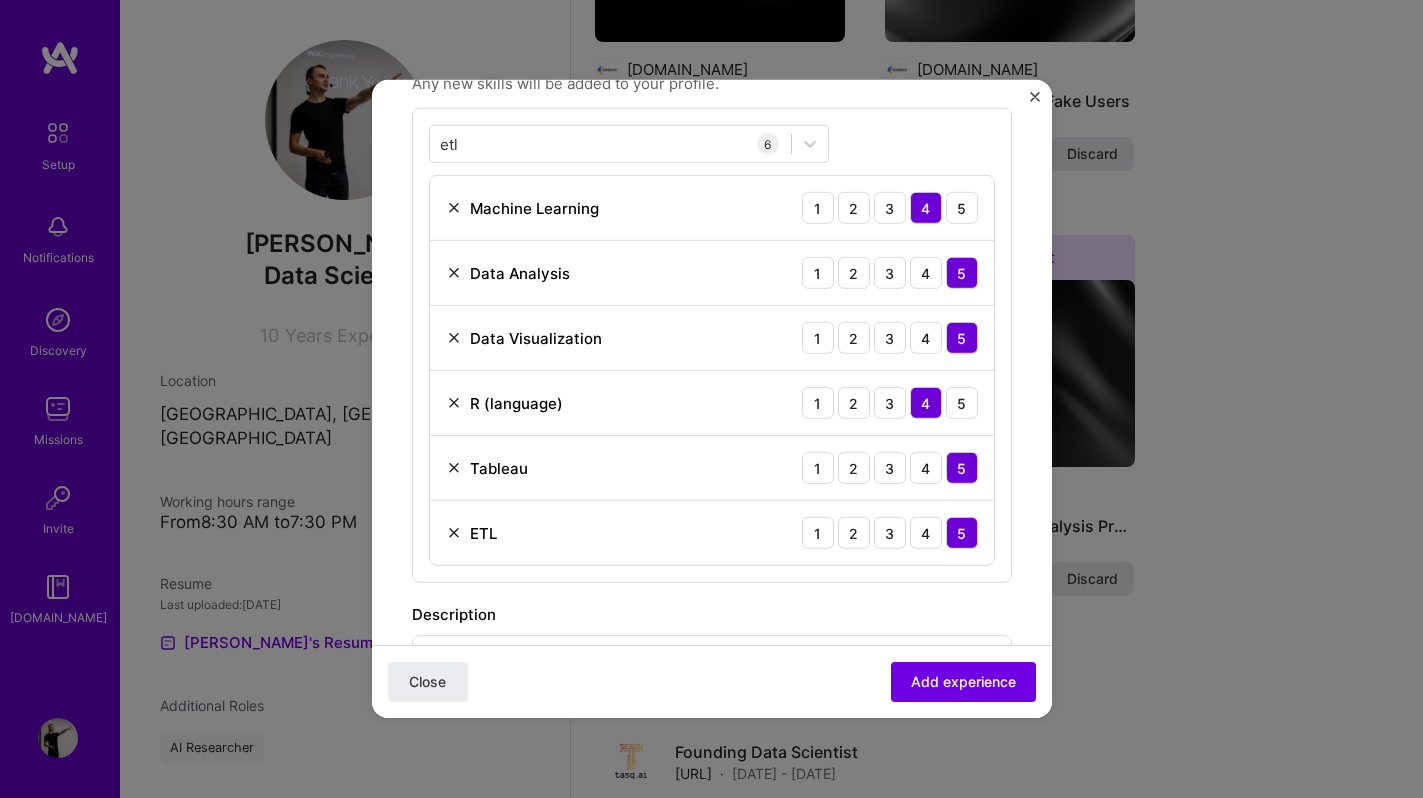 click on "Adding suggested job This job is suggested based on your LinkedIn, resume or A.Team activity. Create a job experience Jobs help companies understand your past experience. Company logo Company name Gen.tech
Industry Add up to 2 industries. Selected industries 2 Your title and specialization Data Scientist Data Scientist Duration Aug, 2014
to Oct, 2016
I still work here Skills used — Add up to 12 skills Any new skills will be added to your profile. etl etl 6 Machine Learning 1 2 3 4 5 Data Analysis 1 2 3 4 5 Data Visualization 1 2 3 4 5 R (language) 1 2 3 4 5 Tableau 1 2 3 4 5 ETL 1 2 3 4 5 Description Analytics and modelling for a dating app for product and marketing teams.  Developed time-series forecasting model for >200 marketing channels, central to performance decisions, remaining in use for 2+ years post-departure. 100 characters minimum 405 / 2,000  characters Yes, I managed 0 > Close" at bounding box center (712, 382) 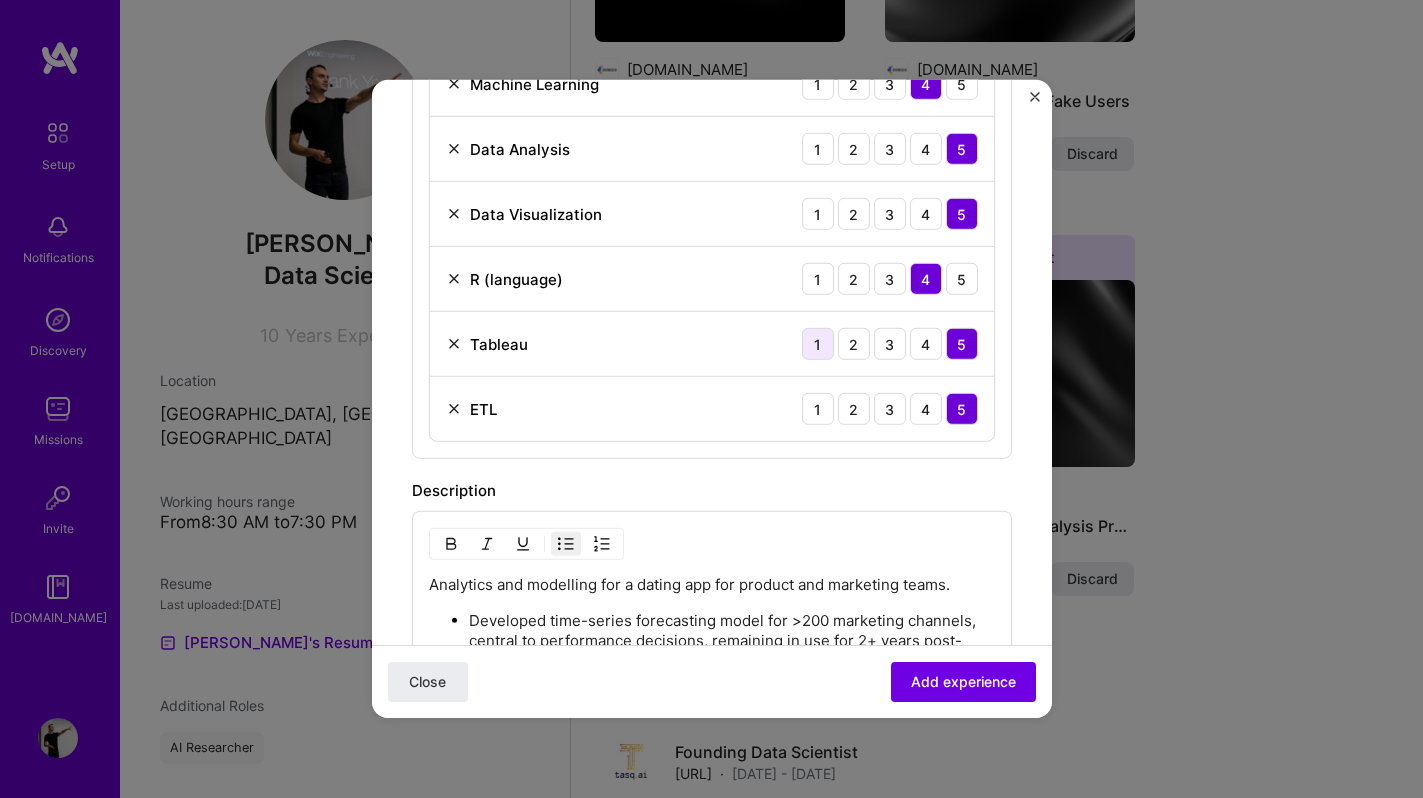 scroll, scrollTop: 1398, scrollLeft: 0, axis: vertical 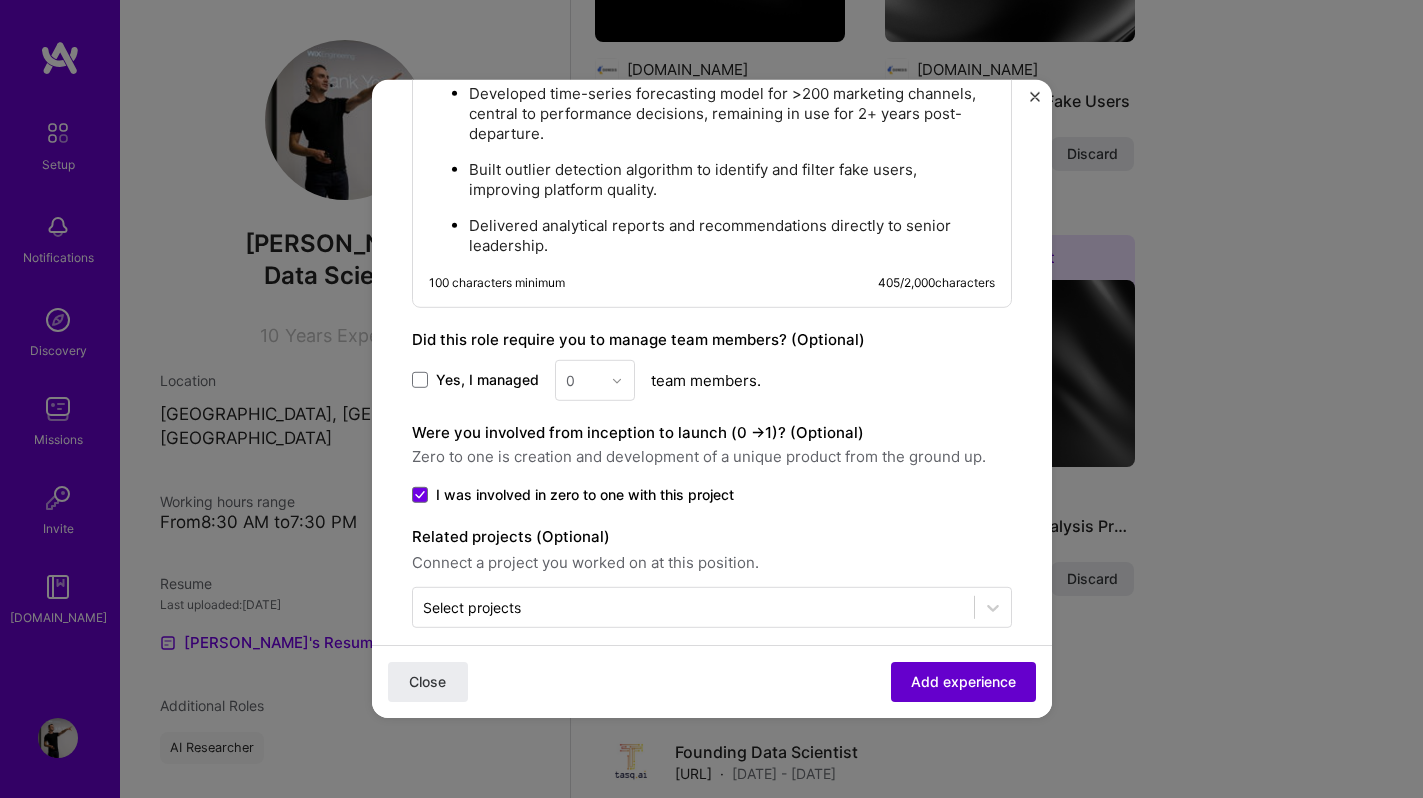 click on "Add experience" at bounding box center [963, 682] 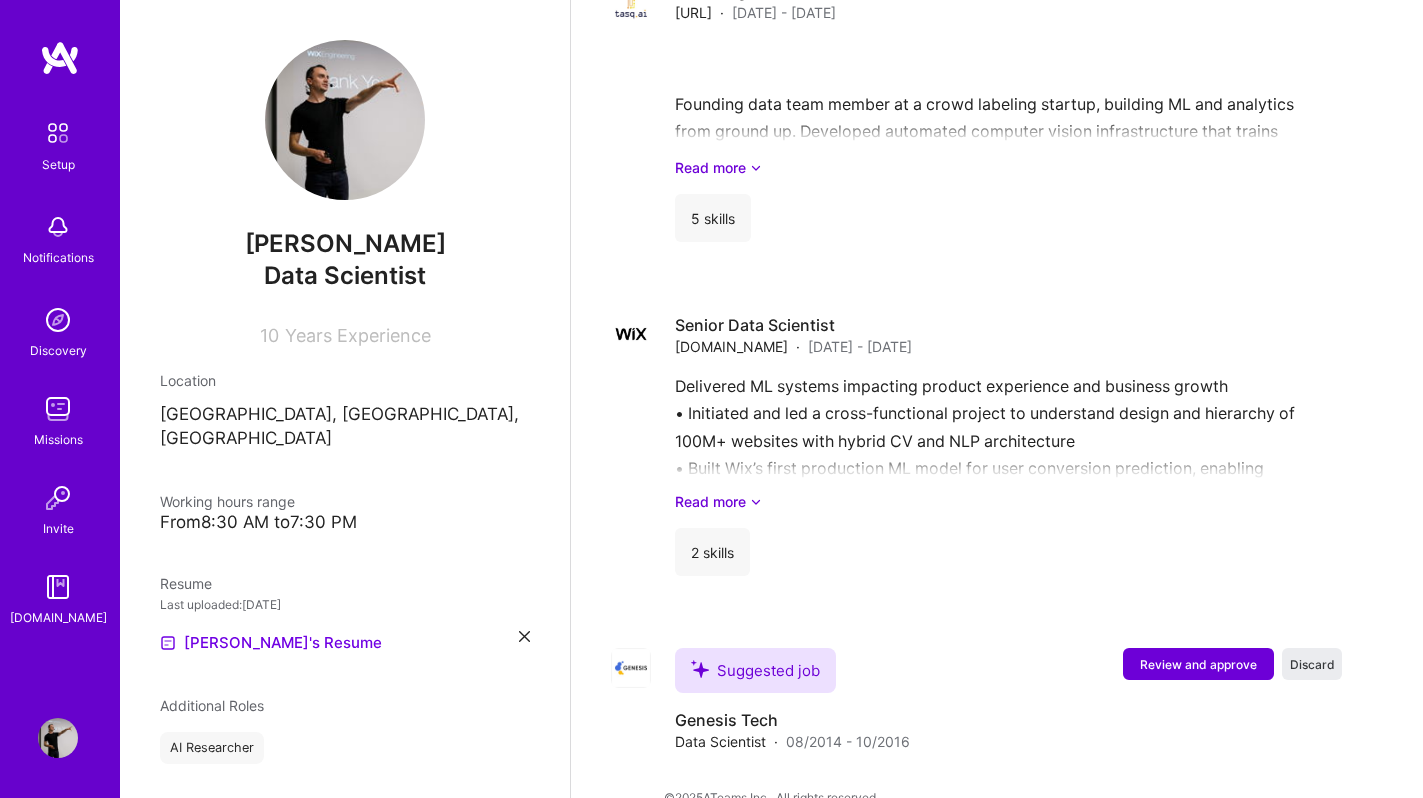 scroll, scrollTop: 2550, scrollLeft: 0, axis: vertical 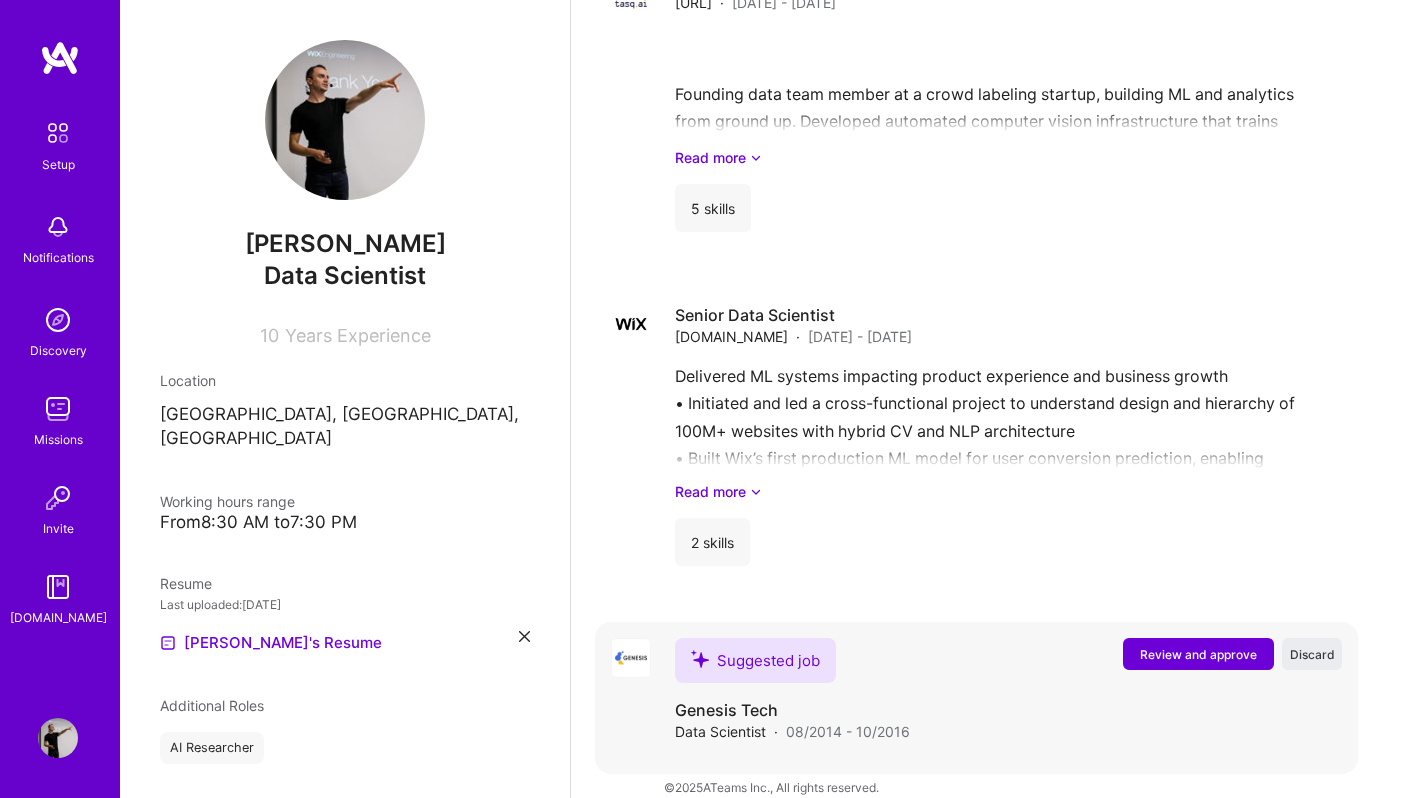 click on "Review and approve" at bounding box center [1198, 654] 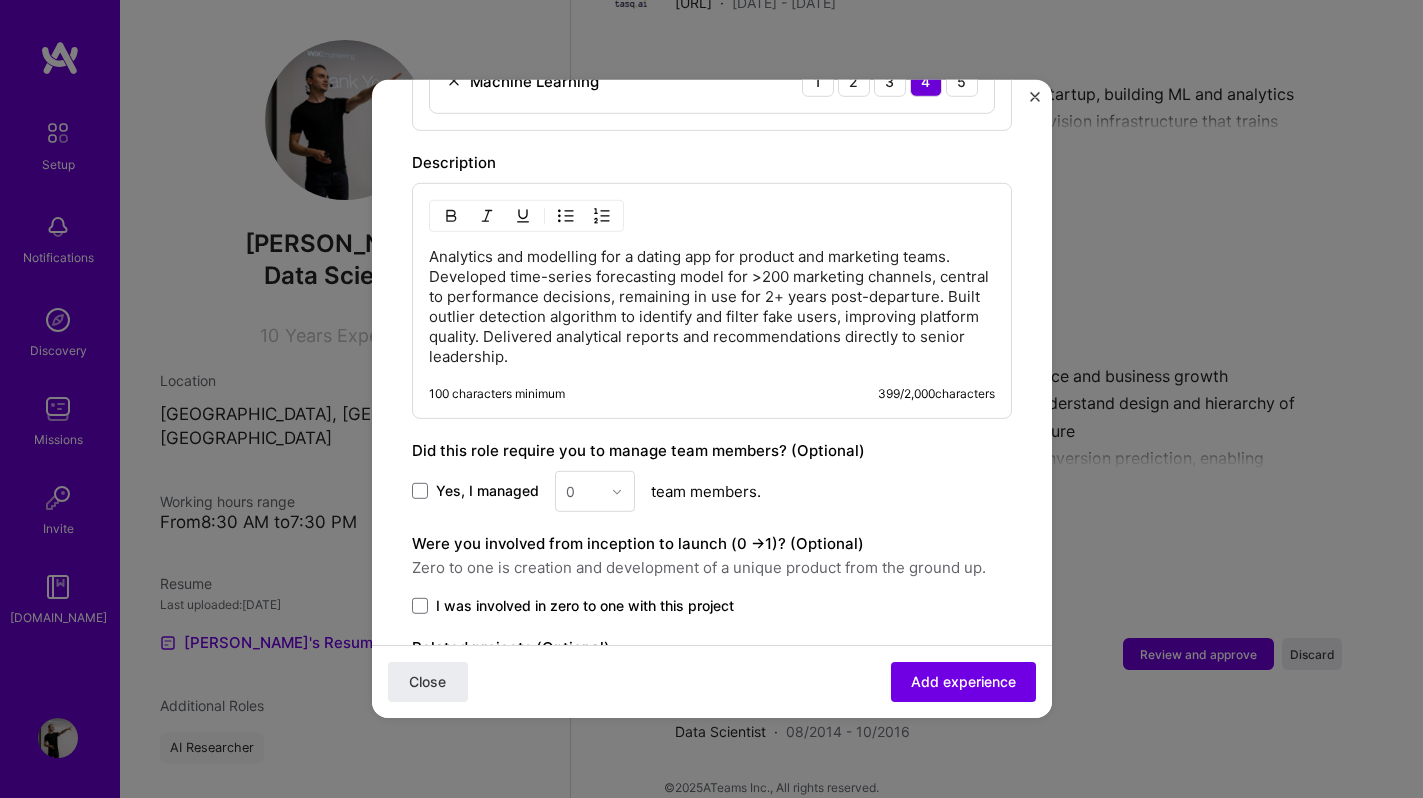 scroll, scrollTop: 872, scrollLeft: 0, axis: vertical 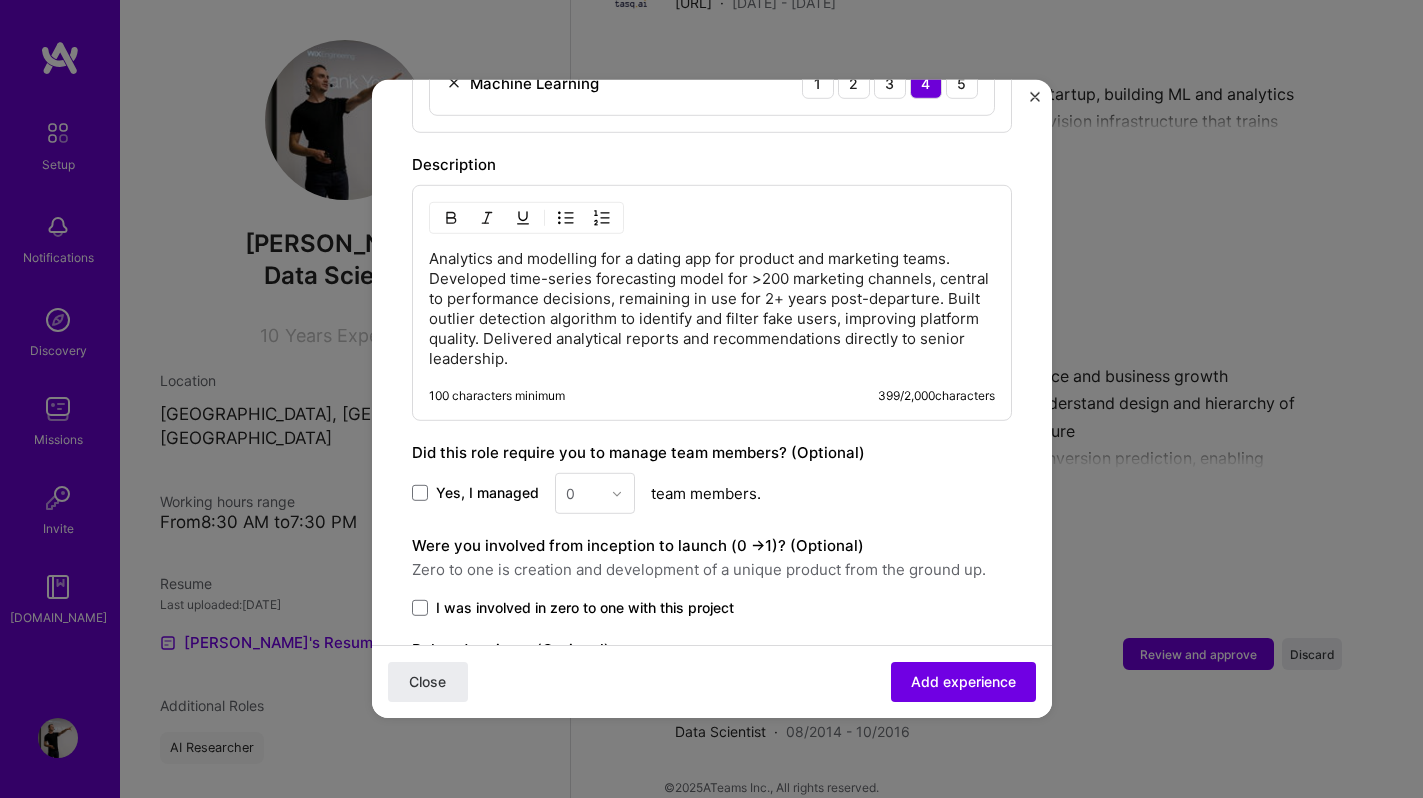 click on "Analytics and modelling for a dating app for product and marketing teams. Developed time-series forecasting model for >200 marketing channels, central to performance decisions, remaining in use for 2+ years post-departure. Built outlier detection algorithm to identify and filter fake users, improving platform quality. Delivered analytical reports and recommendations directly to senior leadership." at bounding box center (712, 309) 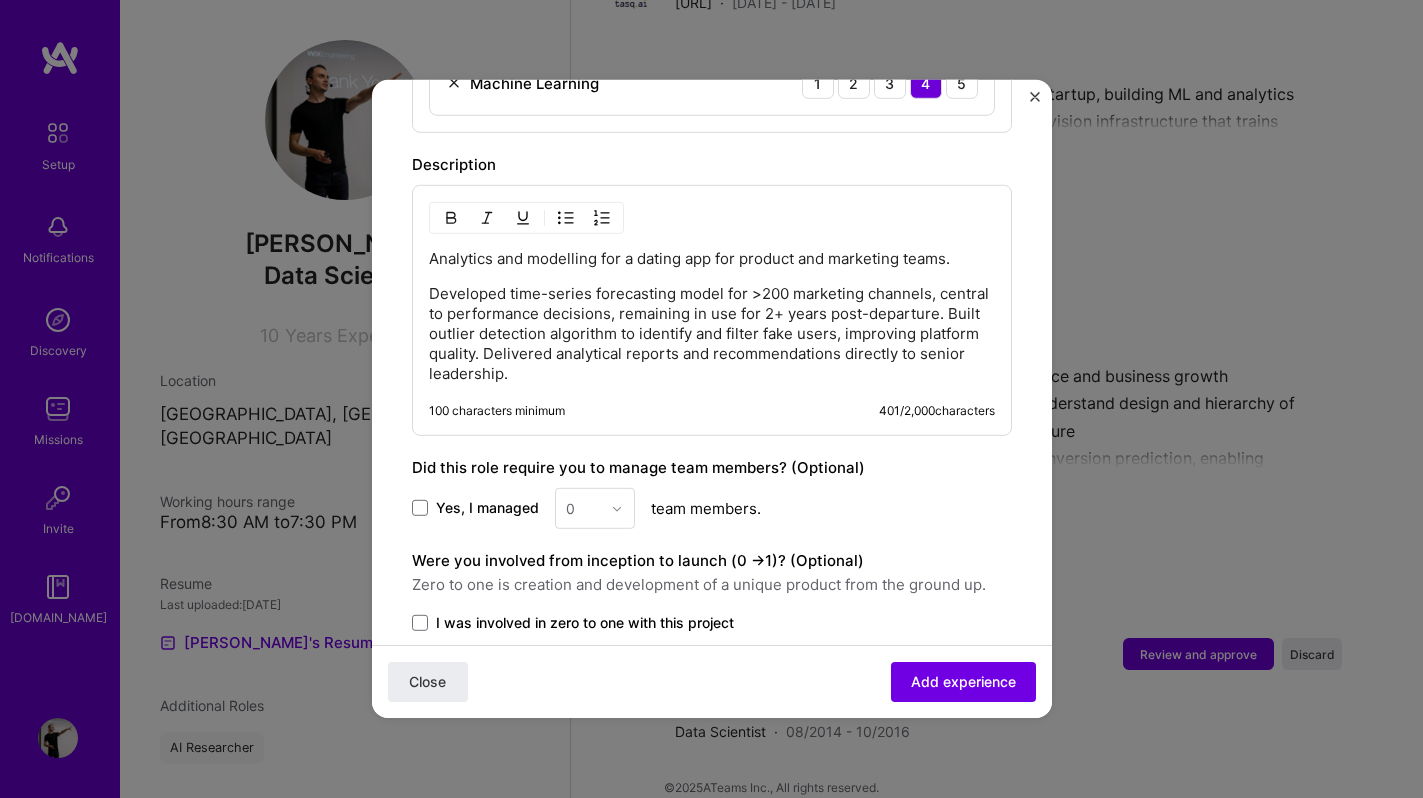type 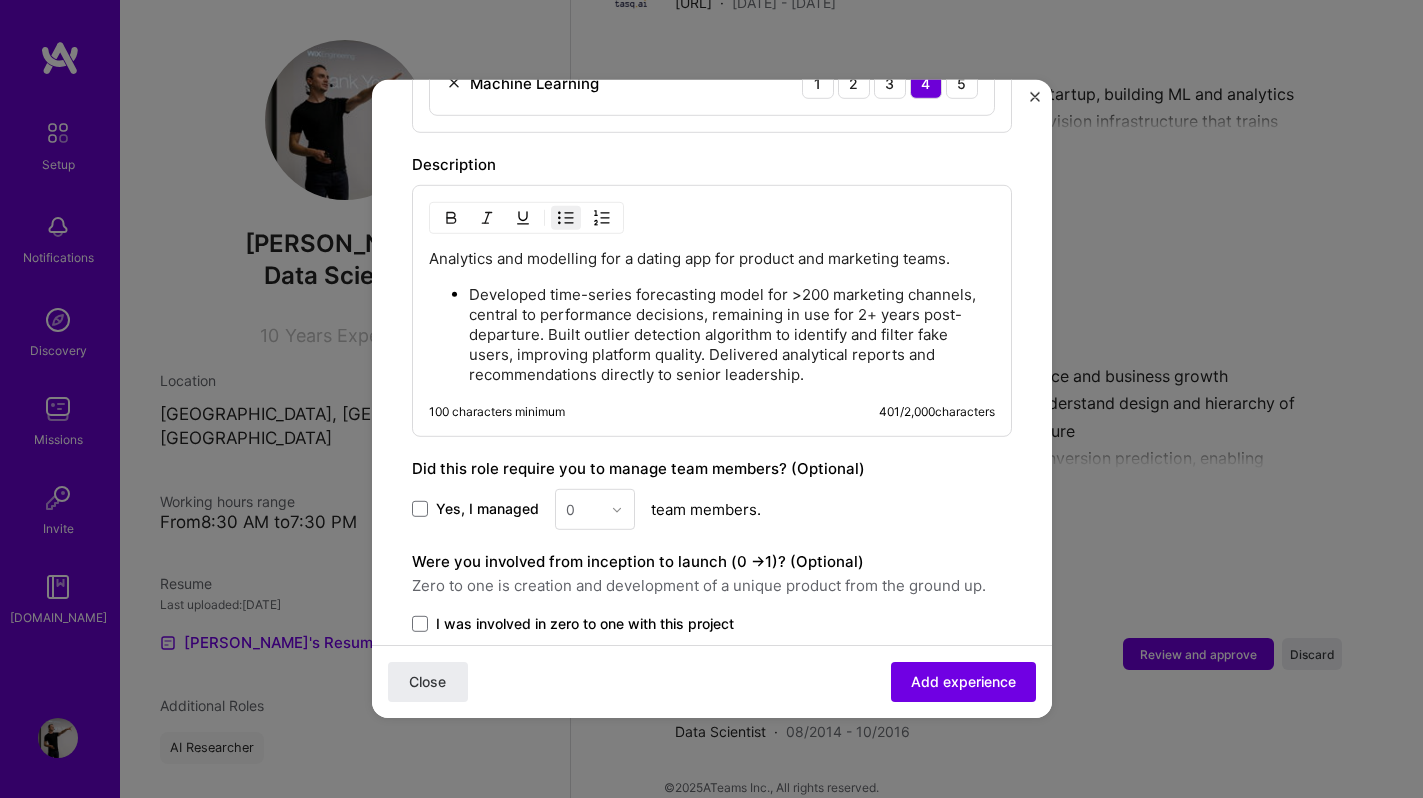 click on "Developed time-series forecasting model for >200 marketing channels, central to performance decisions, remaining in use for 2+ years post-departure. Built outlier detection algorithm to identify and filter fake users, improving platform quality. Delivered analytical reports and recommendations directly to senior leadership." at bounding box center [732, 335] 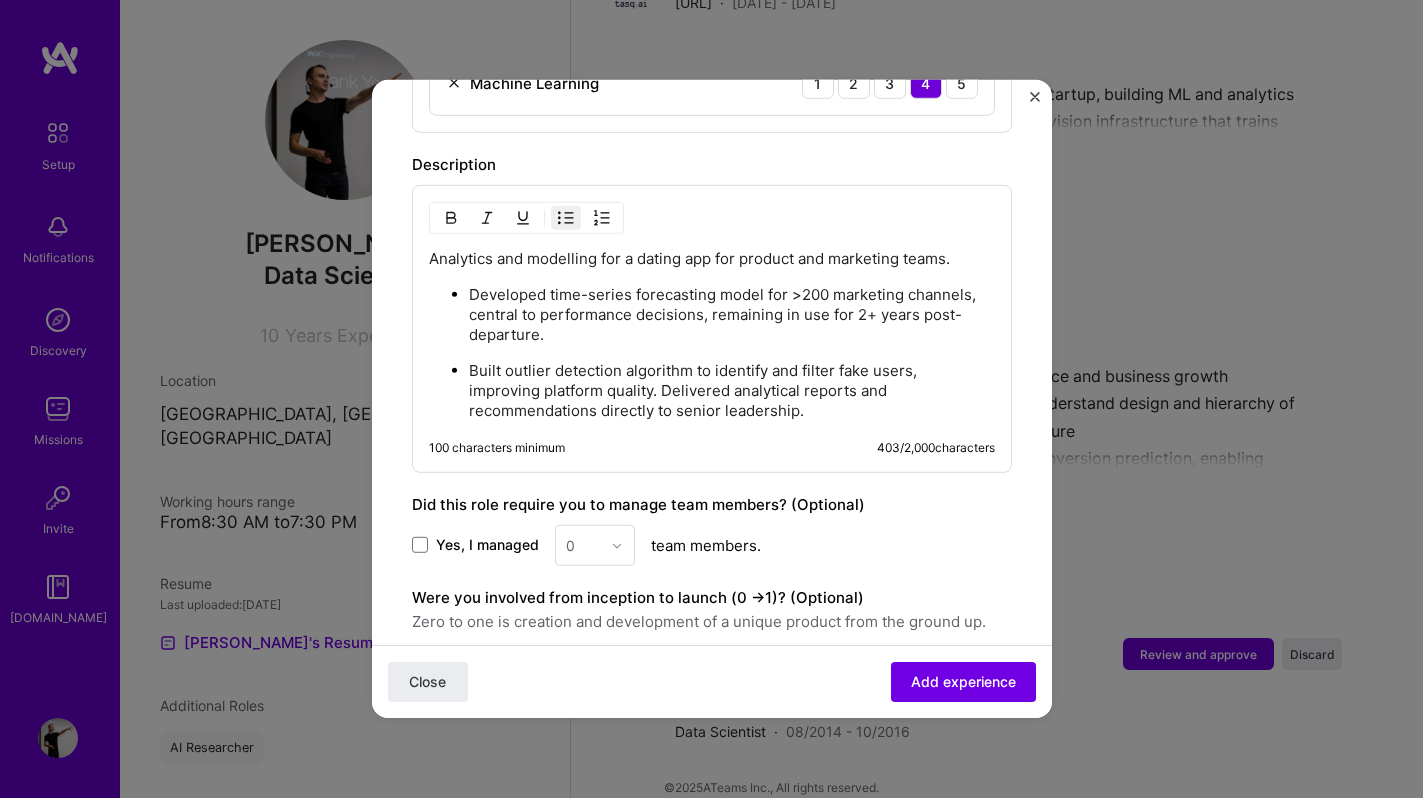 click on "Built outlier detection algorithm to identify and filter fake users, improving platform quality. Delivered analytical reports and recommendations directly to senior leadership." at bounding box center [732, 391] 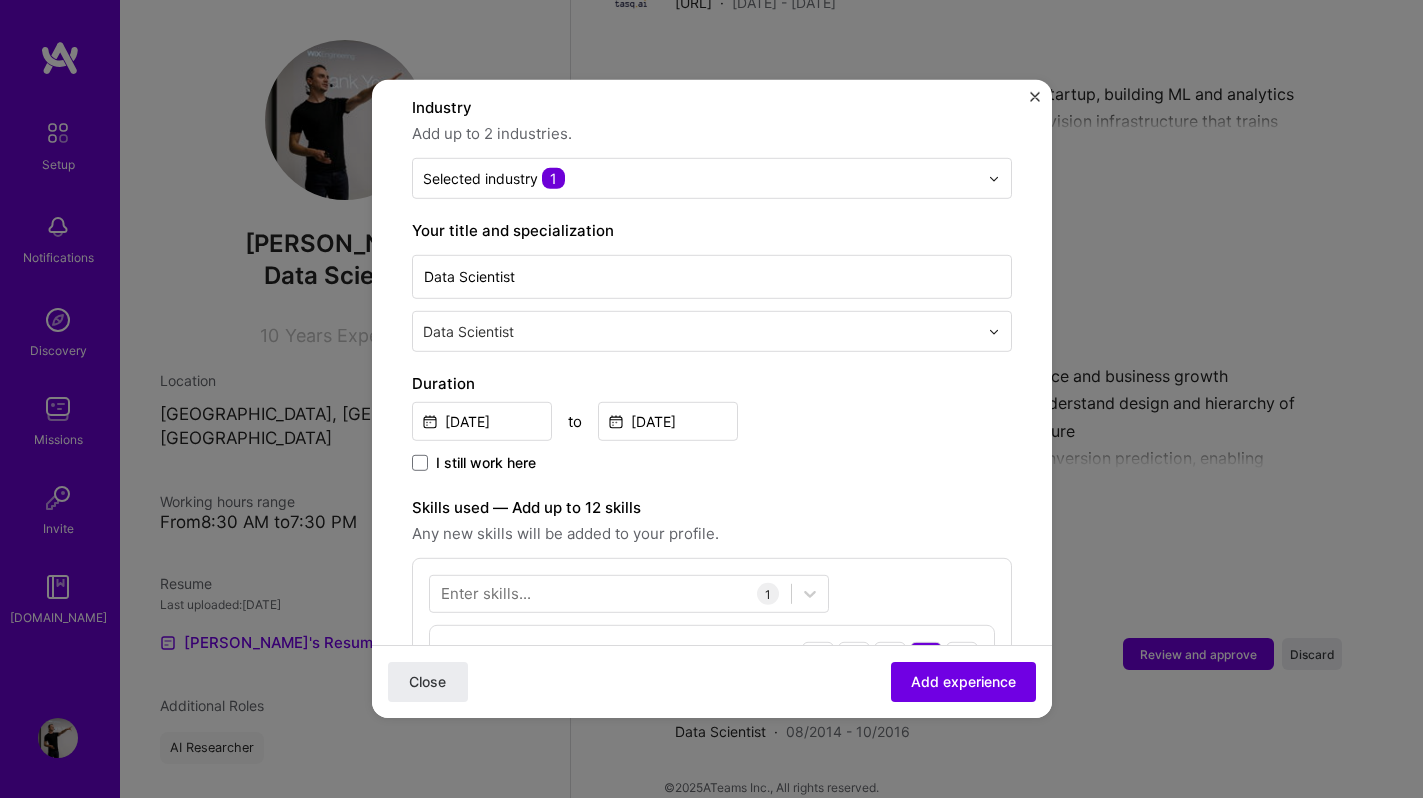 scroll, scrollTop: 0, scrollLeft: 0, axis: both 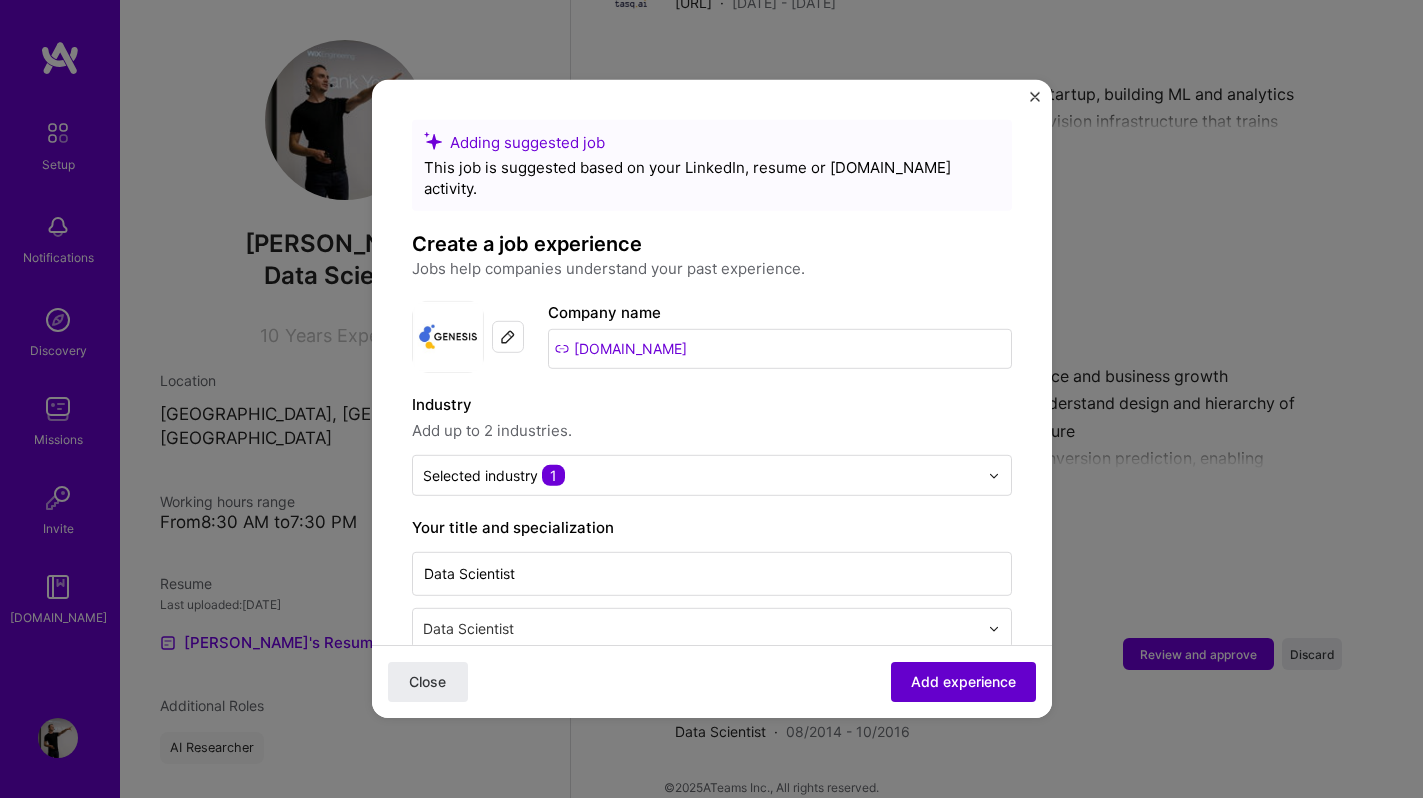 click on "Add experience" at bounding box center [963, 682] 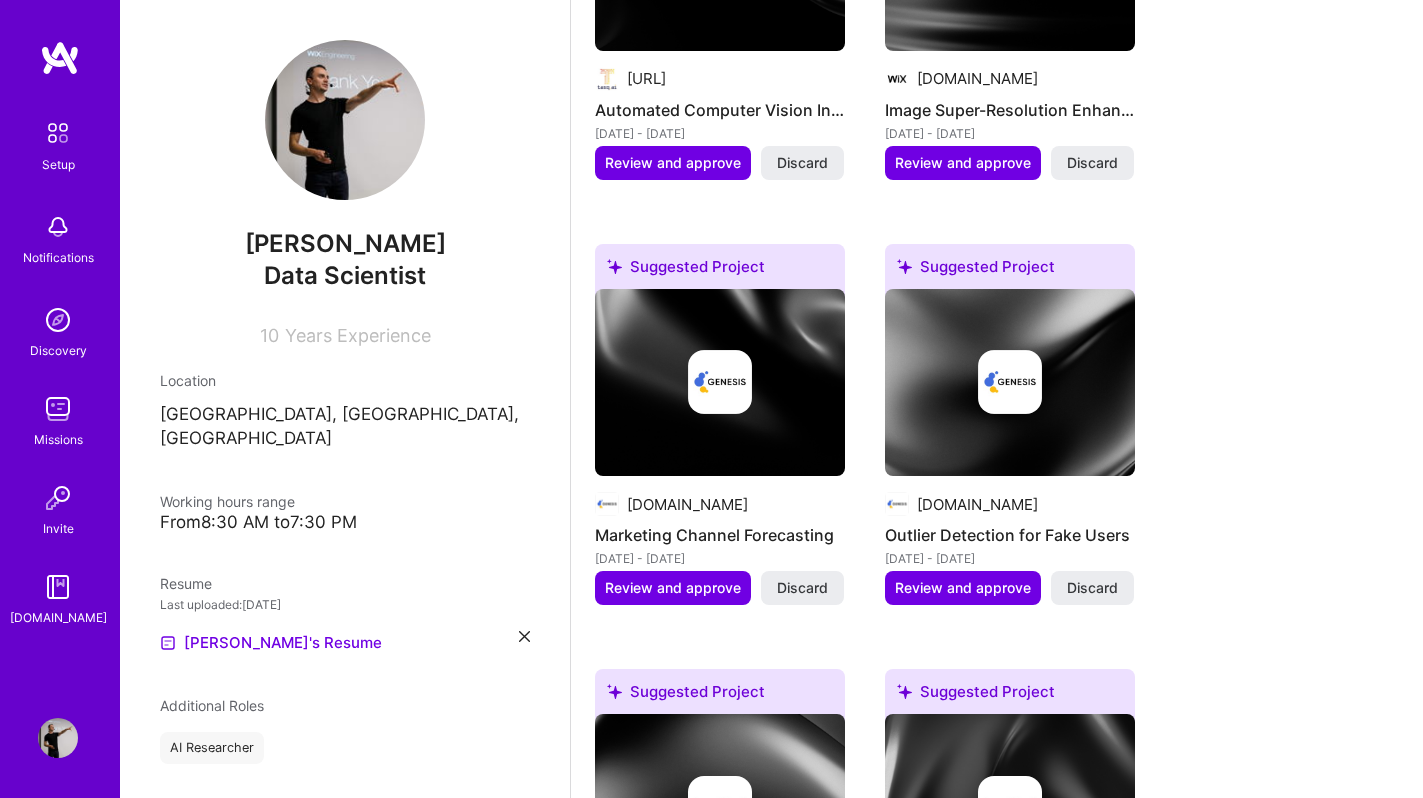 scroll, scrollTop: 0, scrollLeft: 0, axis: both 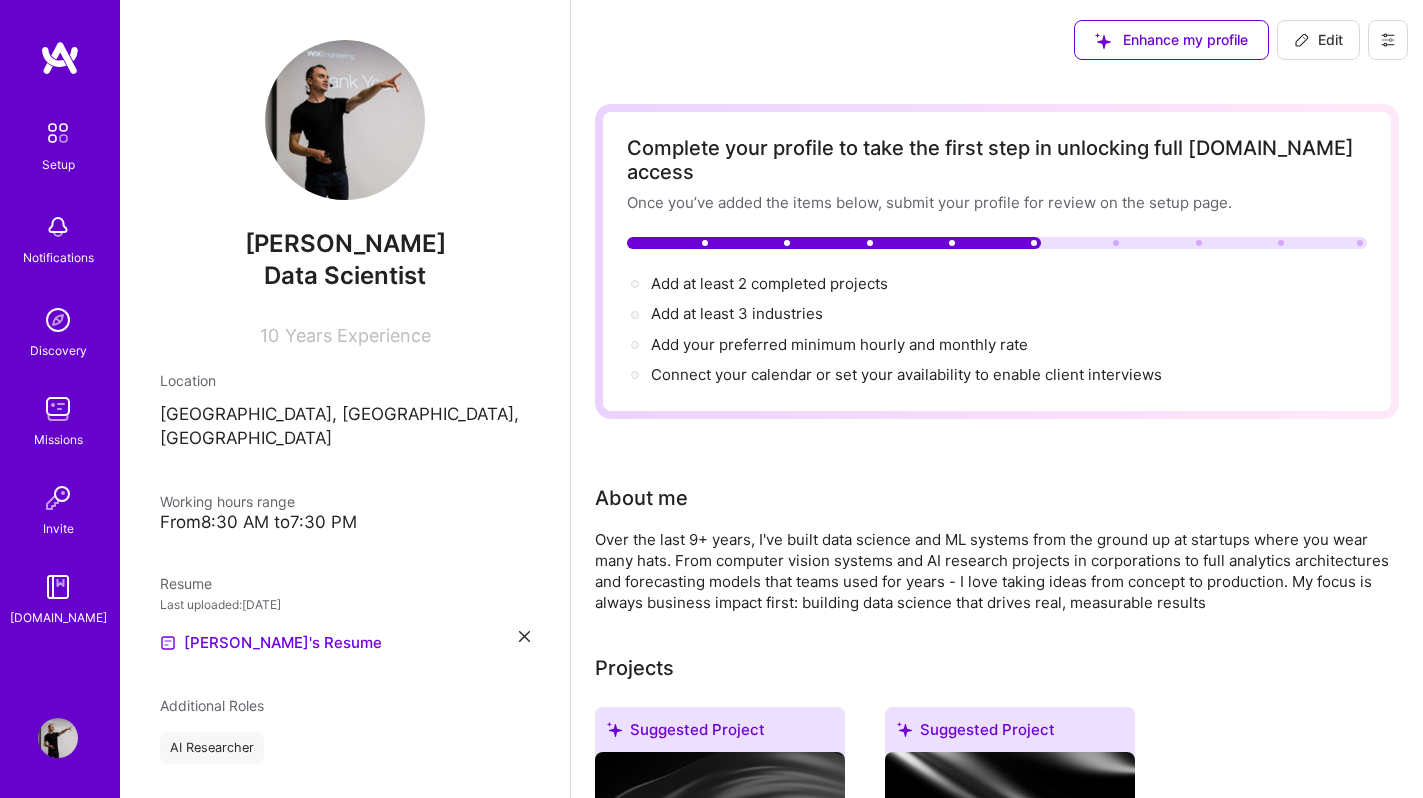click 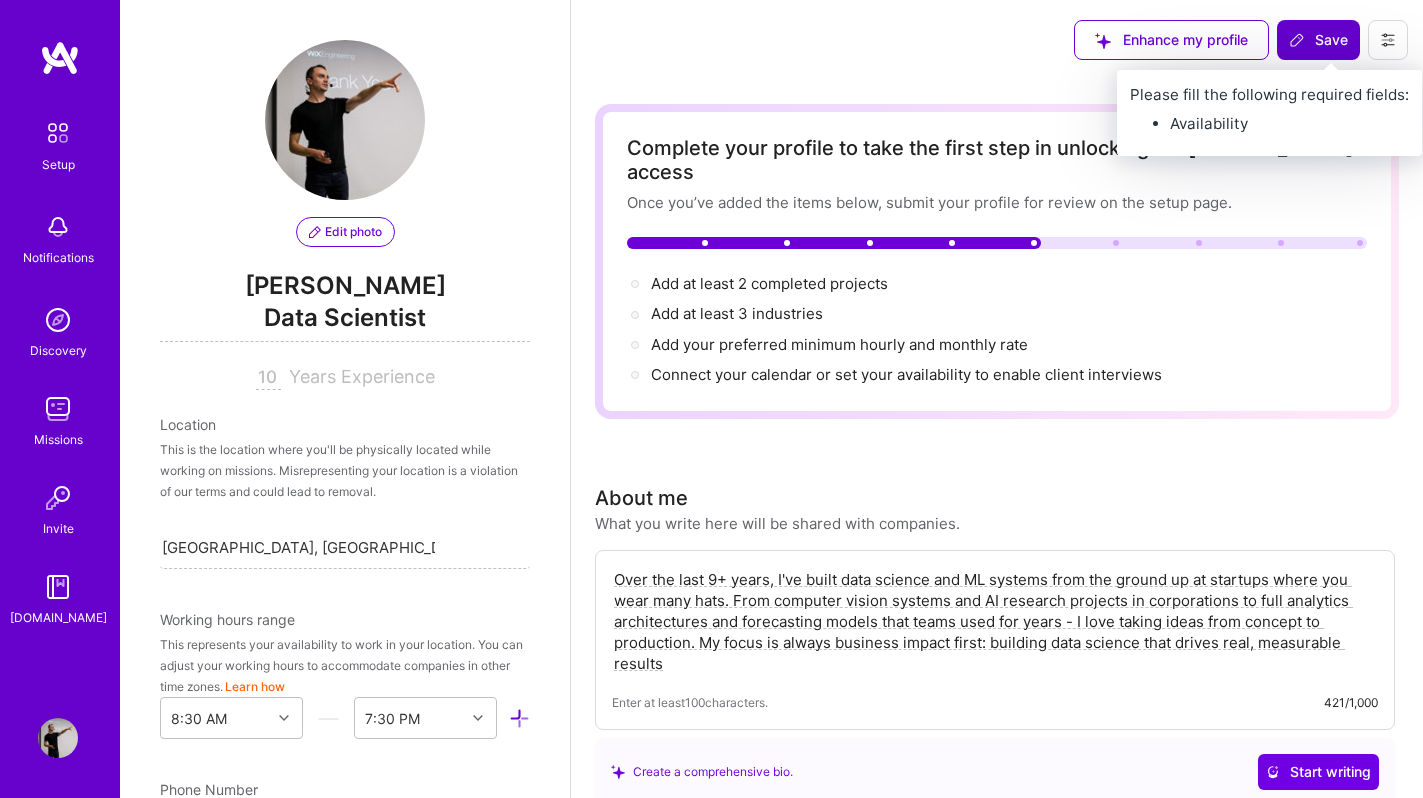 scroll, scrollTop: 771, scrollLeft: 0, axis: vertical 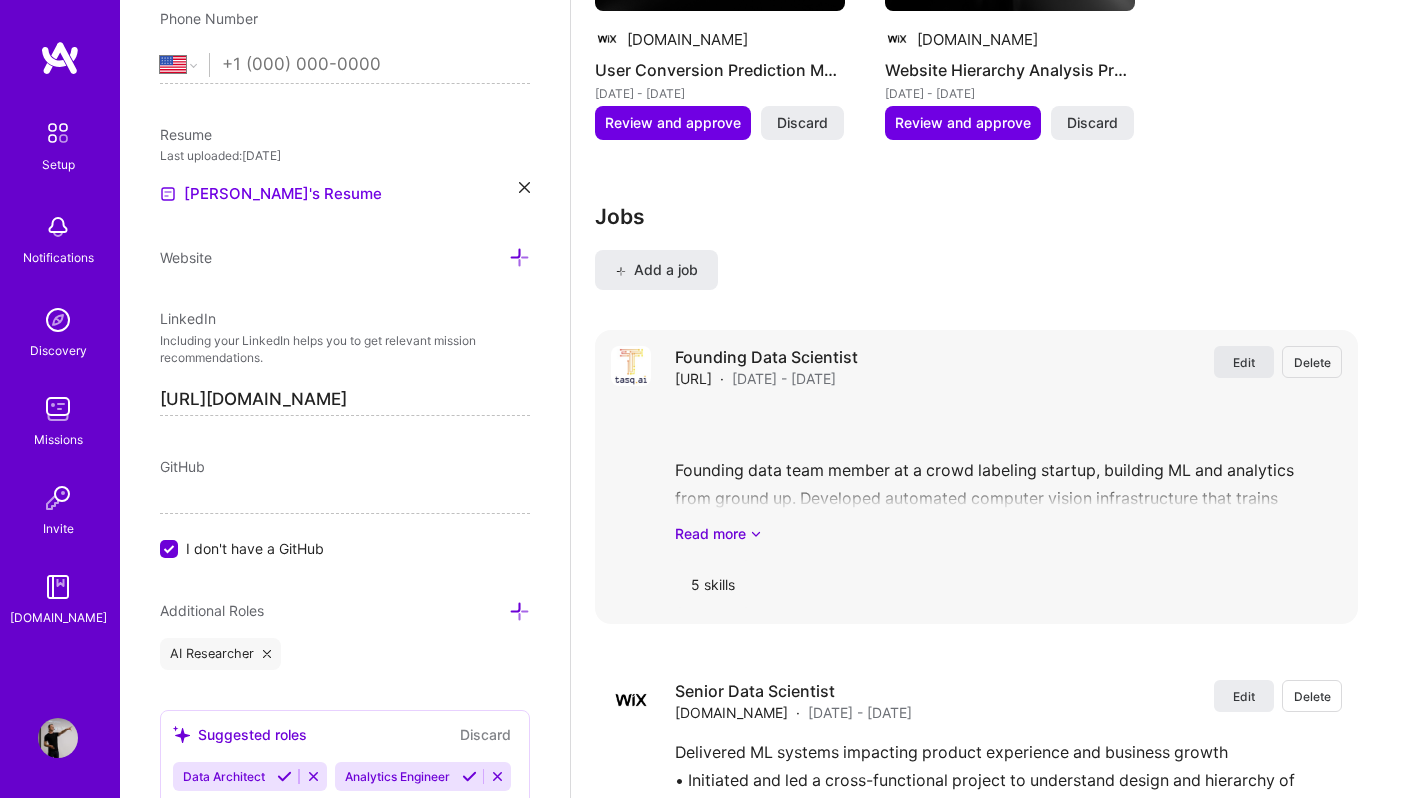 click on "Edit" at bounding box center (1244, 362) 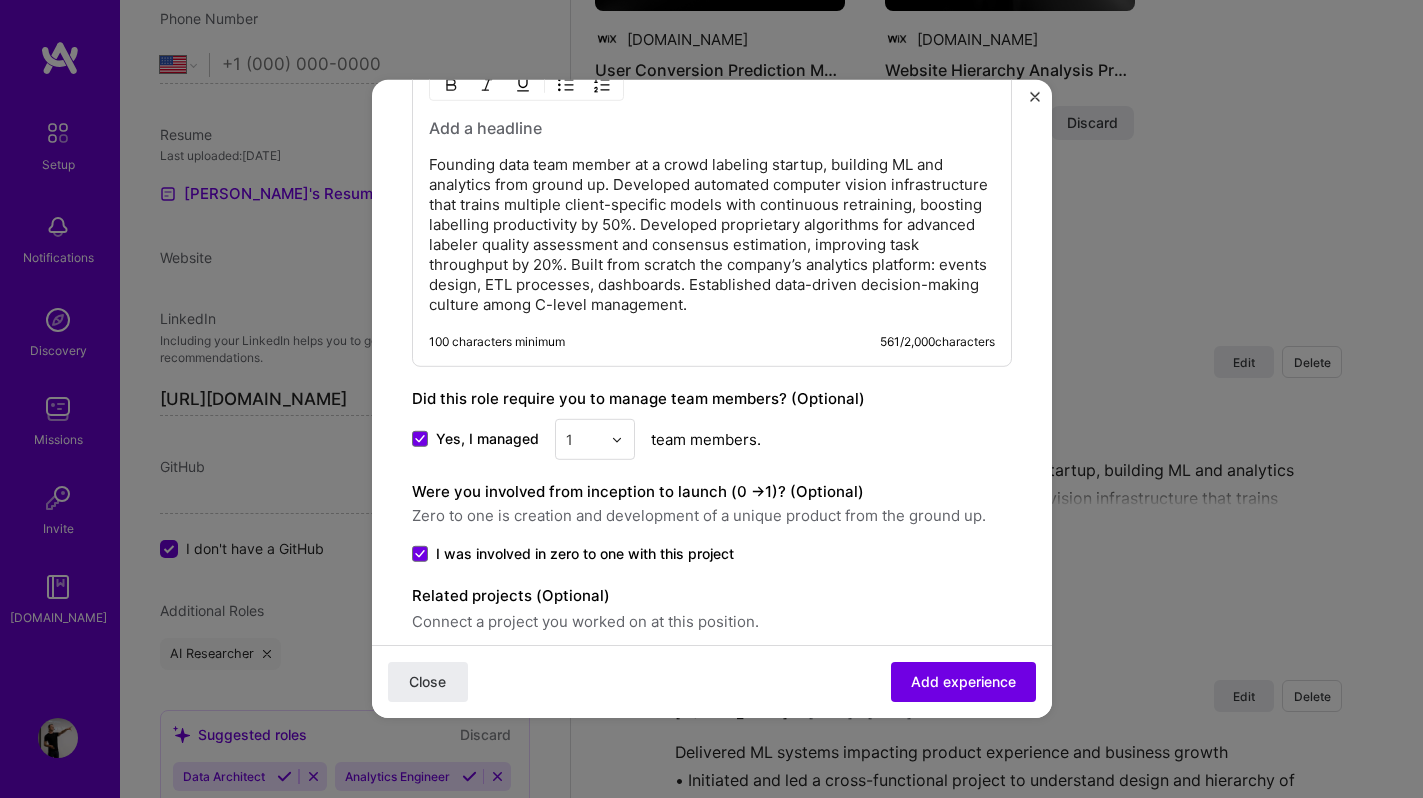 scroll, scrollTop: 1090, scrollLeft: 0, axis: vertical 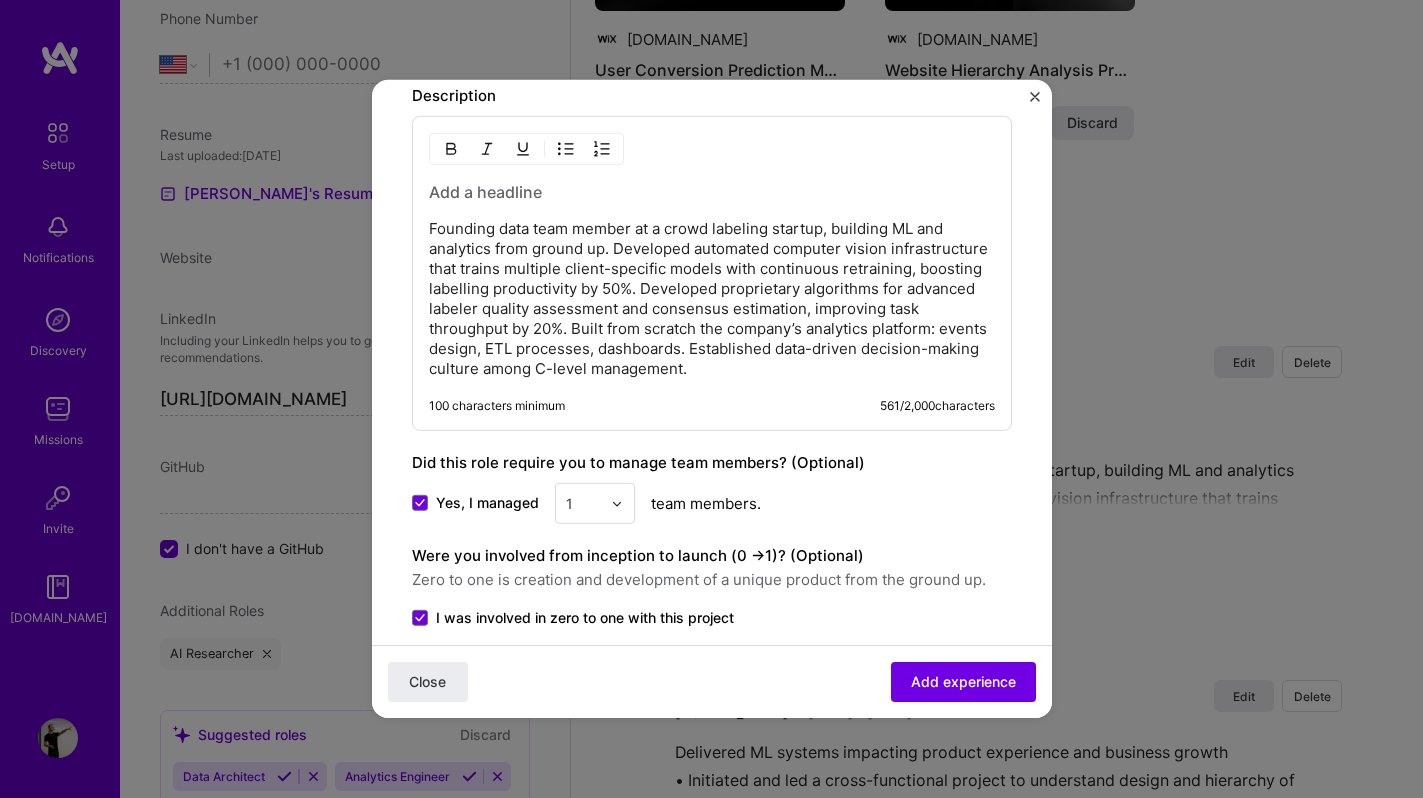 click on "Founding data team member at a crowd labeling startup, building ML and analytics from ground up. Developed automated computer vision infrastructure that trains multiple client-specific models with continuous retraining, boosting labelling productivity by 50%. Developed proprietary algorithms for advanced labeler quality assessment and consensus estimation, improving task throughput by 20%. Built from scratch the company’s analytics platform: events design, ETL processes, dashboards. Established data-driven decision-making culture among C-level management." at bounding box center (712, 299) 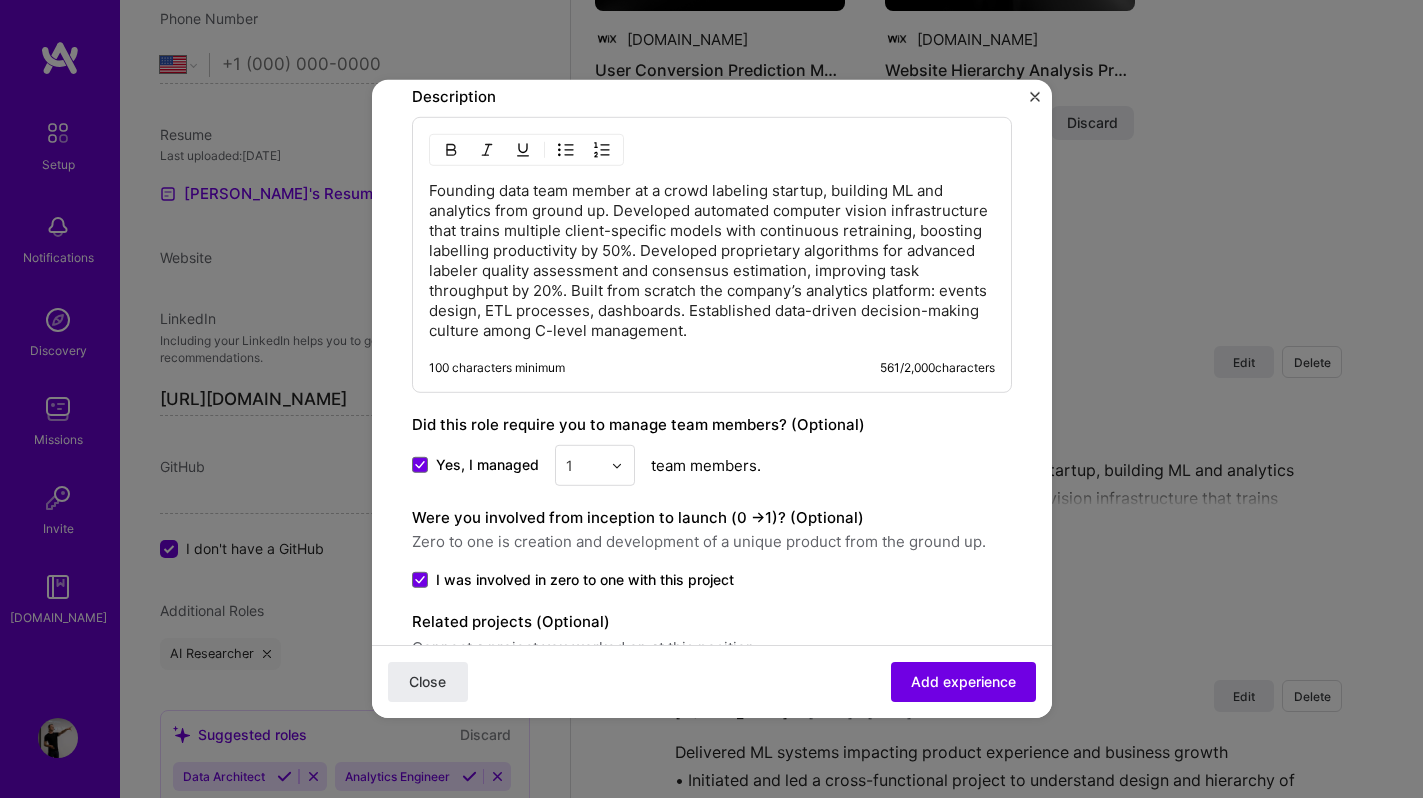 click on "Founding data team member at a crowd labeling startup, building ML and analytics from ground up. Developed automated computer vision infrastructure that trains multiple client-specific models with continuous retraining, boosting labelling productivity by 50%. Developed proprietary algorithms for advanced labeler quality assessment and consensus estimation, improving task throughput by 20%. Built from scratch the company’s analytics platform: events design, ETL processes, dashboards. Established data-driven decision-making culture among C-level management." at bounding box center (712, 261) 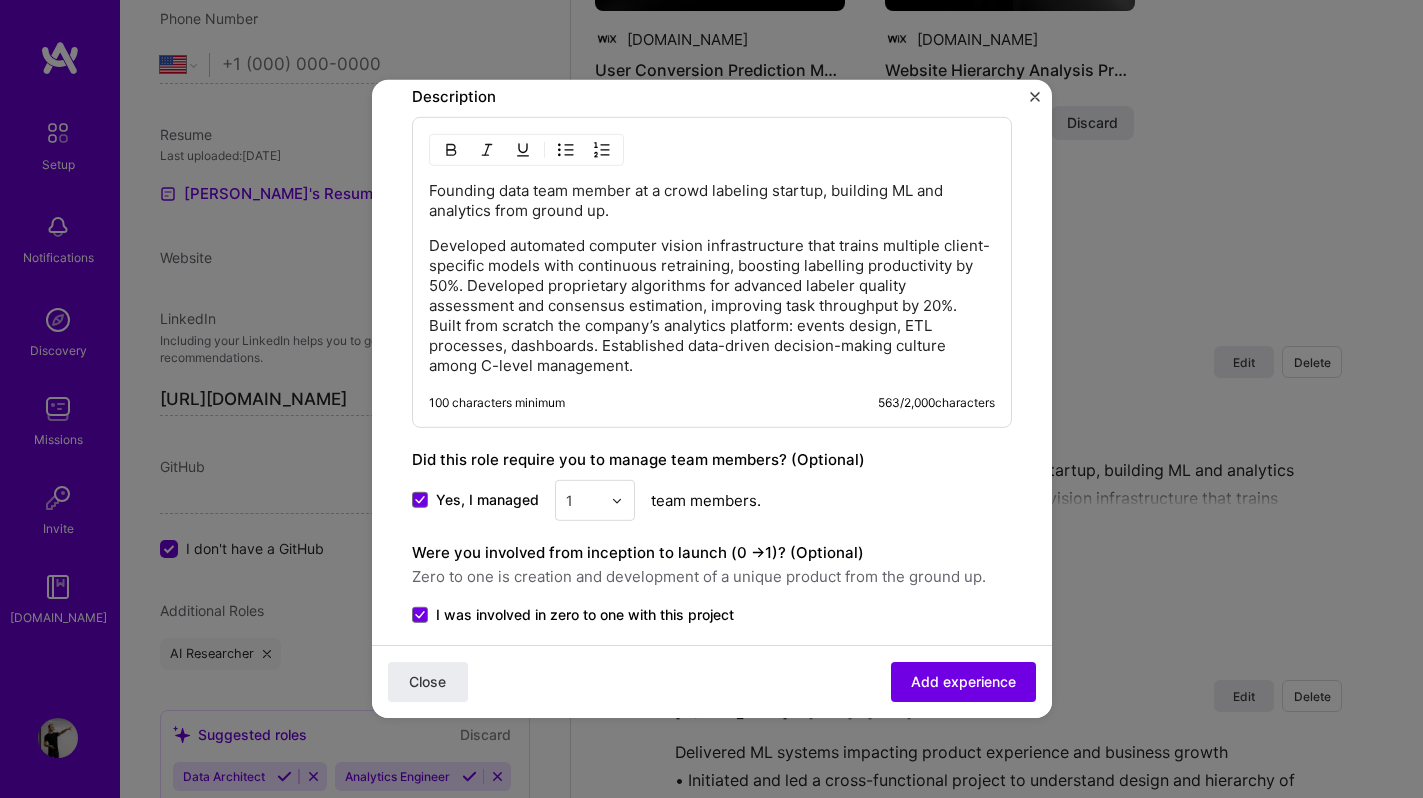 type 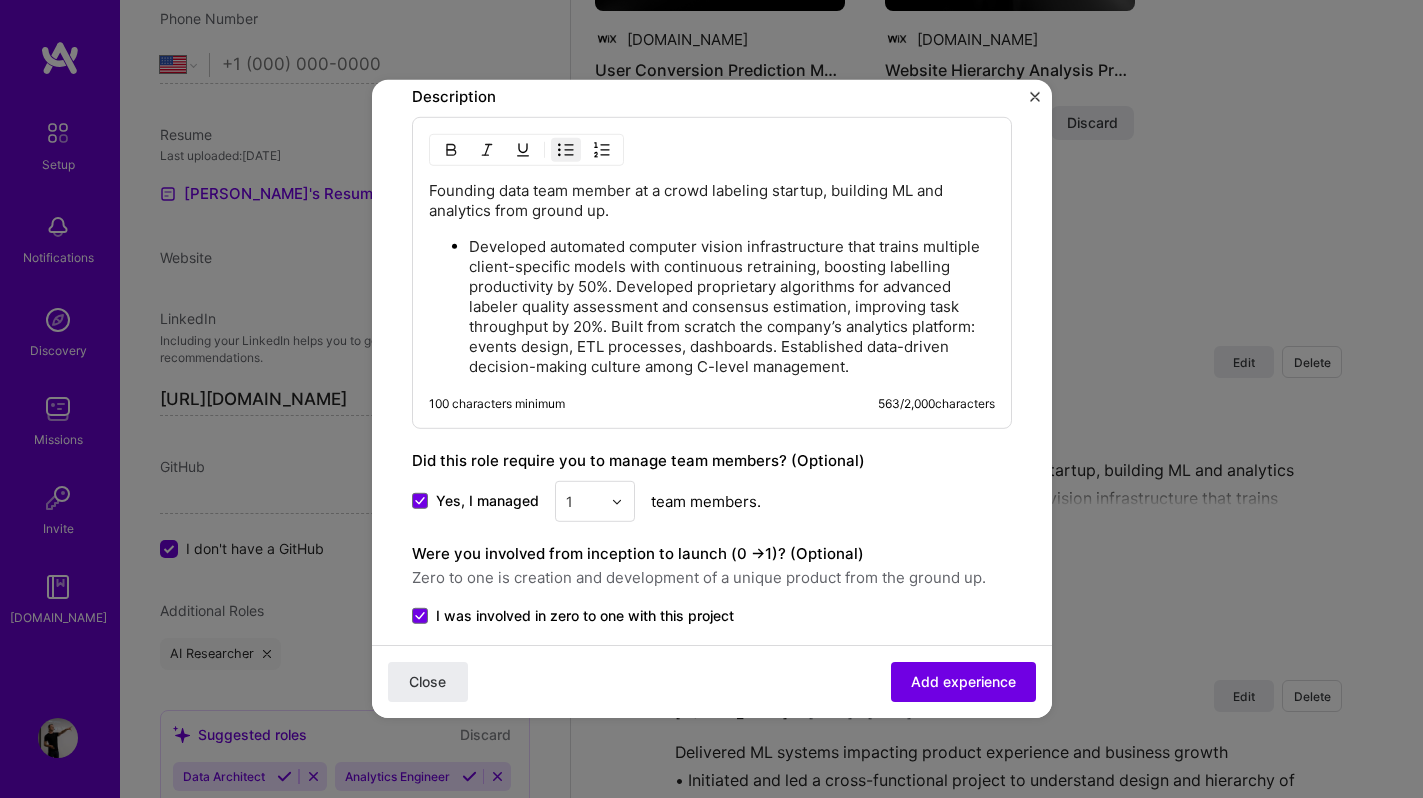 click on "Developed automated computer vision infrastructure that trains multiple client-specific models with continuous retraining, boosting labelling productivity by 50%. Developed proprietary algorithms for advanced labeler quality assessment and consensus estimation, improving task throughput by 20%. Built from scratch the company’s analytics platform: events design, ETL processes, dashboards. Established data-driven decision-making culture among C-level management." at bounding box center [732, 307] 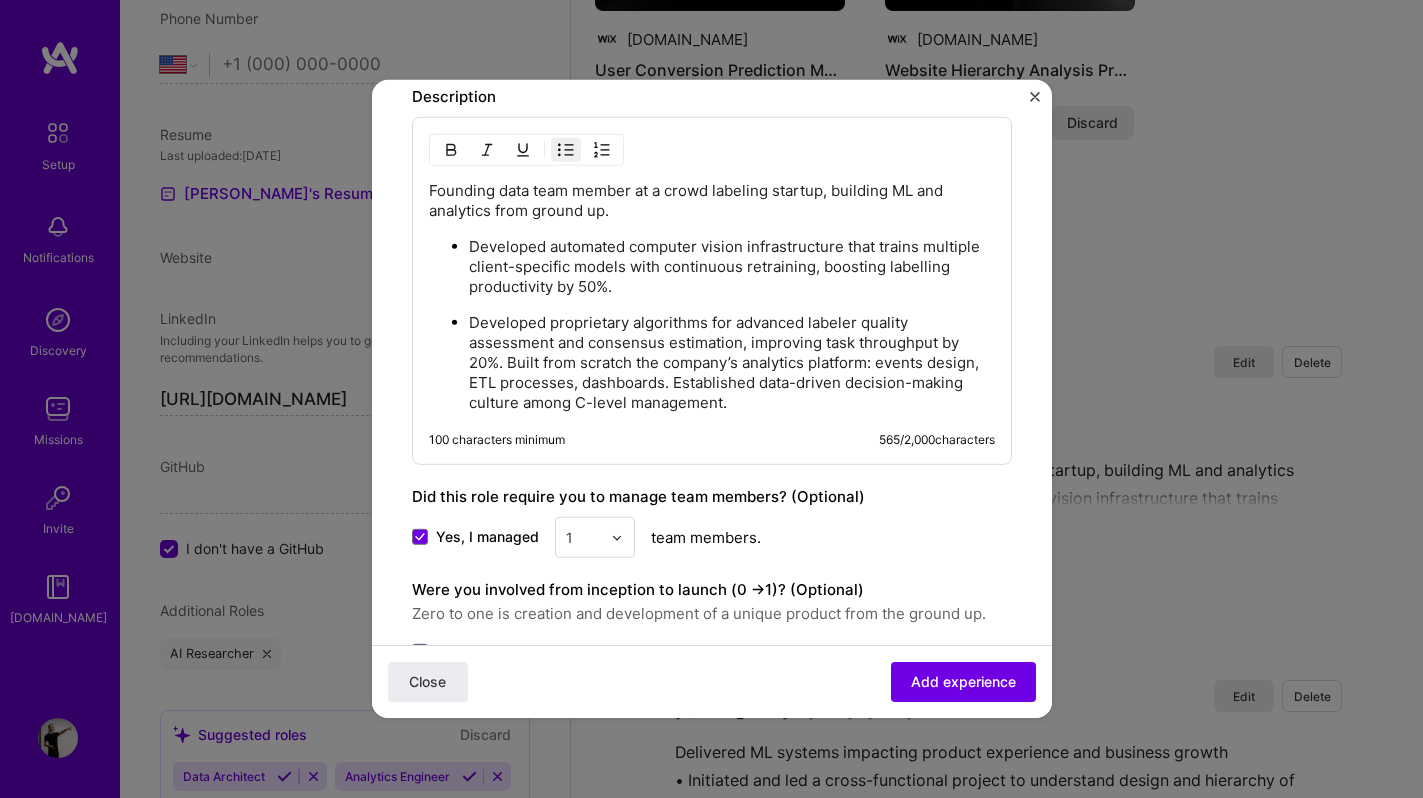 click on "Developed proprietary algorithms for advanced labeler quality assessment and consensus estimation, improving task throughput by 20%. Built from scratch the company’s analytics platform: events design, ETL processes, dashboards. Established data-driven decision-making culture among C-level management." at bounding box center [732, 363] 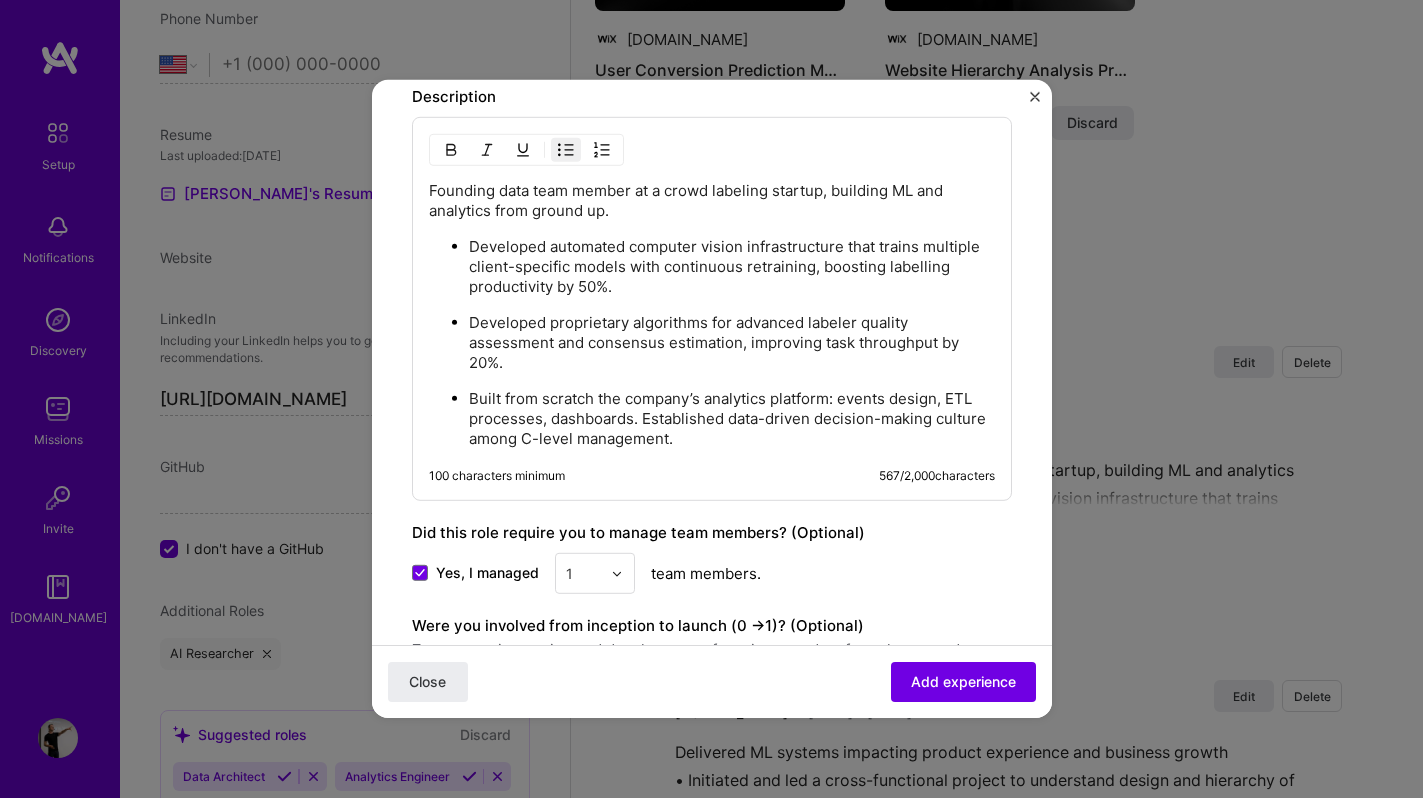 click on "Built from scratch the company’s analytics platform: events design, ETL processes, dashboards. Established data-driven decision-making culture among C-level management." at bounding box center (732, 419) 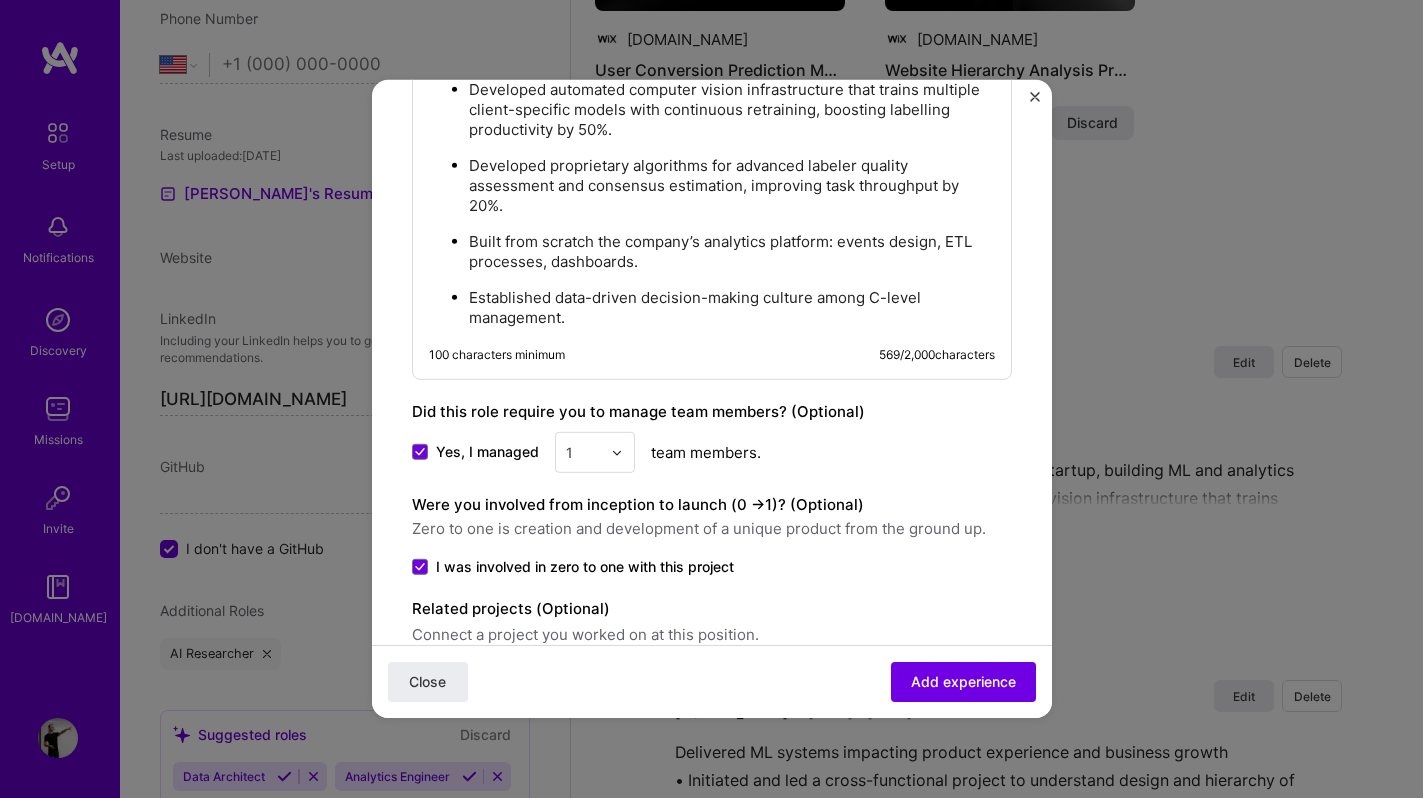 scroll, scrollTop: 1338, scrollLeft: 0, axis: vertical 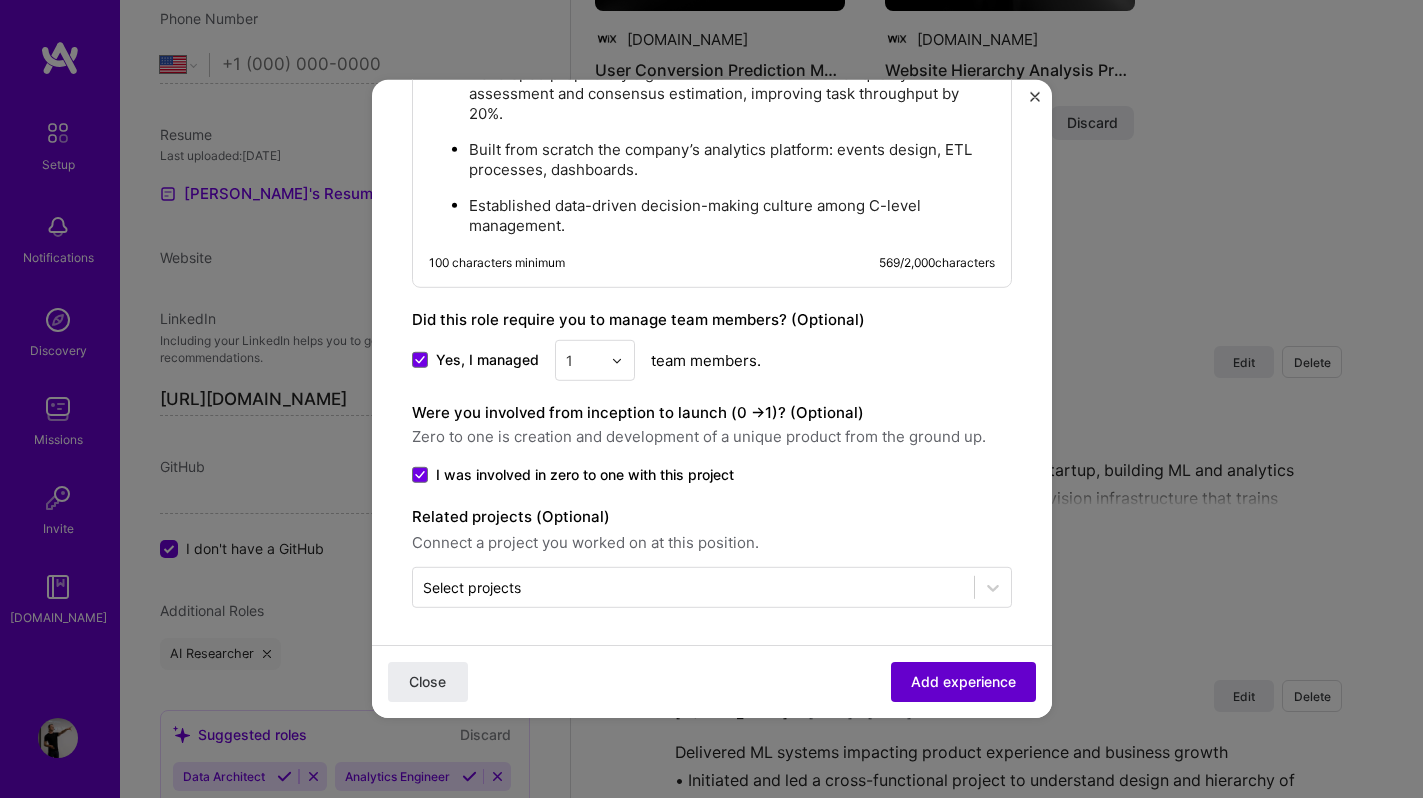 click on "Add experience" at bounding box center (963, 682) 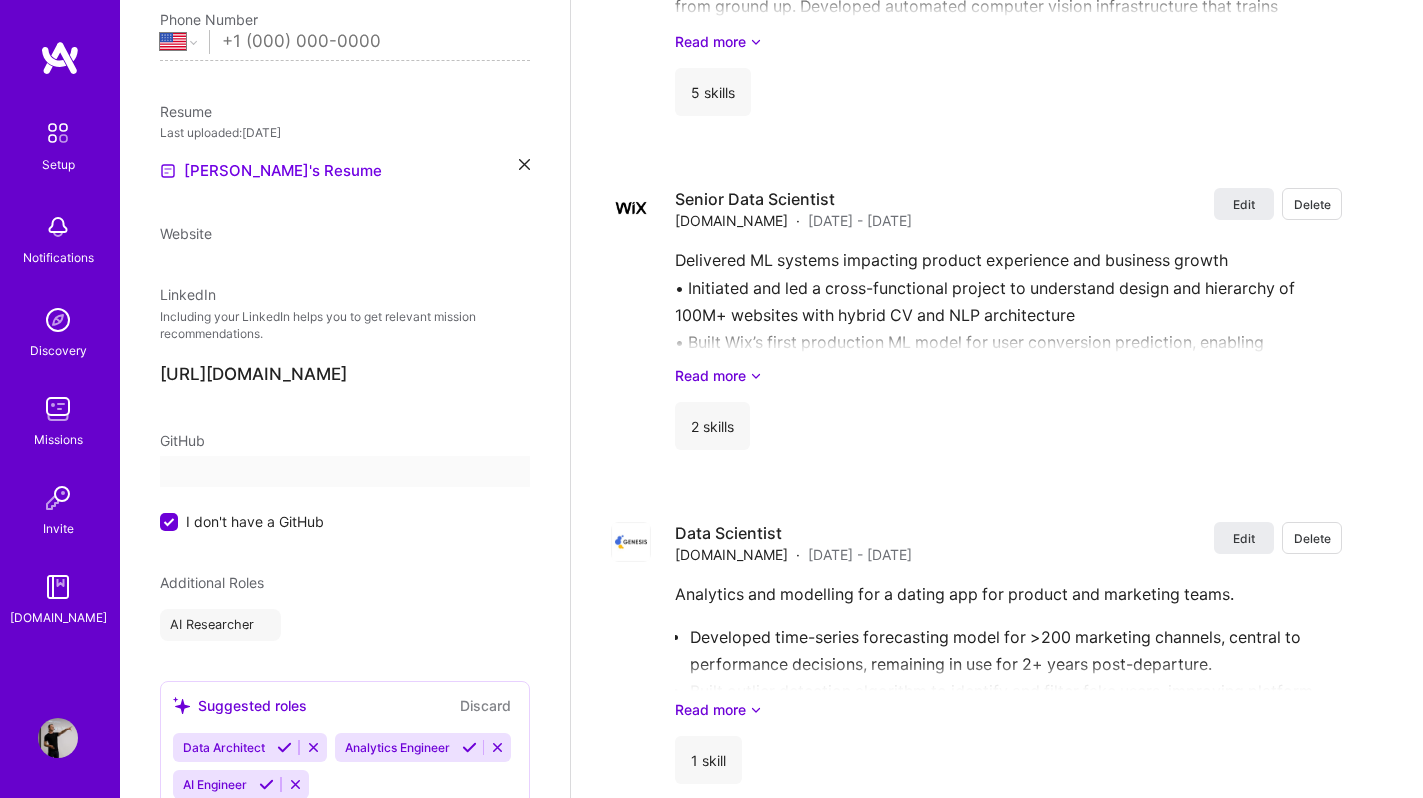 select on "US" 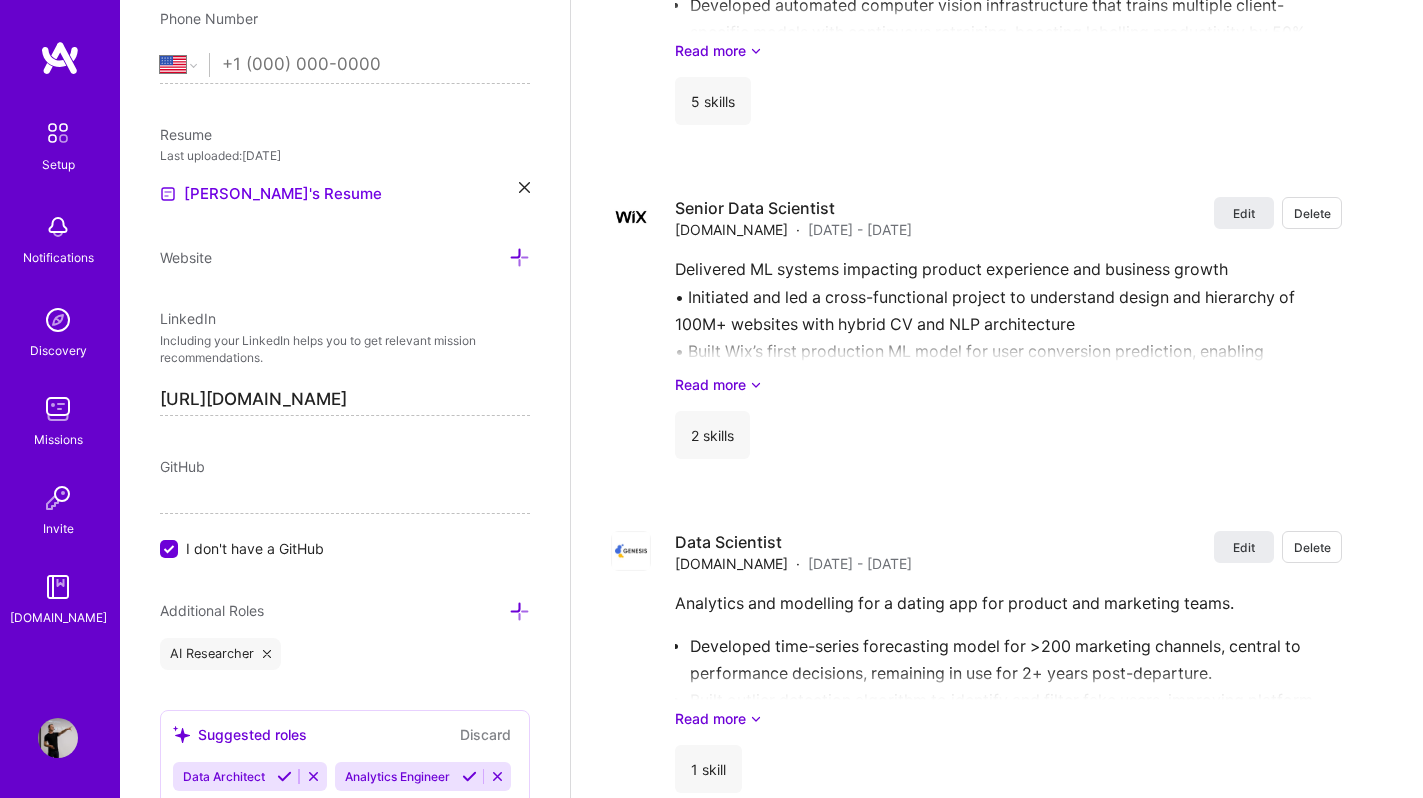 scroll, scrollTop: 3708, scrollLeft: 0, axis: vertical 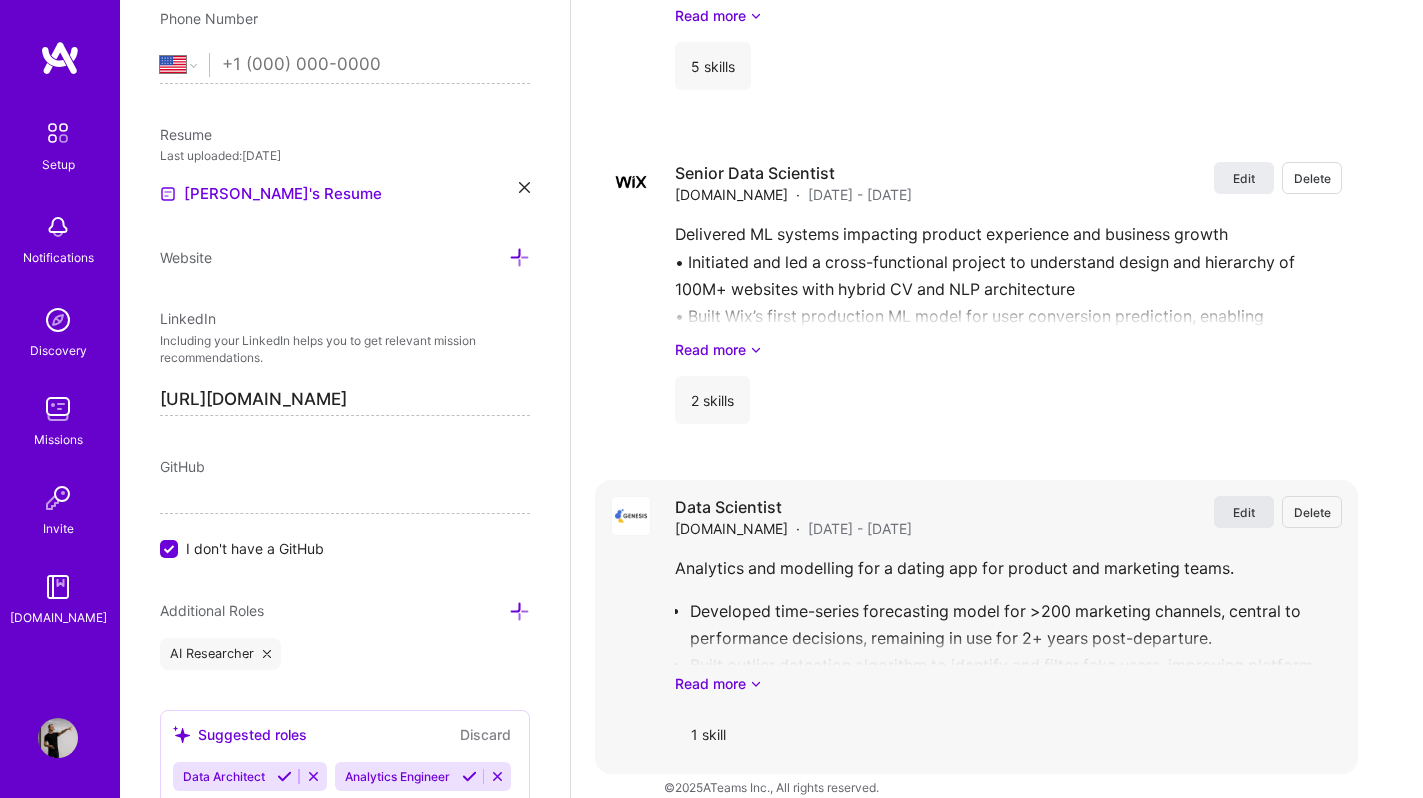 click on "Edit" at bounding box center [1244, 512] 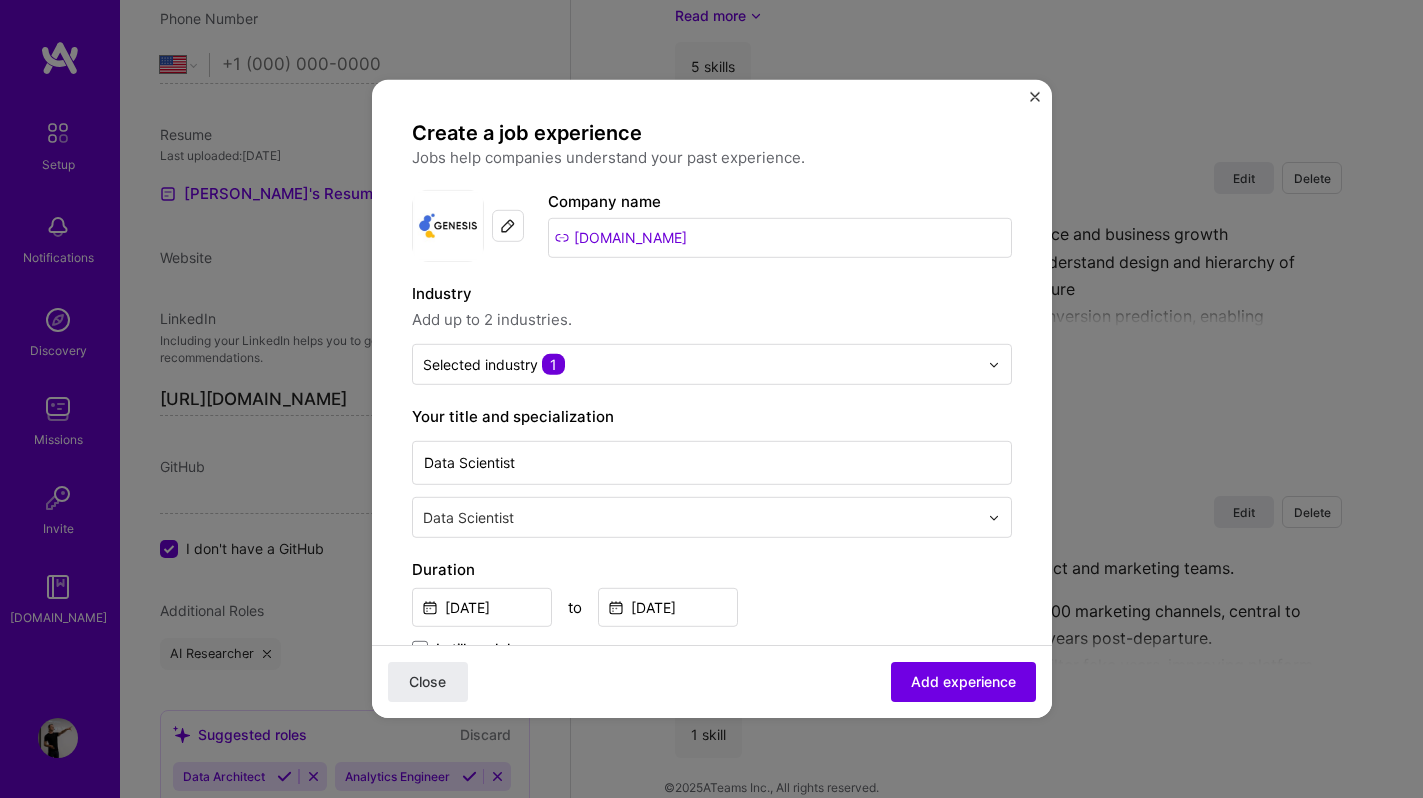 scroll, scrollTop: 983, scrollLeft: 0, axis: vertical 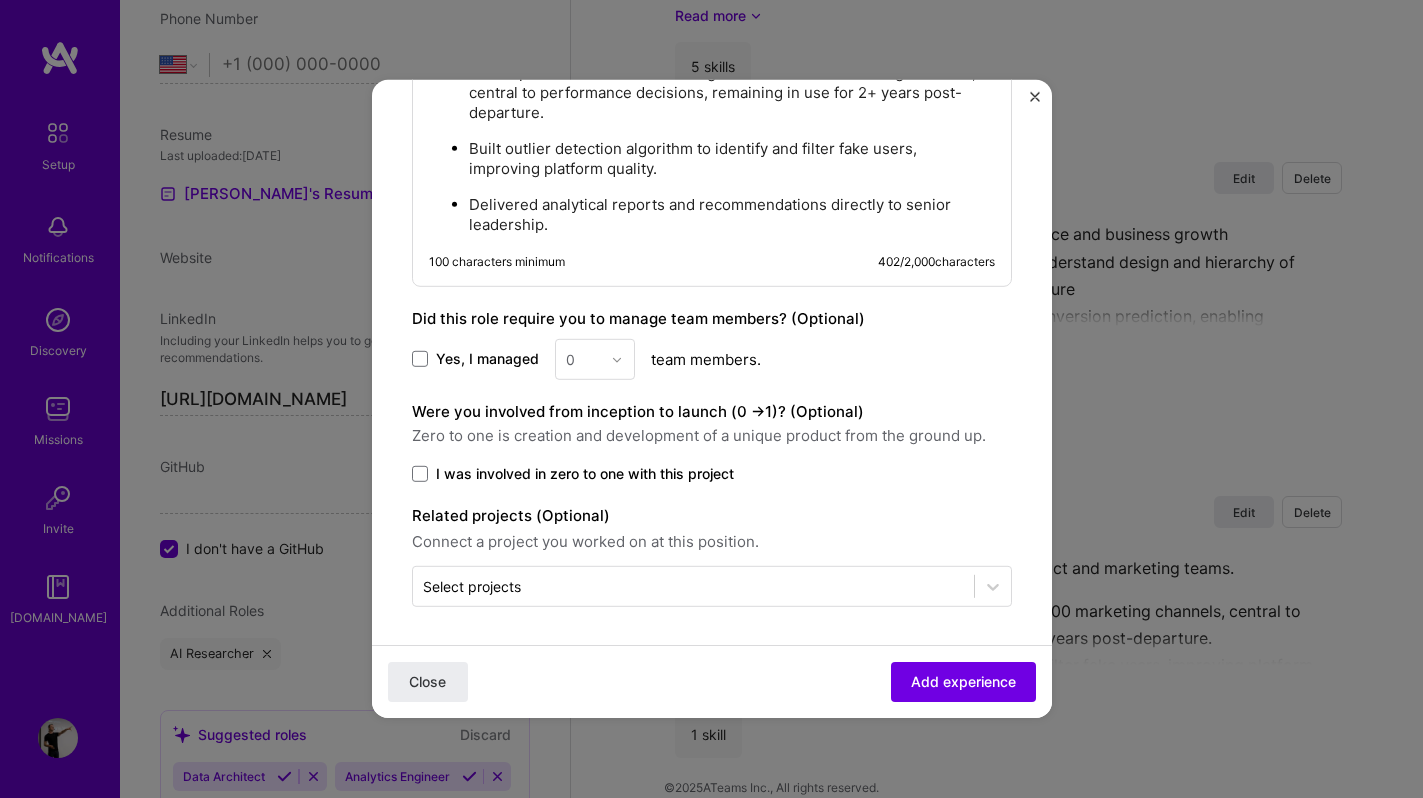 click on "0" at bounding box center (595, 359) 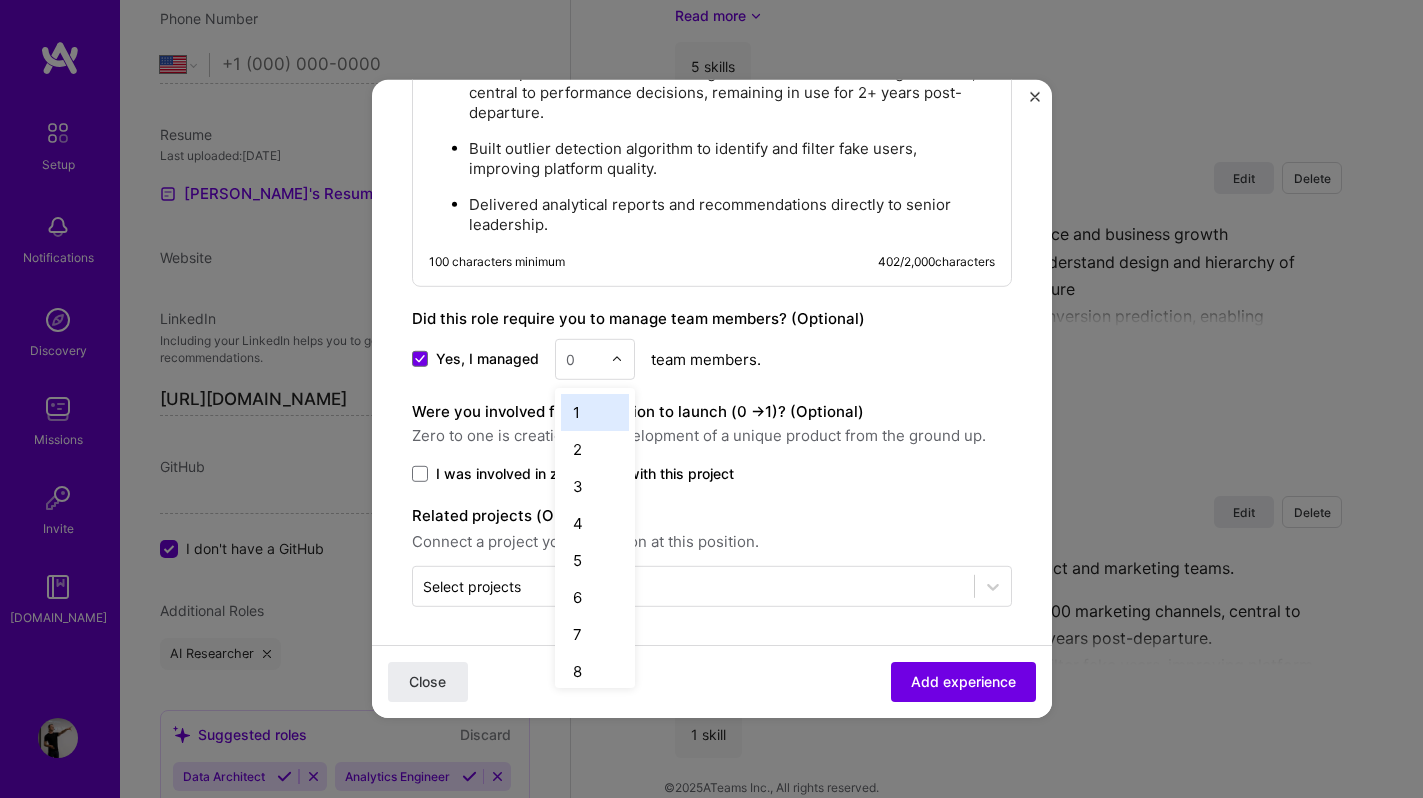 click at bounding box center (583, 359) 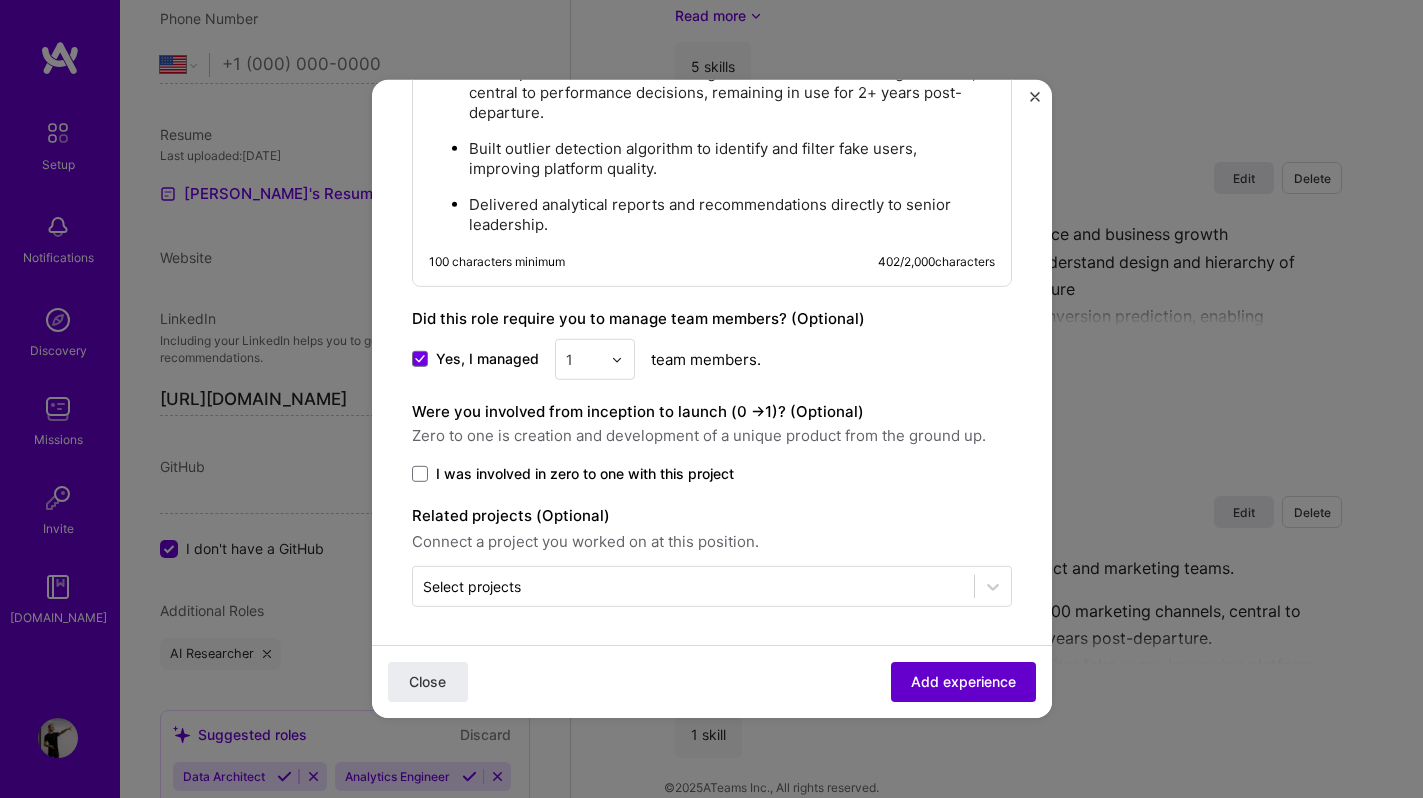 click on "Add experience" at bounding box center [963, 682] 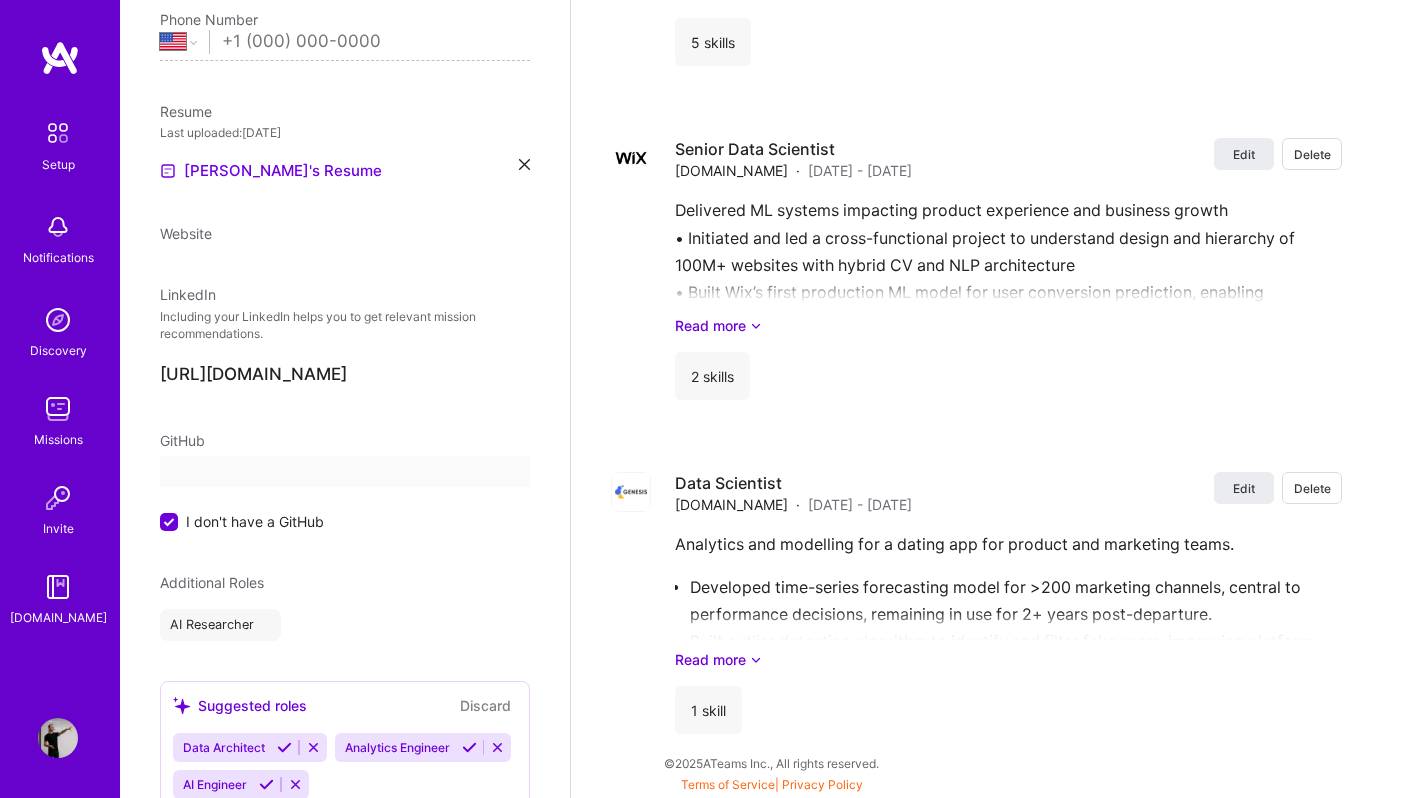 select on "US" 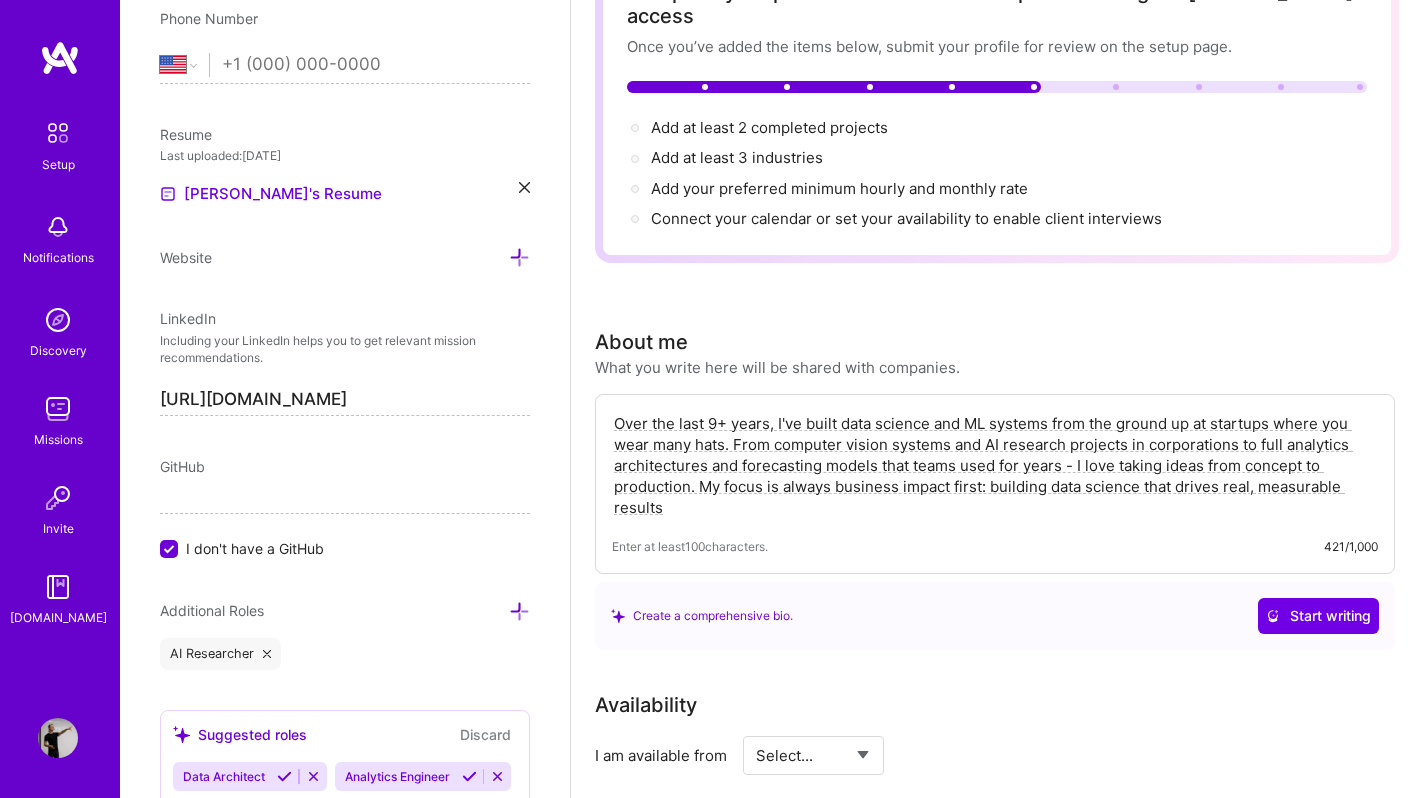 scroll, scrollTop: 0, scrollLeft: 0, axis: both 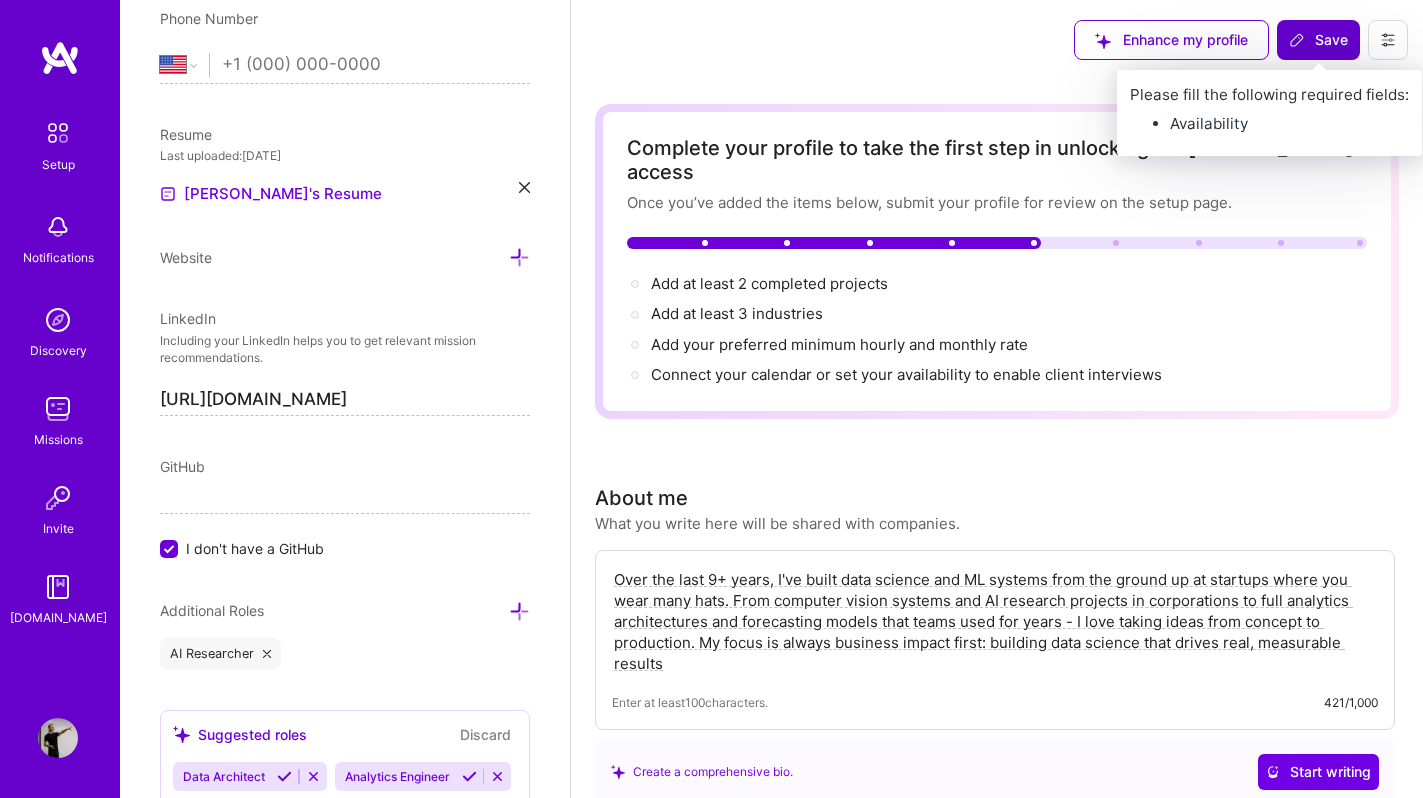 click on "Save" at bounding box center (1318, 40) 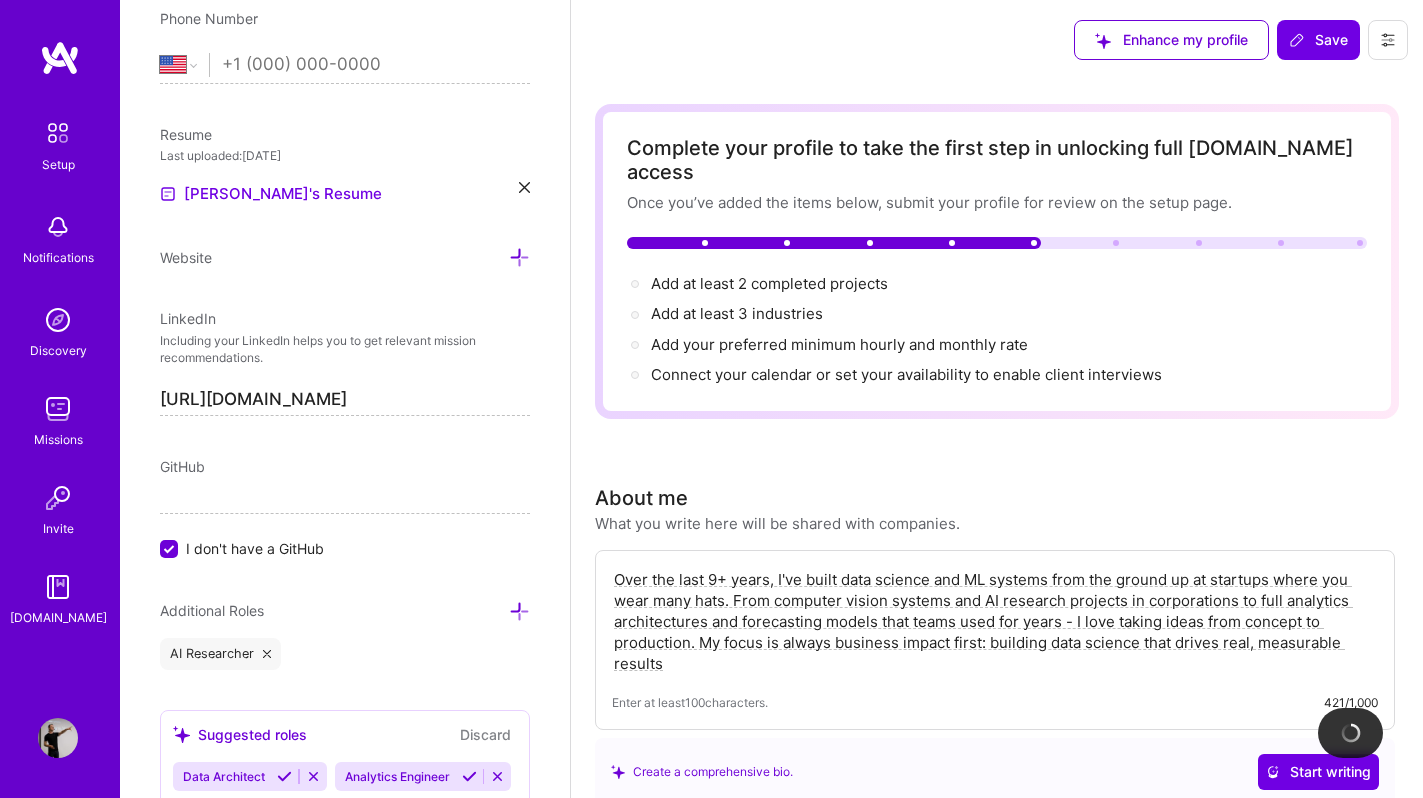 click 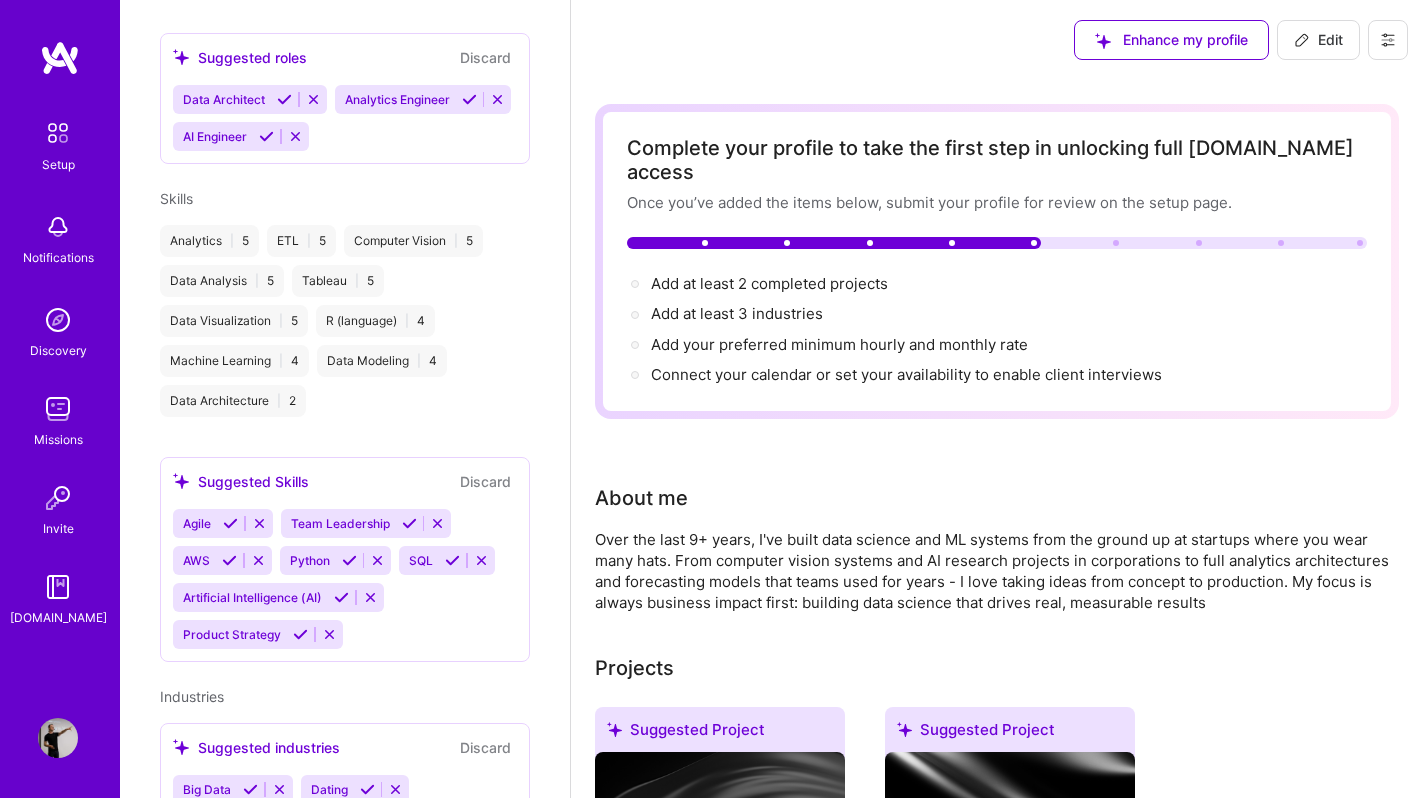 scroll, scrollTop: 425, scrollLeft: 0, axis: vertical 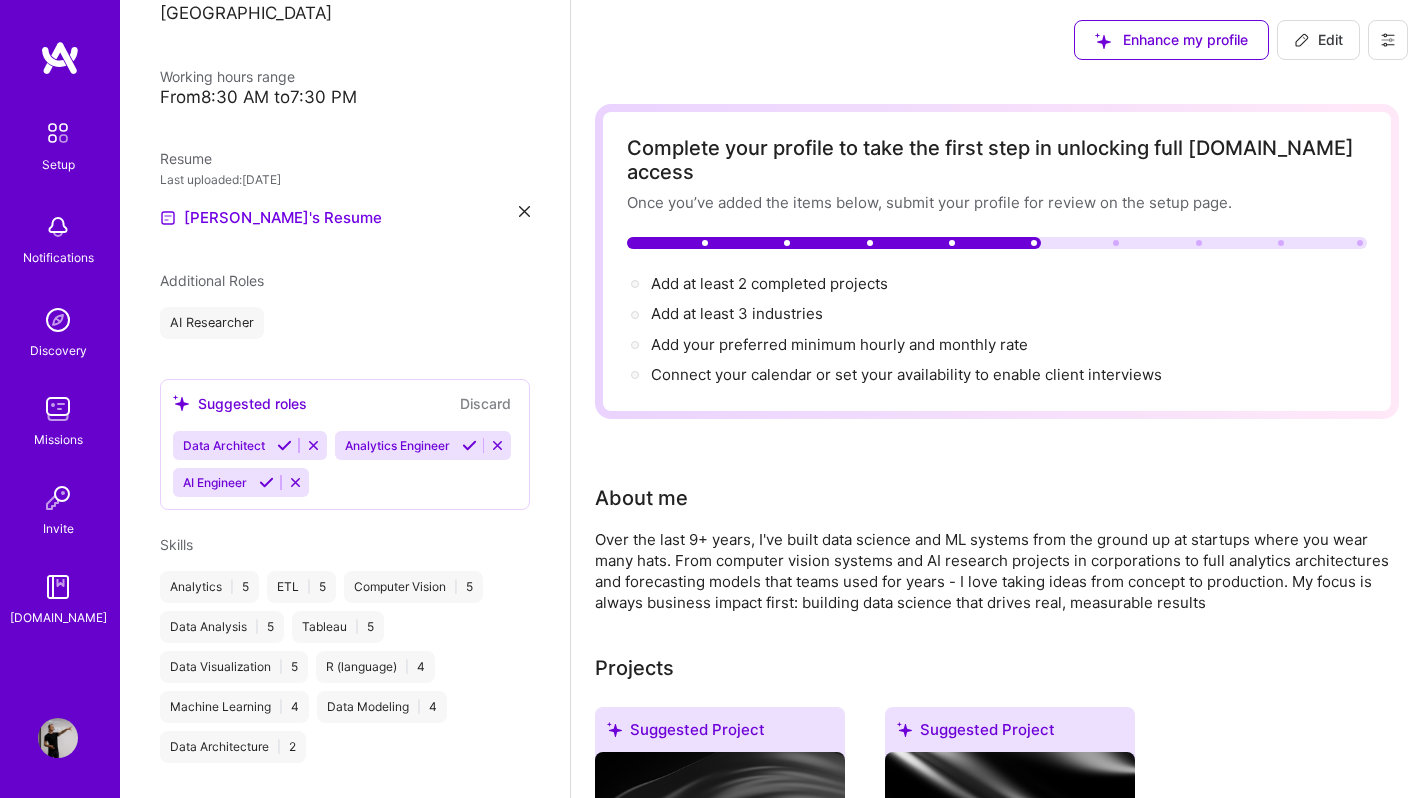 click on "Edit" at bounding box center (1318, 40) 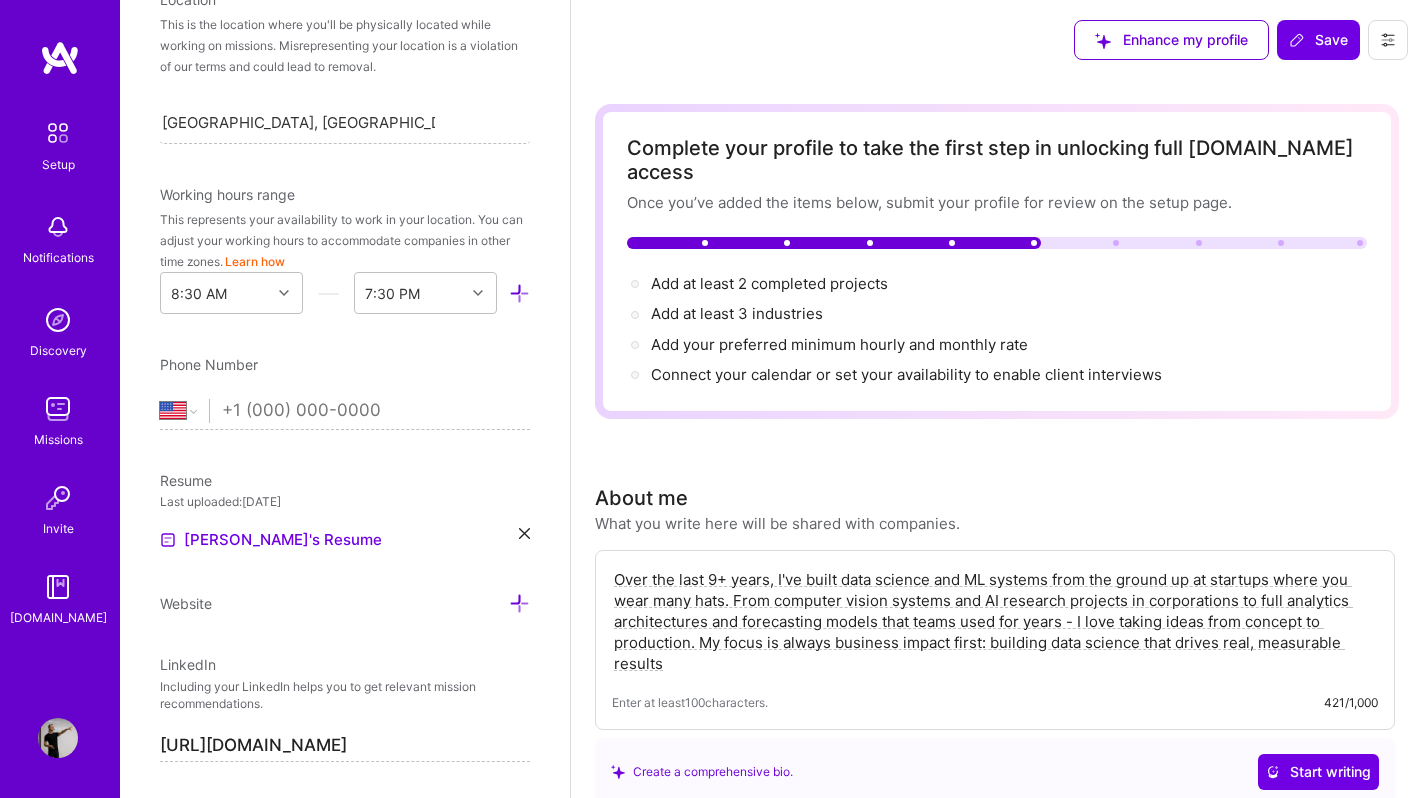 scroll, scrollTop: 771, scrollLeft: 0, axis: vertical 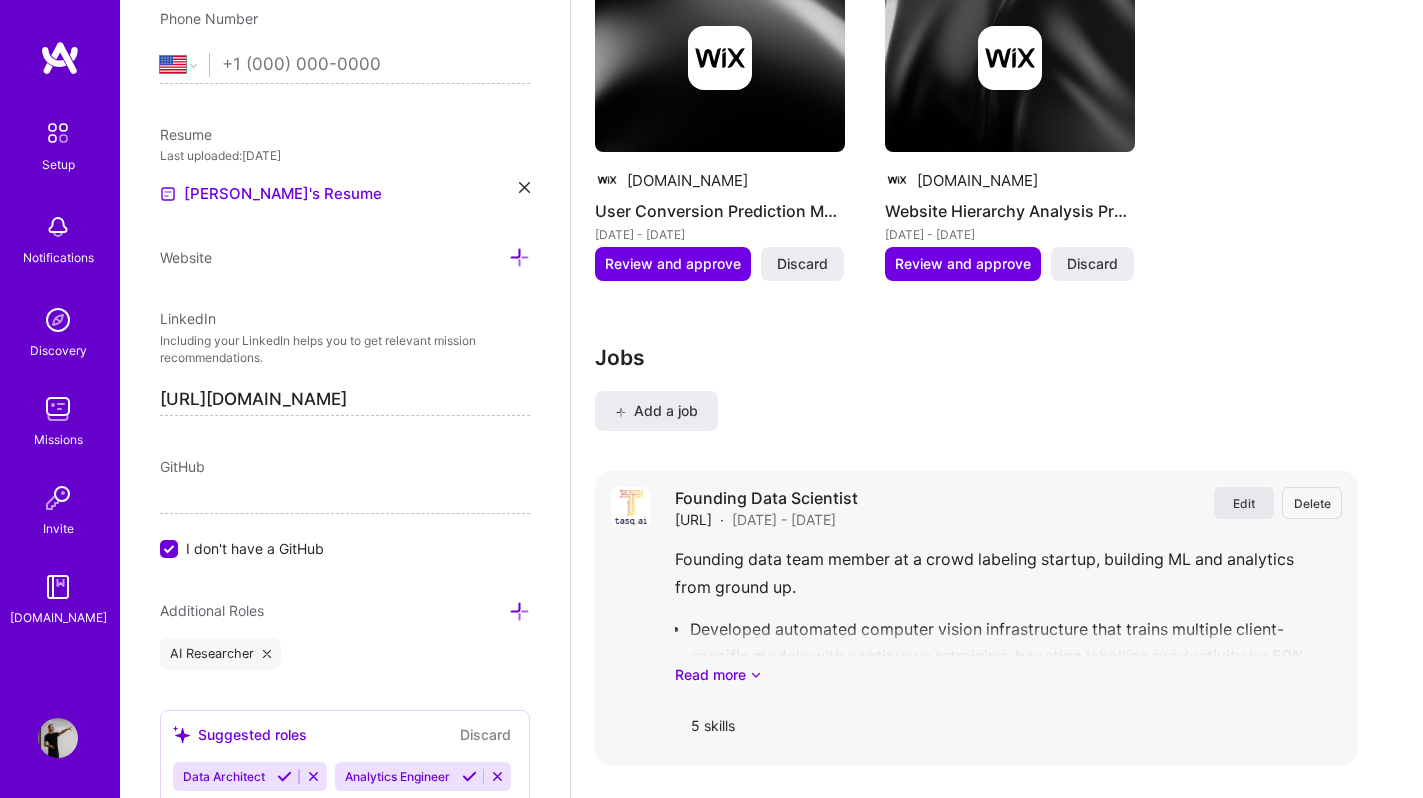 click on "Edit" at bounding box center [1244, 503] 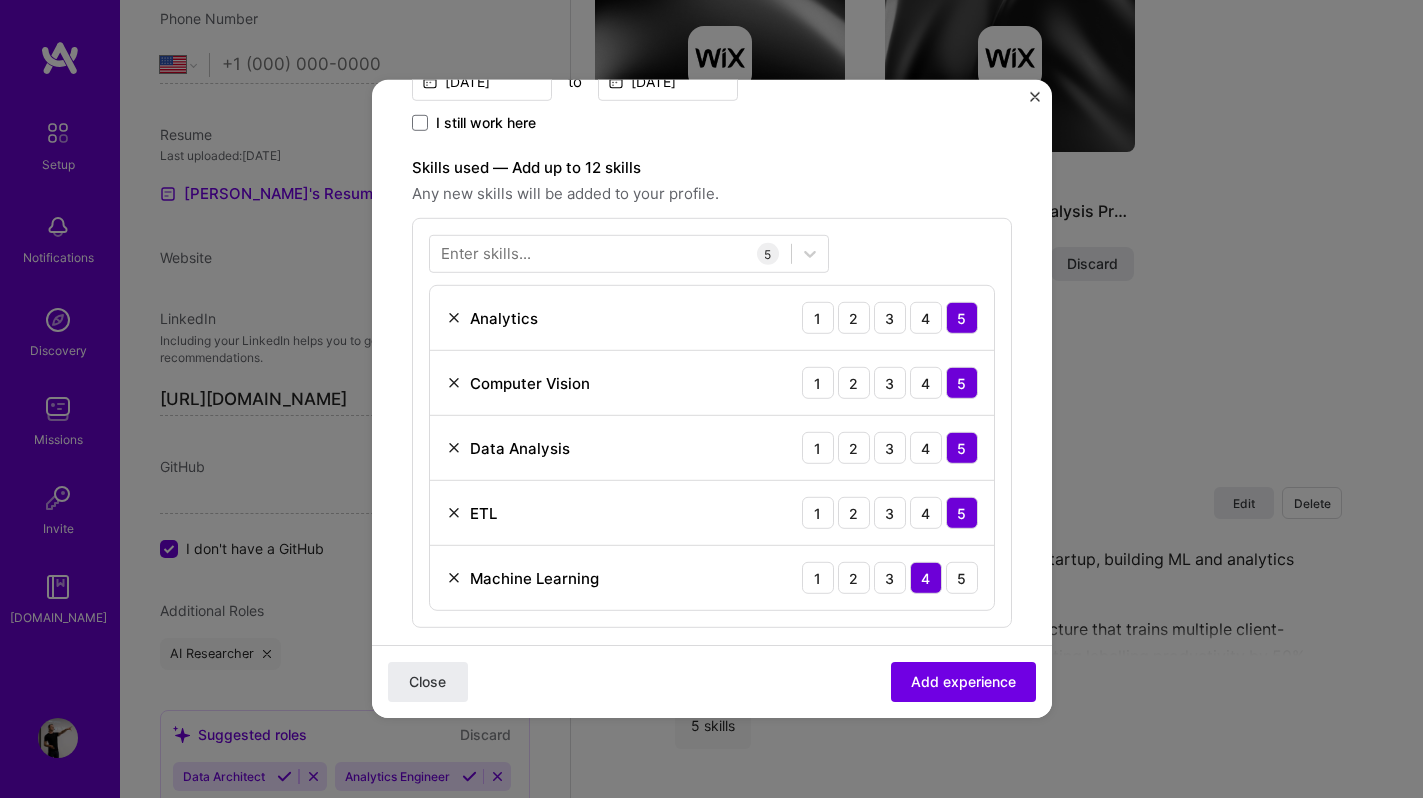 scroll, scrollTop: 560, scrollLeft: 0, axis: vertical 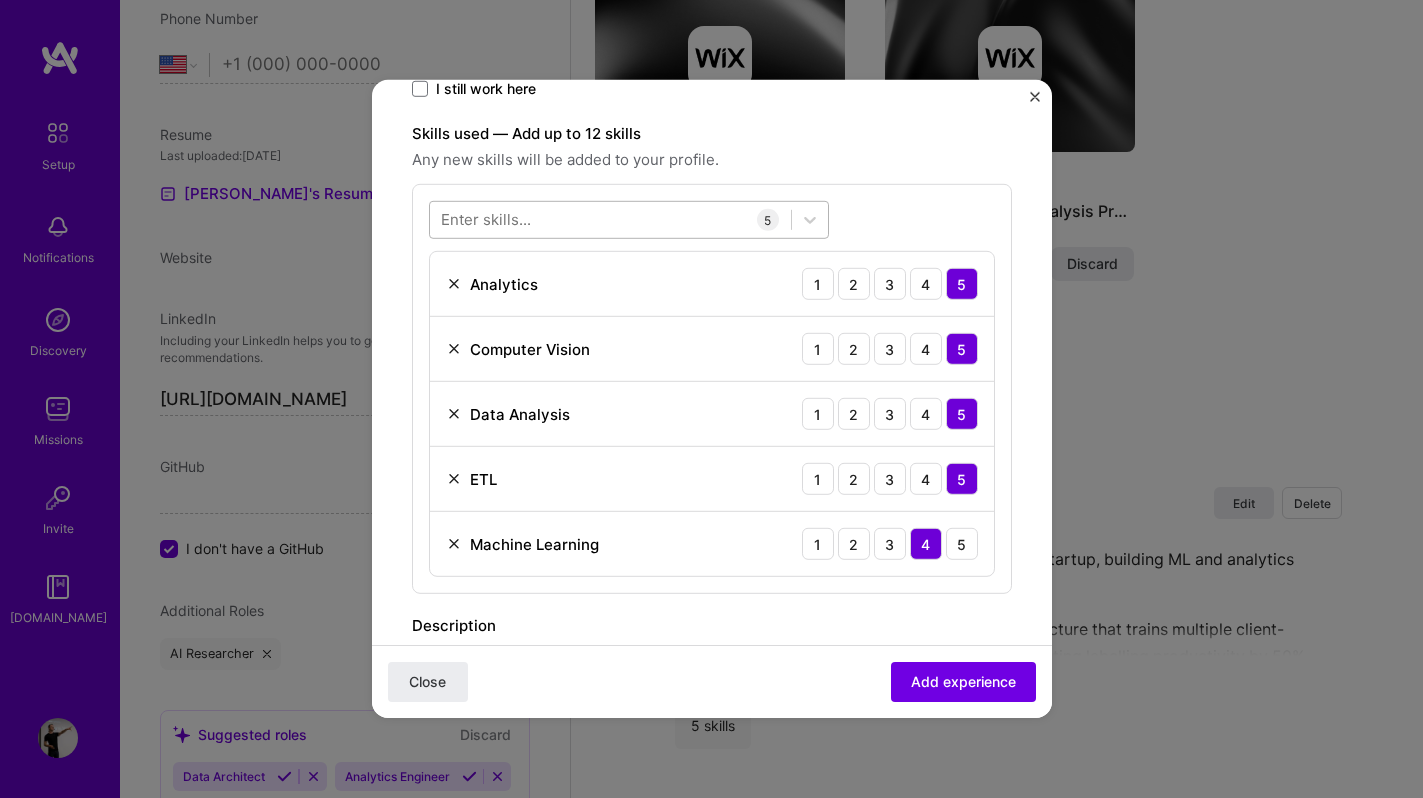 click at bounding box center (610, 219) 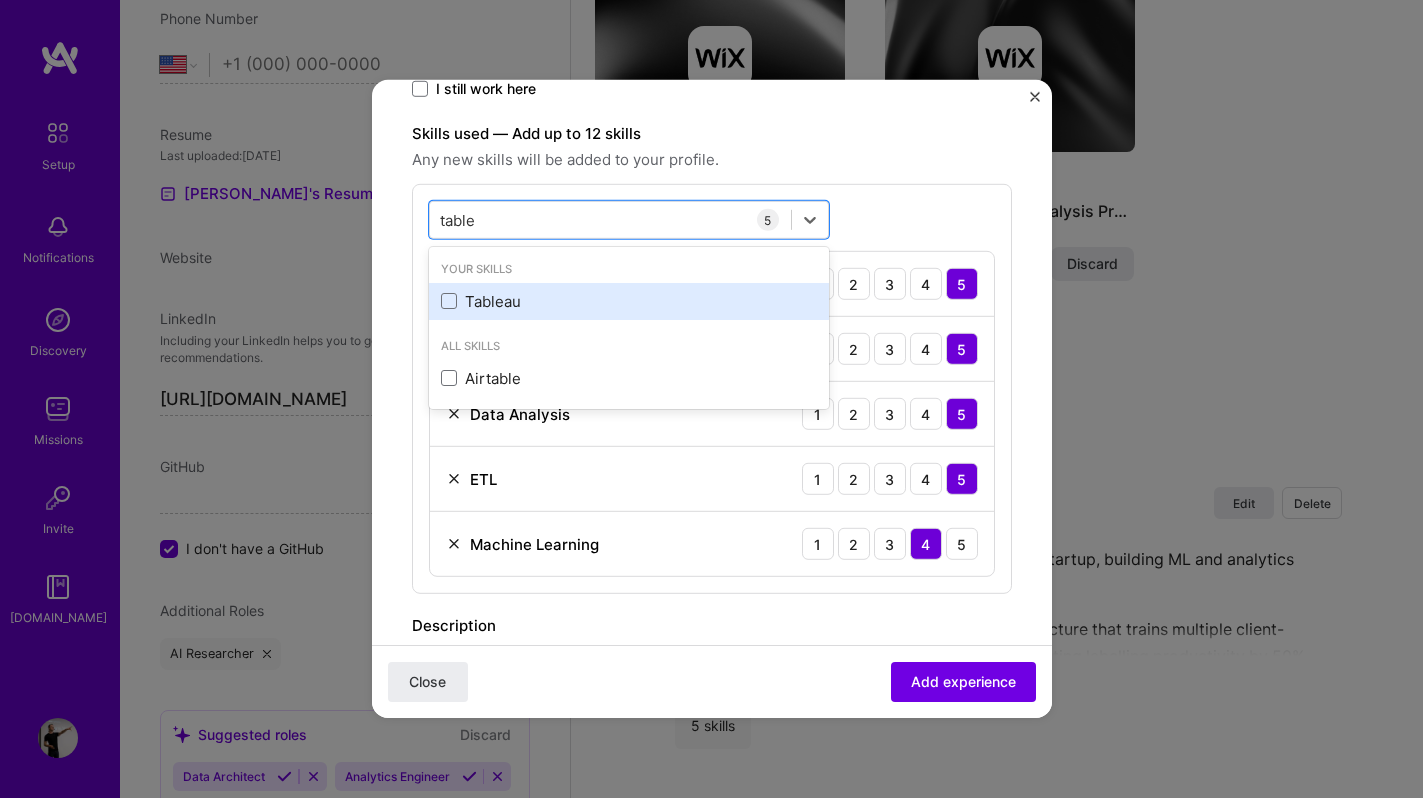click on "Tableau" at bounding box center [629, 301] 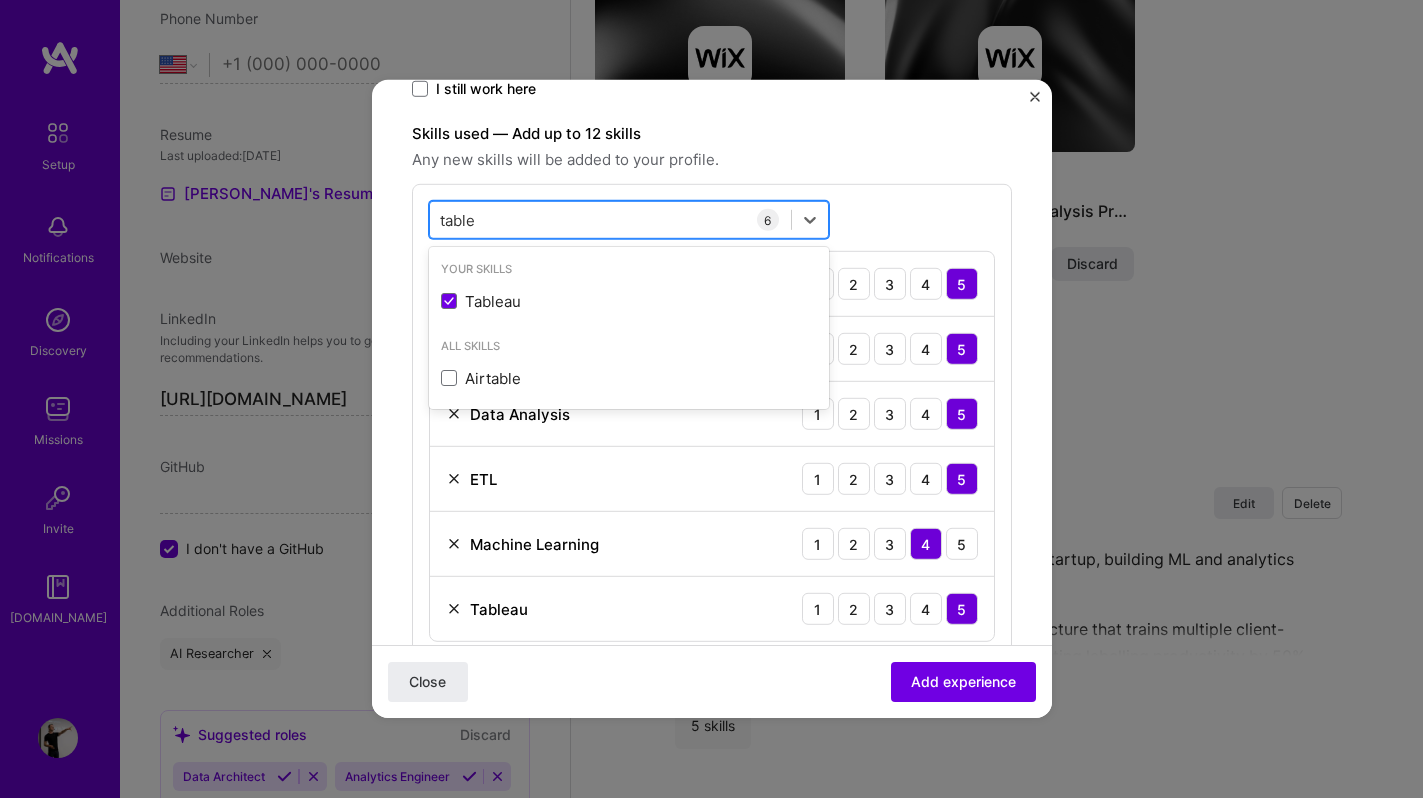 click on "table table" at bounding box center [610, 219] 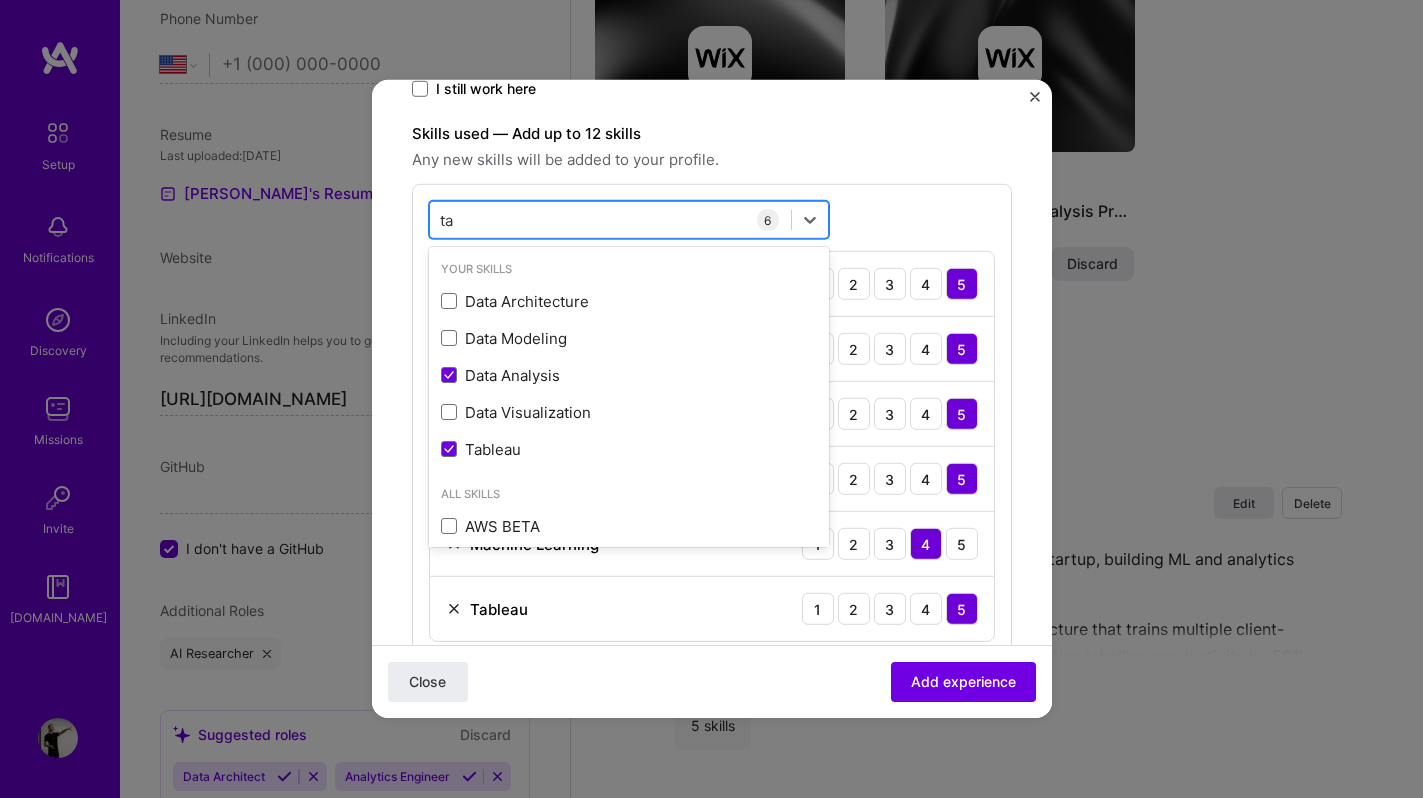 type on "t" 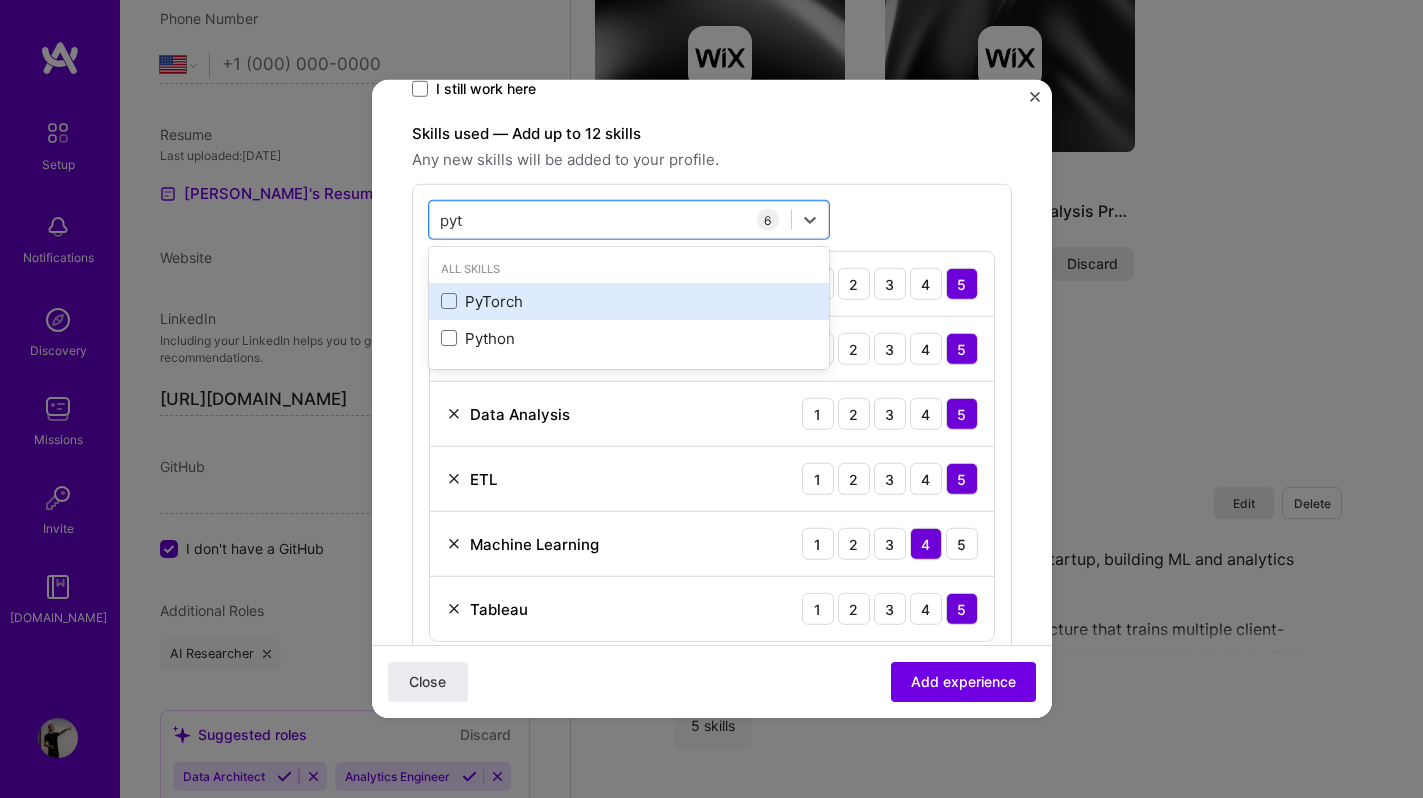 click on "PyTorch" at bounding box center (629, 301) 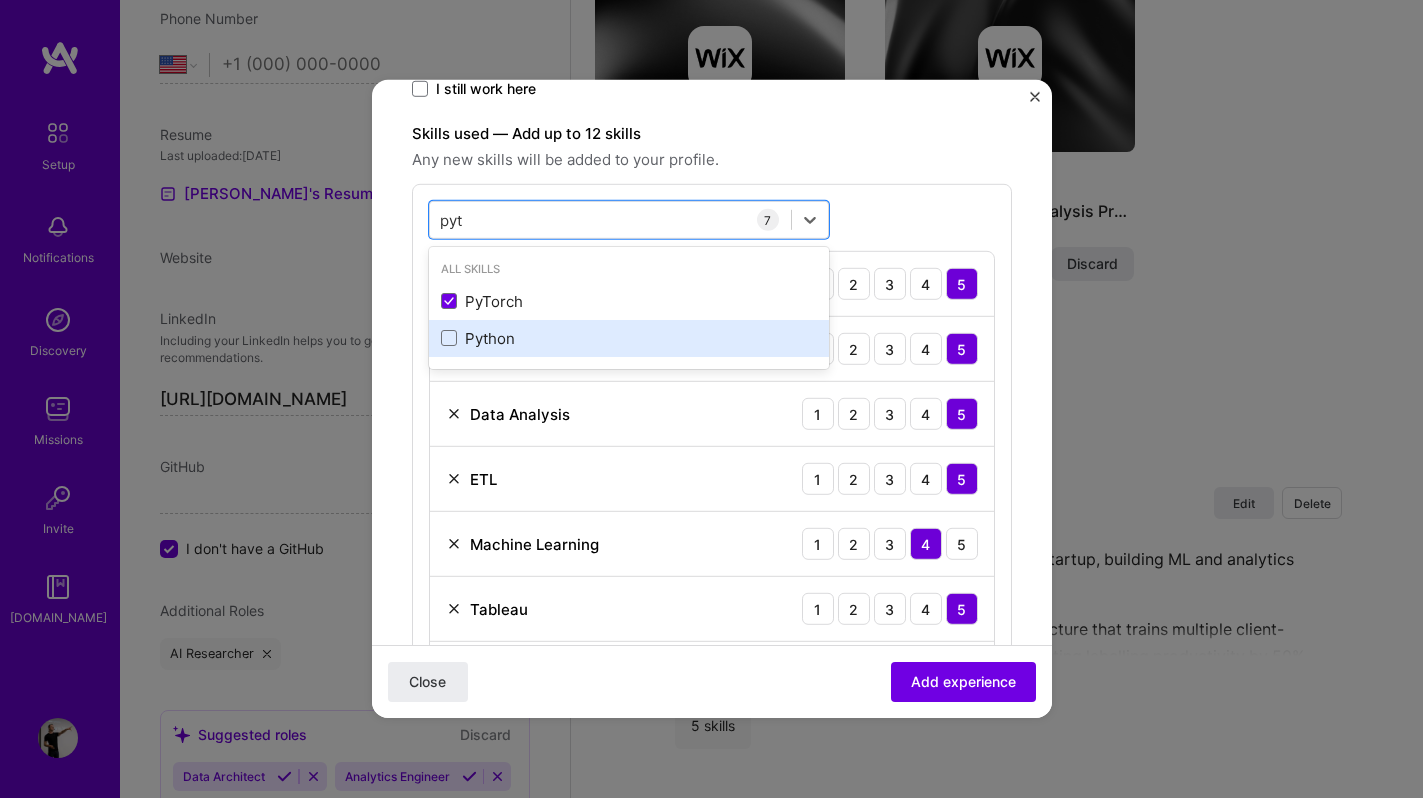 click on "Python" at bounding box center [629, 338] 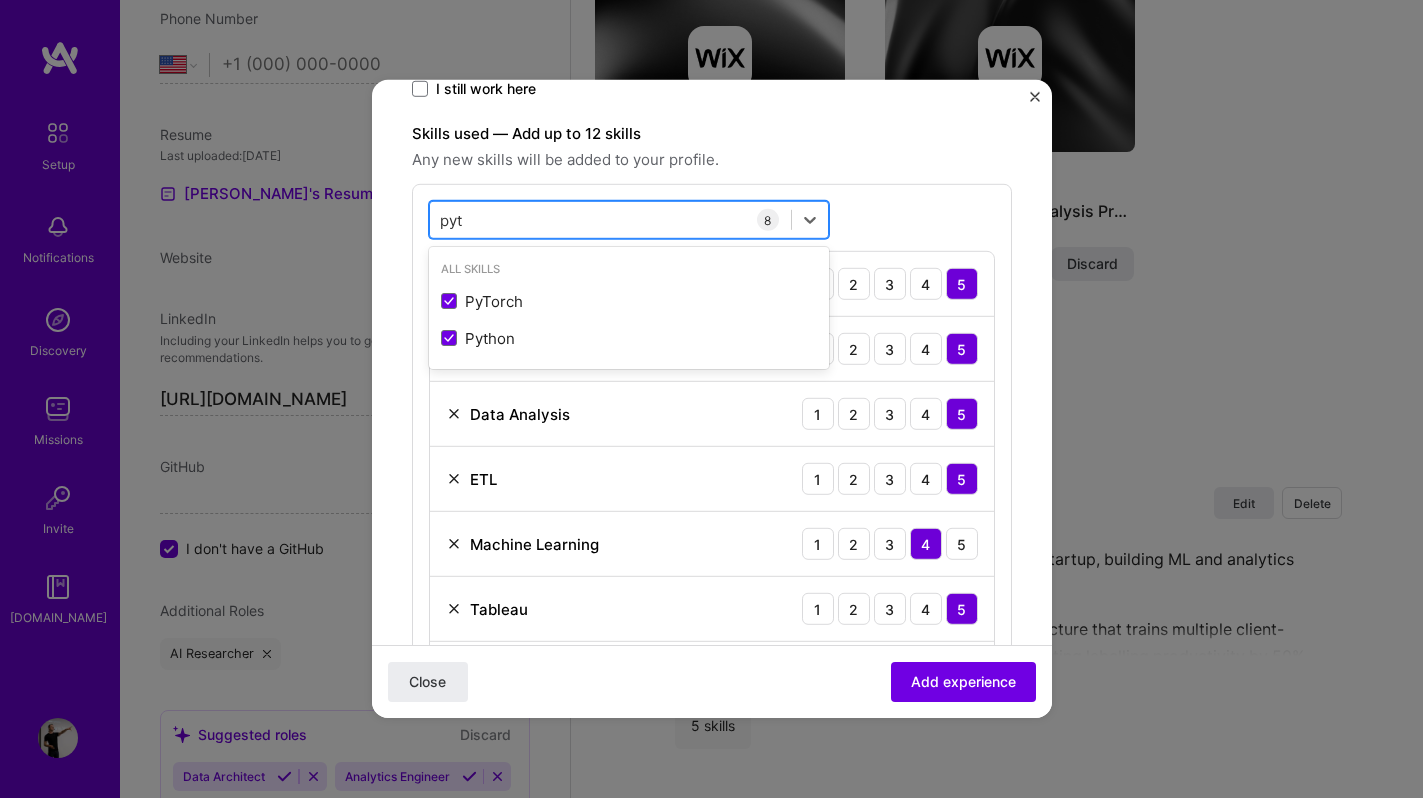 click on "pyt" at bounding box center [452, 219] 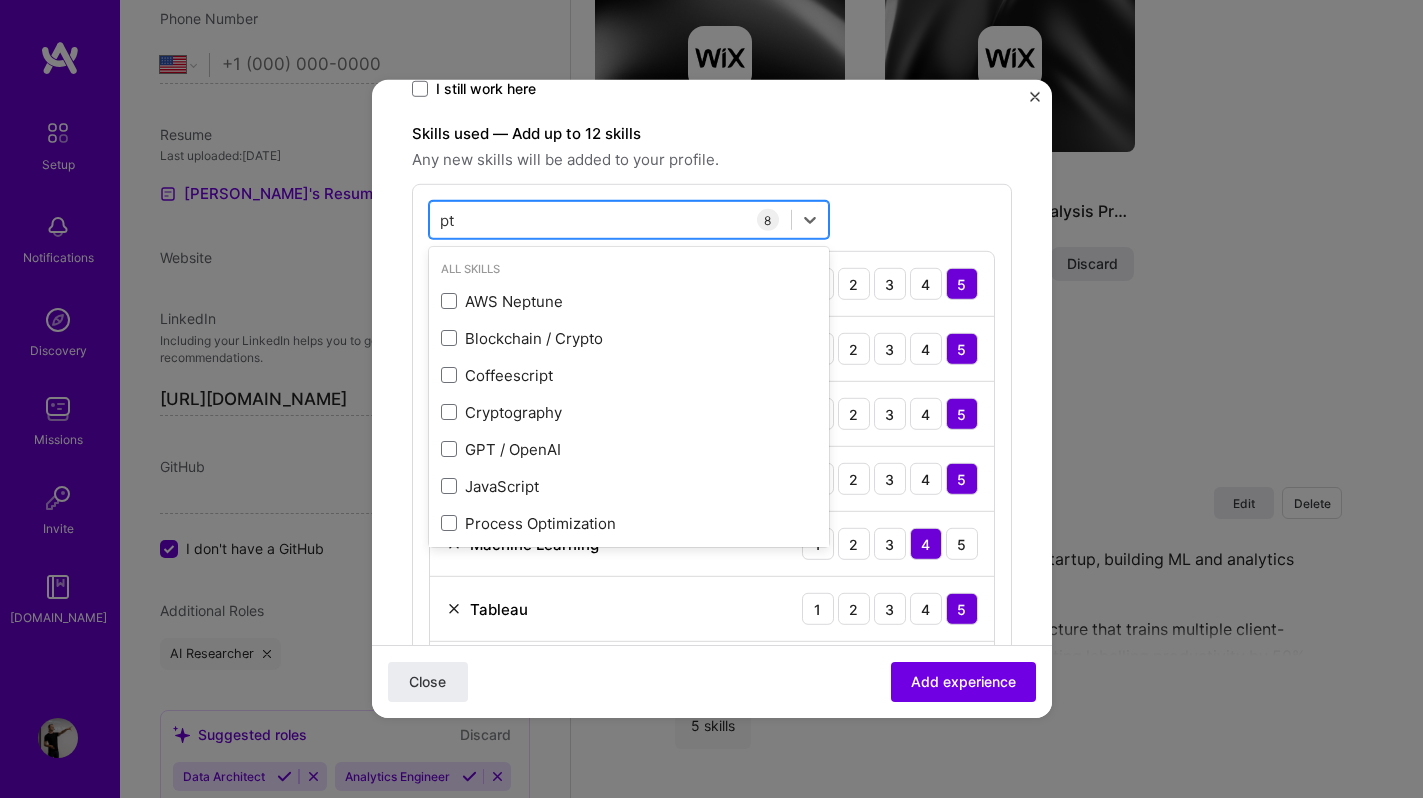type on "t" 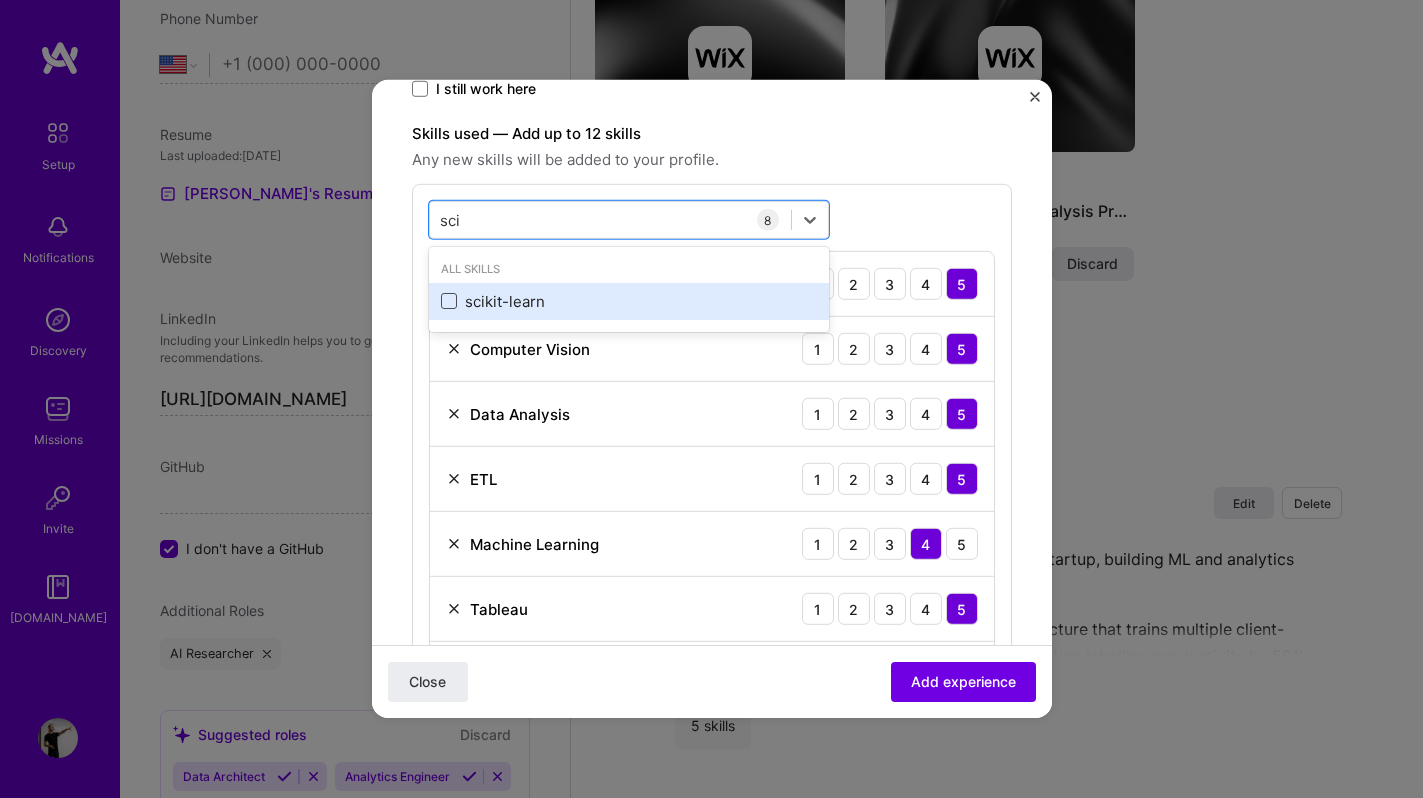 click at bounding box center [449, 301] 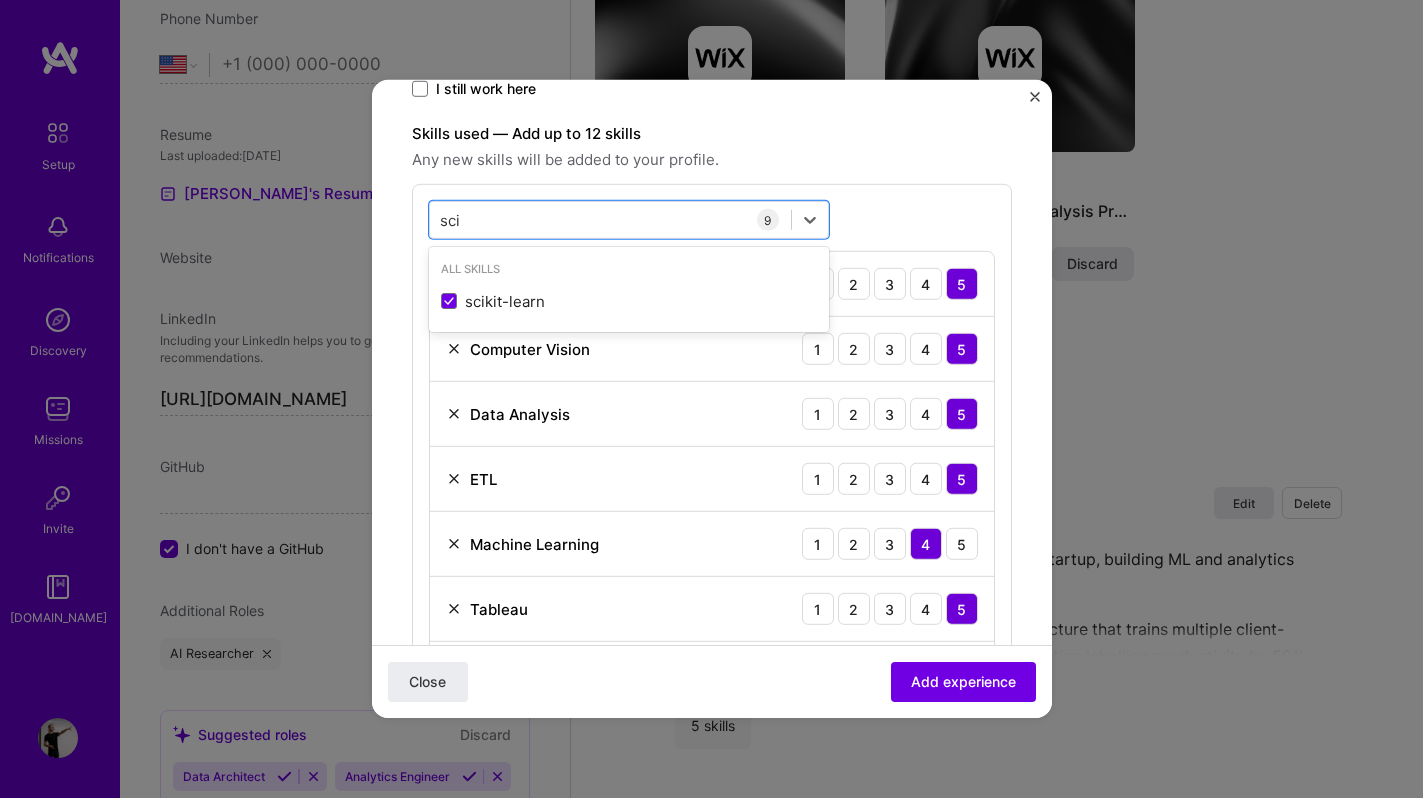 type on "sci" 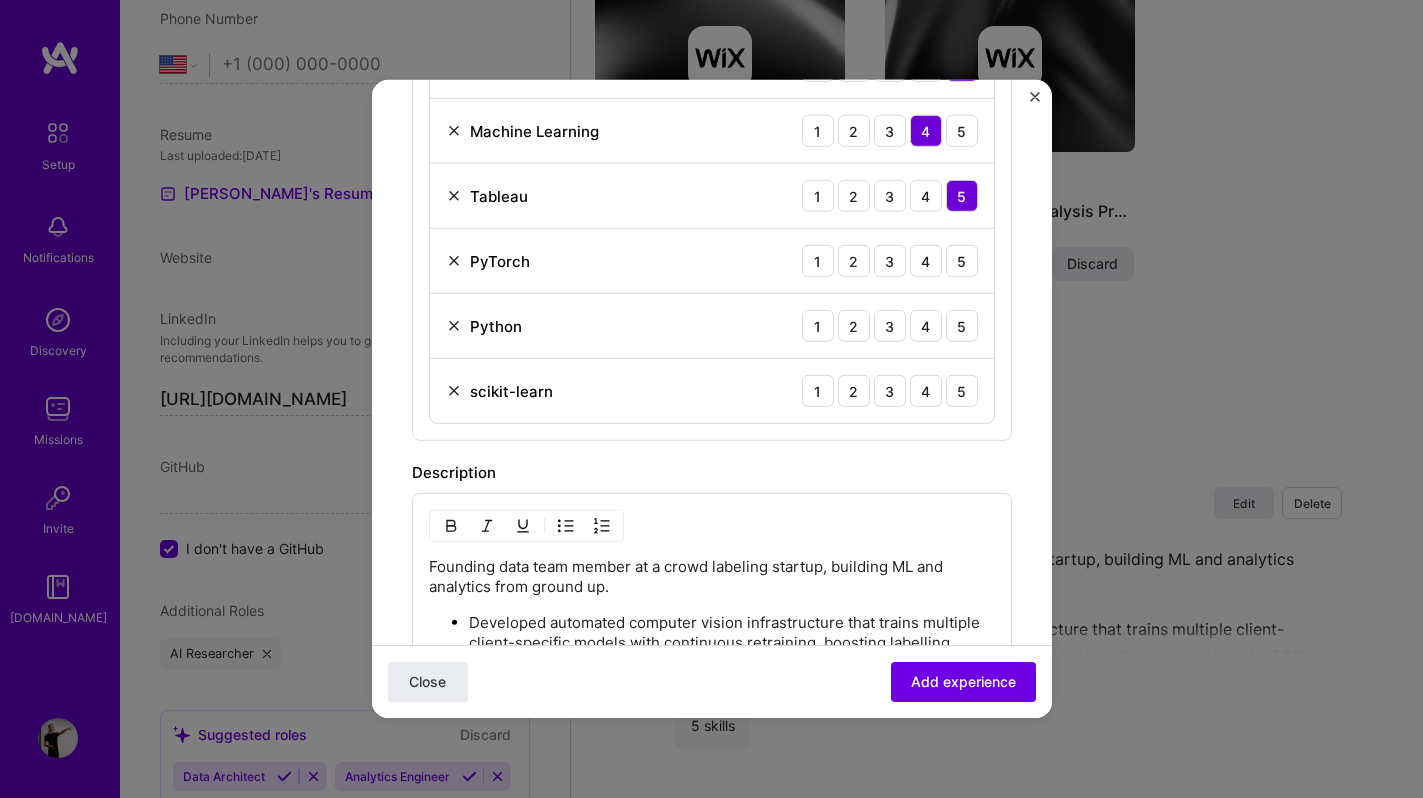 scroll, scrollTop: 958, scrollLeft: 0, axis: vertical 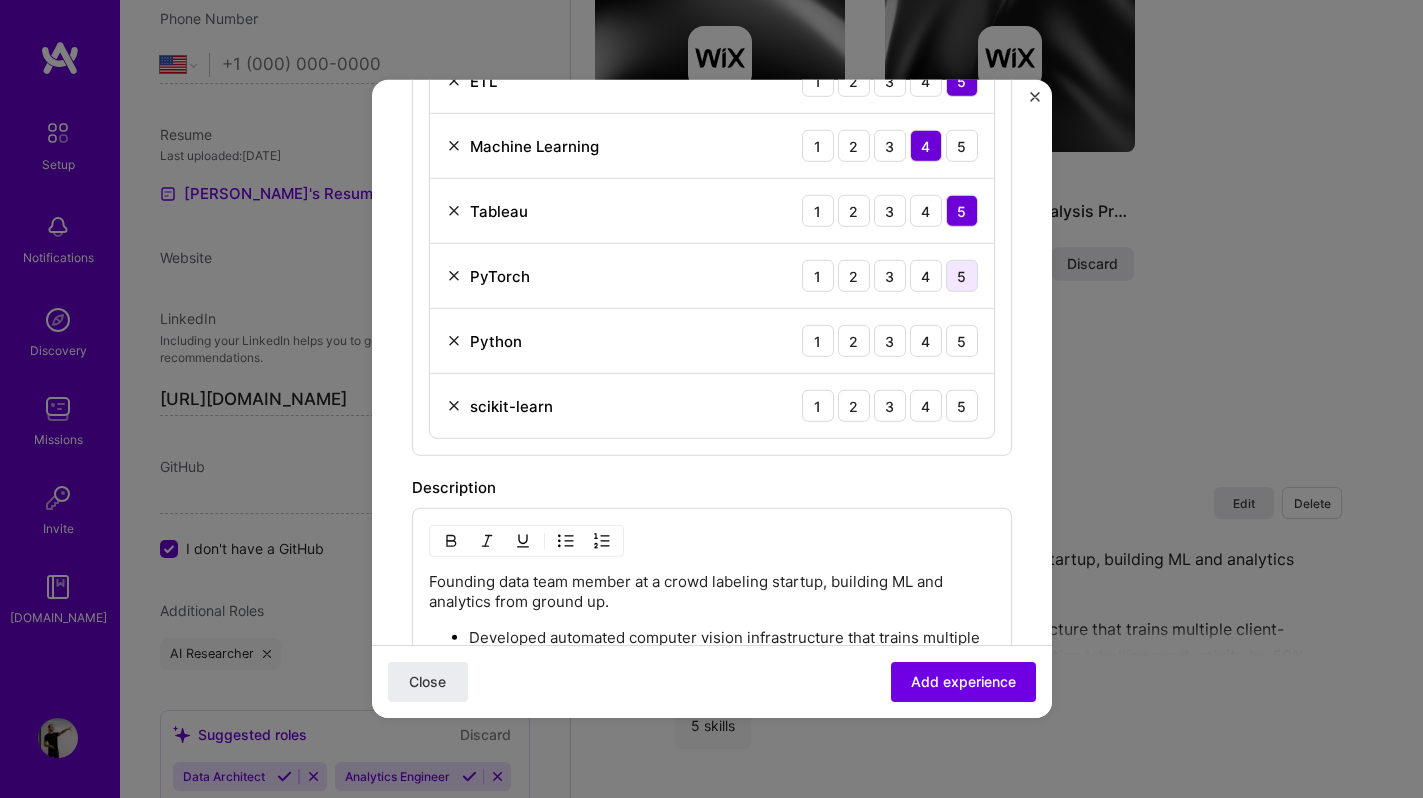 click on "5" at bounding box center [962, 276] 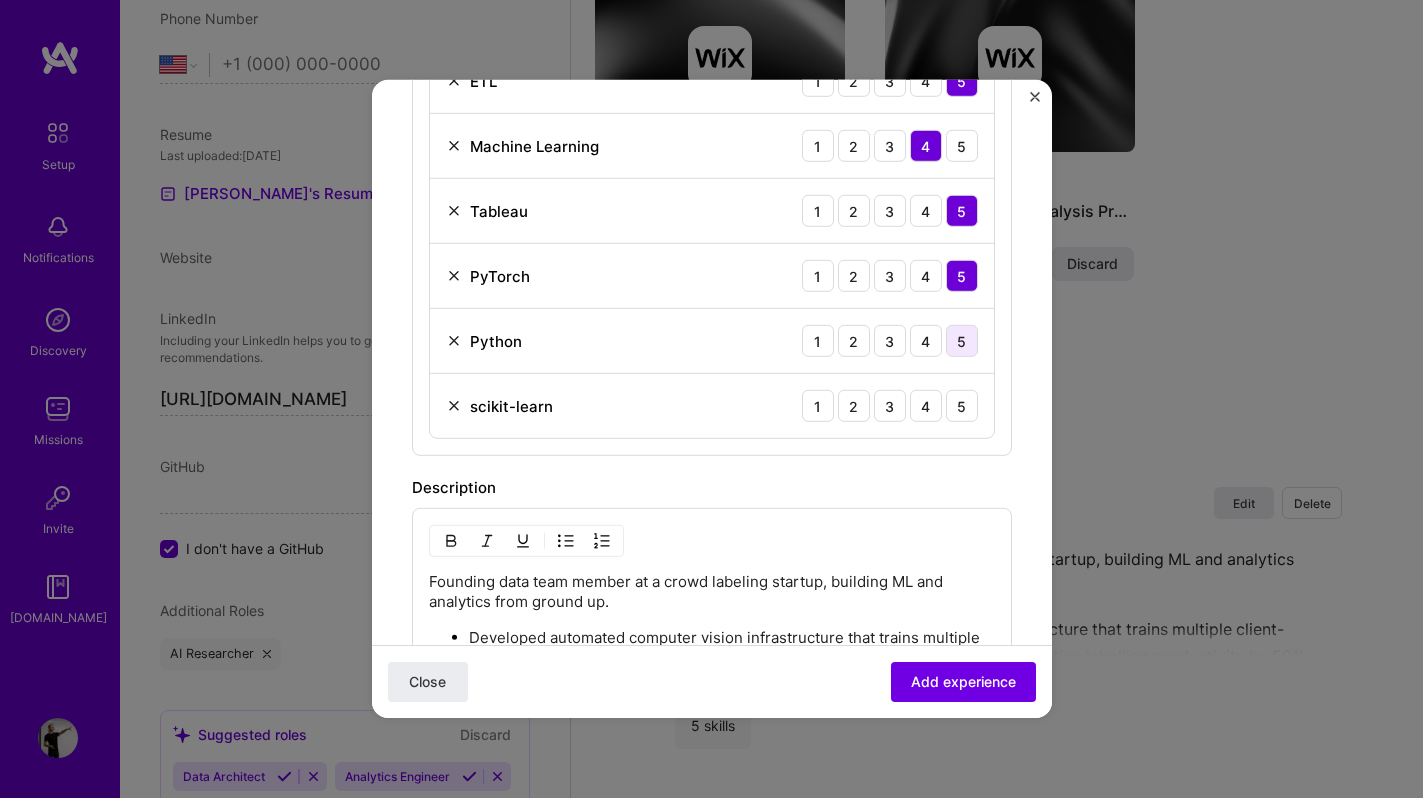 click on "5" at bounding box center [962, 341] 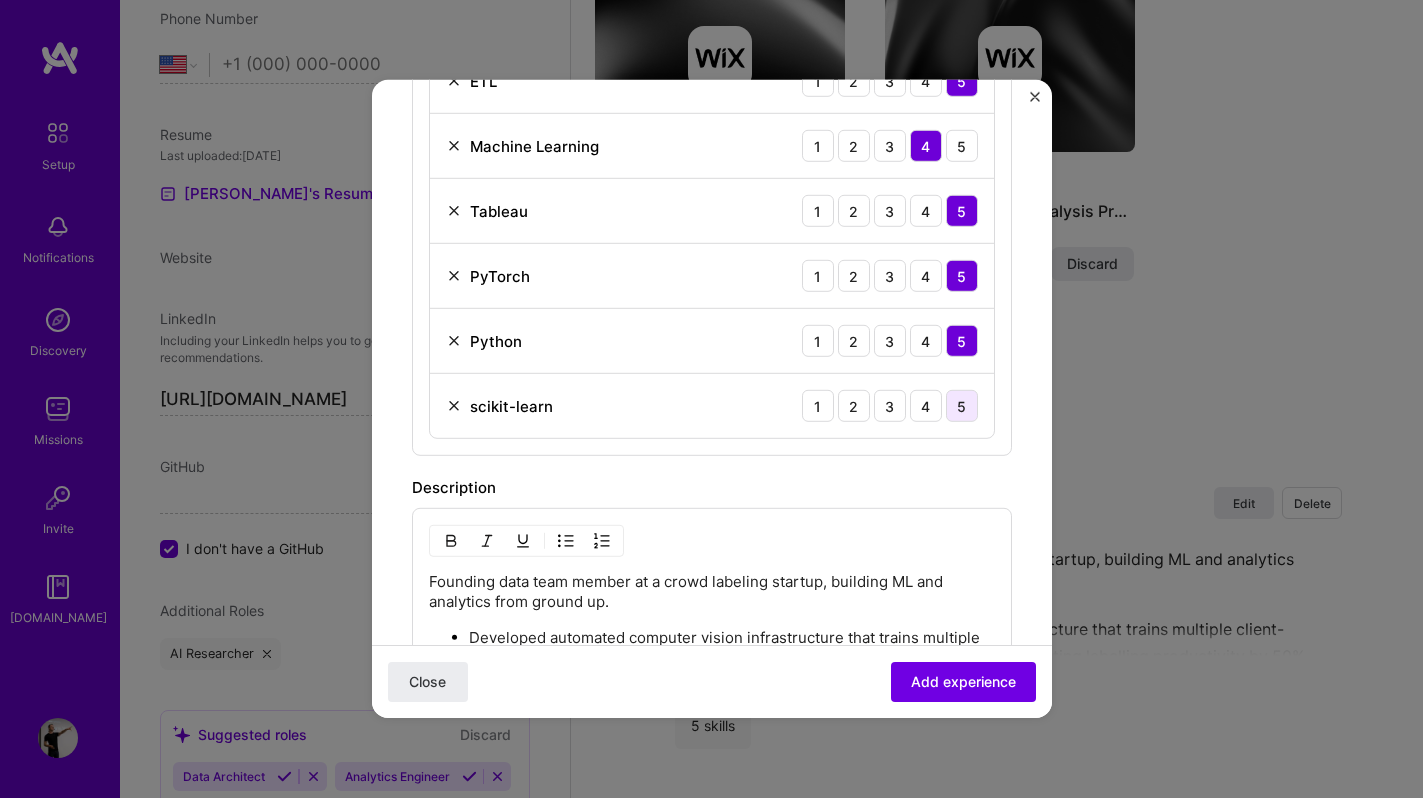 click on "5" at bounding box center [962, 406] 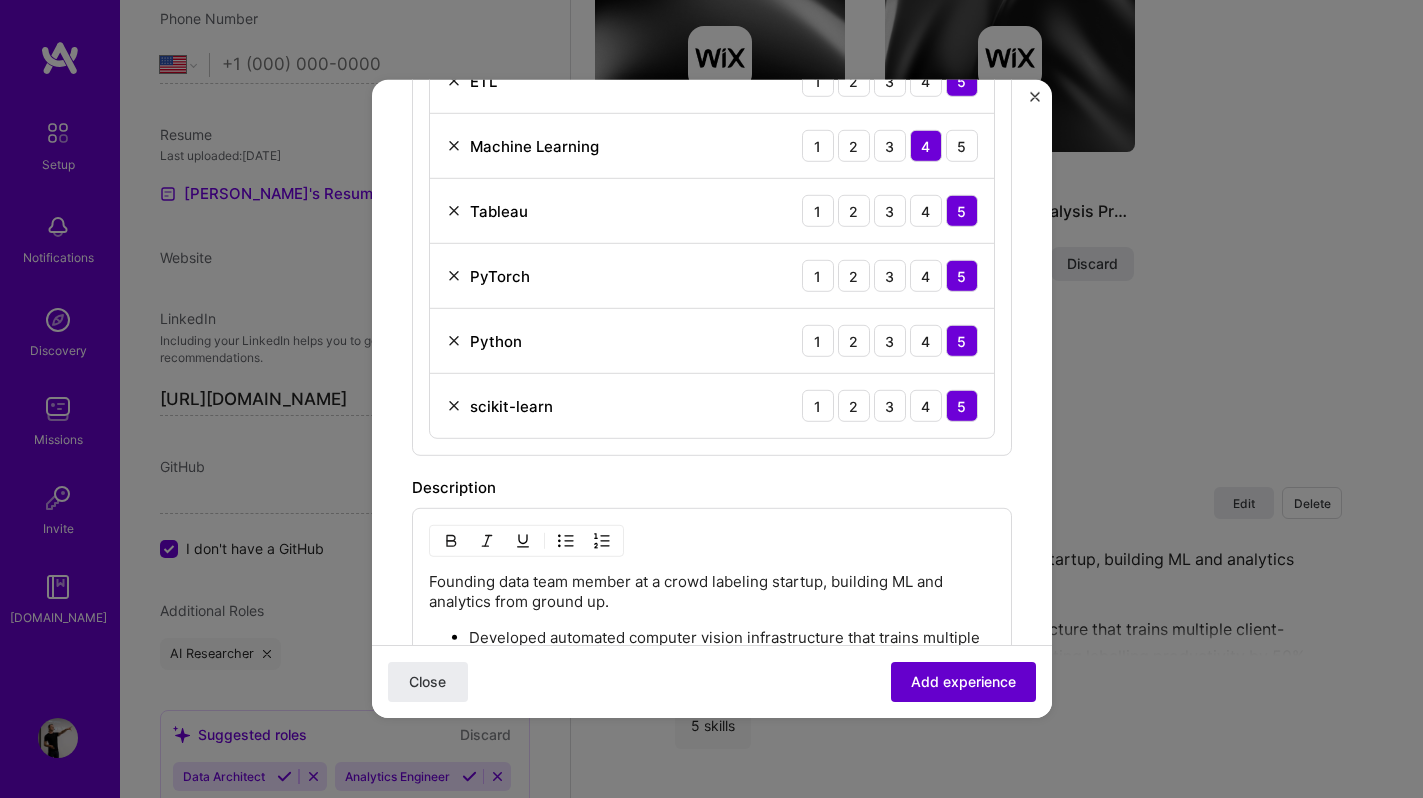 click on "Add experience" at bounding box center (963, 682) 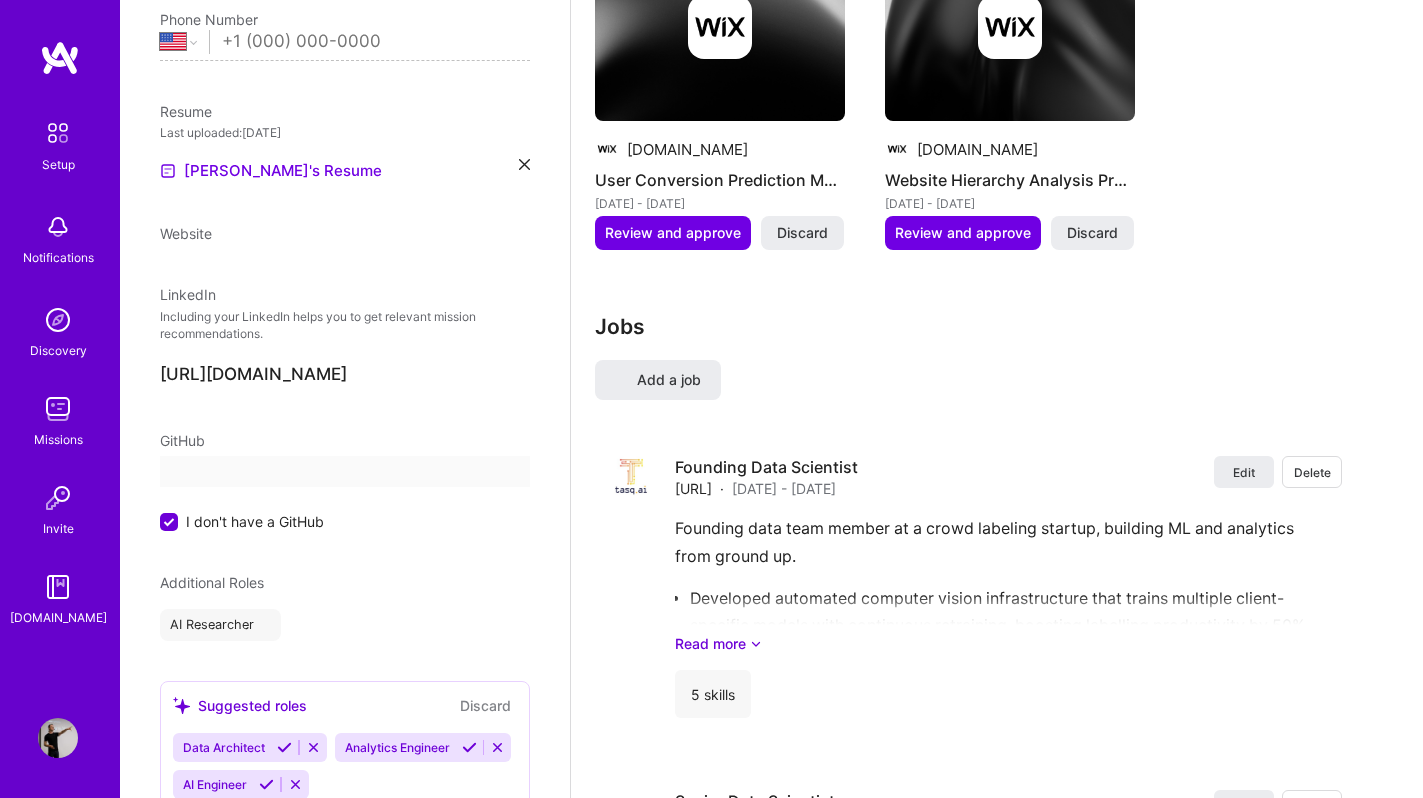 select on "US" 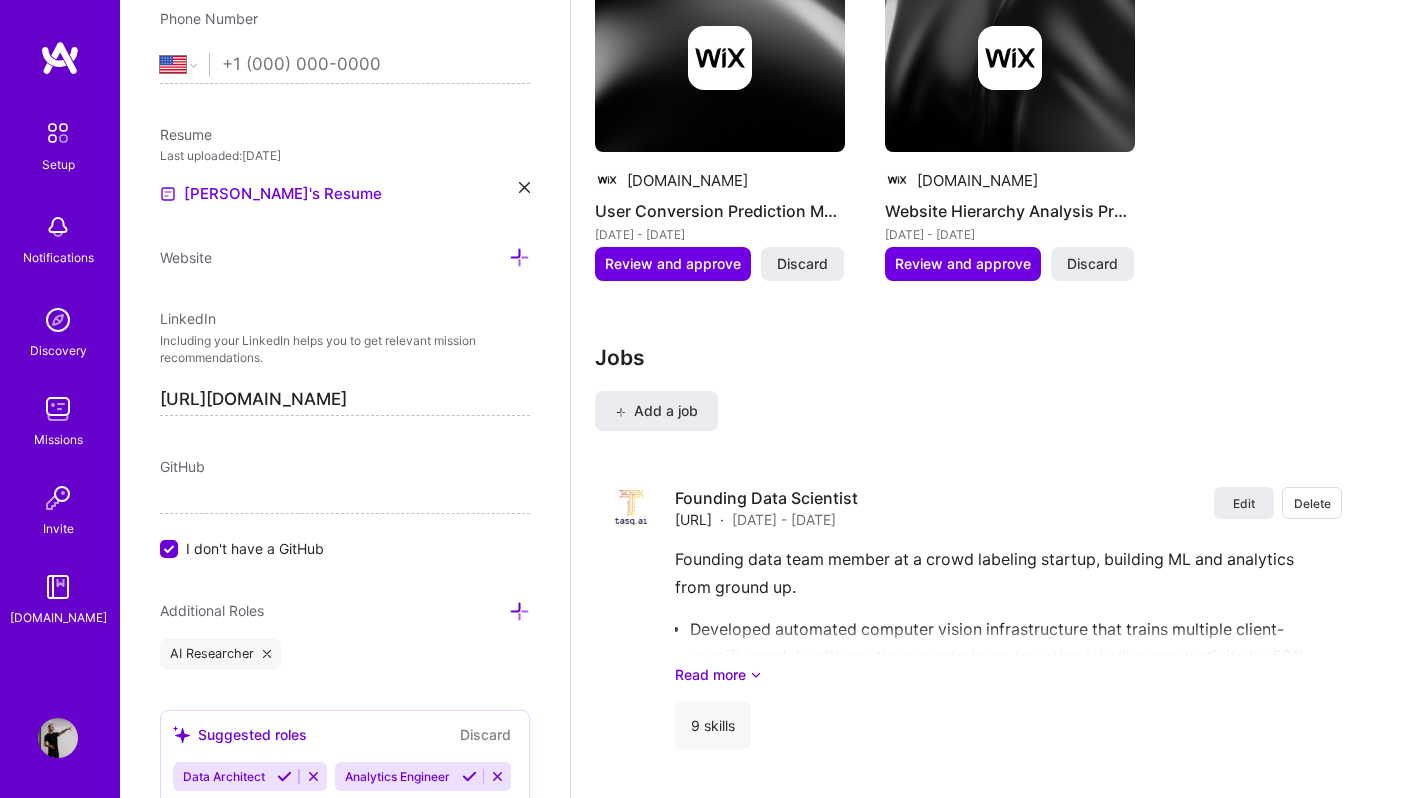 scroll, scrollTop: 156, scrollLeft: 0, axis: vertical 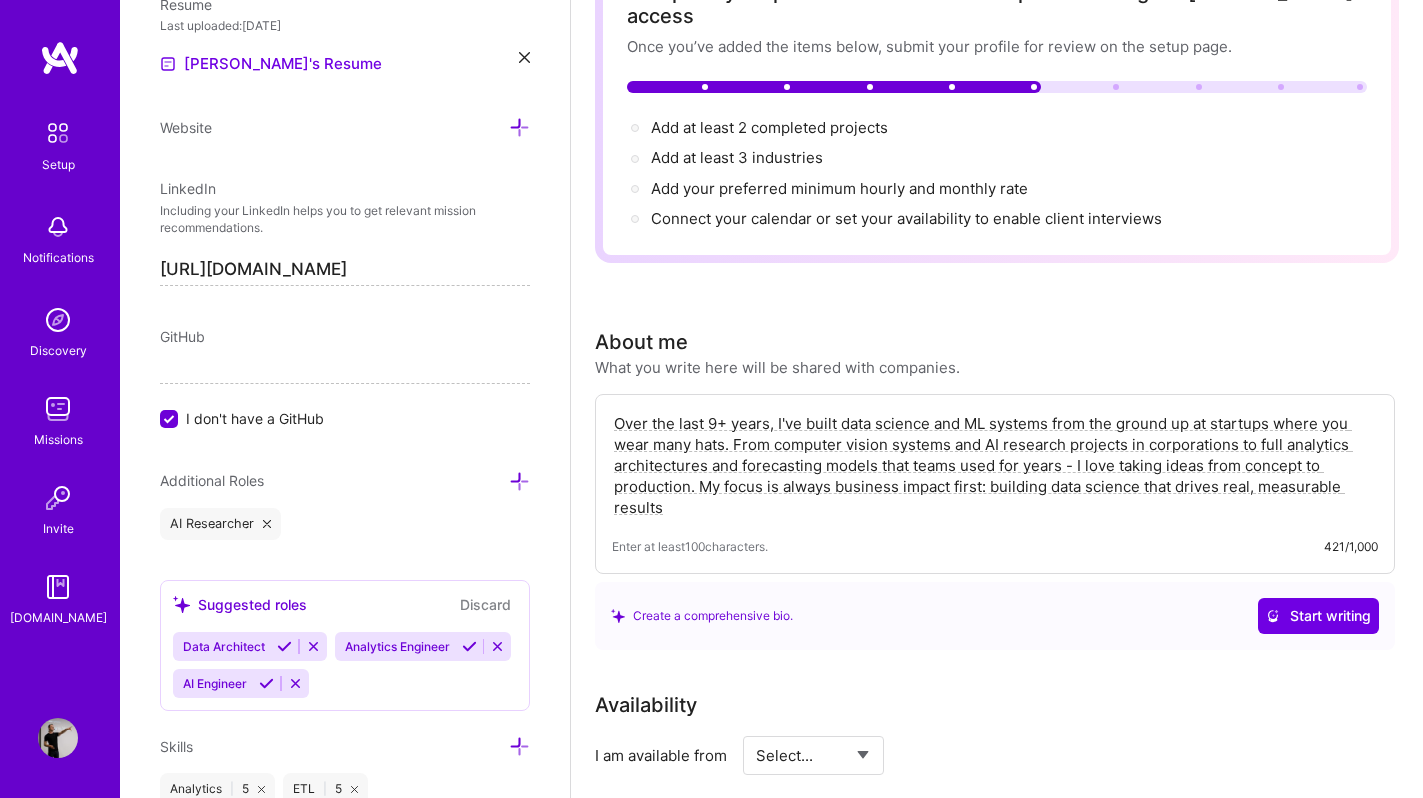 click at bounding box center [519, 481] 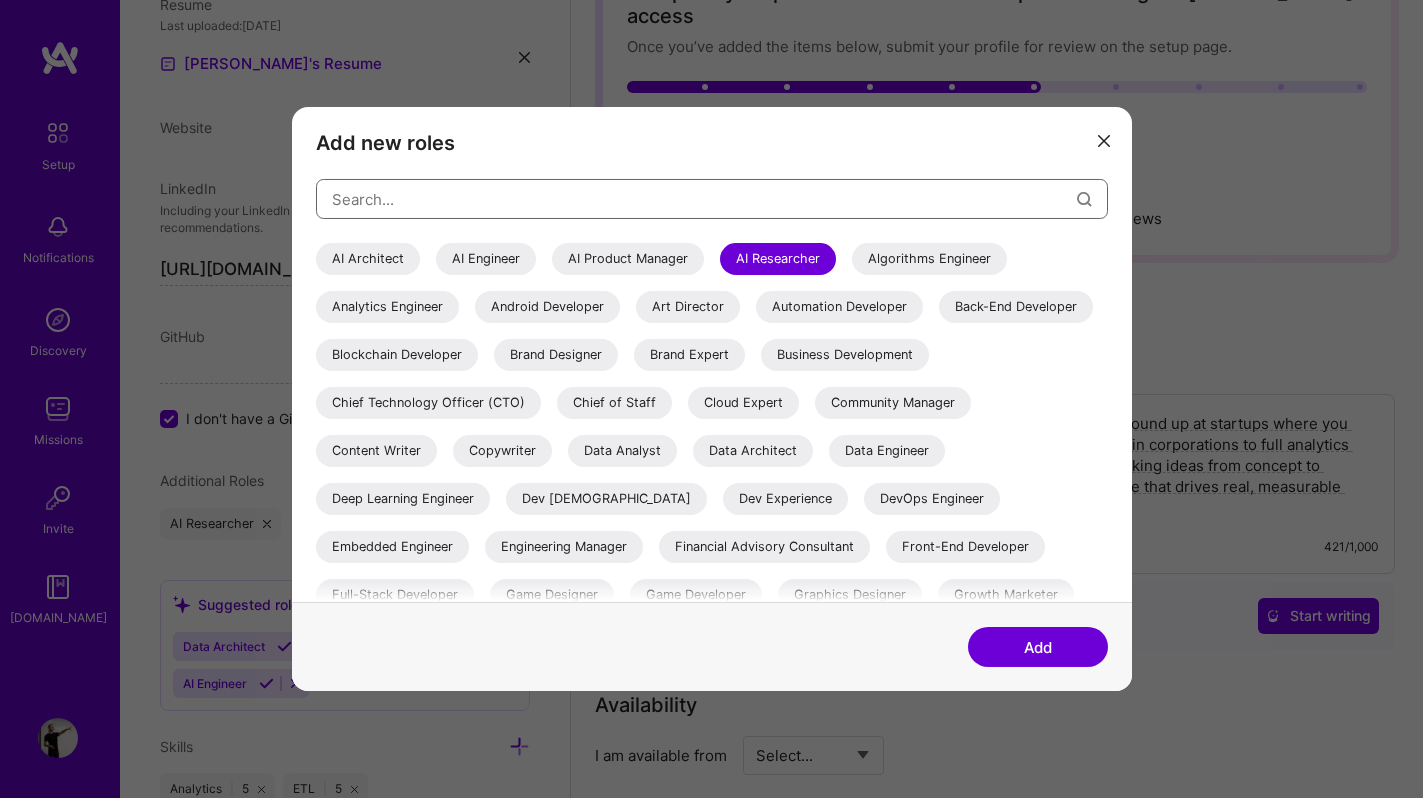 click at bounding box center [704, 198] 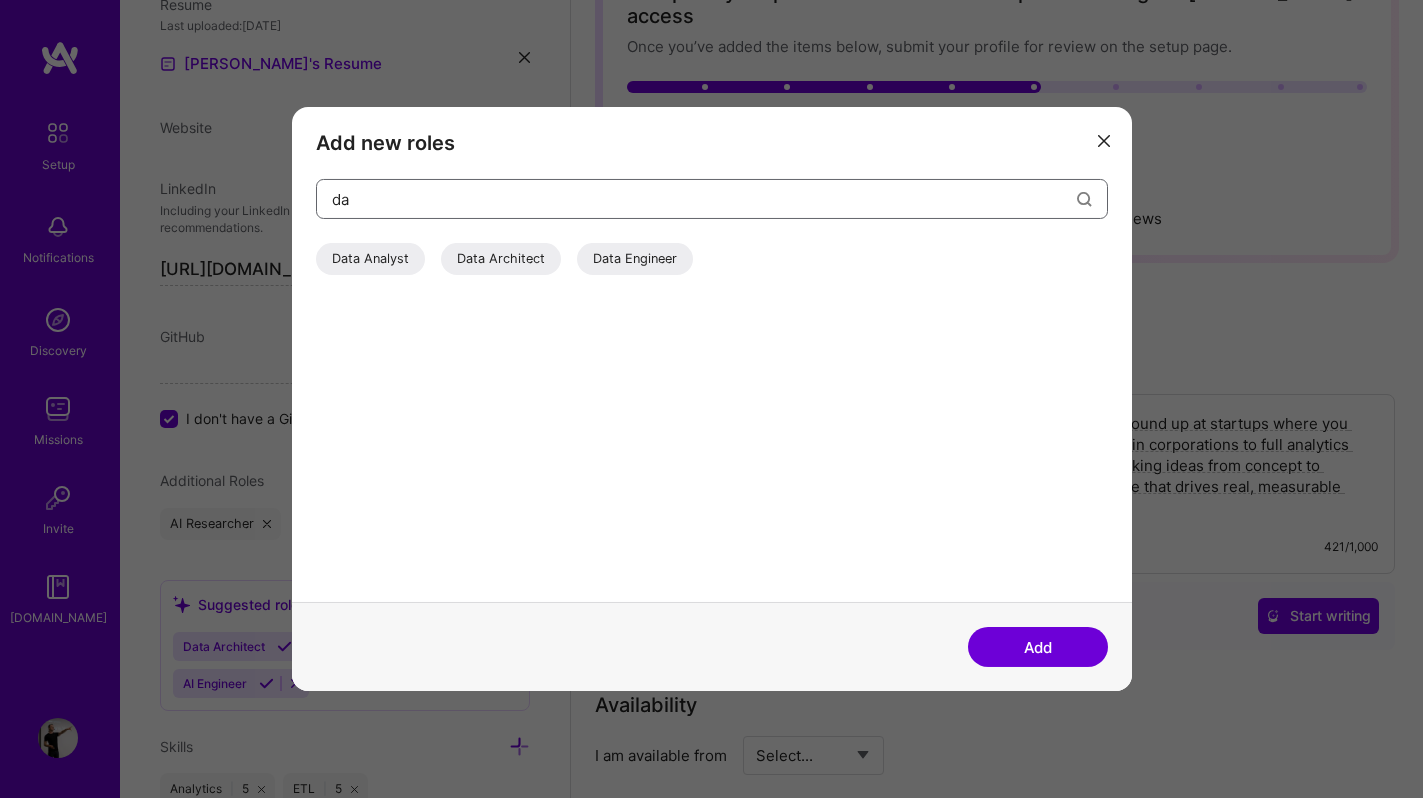type on "d" 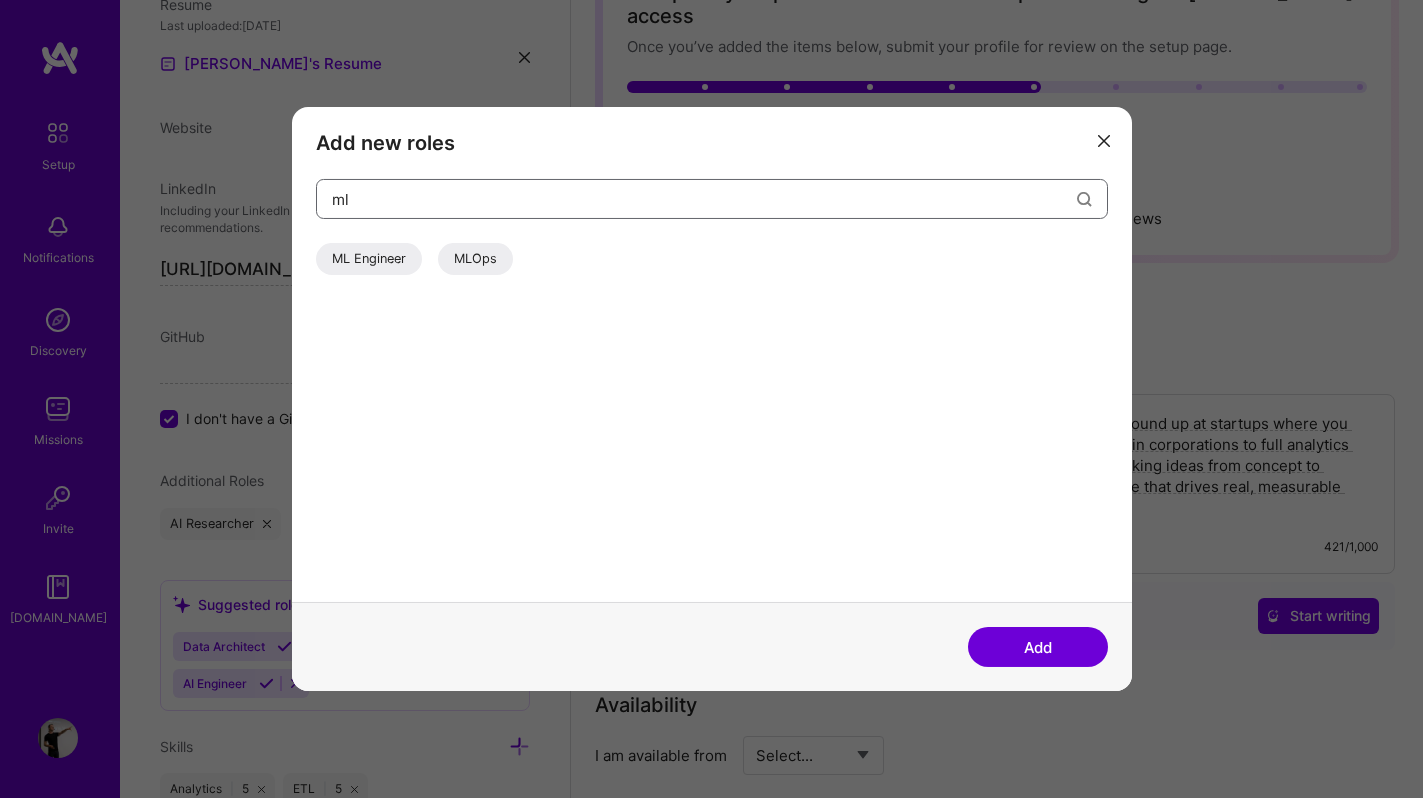 type on "m" 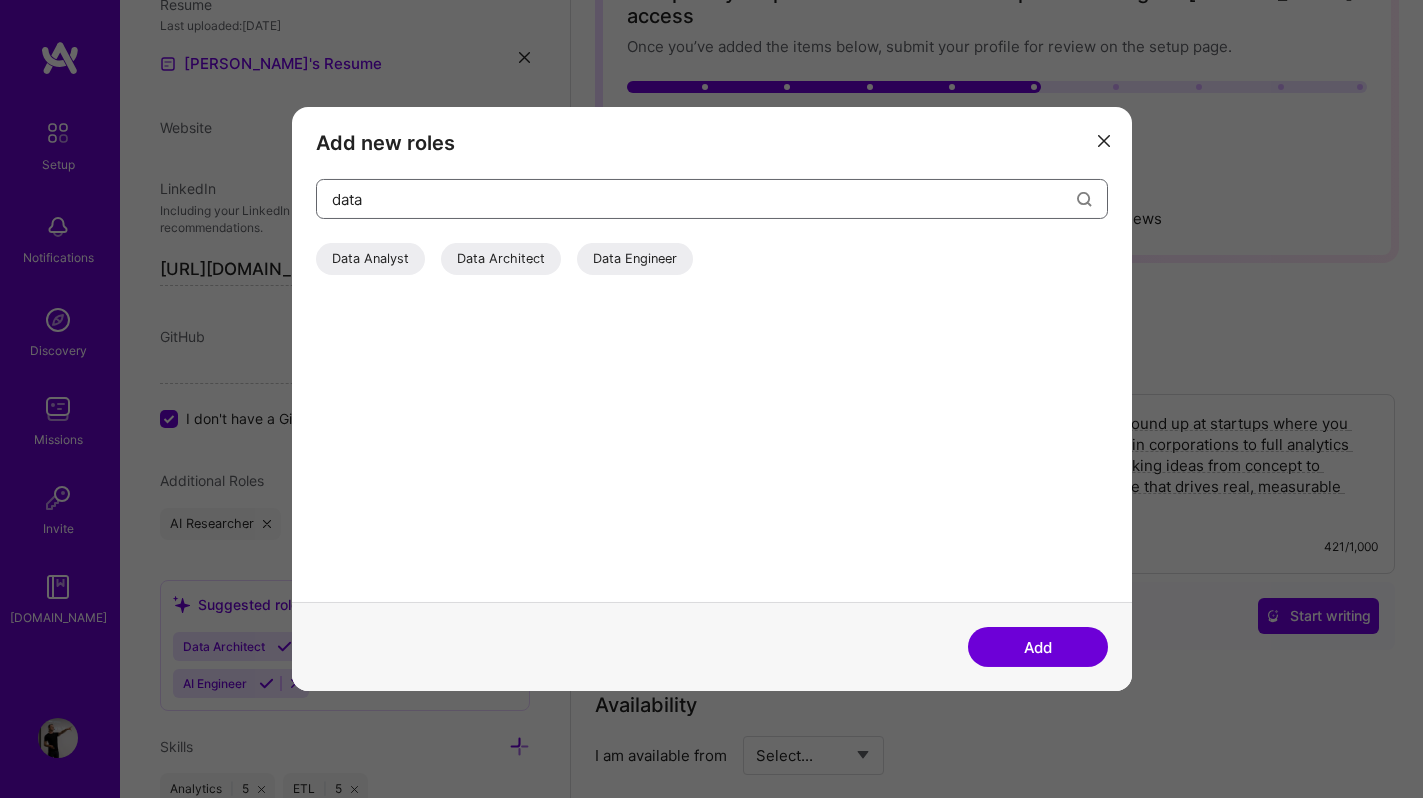 type on "data" 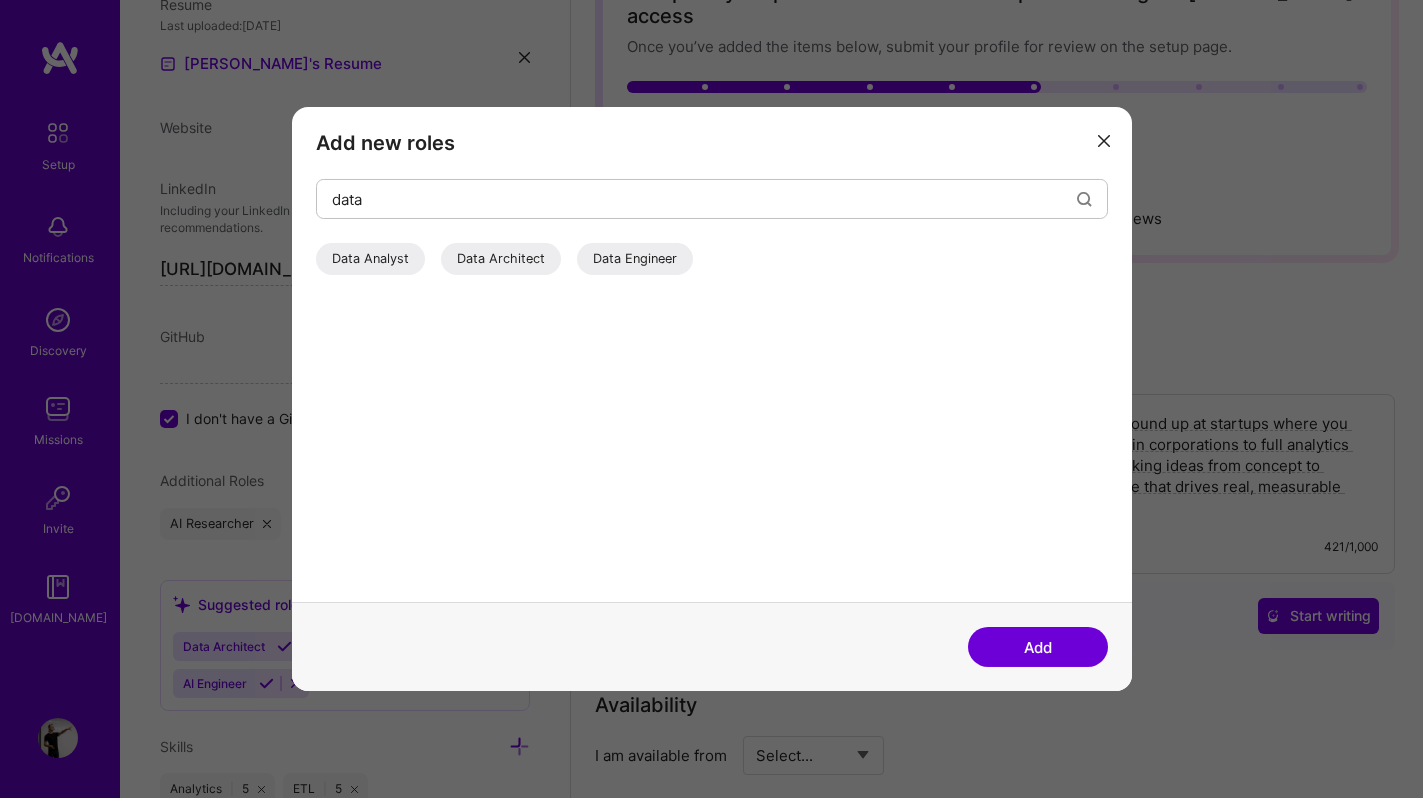 click on "Data Analyst" at bounding box center [370, 259] 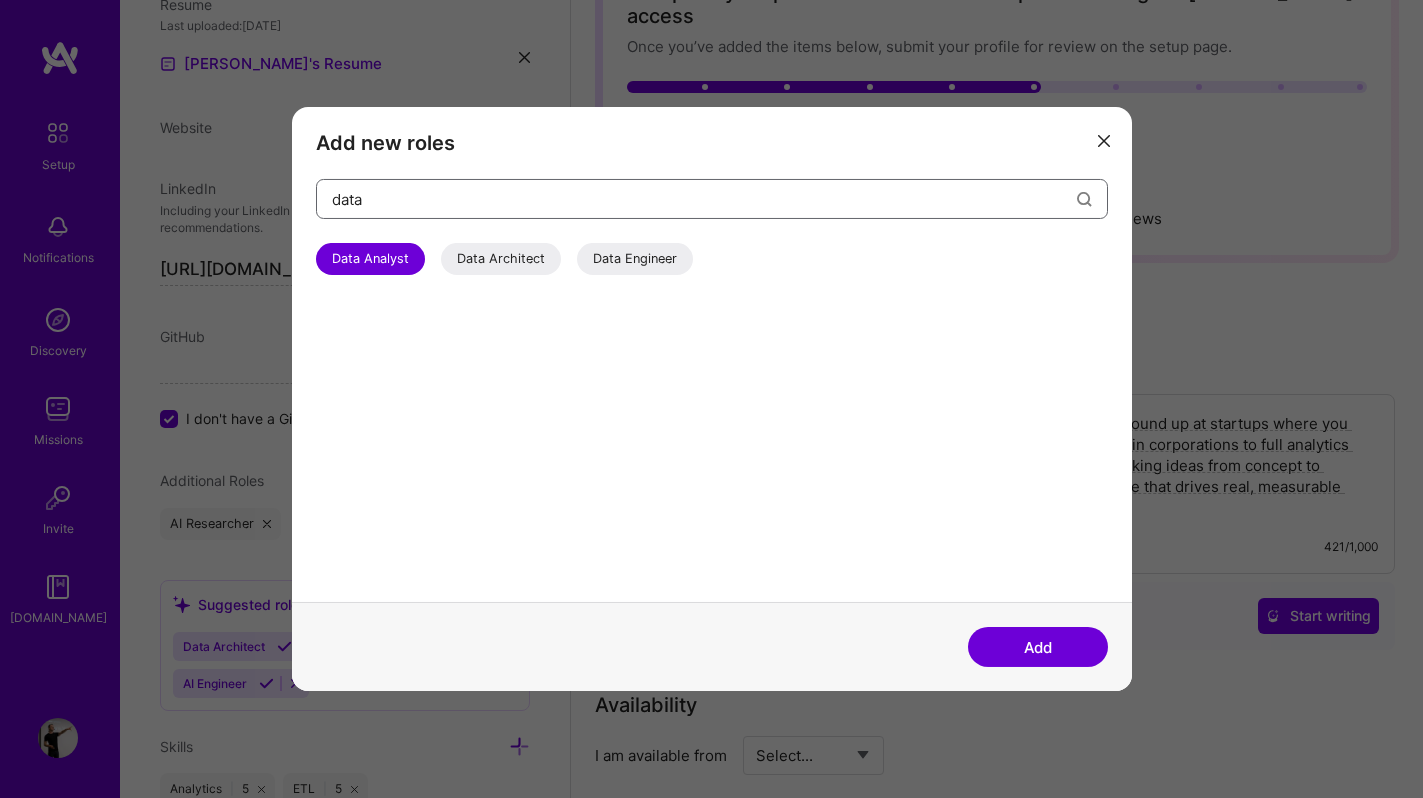 click on "data" at bounding box center (704, 198) 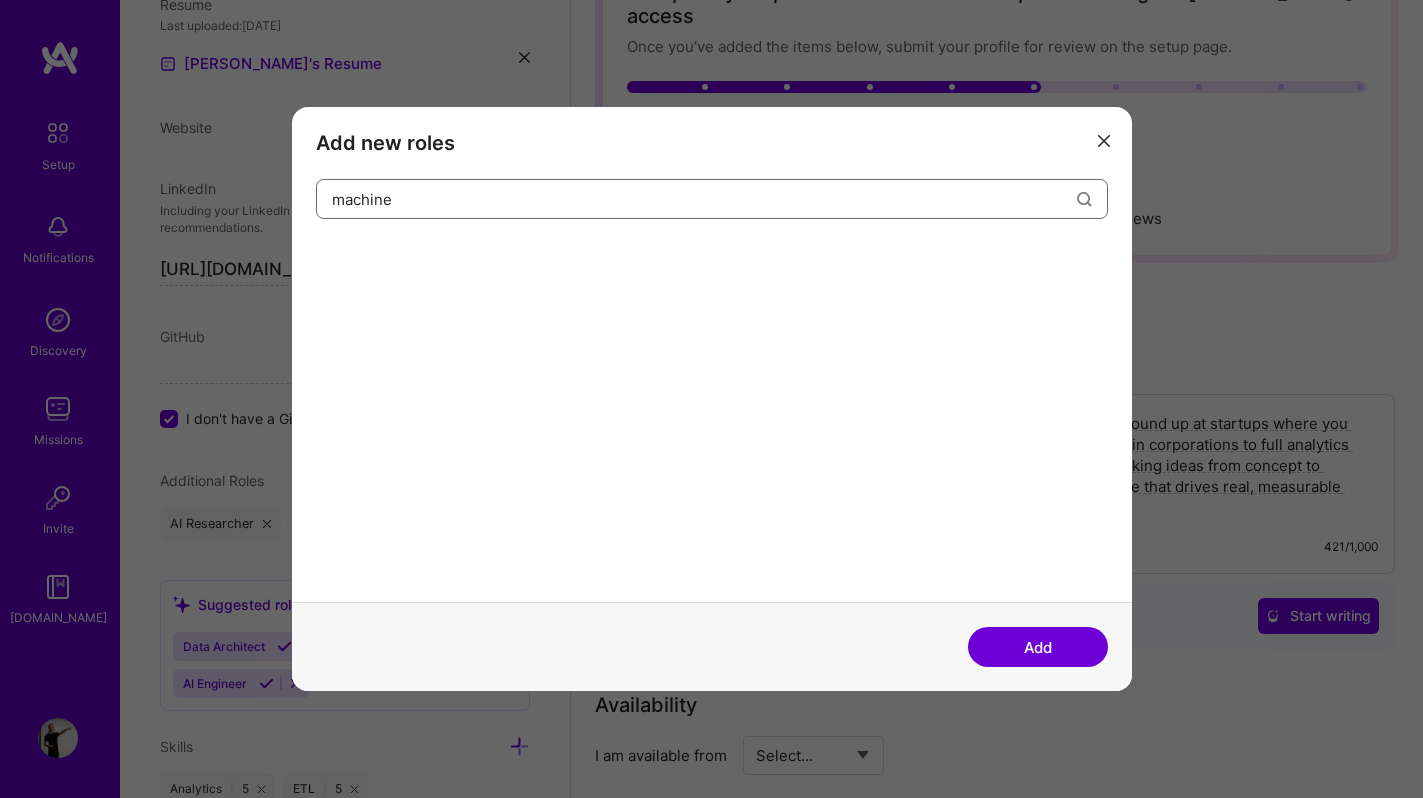 type on "machine" 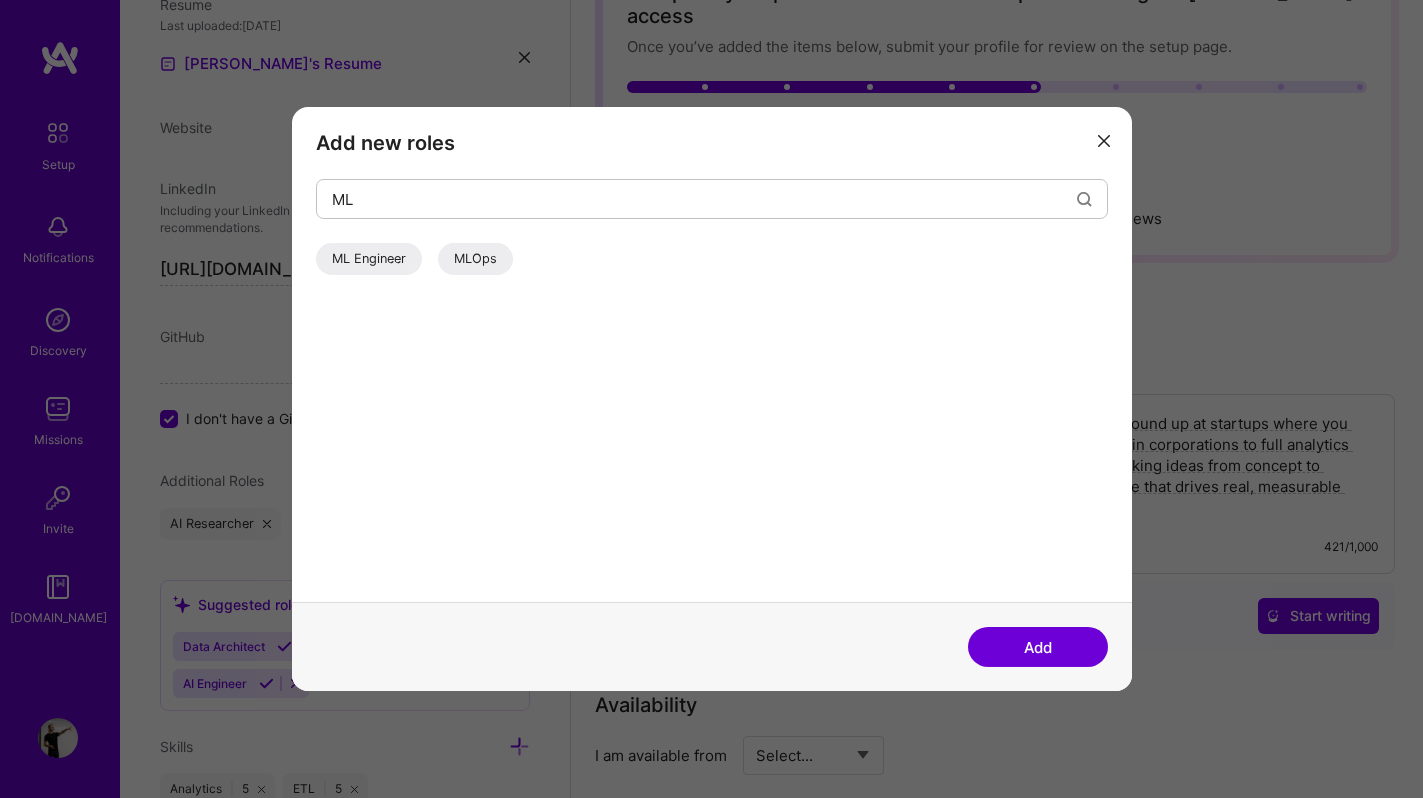 click on "ML Engineer" at bounding box center [369, 259] 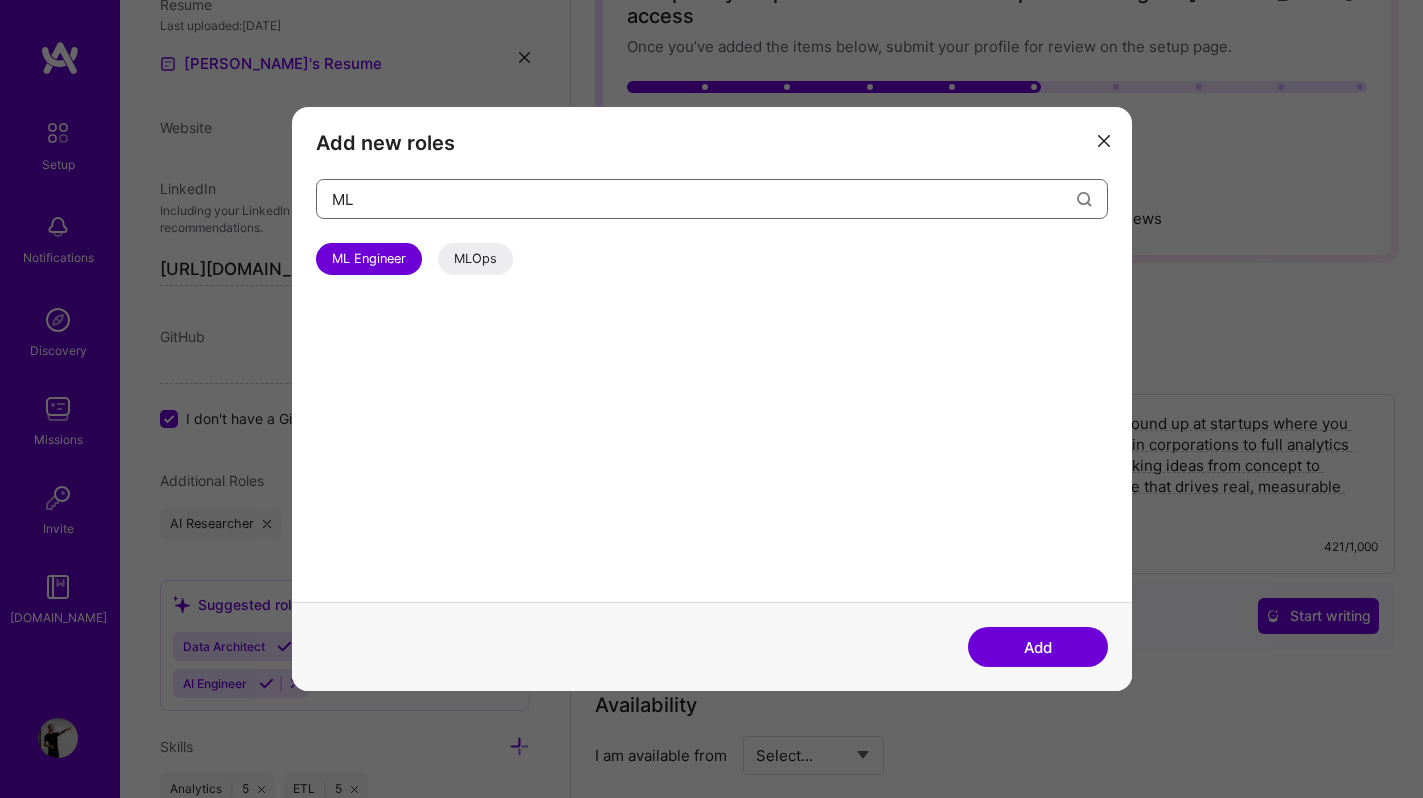 click on "ML" at bounding box center (704, 198) 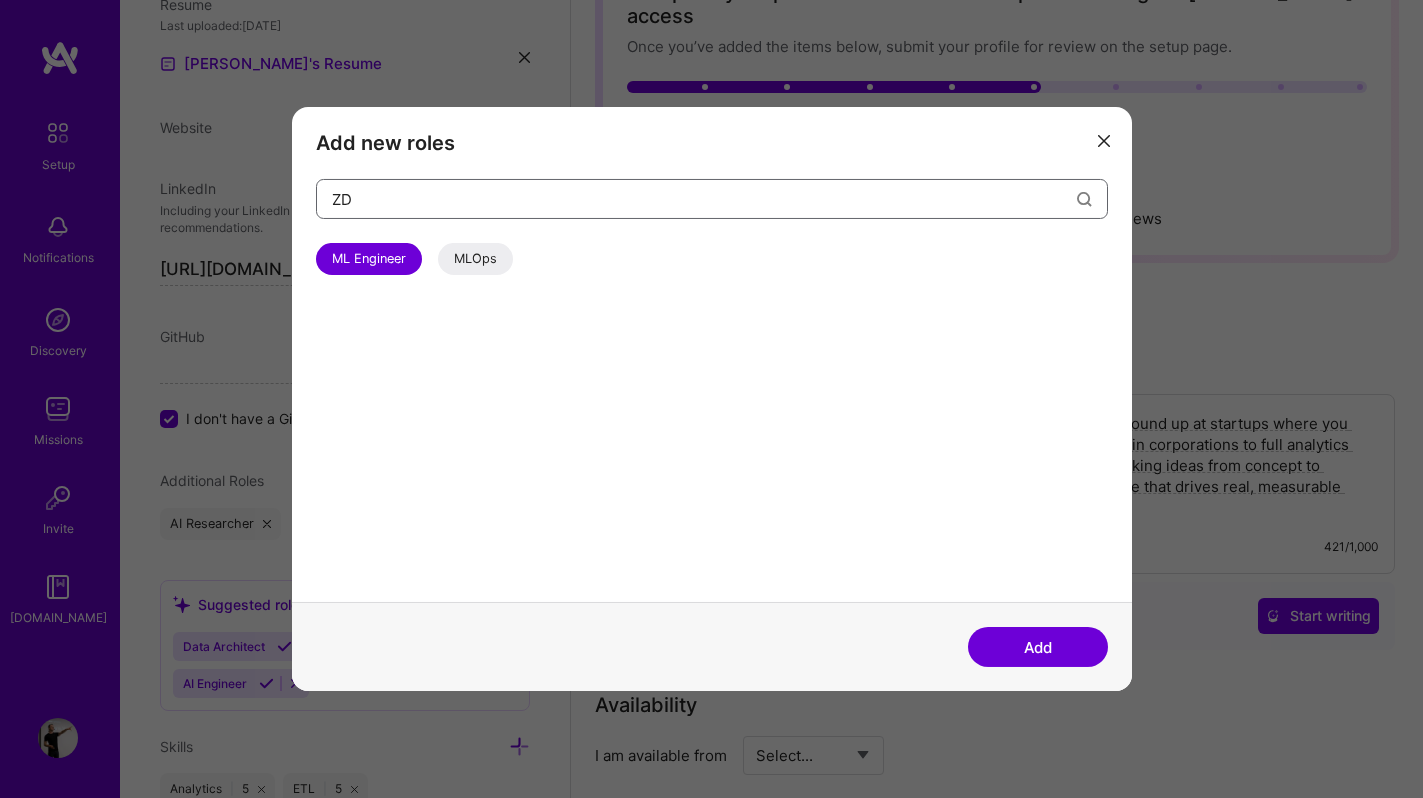 type on "Z" 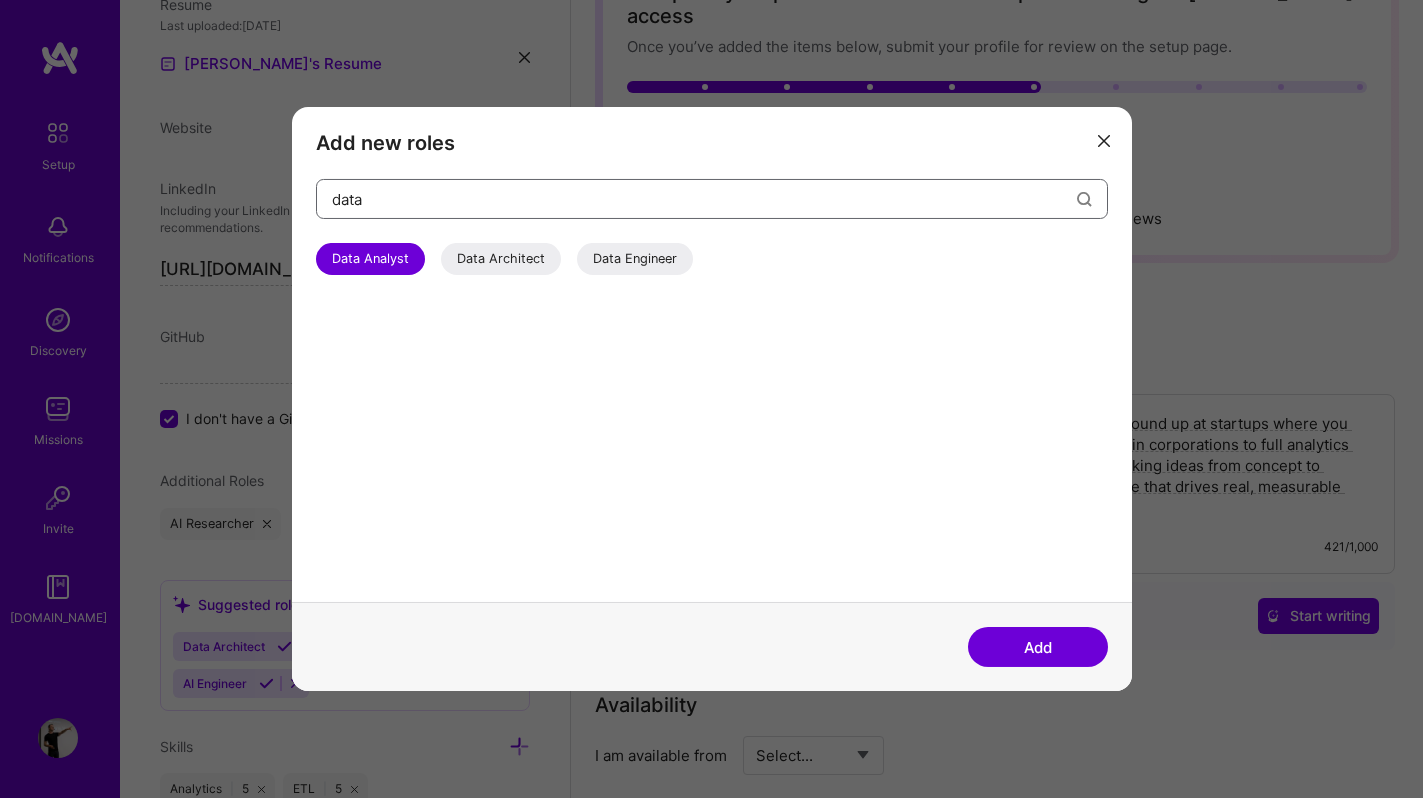 type on "data" 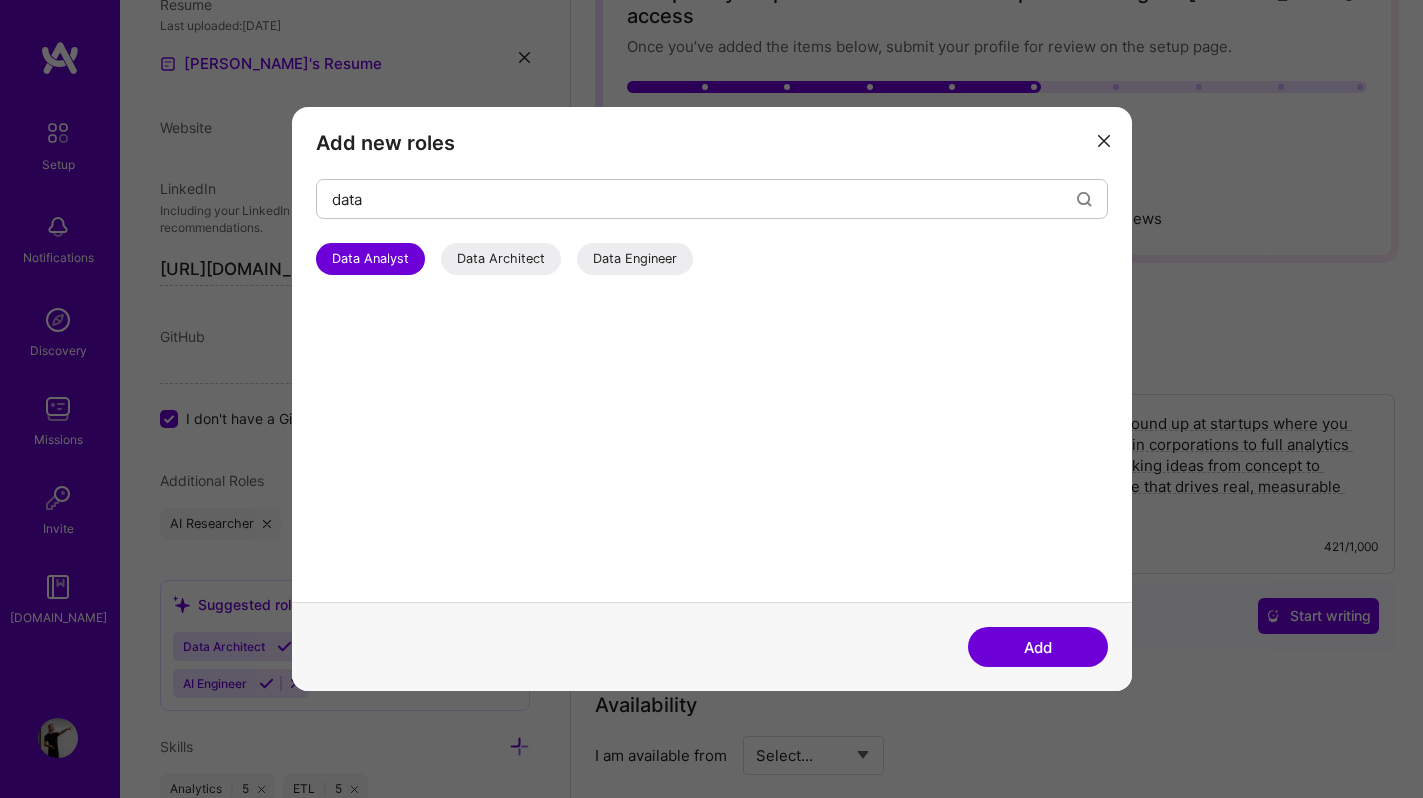 click on "Data Analyst Data Architect Data Engineer" at bounding box center [712, 422] 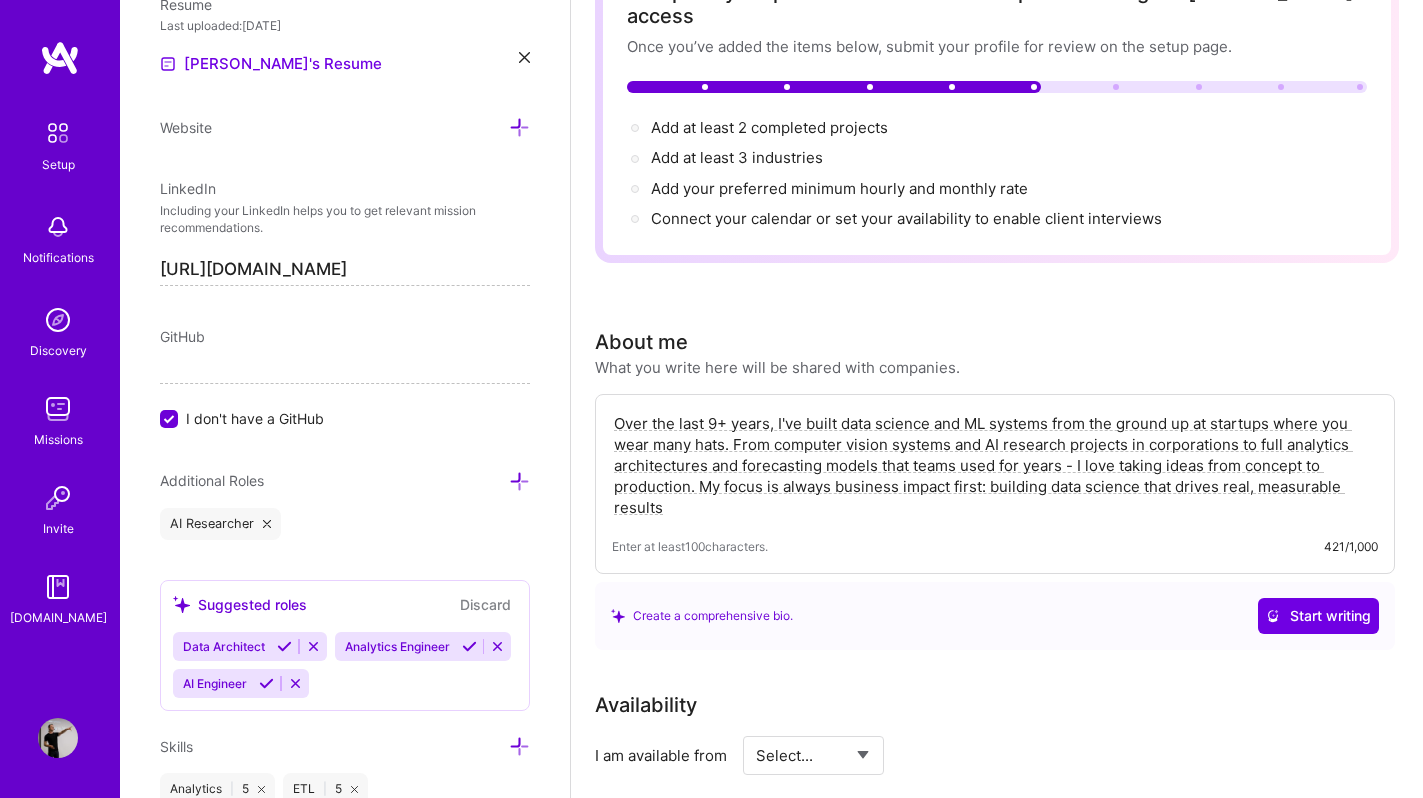 click at bounding box center (519, 481) 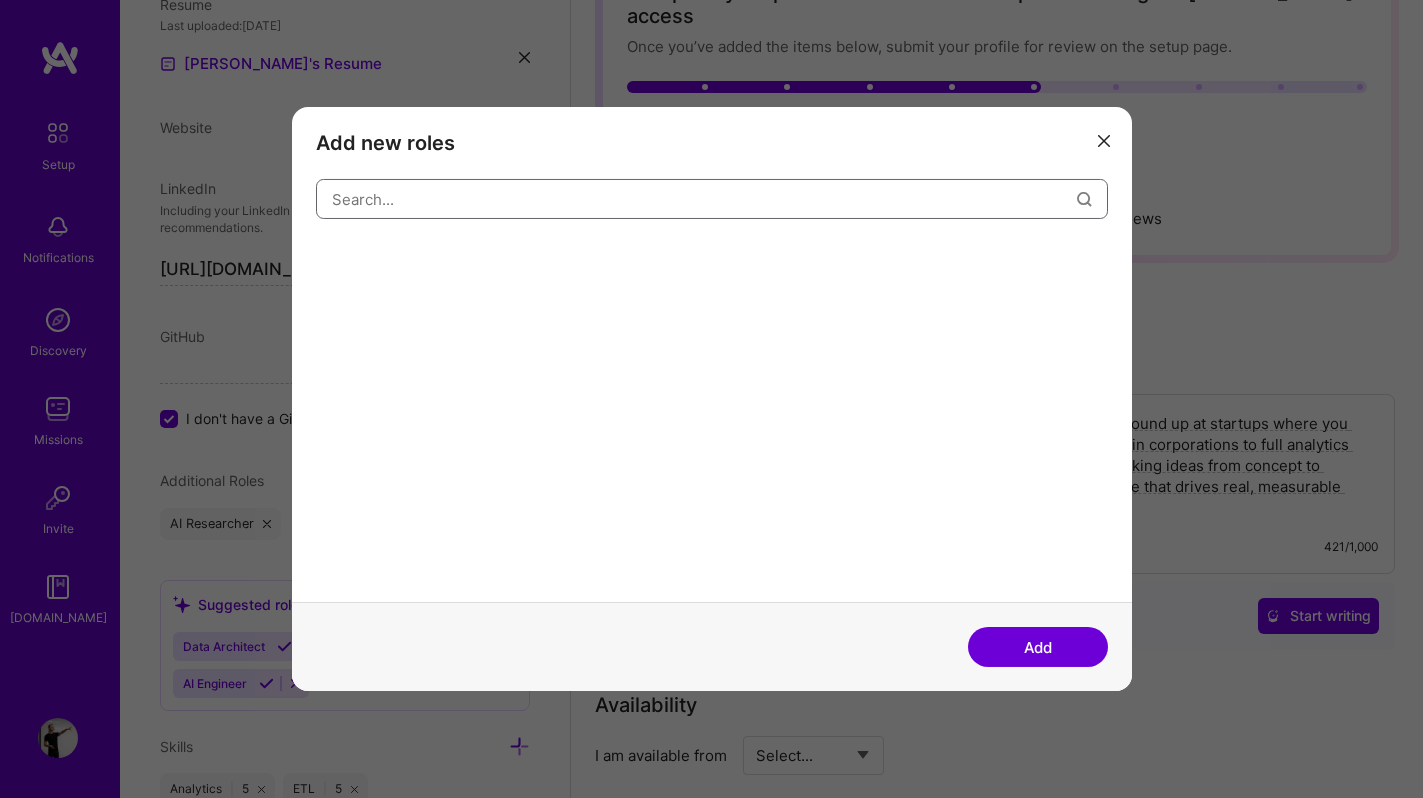 click at bounding box center [704, 198] 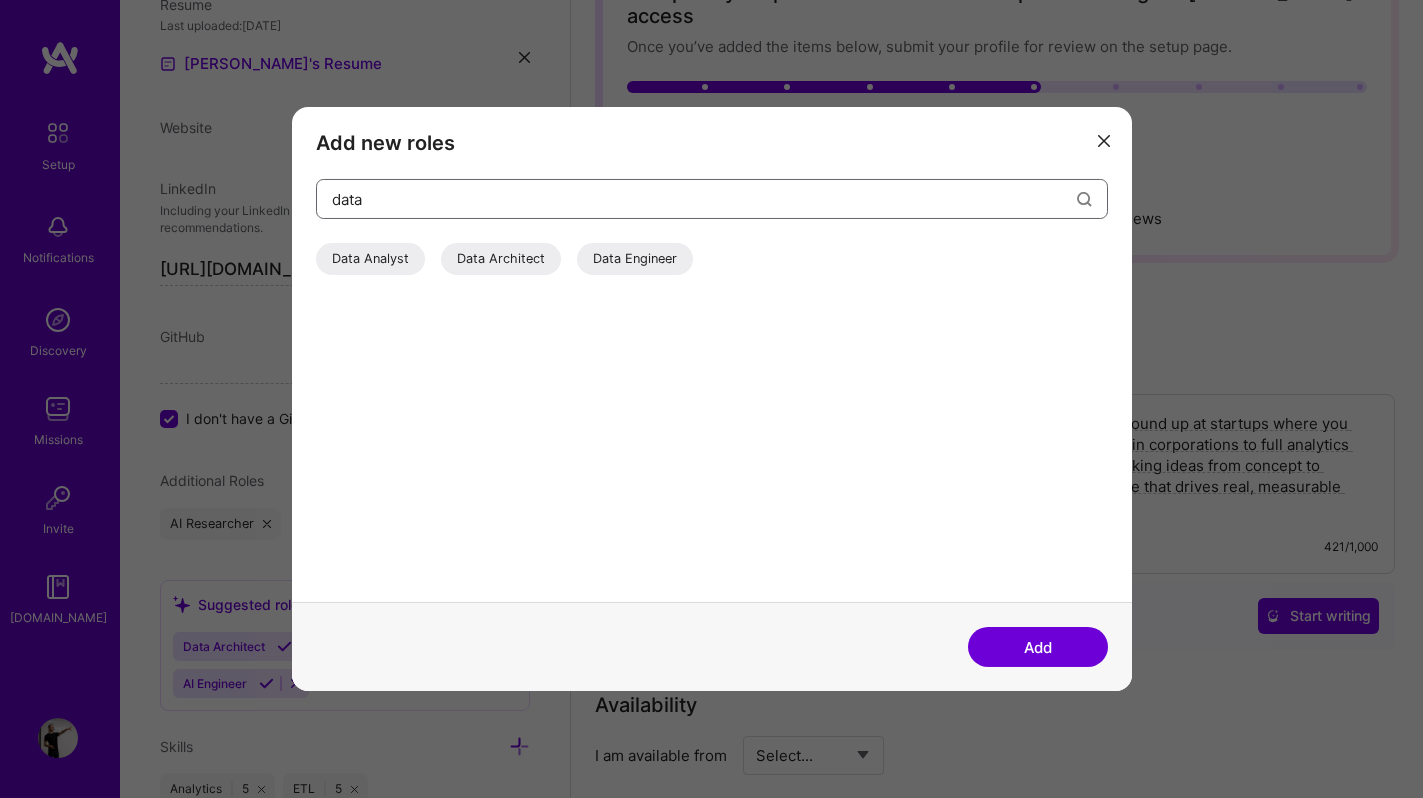 type on "data" 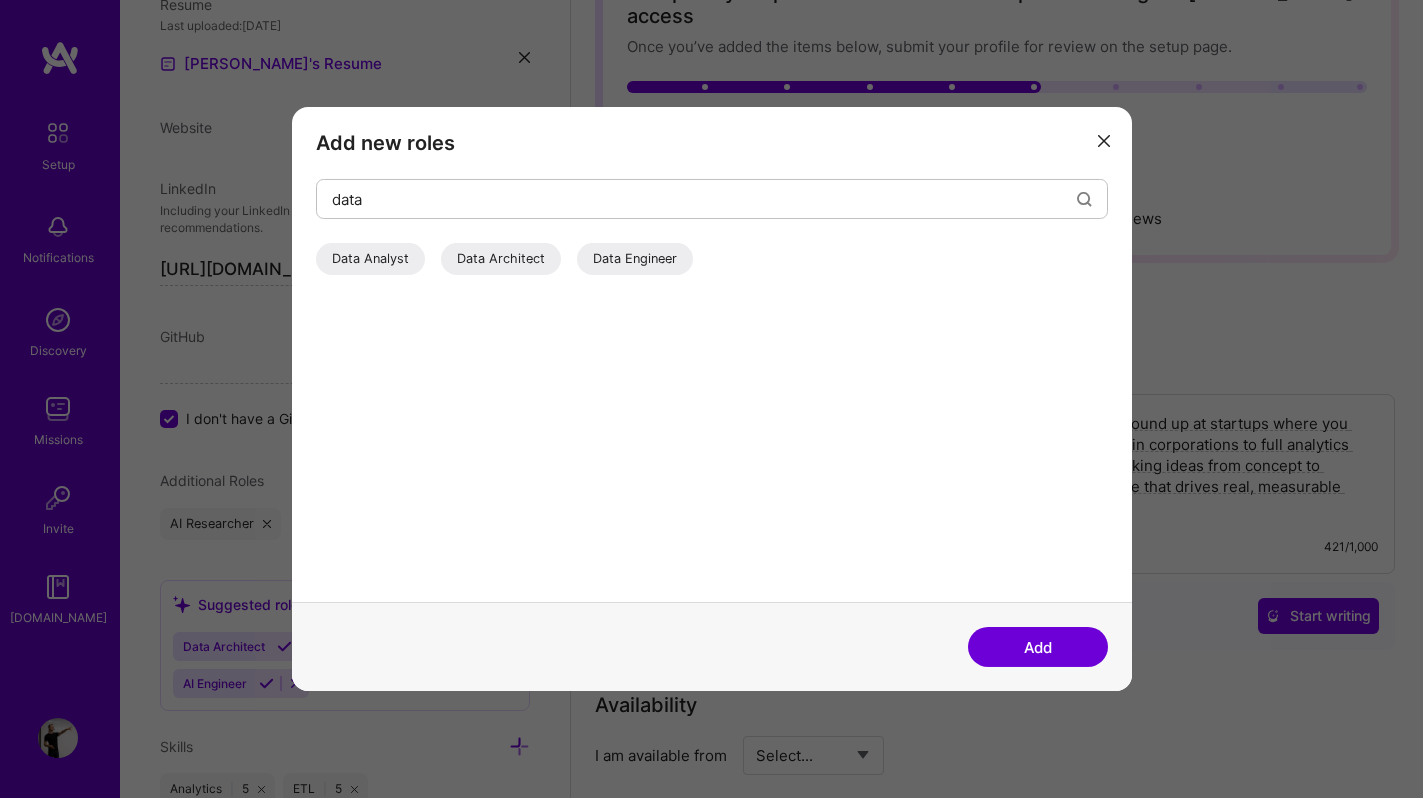 click on "Data Analyst" at bounding box center (370, 259) 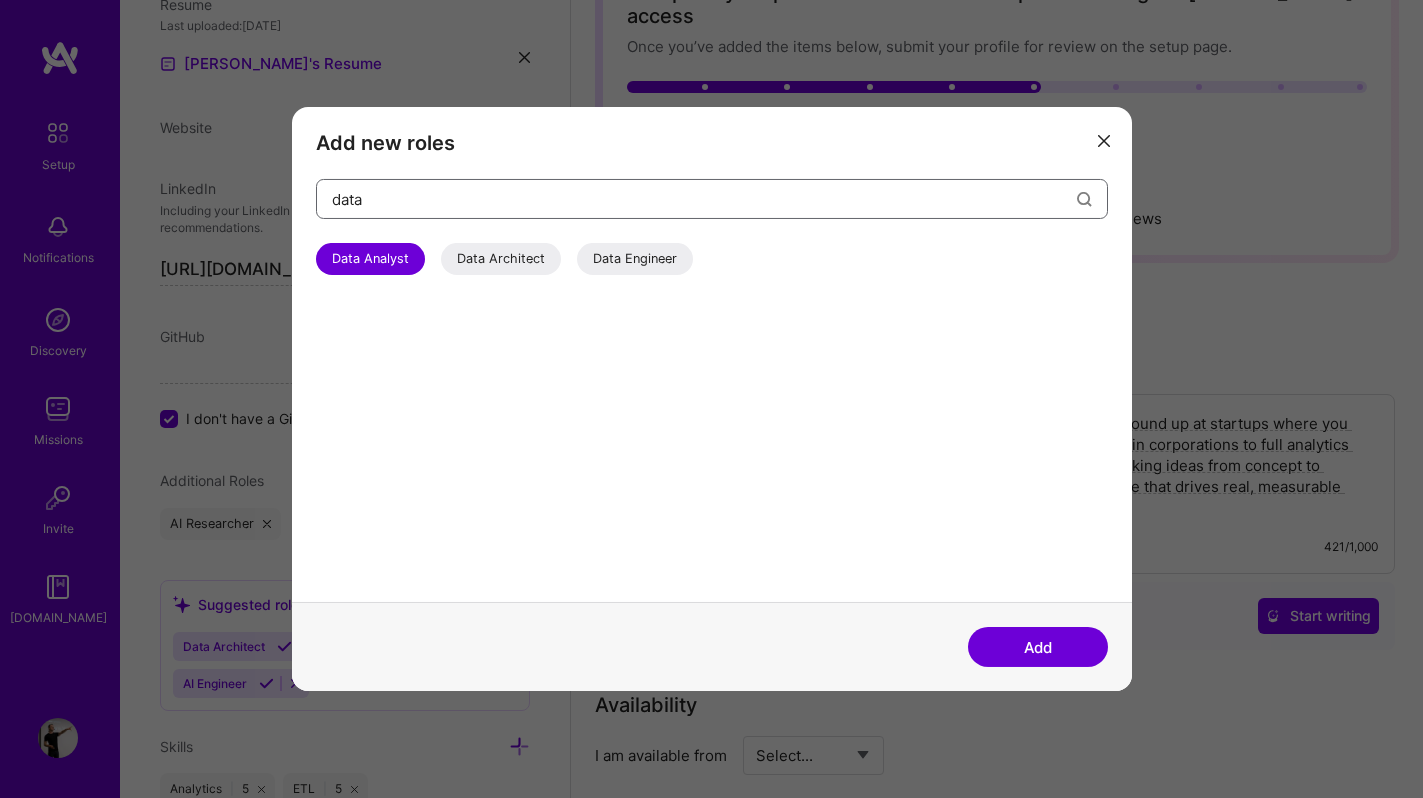 click on "data" at bounding box center [704, 198] 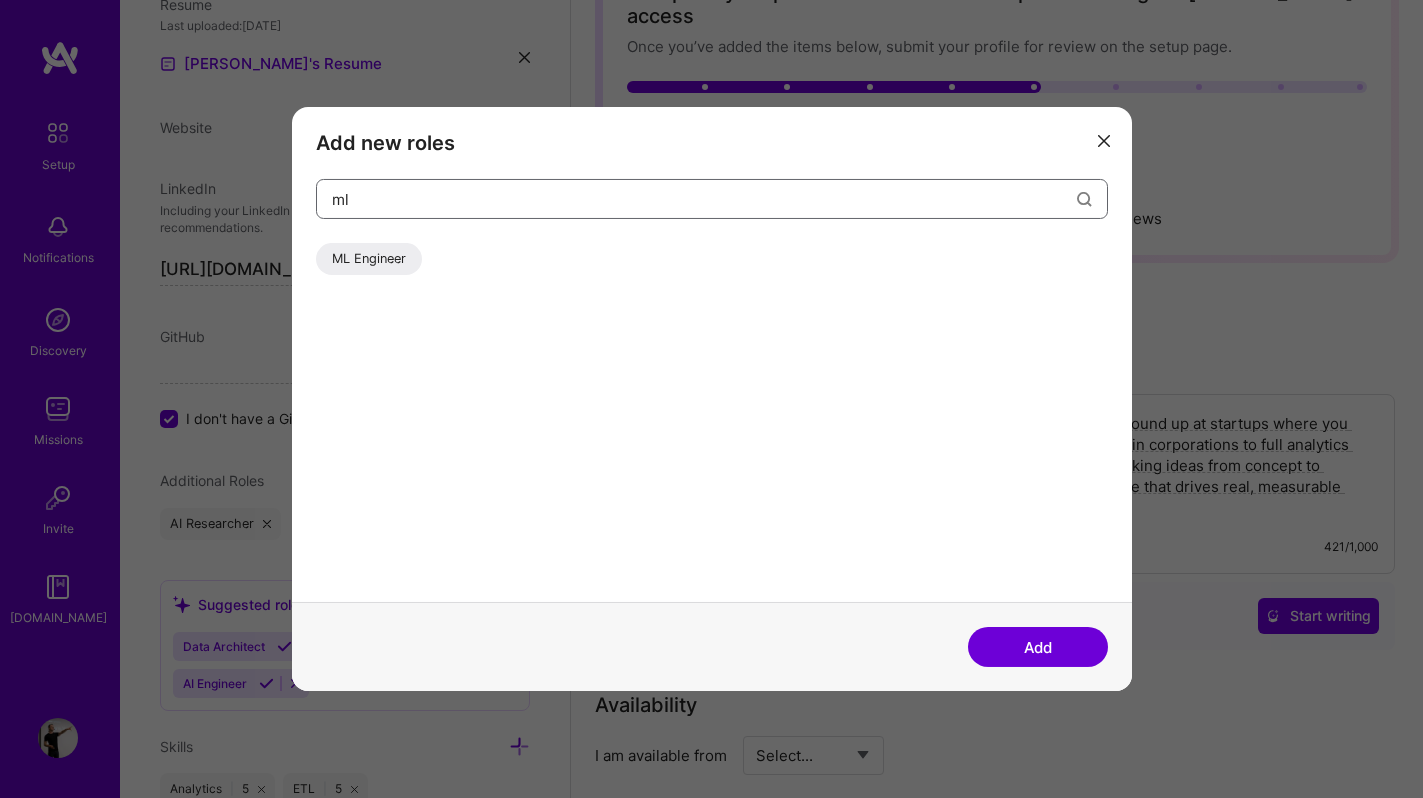 type on "ml" 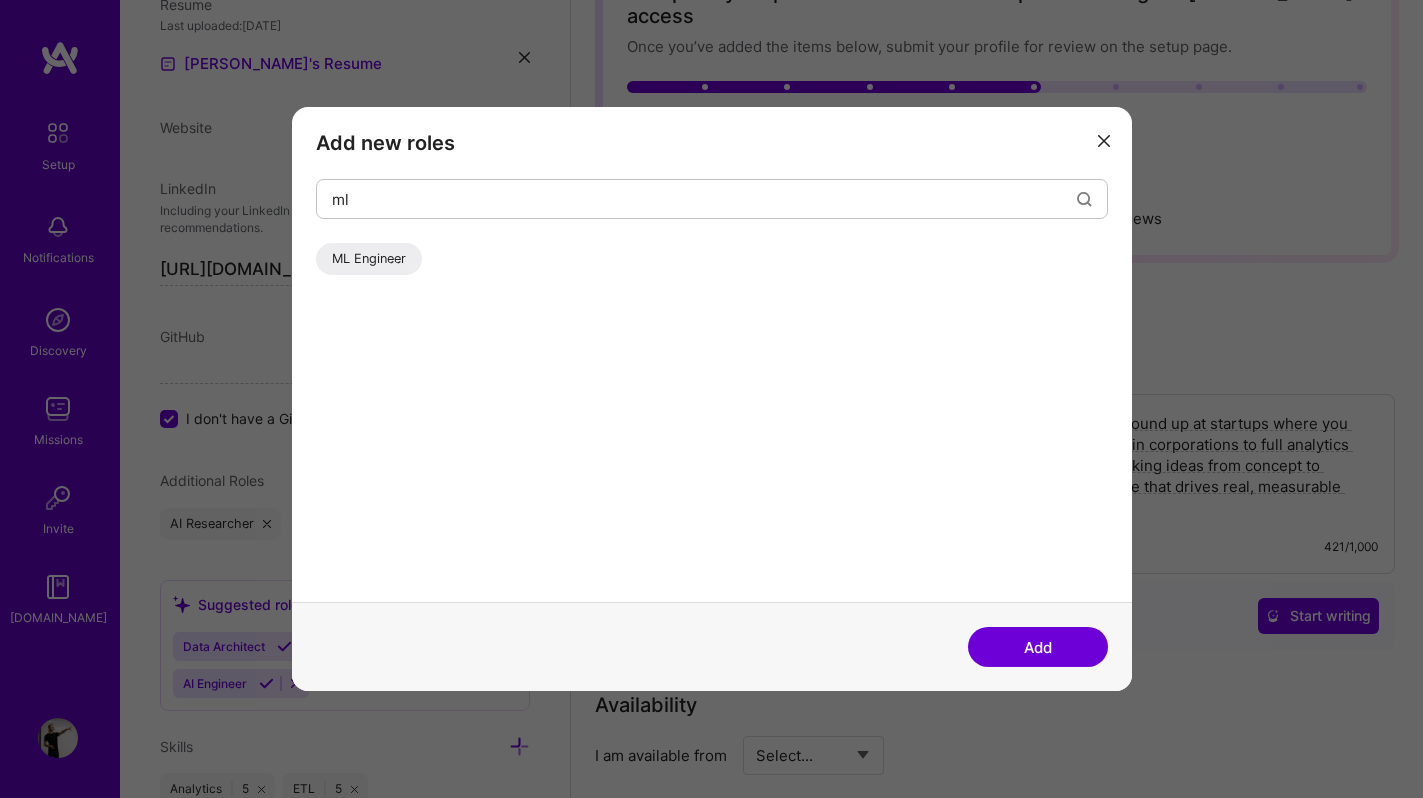 click on "ML Engineer" at bounding box center (369, 259) 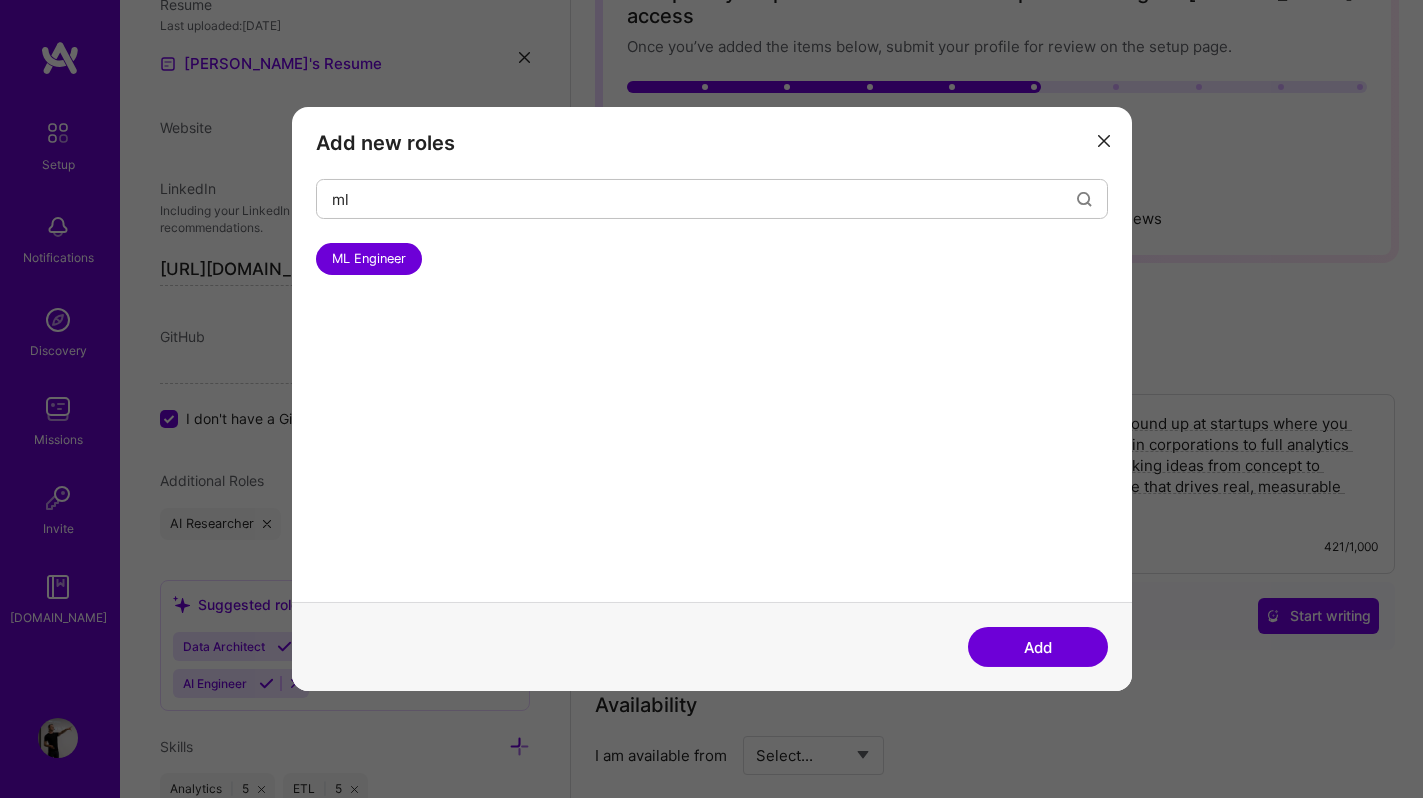 click on "Add" at bounding box center [1038, 647] 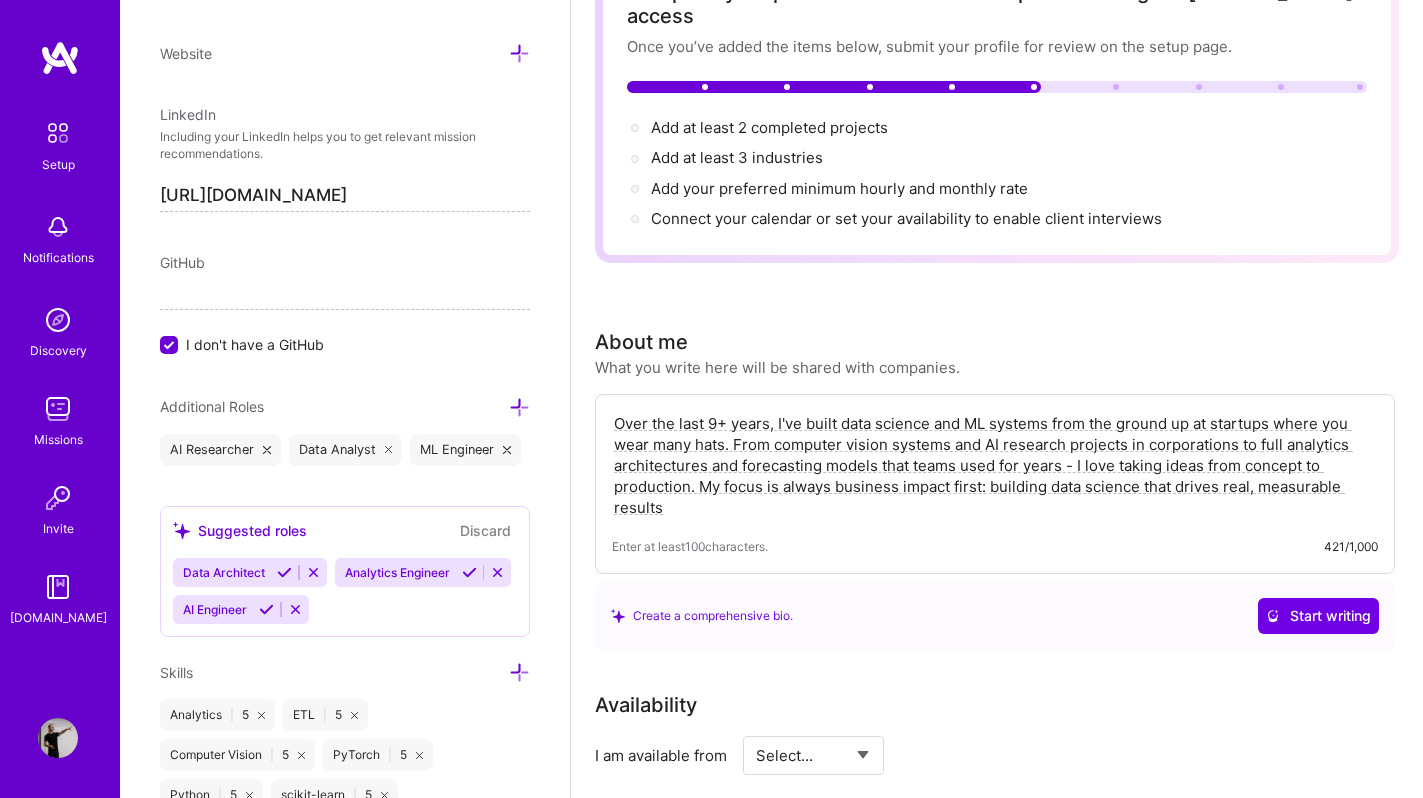scroll, scrollTop: 976, scrollLeft: 0, axis: vertical 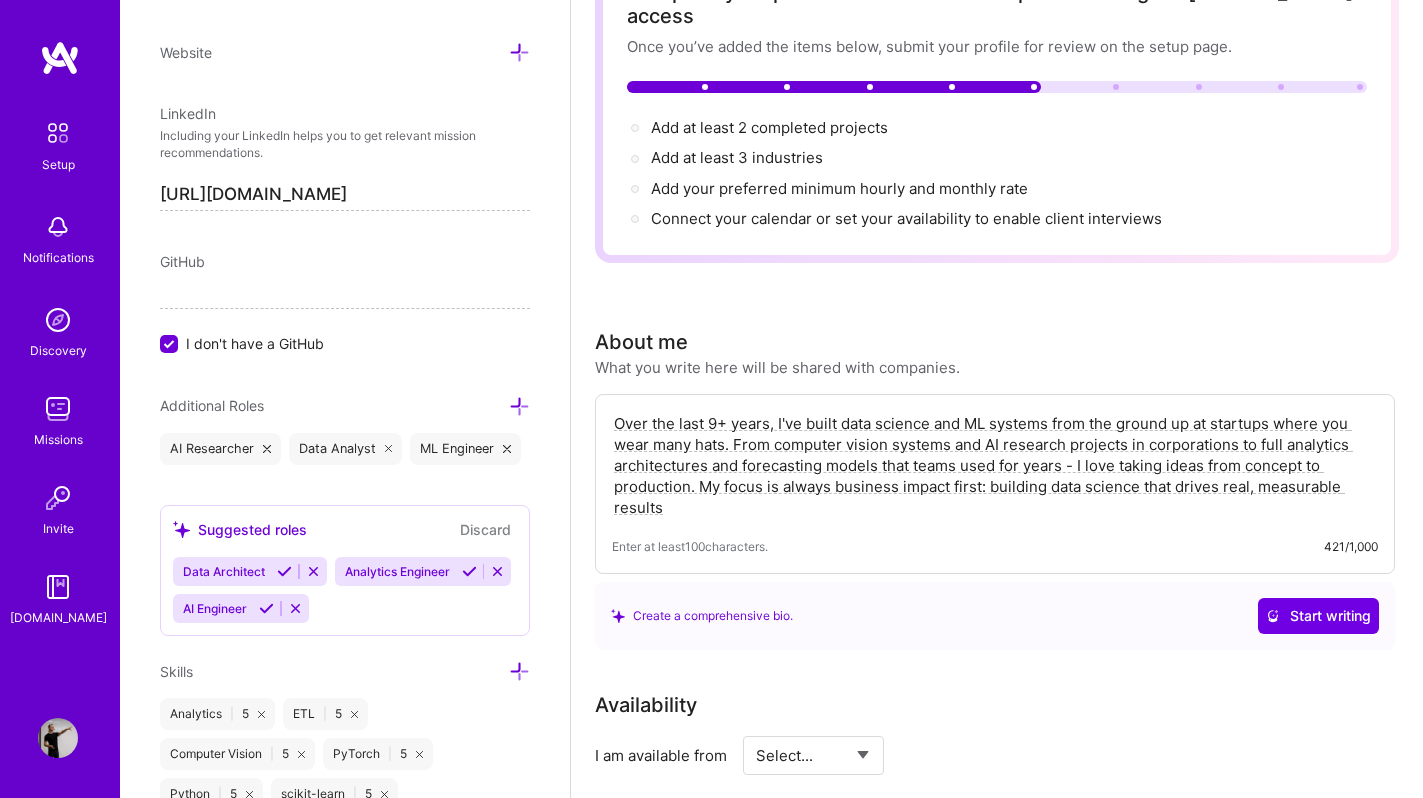 click on "AI Engineer" at bounding box center [213, 608] 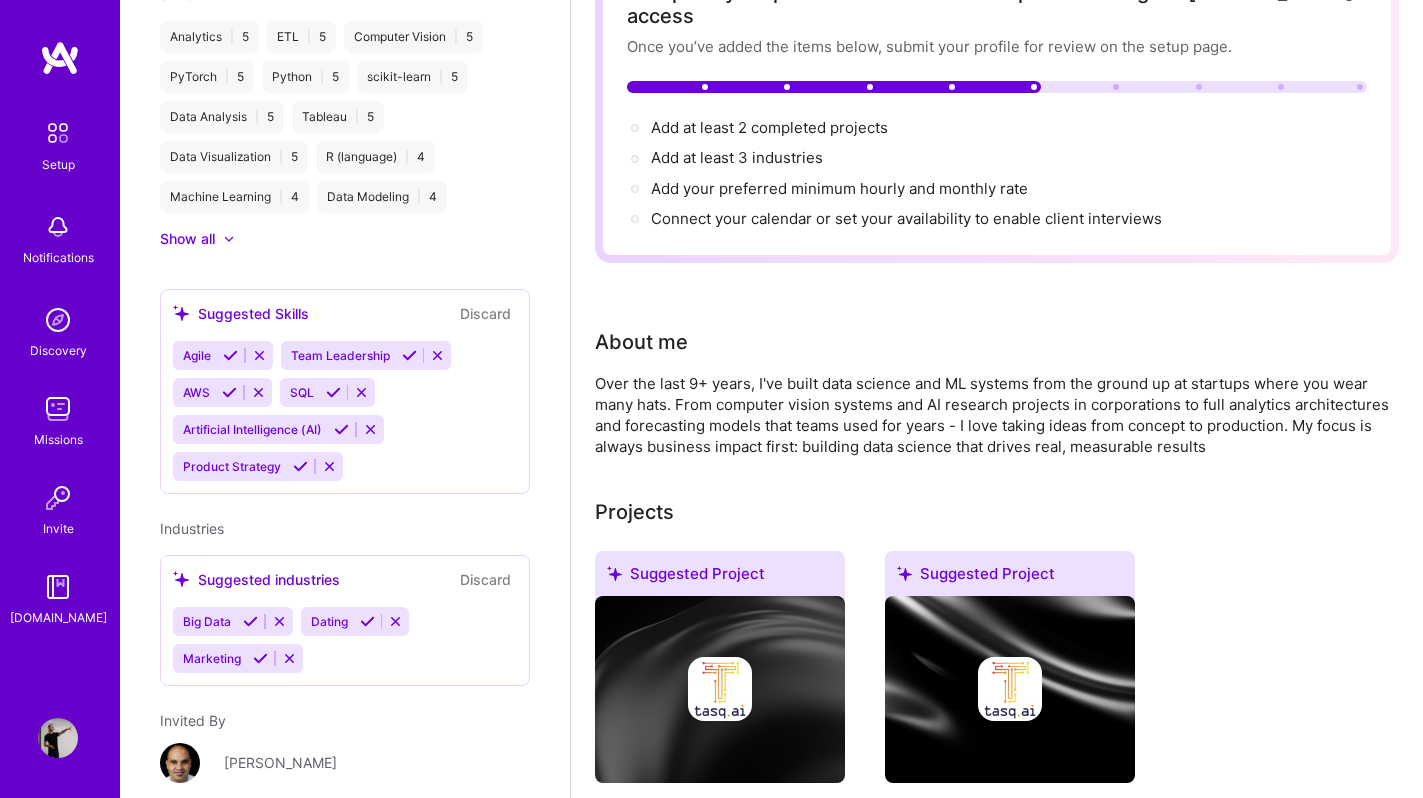 scroll, scrollTop: 936, scrollLeft: 0, axis: vertical 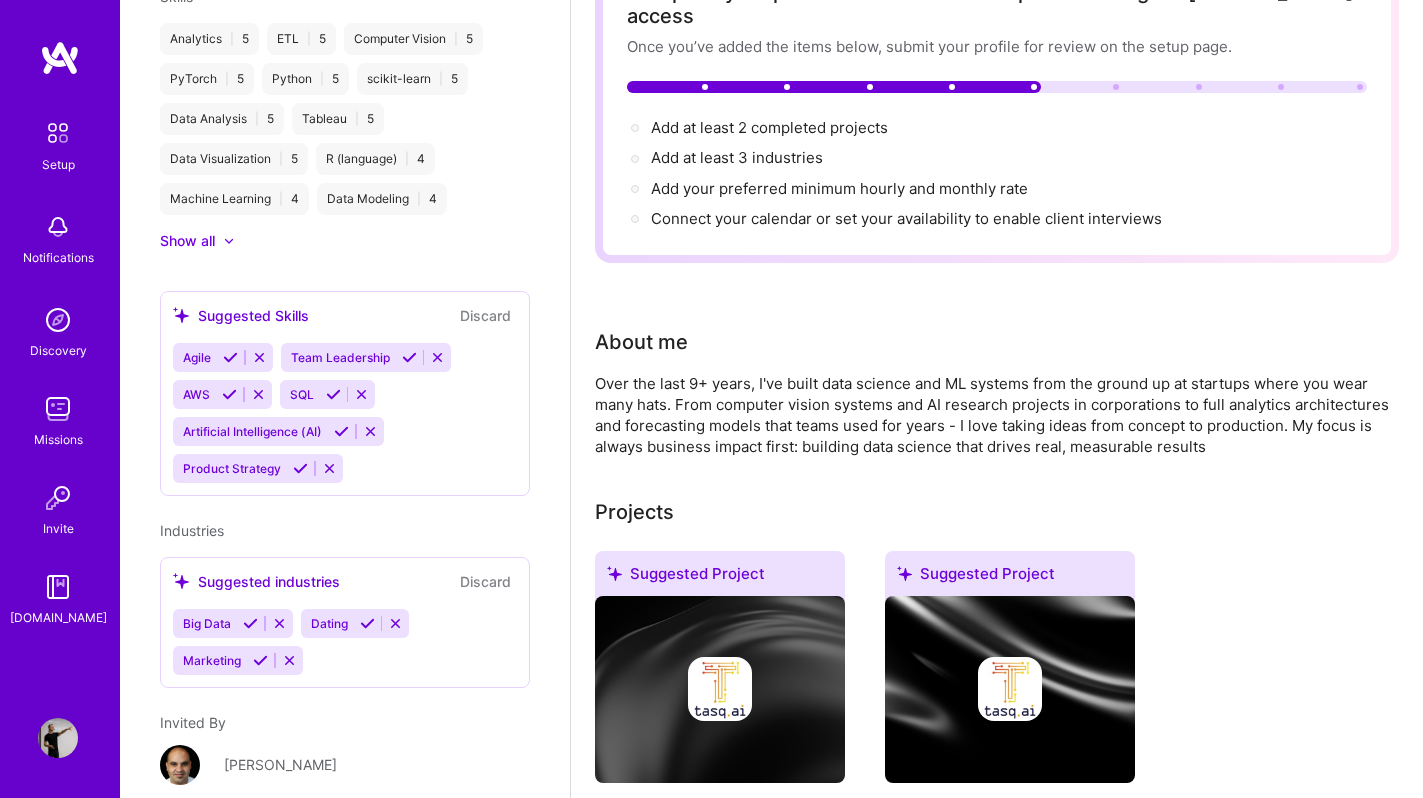 click at bounding box center [333, 394] 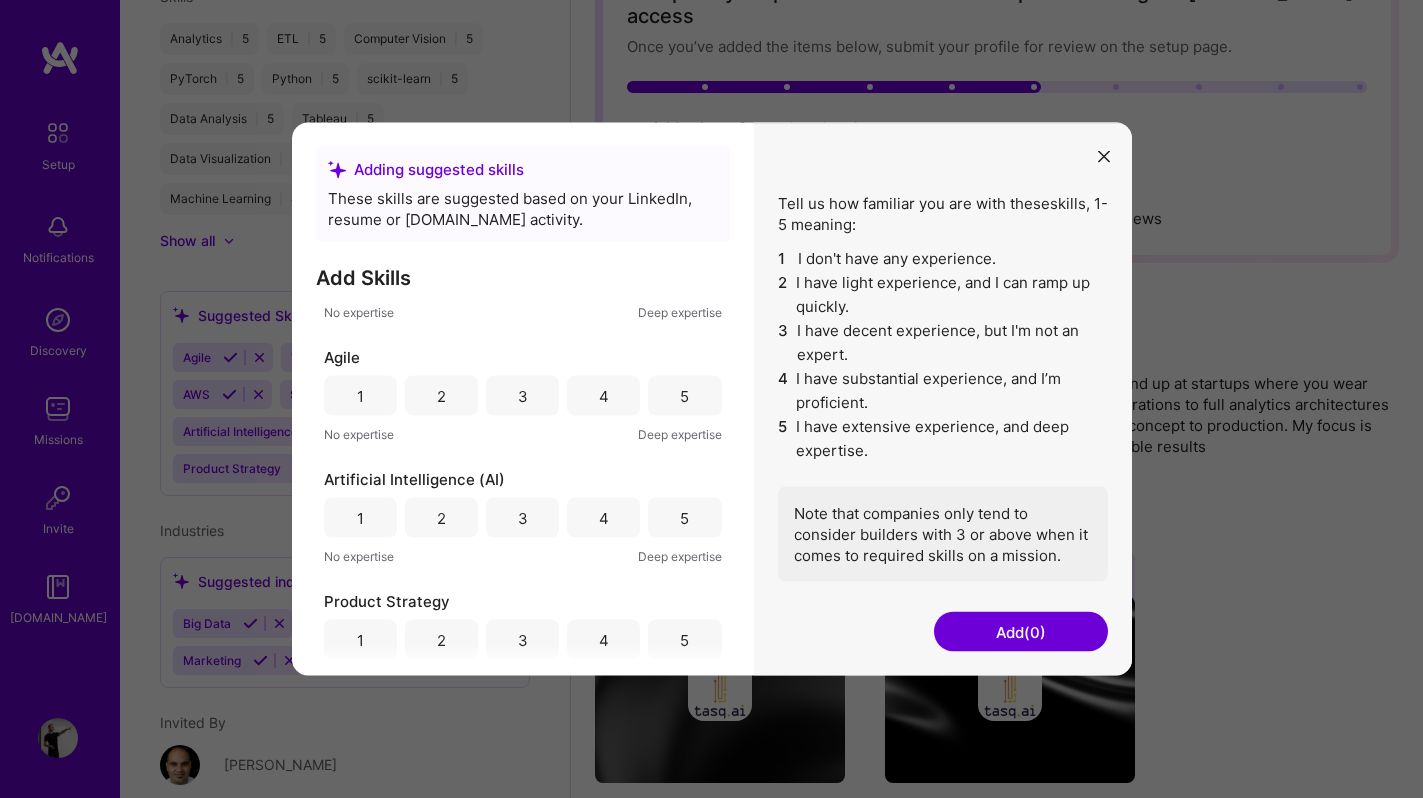 scroll, scrollTop: 101, scrollLeft: 0, axis: vertical 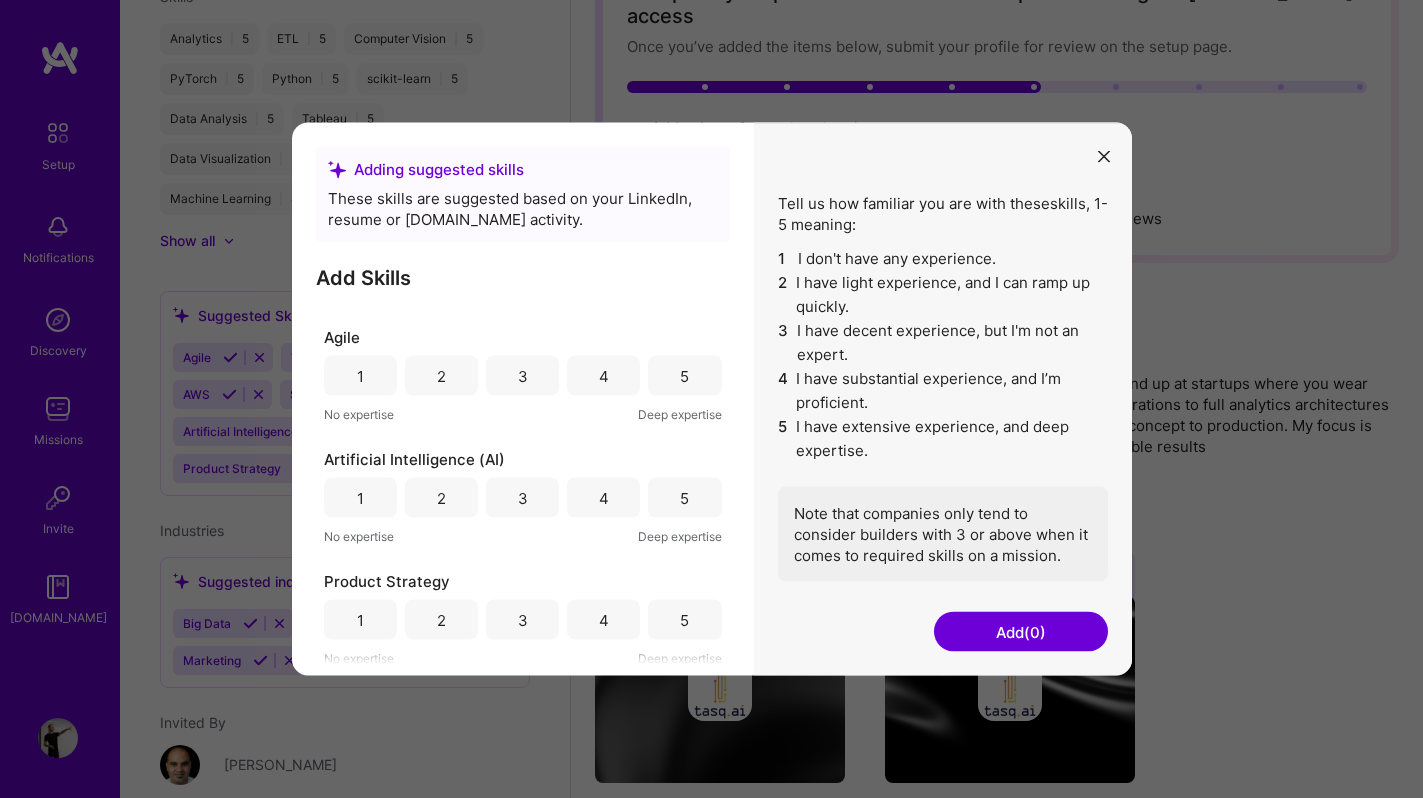 click on "5" at bounding box center [684, 497] 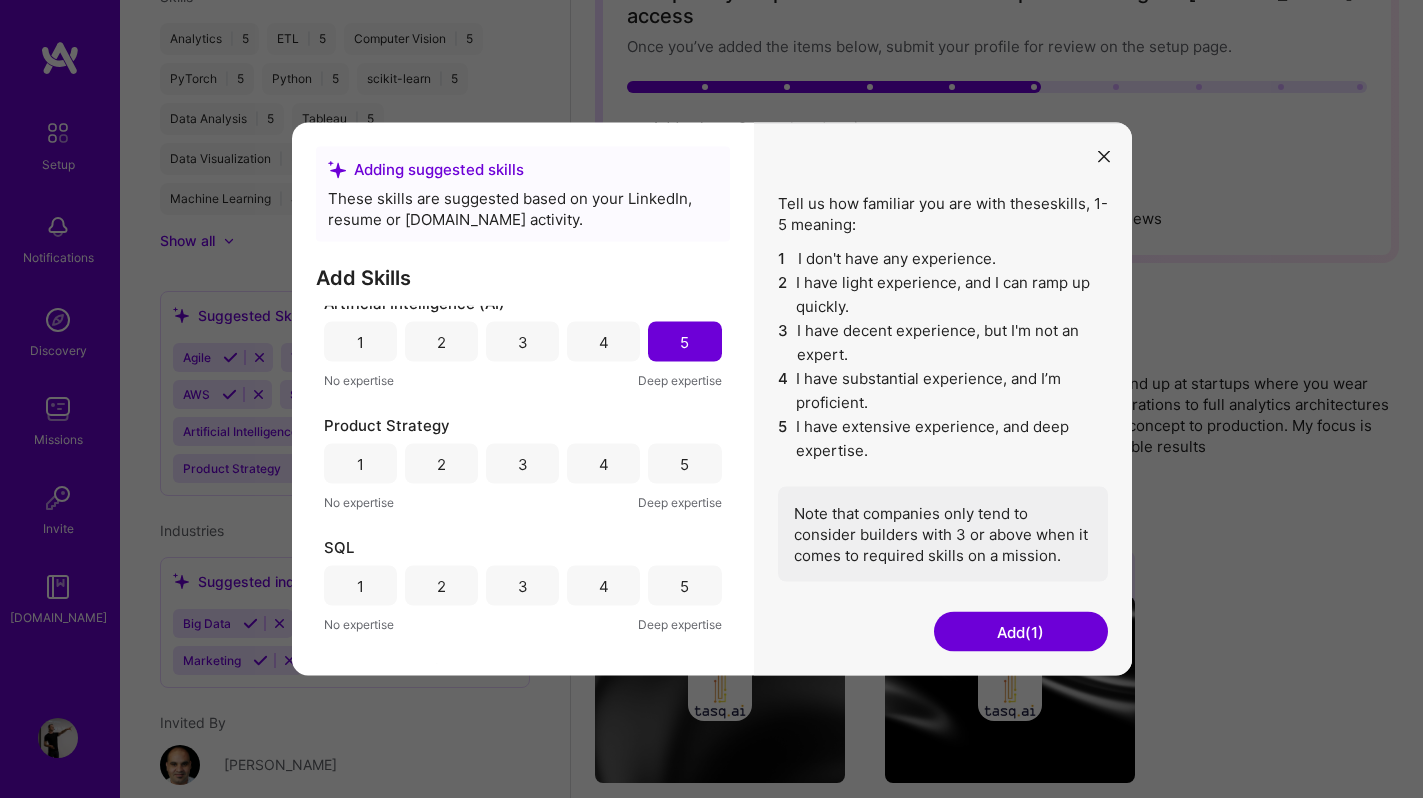scroll, scrollTop: 258, scrollLeft: 0, axis: vertical 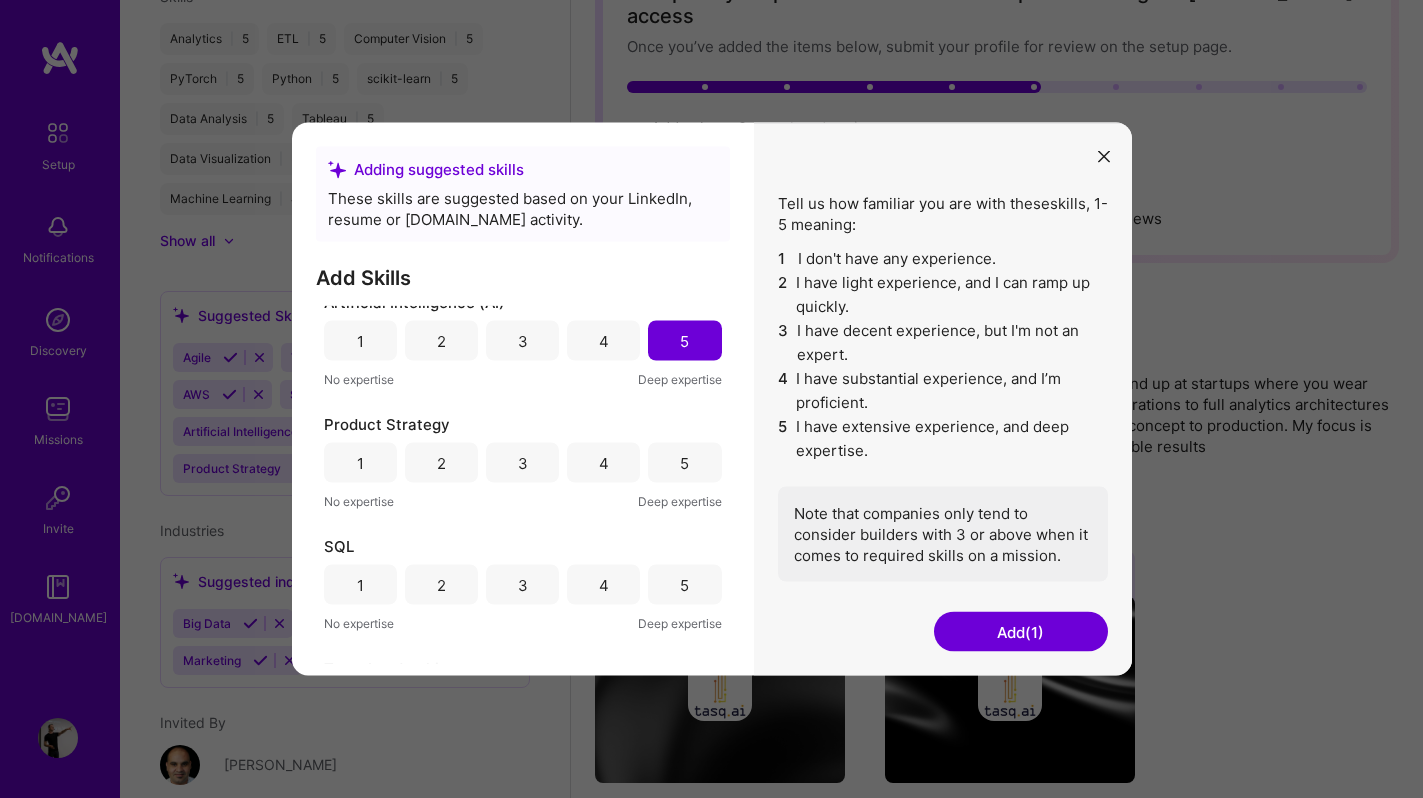 click on "3" at bounding box center [522, 463] 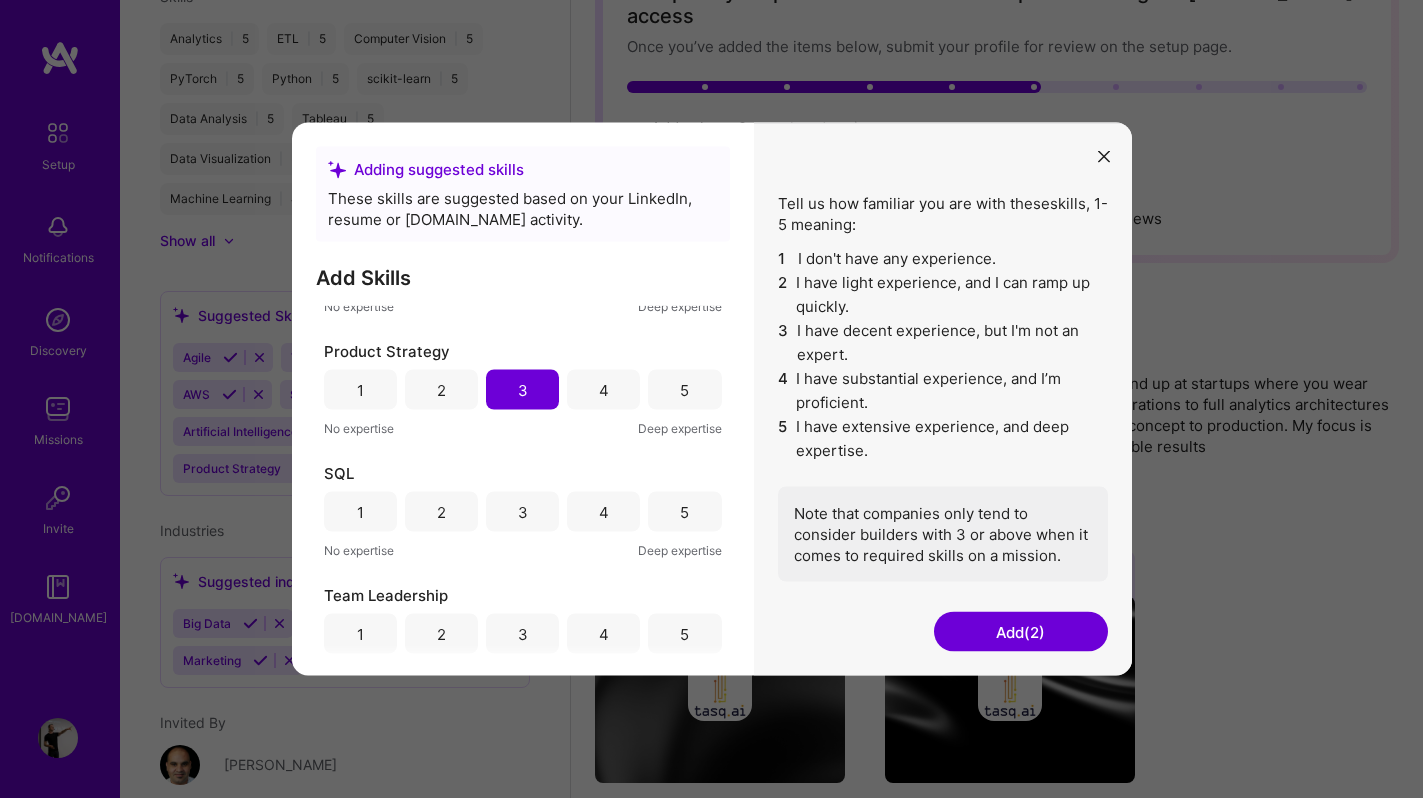scroll, scrollTop: 349, scrollLeft: 0, axis: vertical 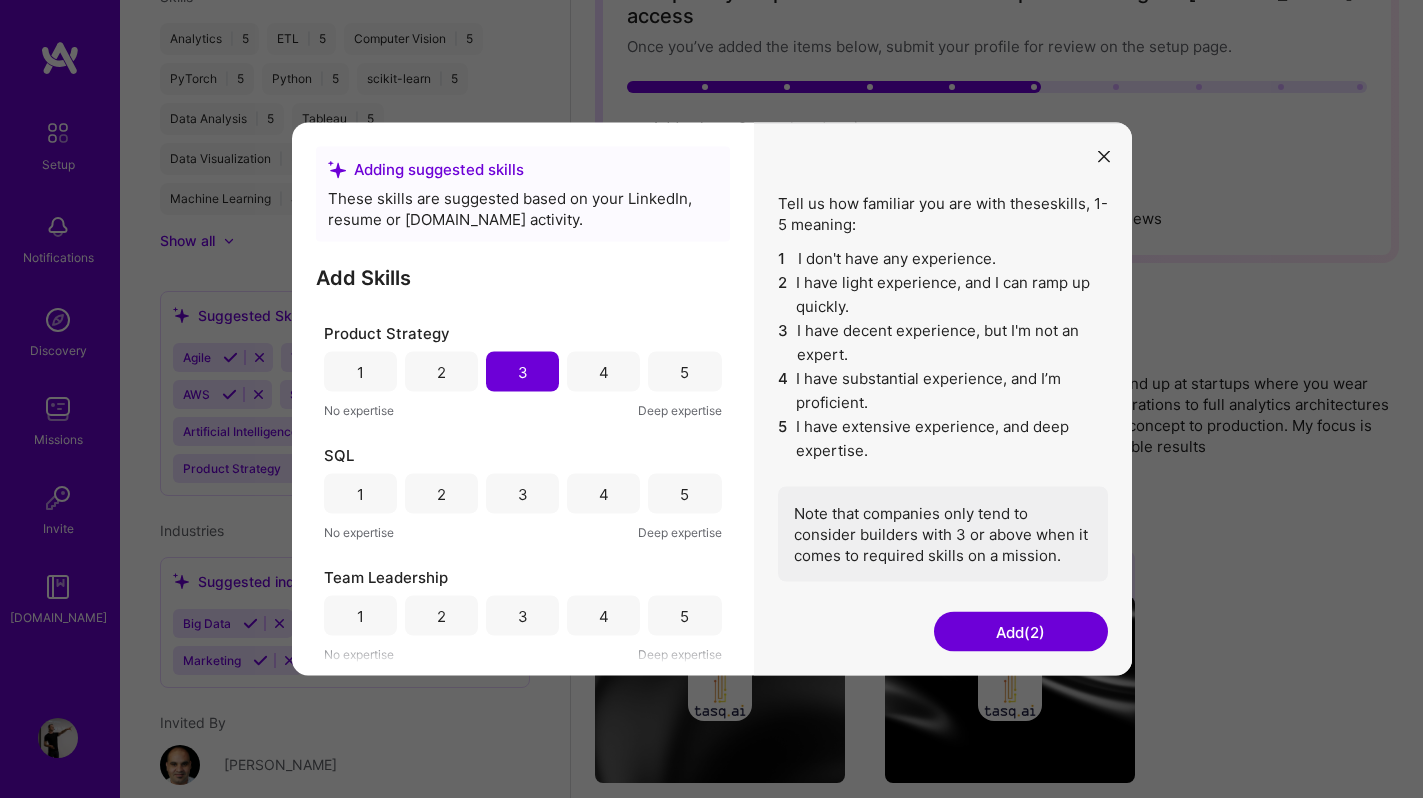 click on "5" at bounding box center [684, 494] 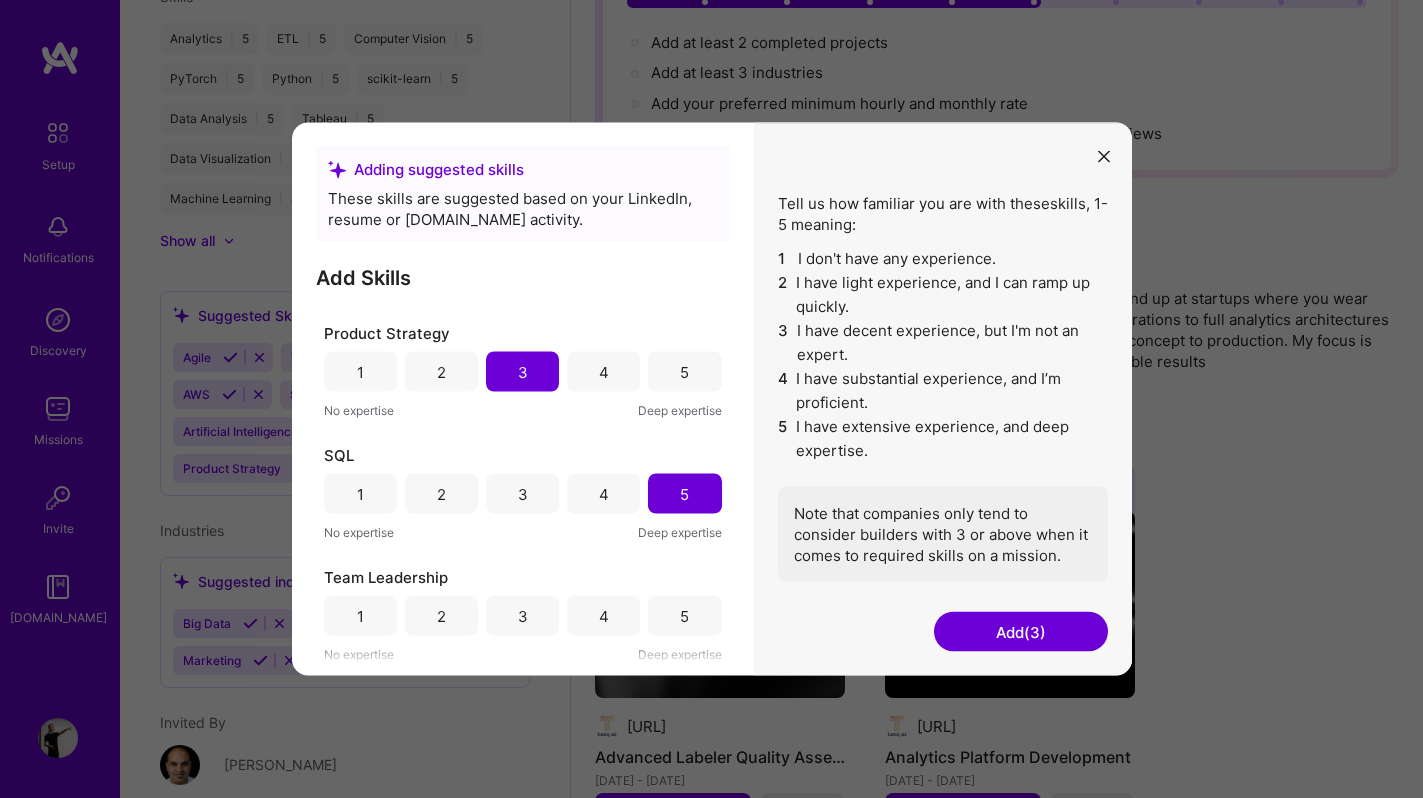 scroll, scrollTop: 268, scrollLeft: 0, axis: vertical 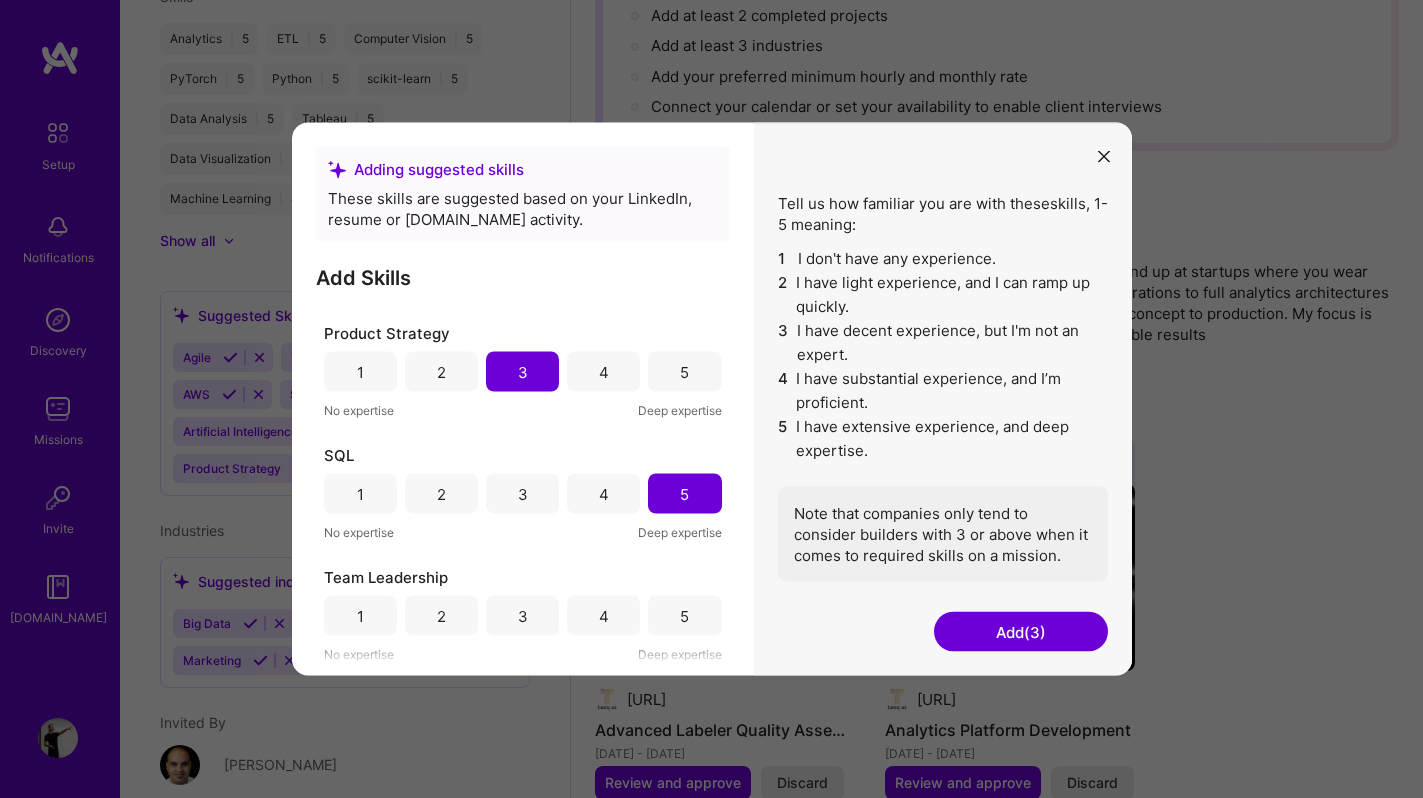 click on "3" at bounding box center (522, 616) 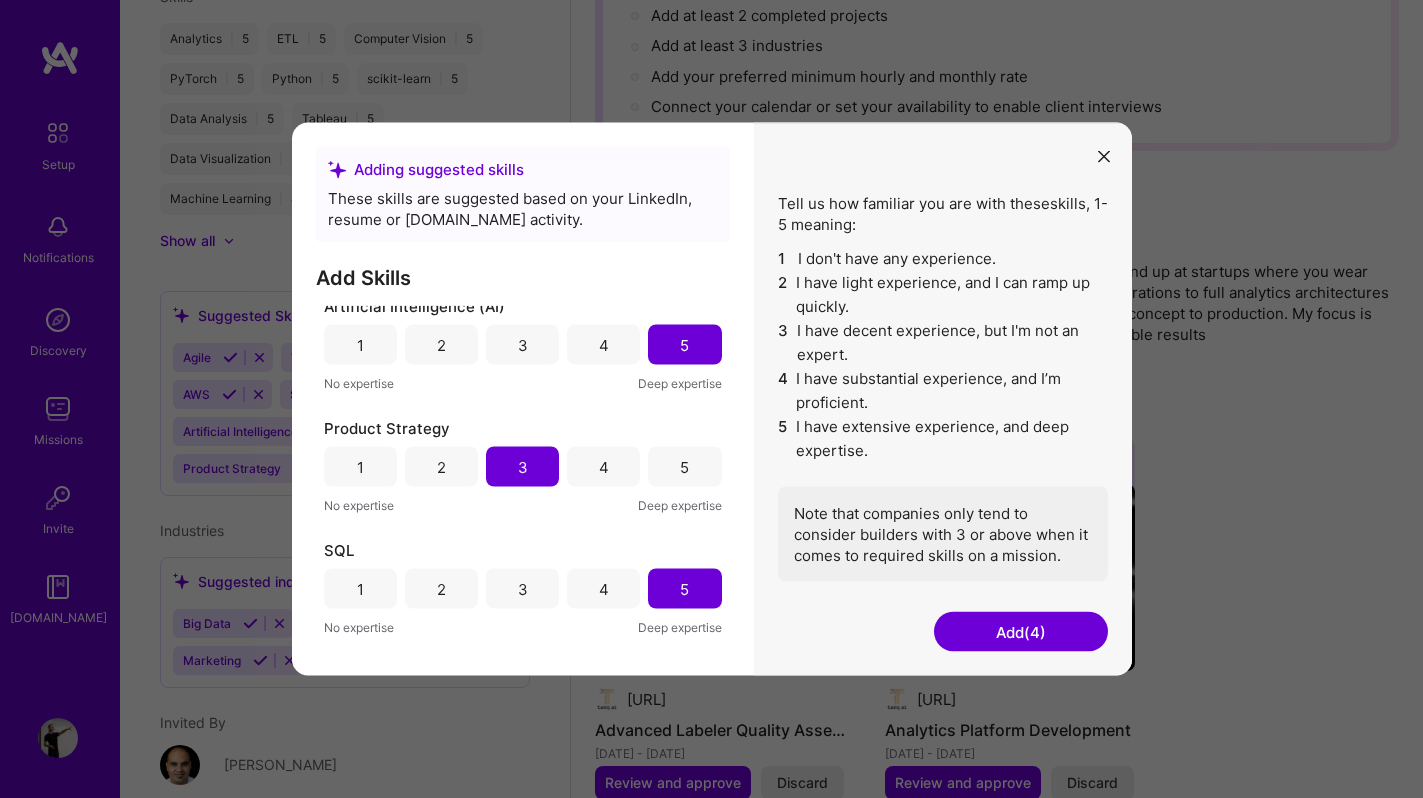 scroll, scrollTop: 0, scrollLeft: 0, axis: both 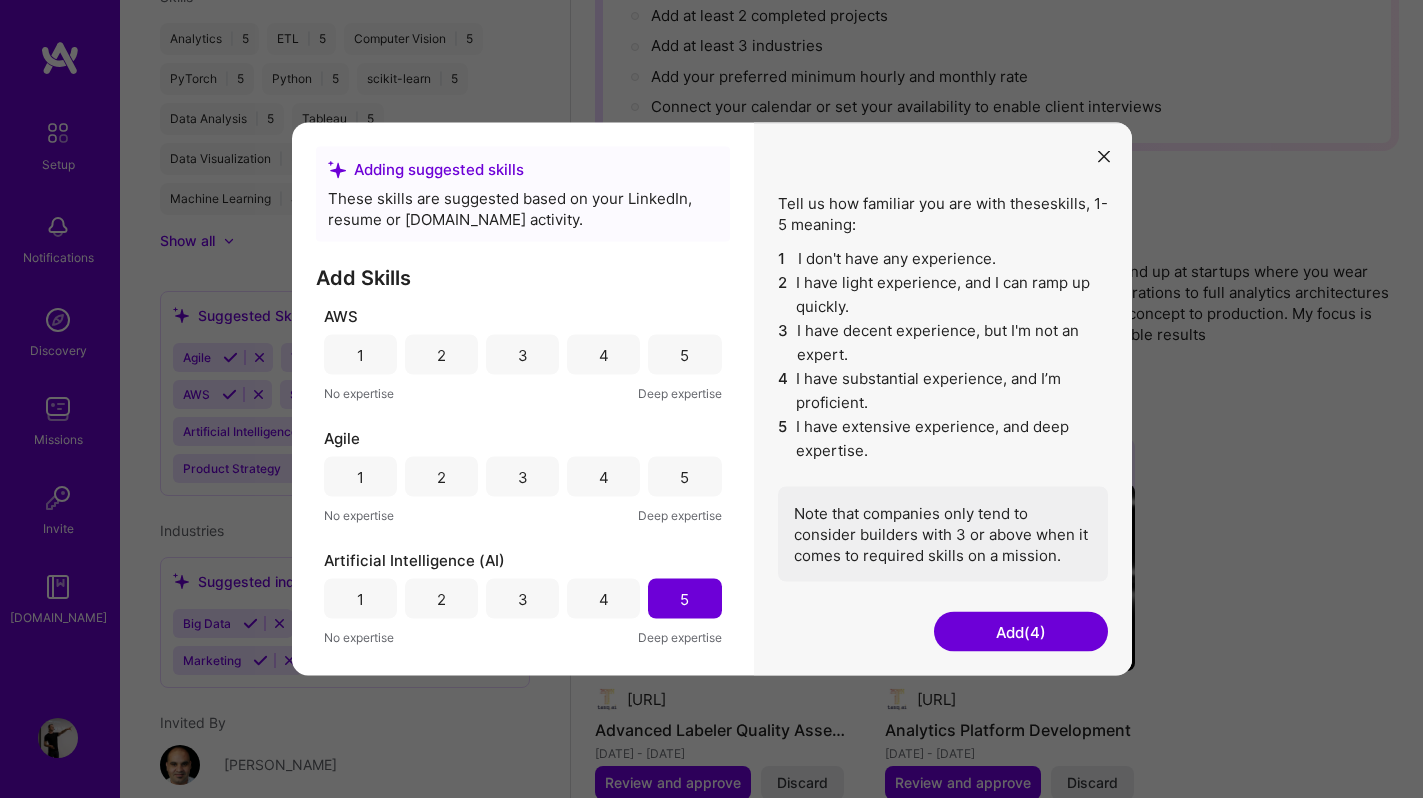 click on "2" at bounding box center (441, 355) 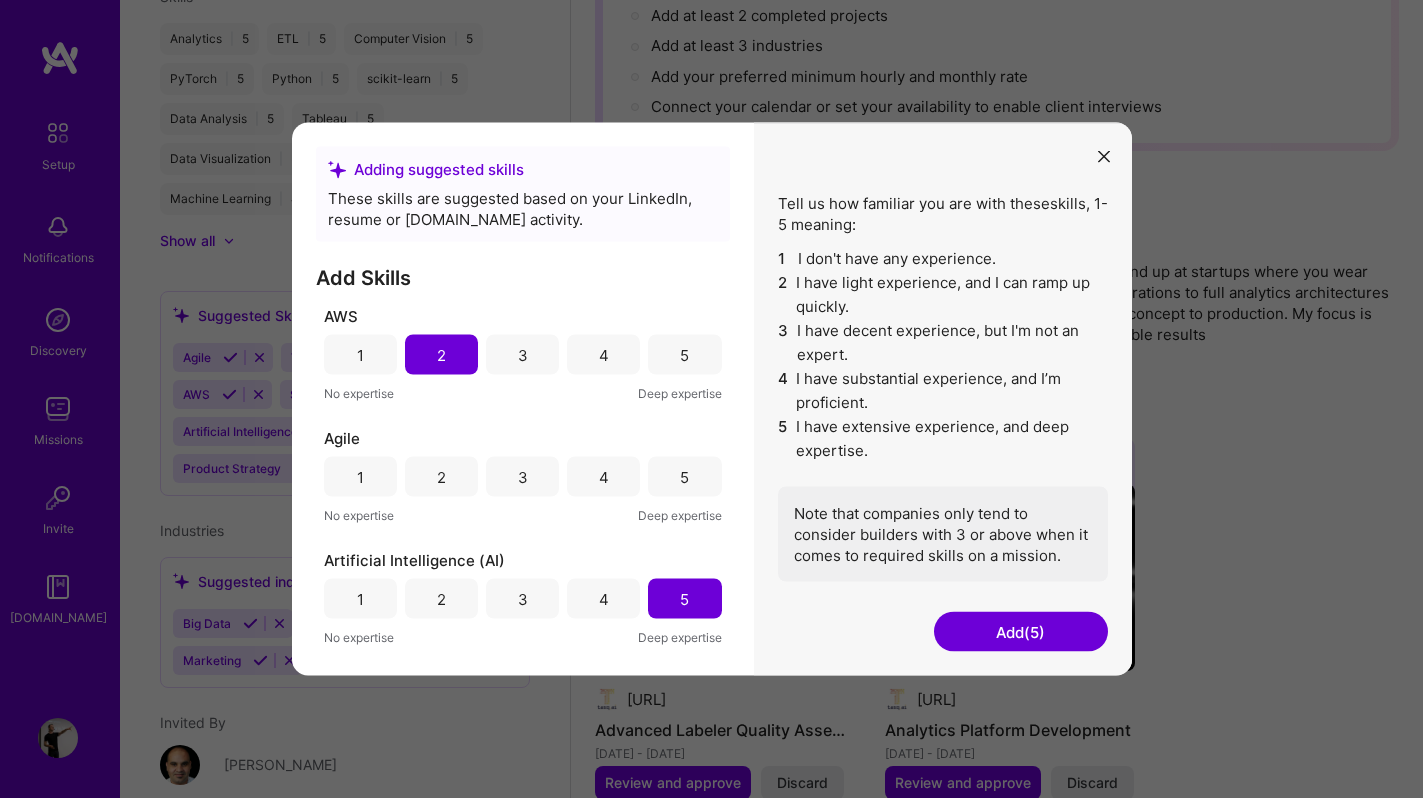 click on "Add  (5)" at bounding box center [1021, 632] 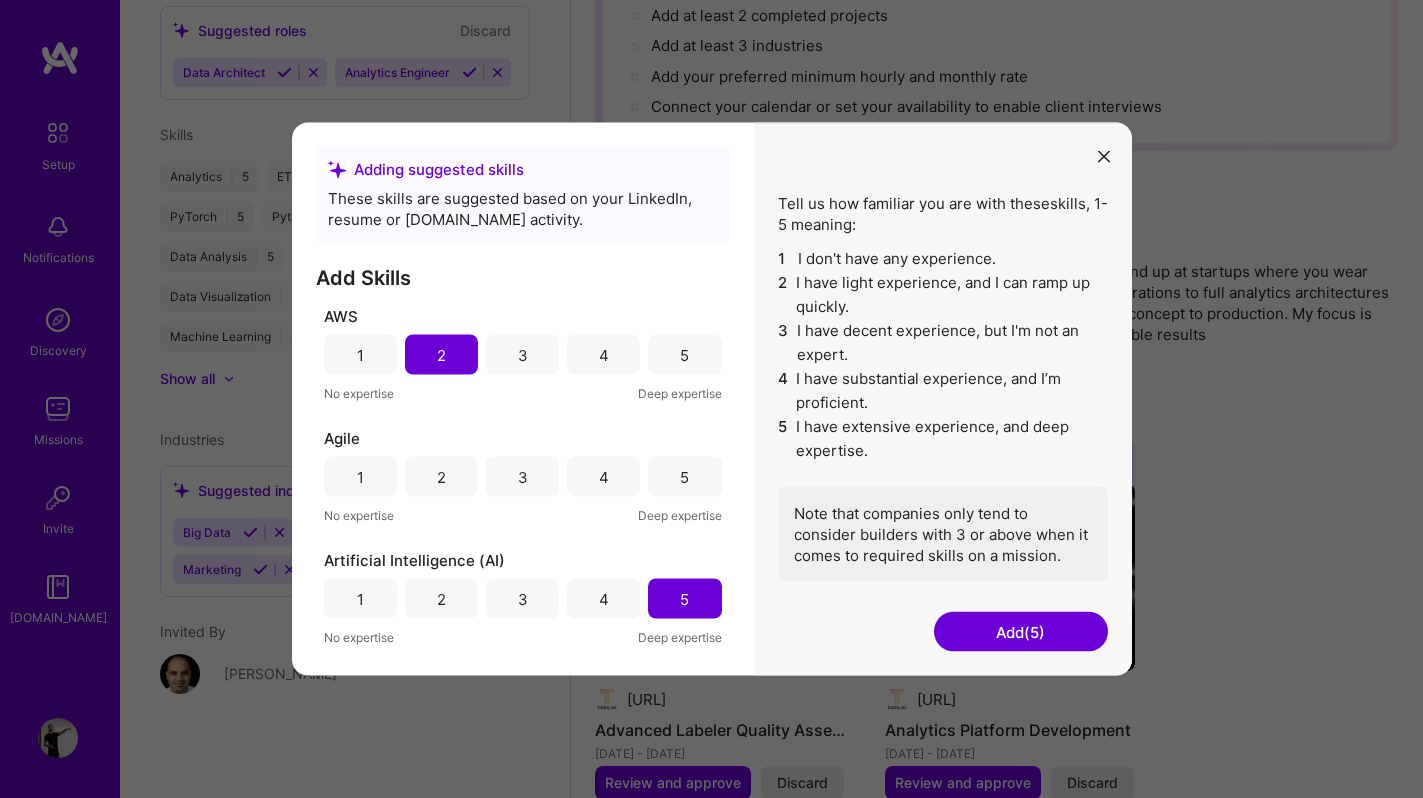 scroll, scrollTop: 774, scrollLeft: 0, axis: vertical 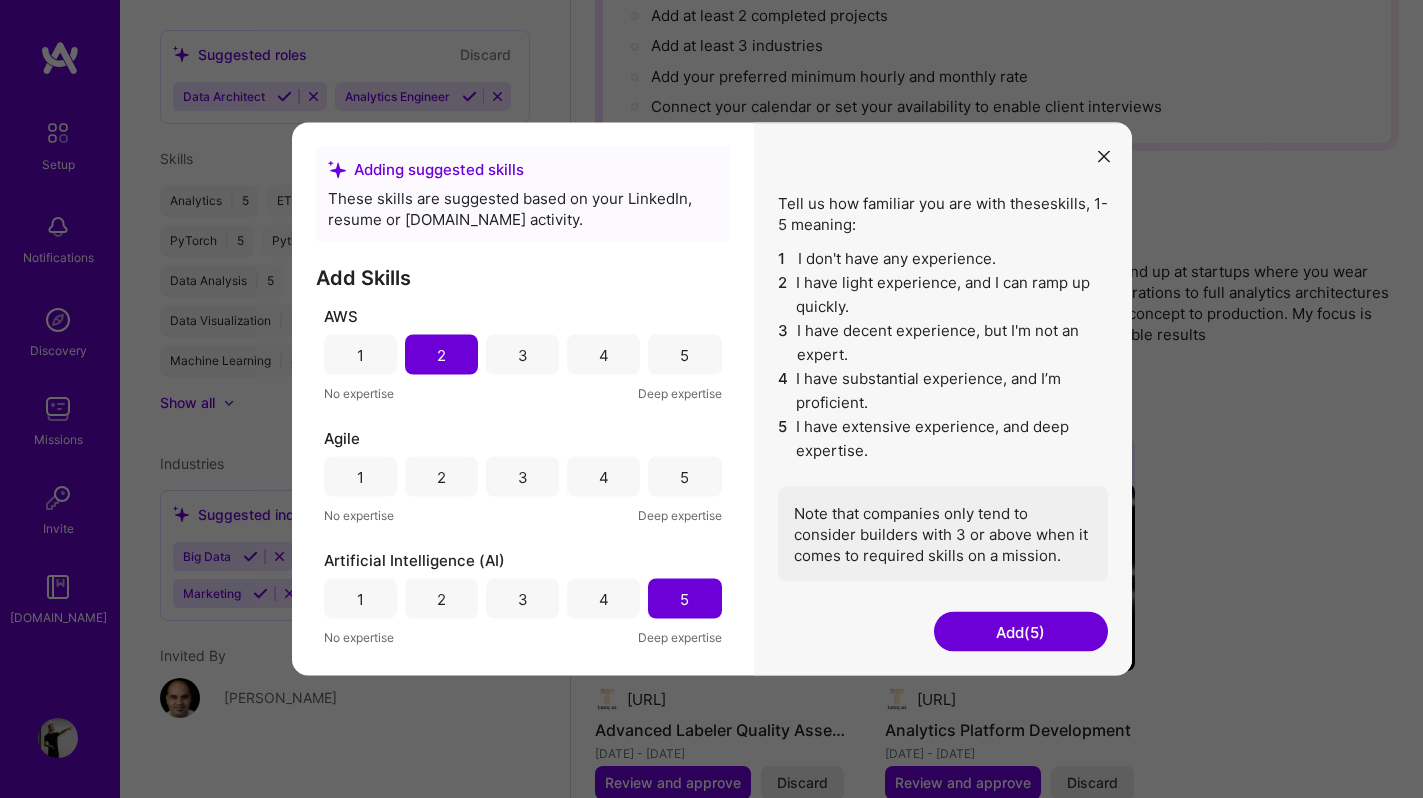 click on "3" at bounding box center [522, 355] 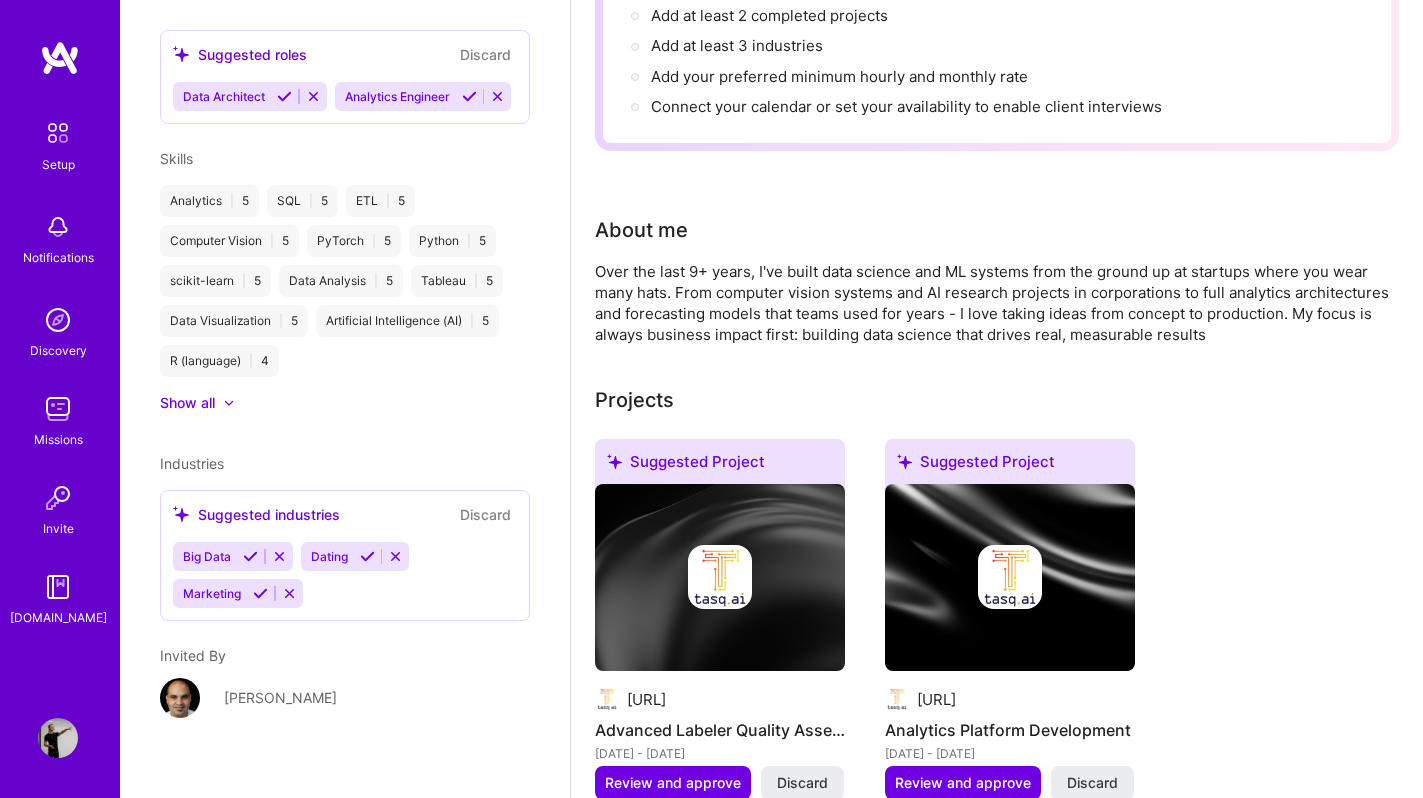 click at bounding box center (1010, 578) 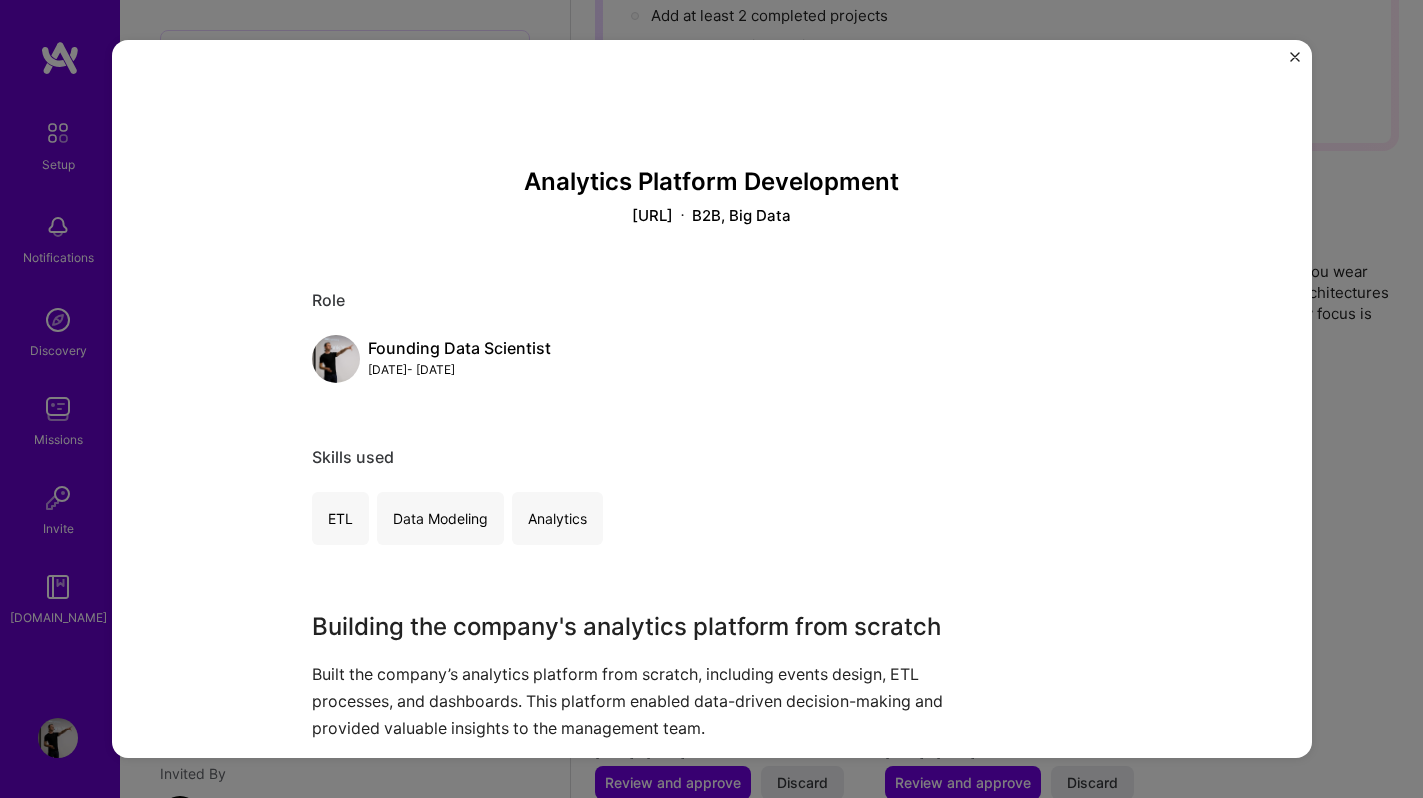scroll, scrollTop: 892, scrollLeft: 0, axis: vertical 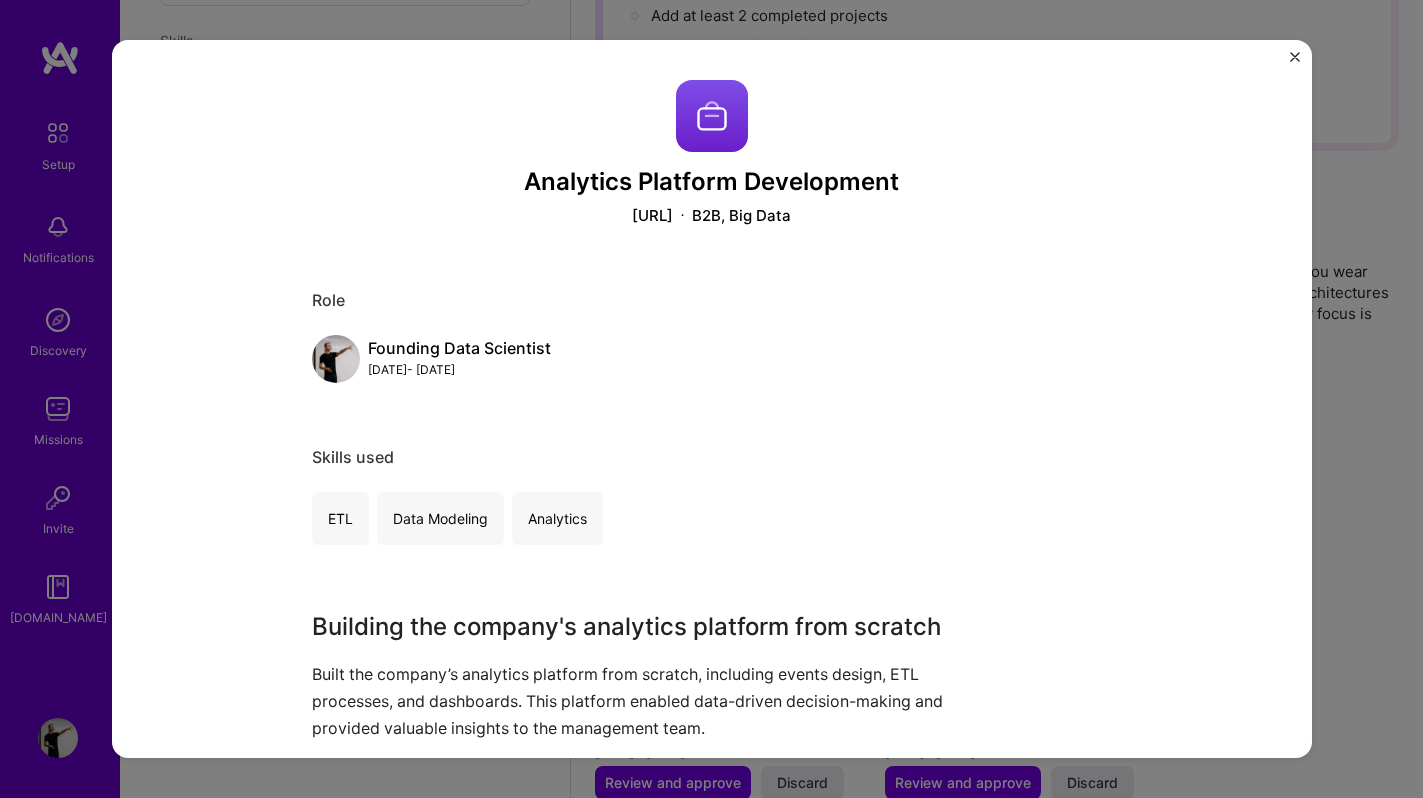 click at bounding box center [1295, 62] 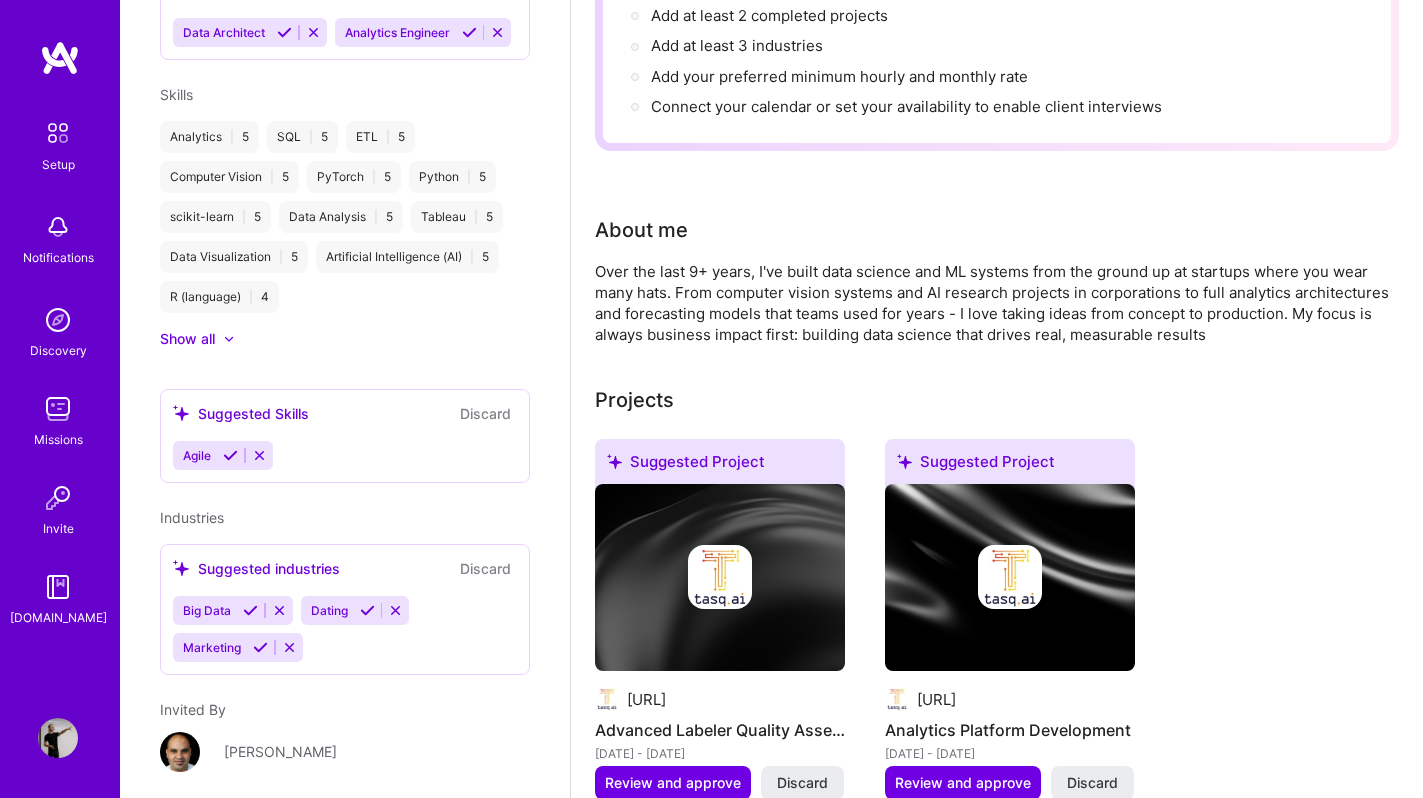 scroll, scrollTop: 892, scrollLeft: 0, axis: vertical 